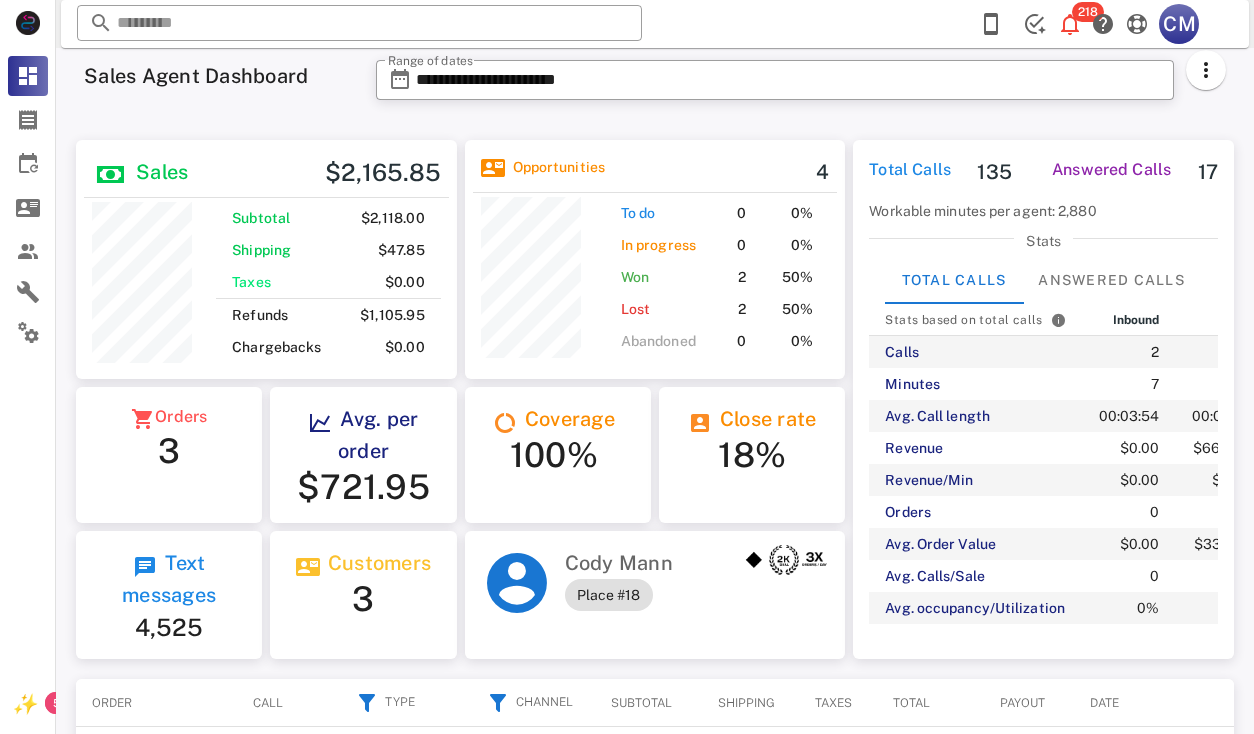 scroll, scrollTop: 0, scrollLeft: 0, axis: both 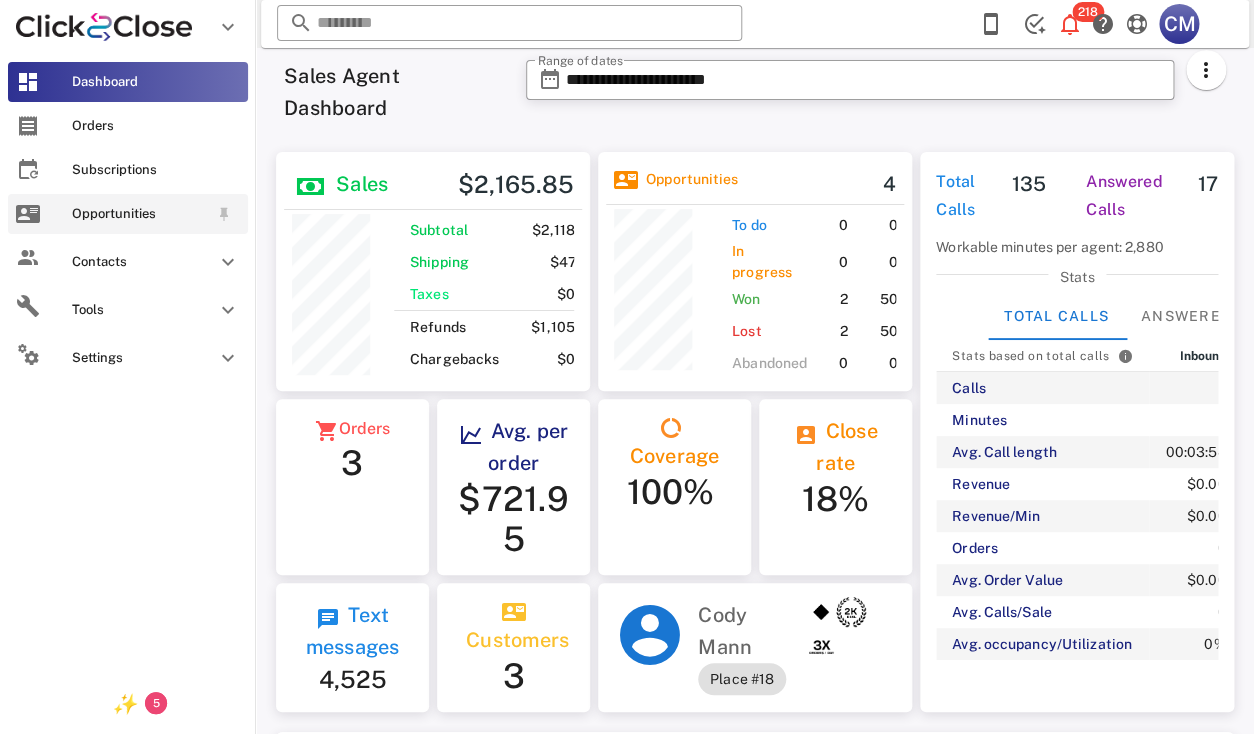 click on "Opportunities" at bounding box center (140, 214) 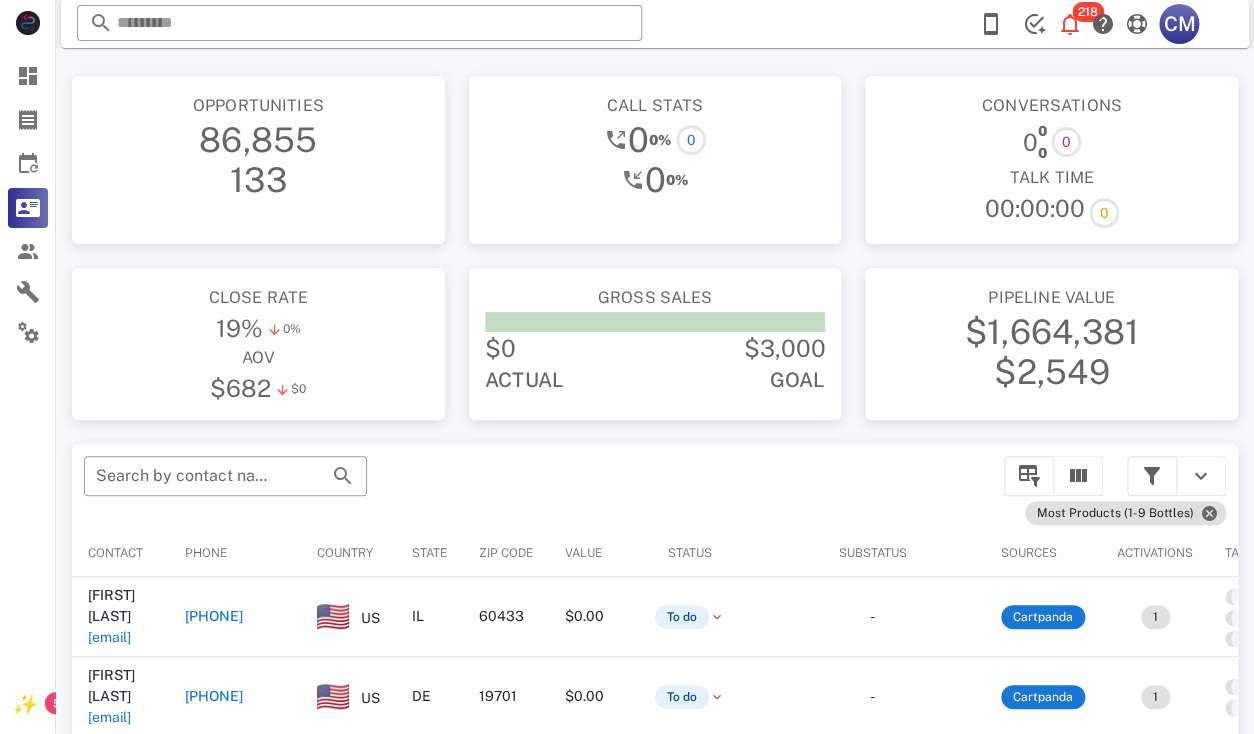scroll, scrollTop: 328, scrollLeft: 0, axis: vertical 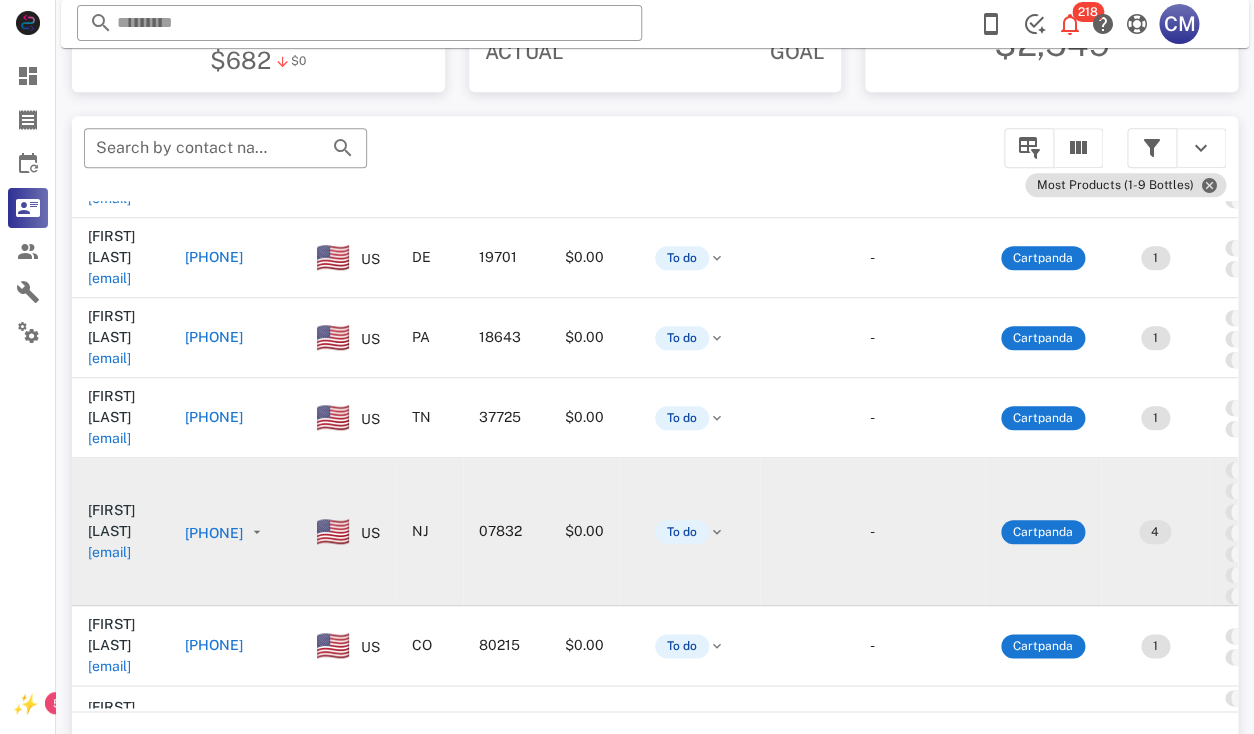click on "suzqr@yahoo.com" at bounding box center [109, 552] 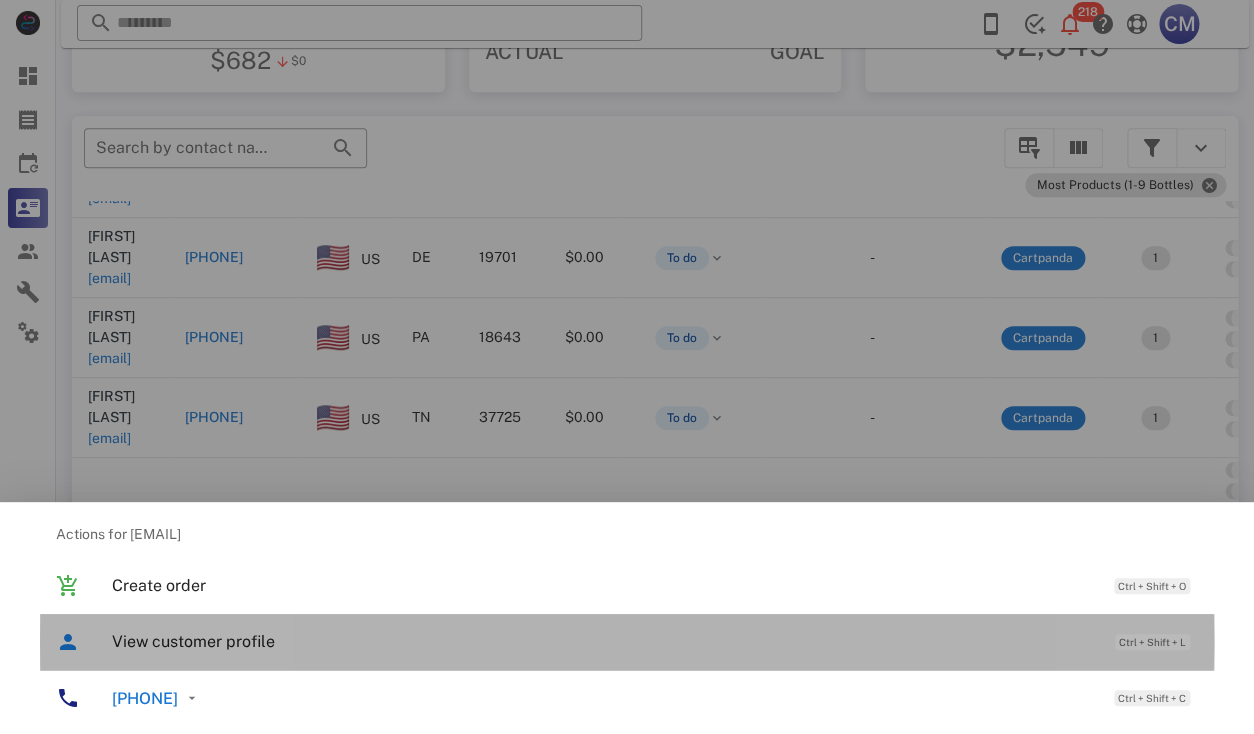 click on "View customer profile" at bounding box center (603, 641) 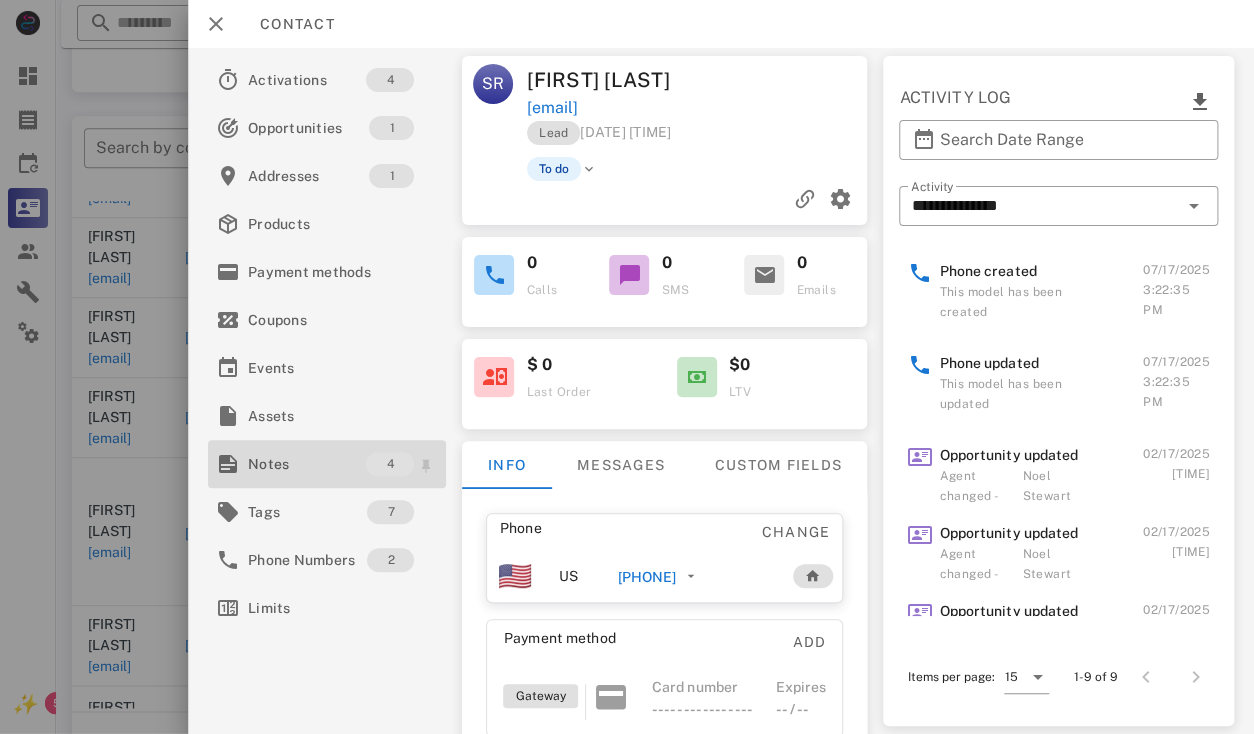 click on "Notes" at bounding box center (307, 464) 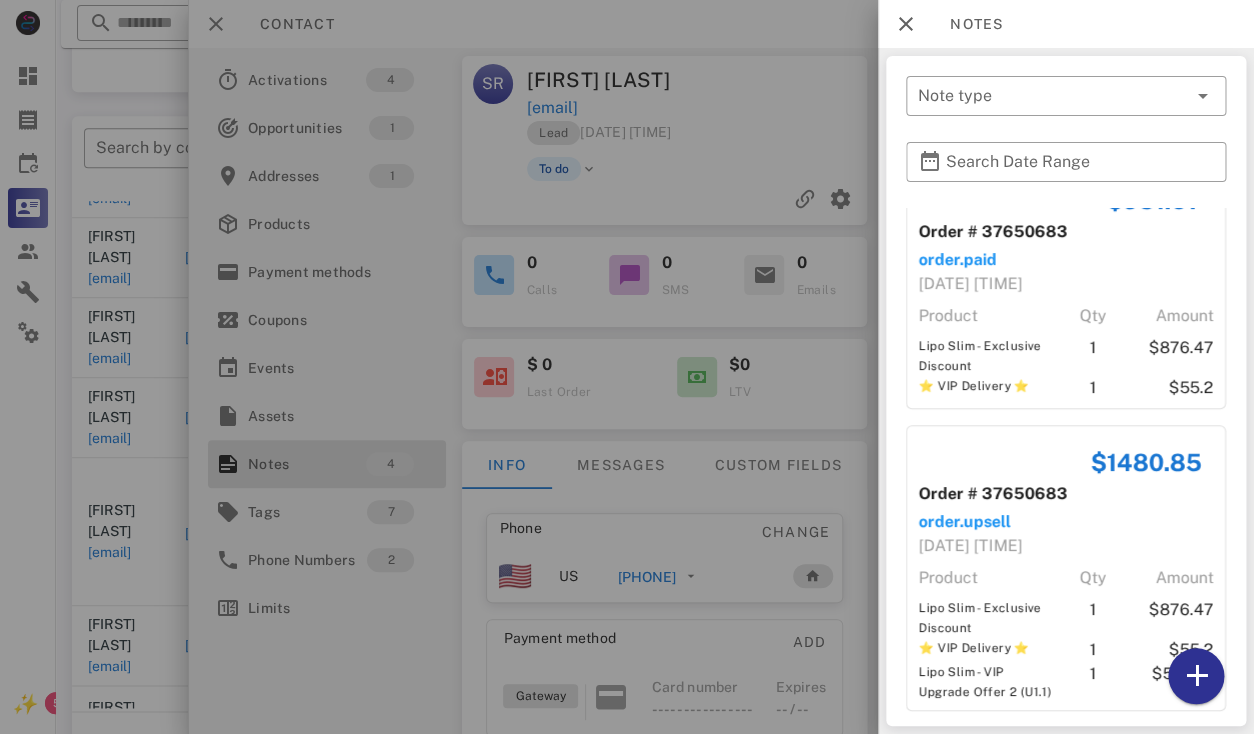 scroll, scrollTop: 512, scrollLeft: 0, axis: vertical 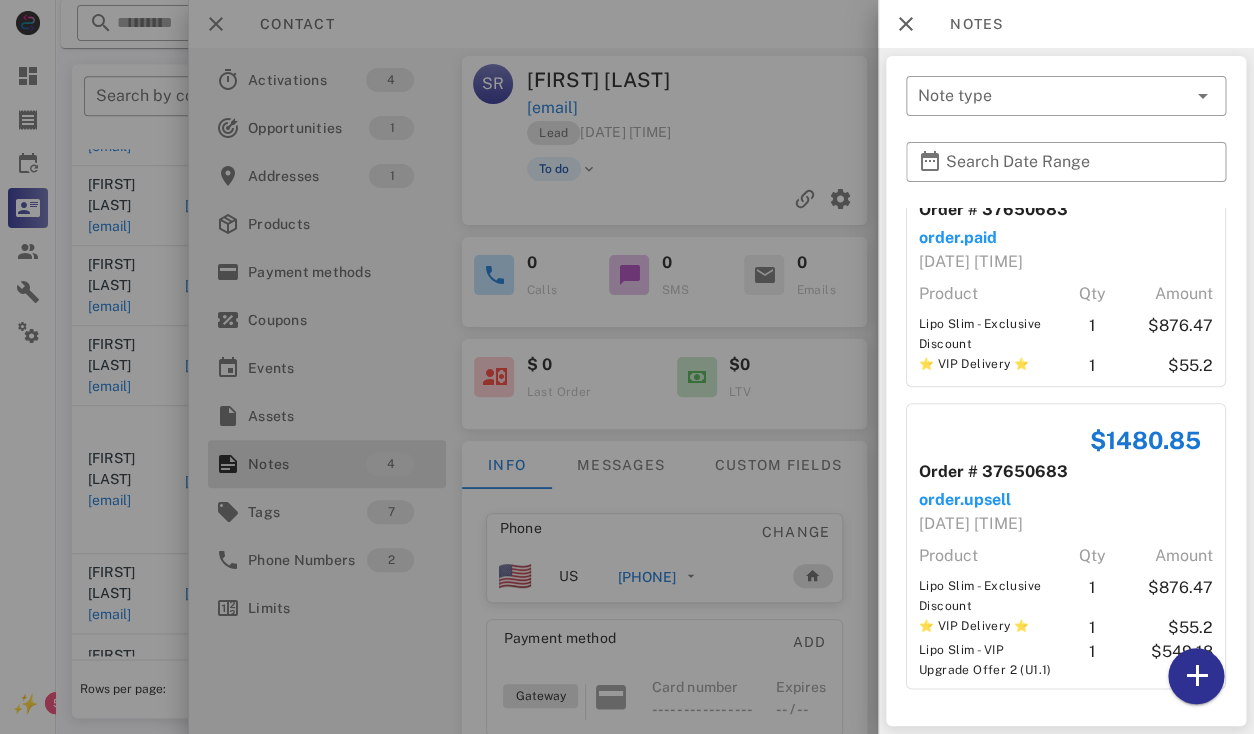 click at bounding box center [627, 367] 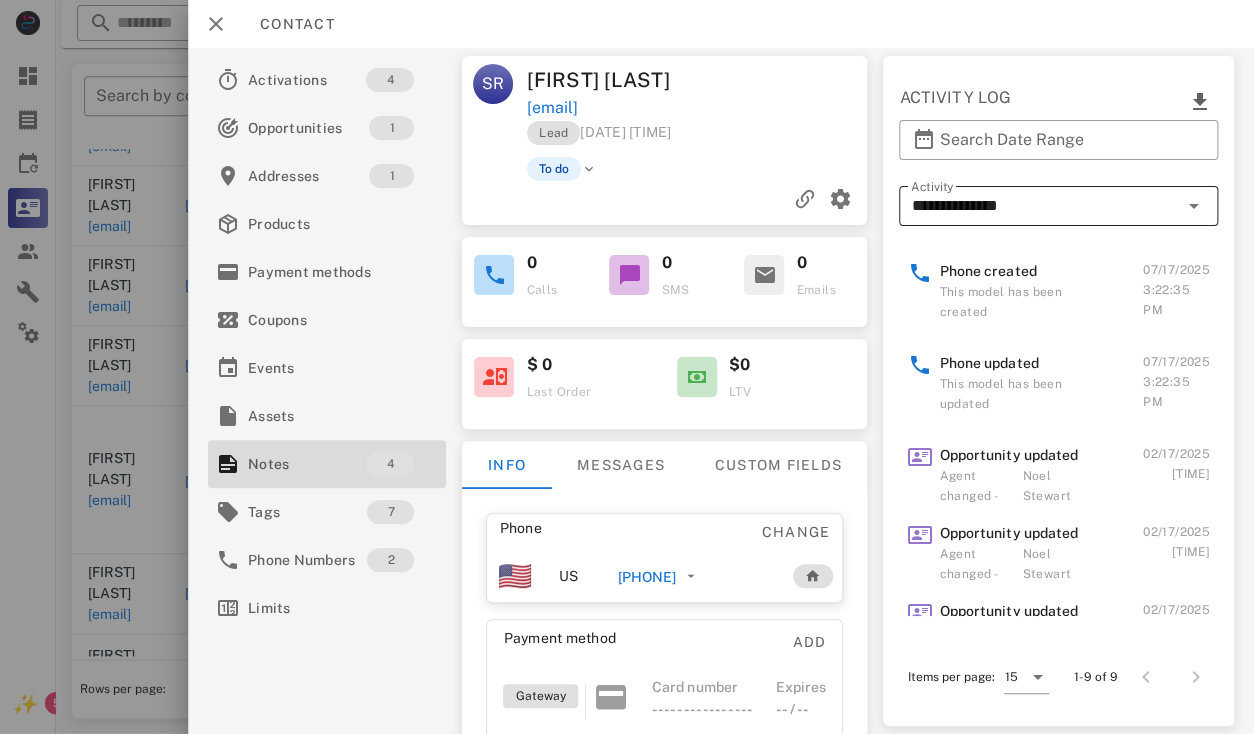 click on "**********" at bounding box center (1044, 206) 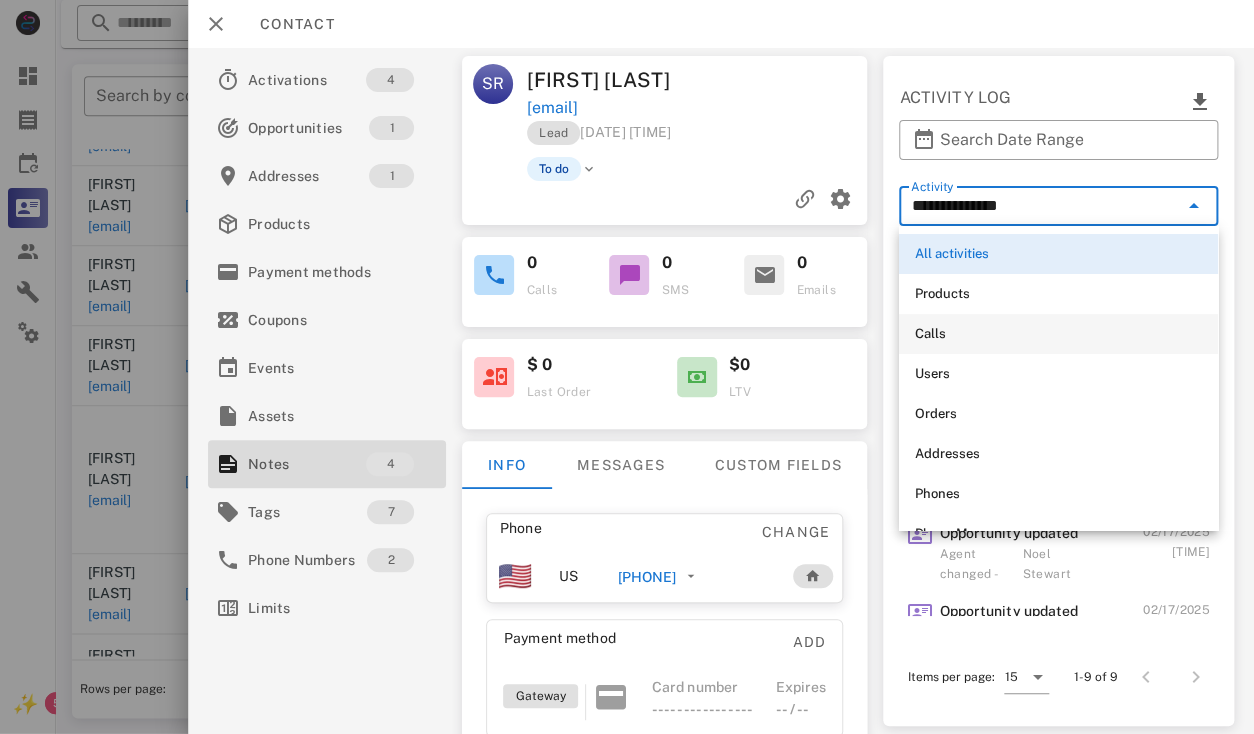 click on "Calls" at bounding box center (1058, 334) 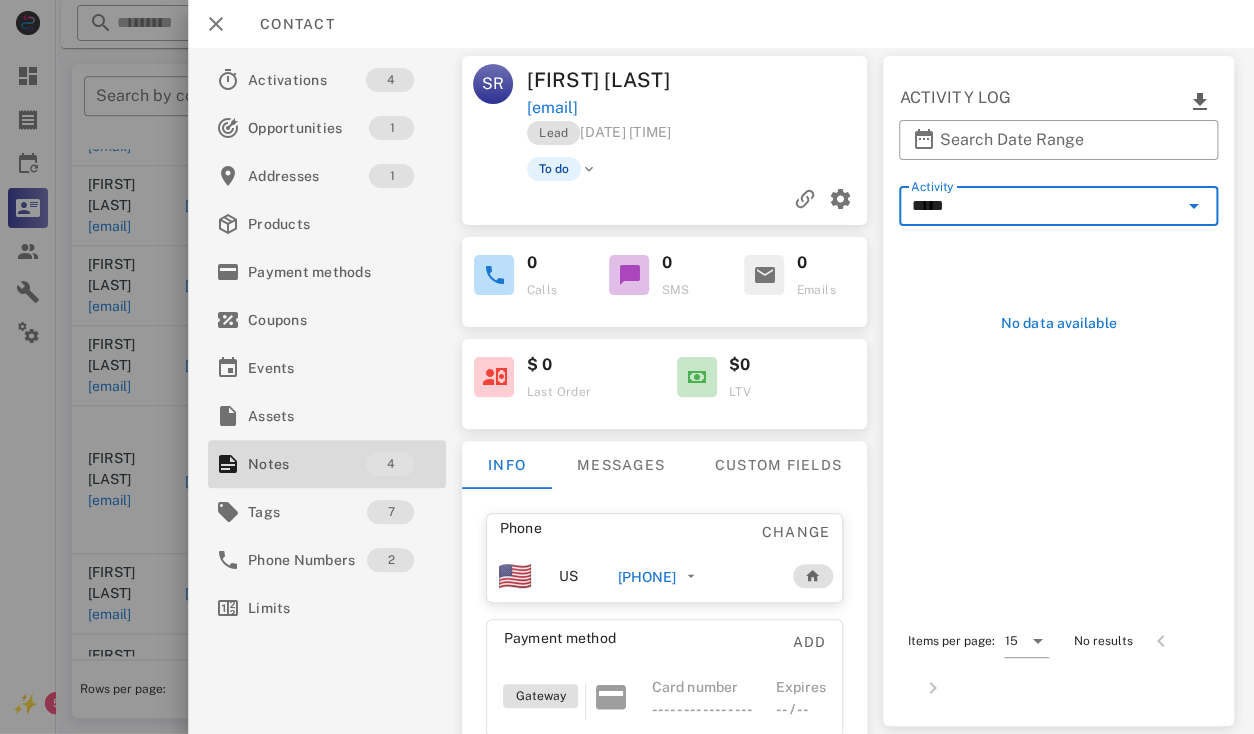 click on "*****" at bounding box center [1044, 206] 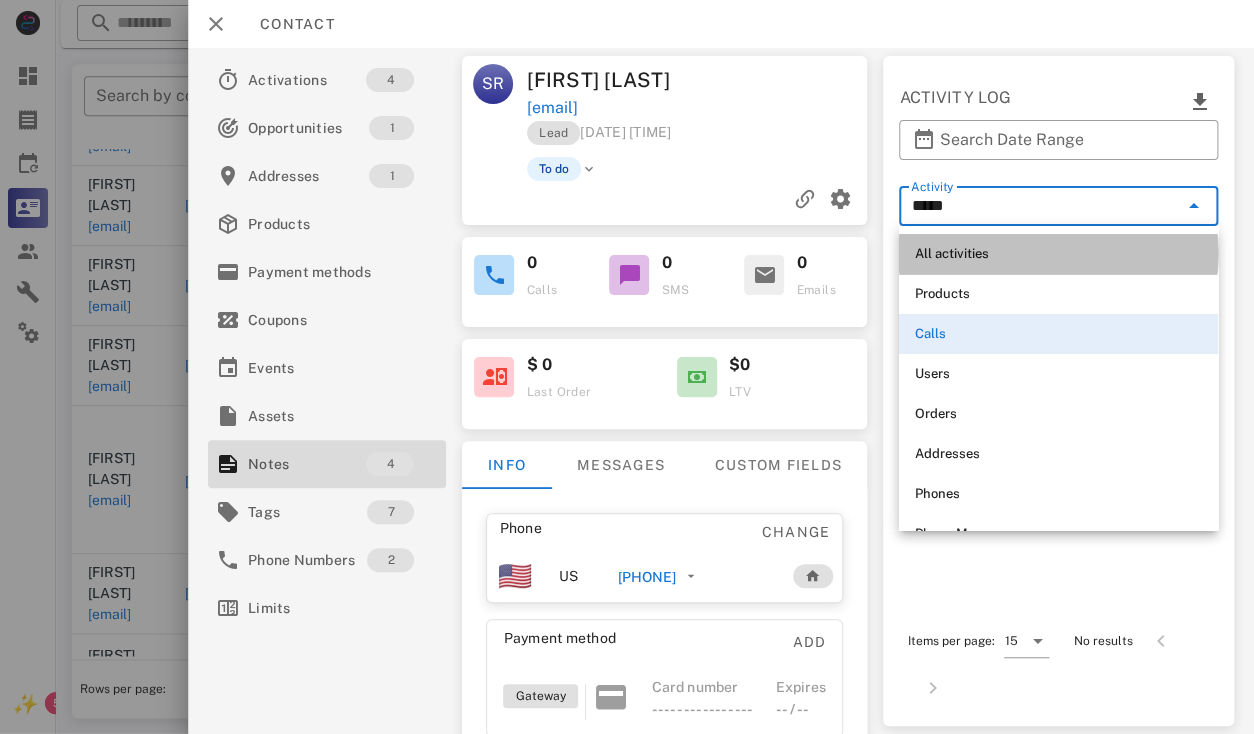 click on "All activities" at bounding box center (1058, 254) 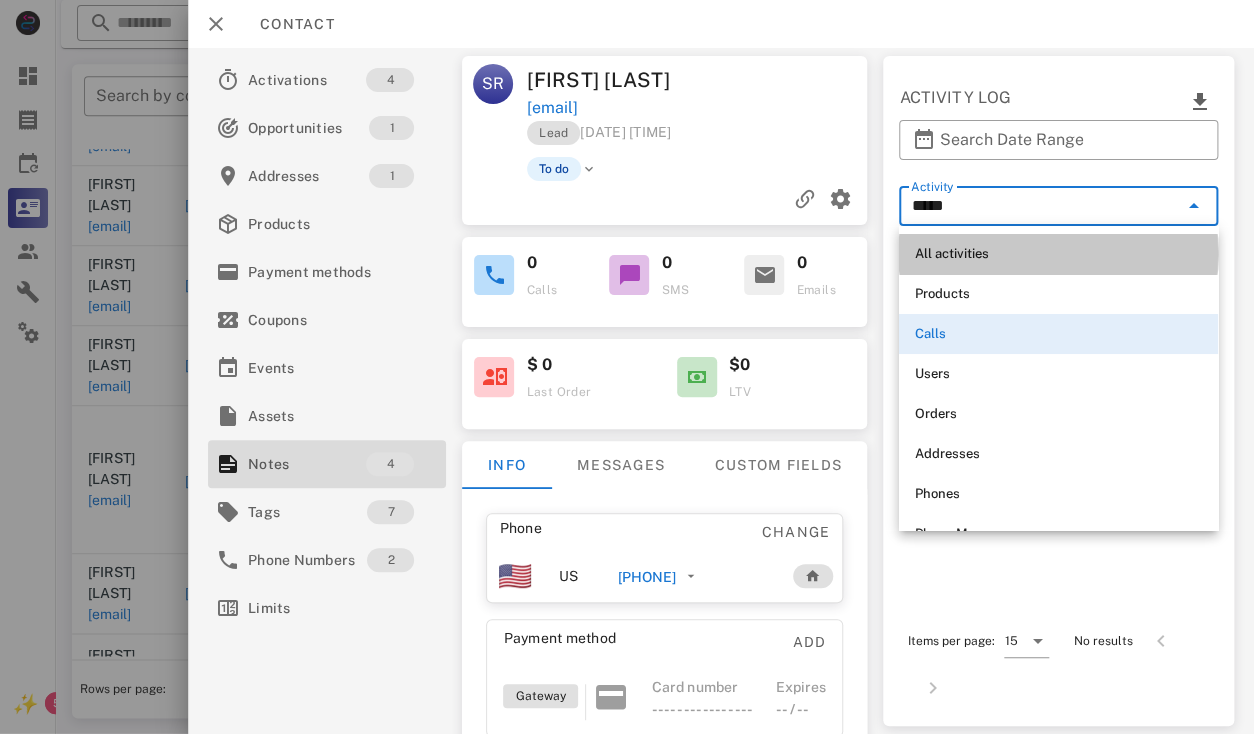 type on "**********" 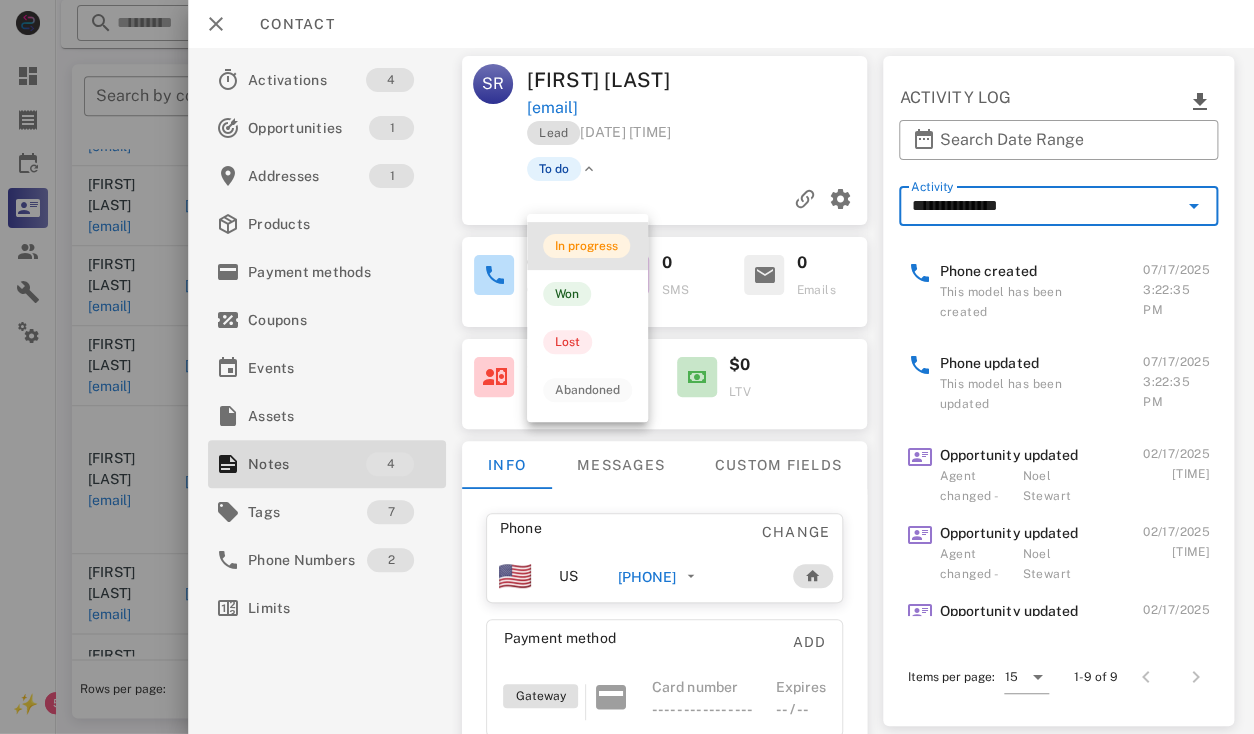 click on "In progress" at bounding box center (587, 246) 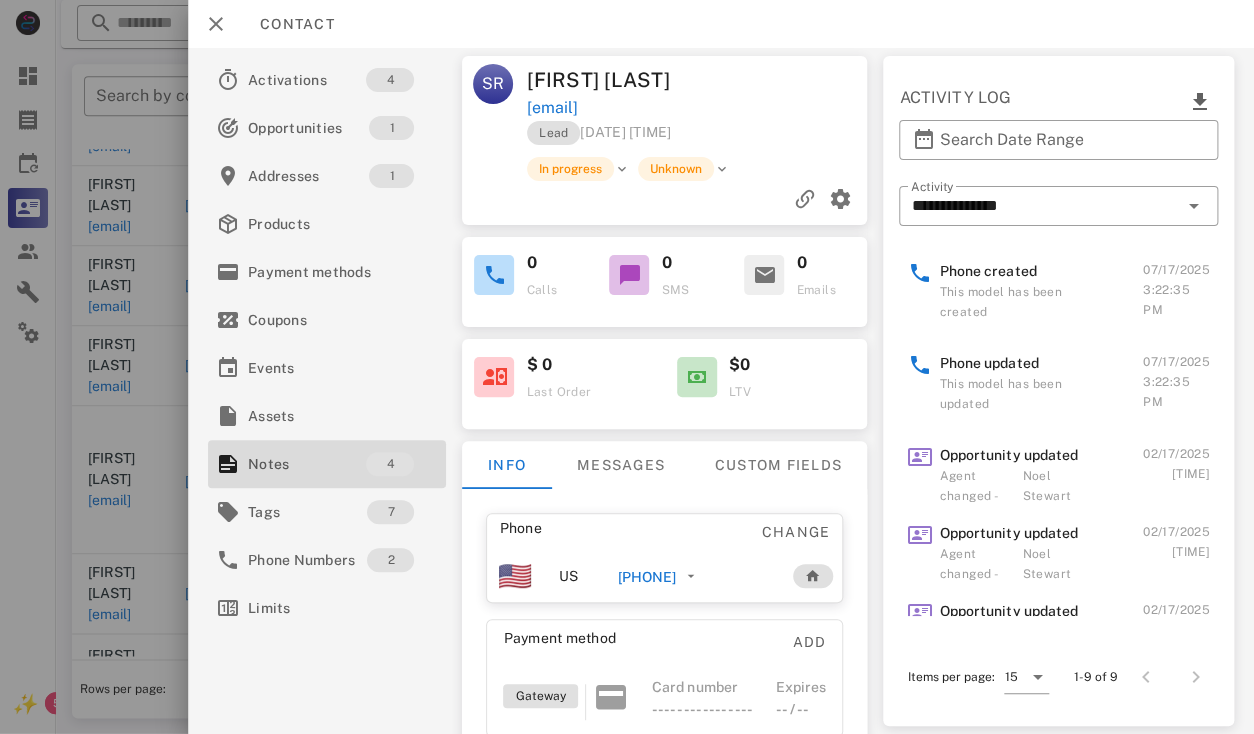 click on "Suzanne Raphaels" at bounding box center (613, 80) 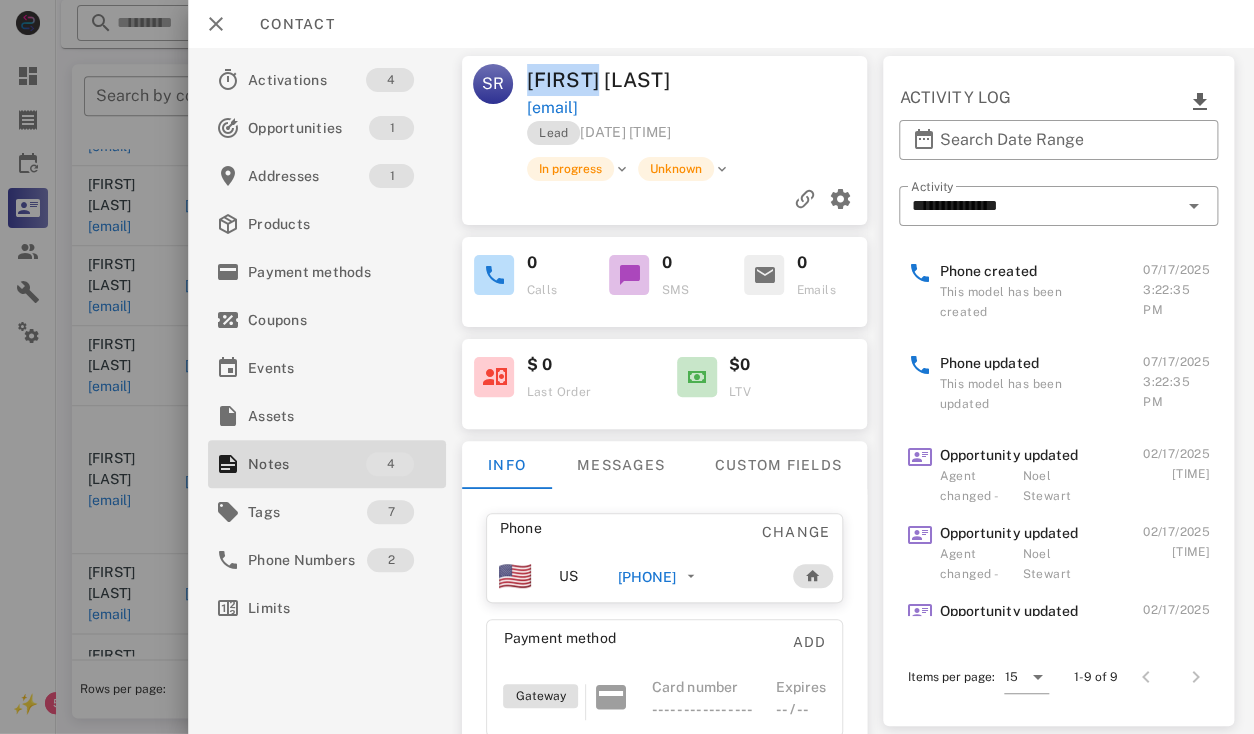 click on "Suzanne Raphaels" at bounding box center [613, 80] 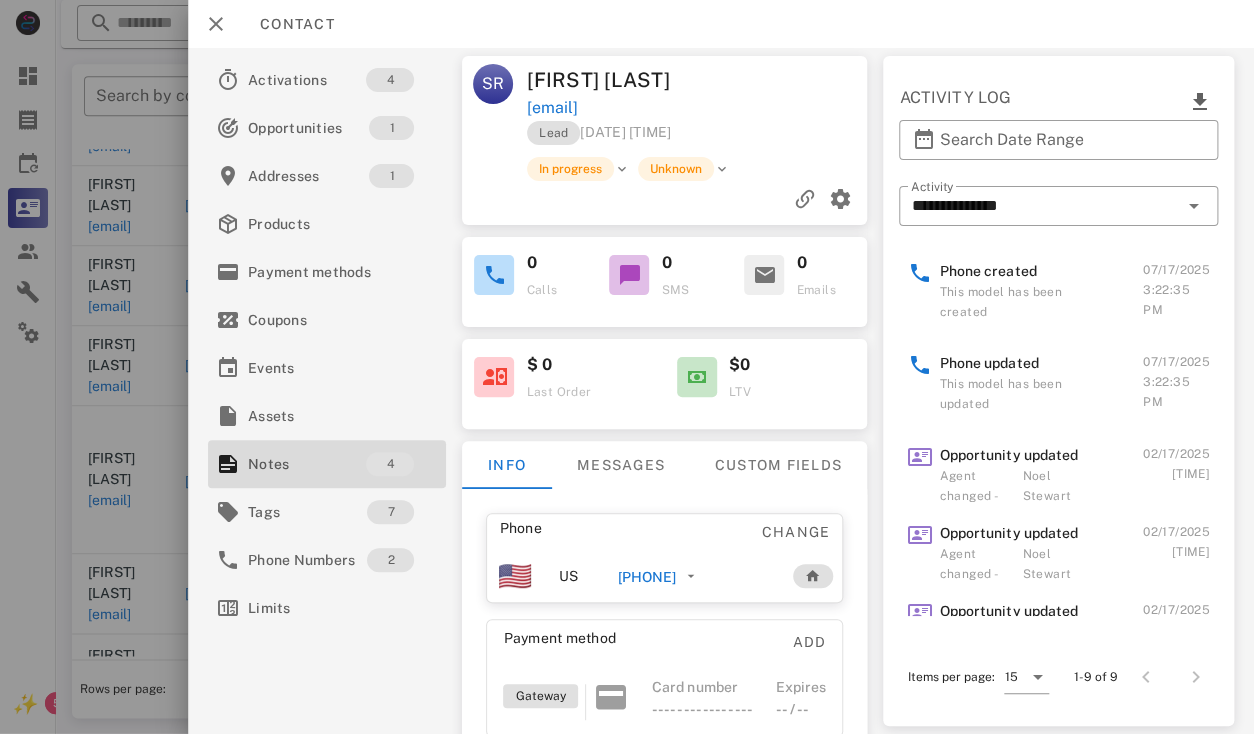 click on "Suzanne Raphaels" at bounding box center (613, 80) 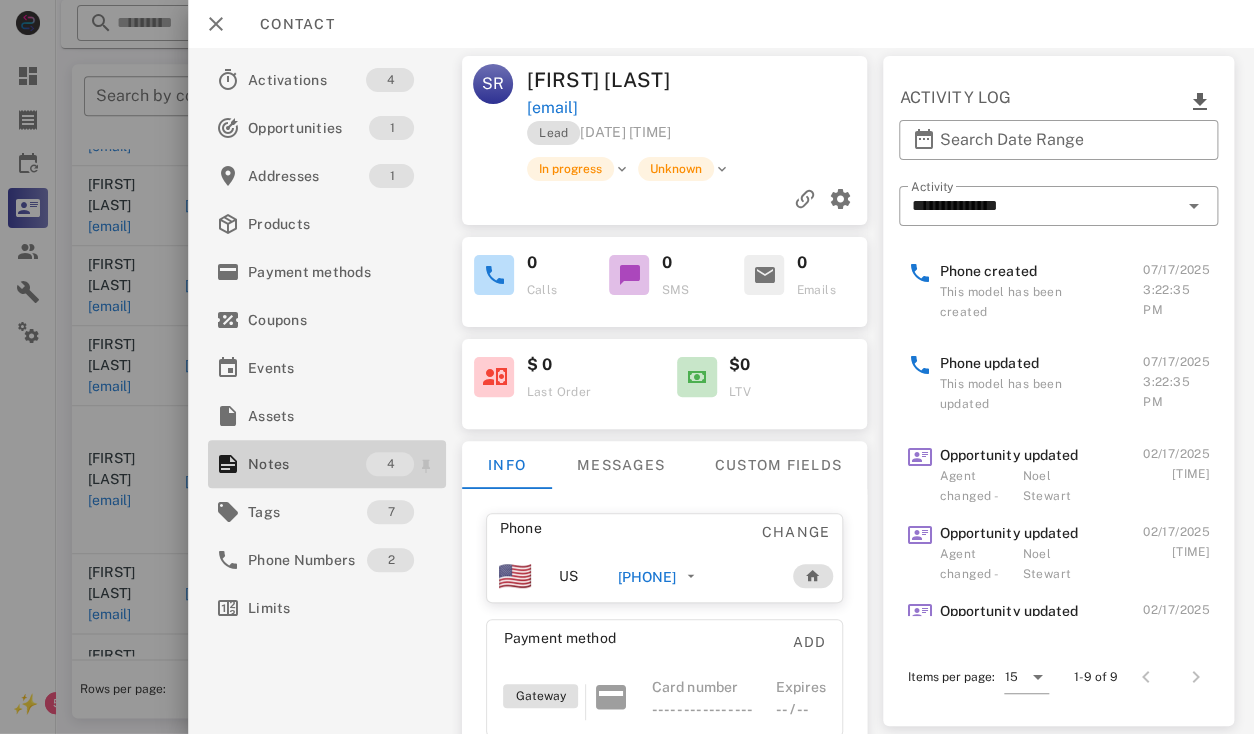 click on "Notes" at bounding box center [307, 464] 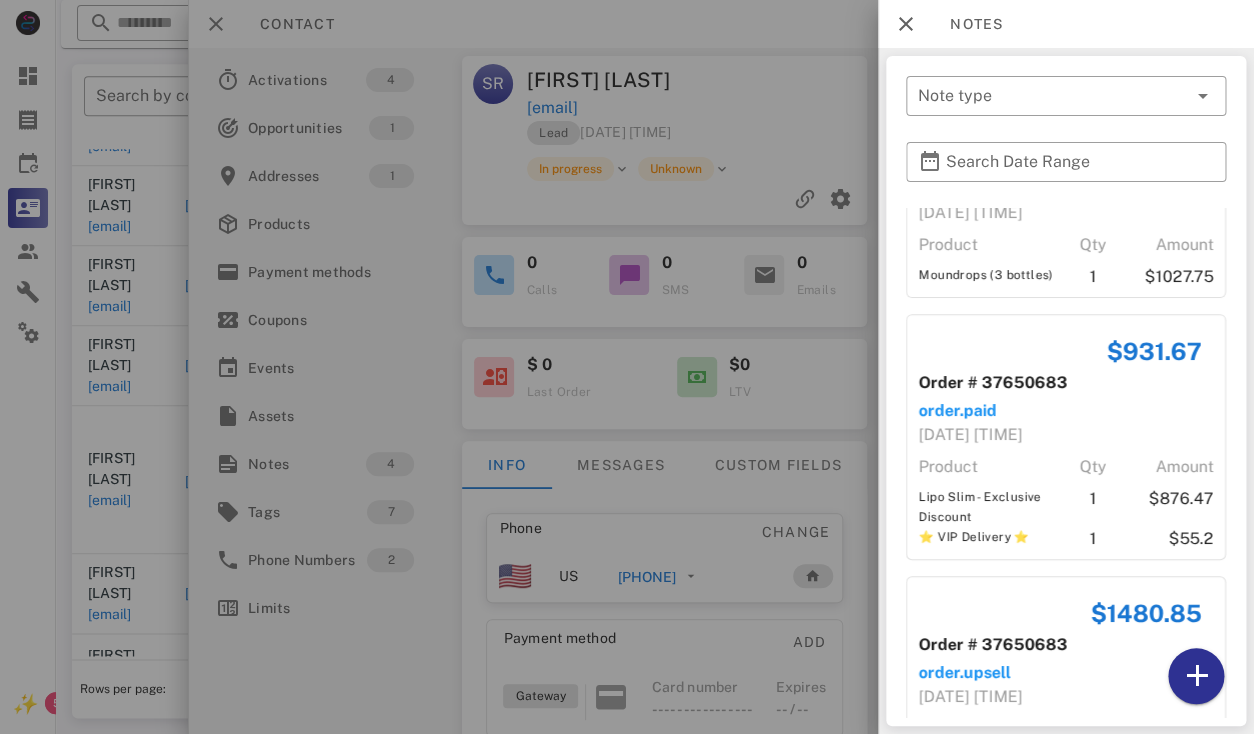 scroll, scrollTop: 512, scrollLeft: 0, axis: vertical 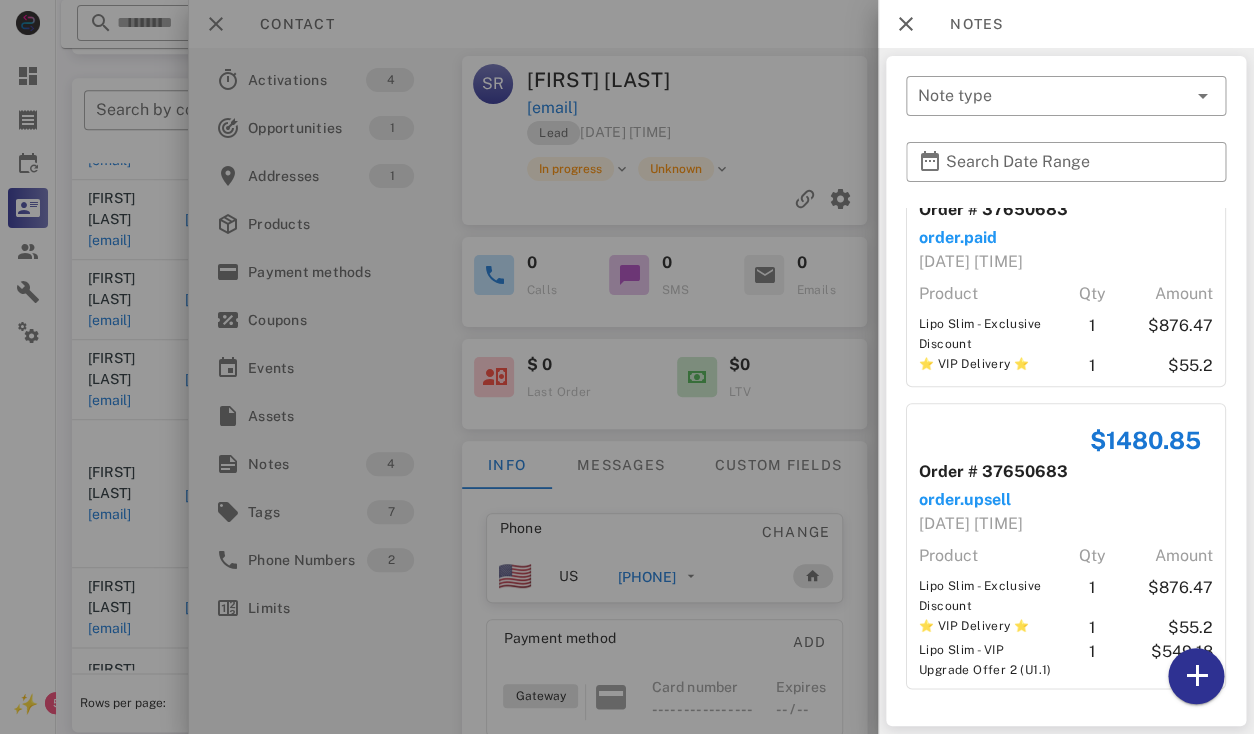 click at bounding box center [627, 367] 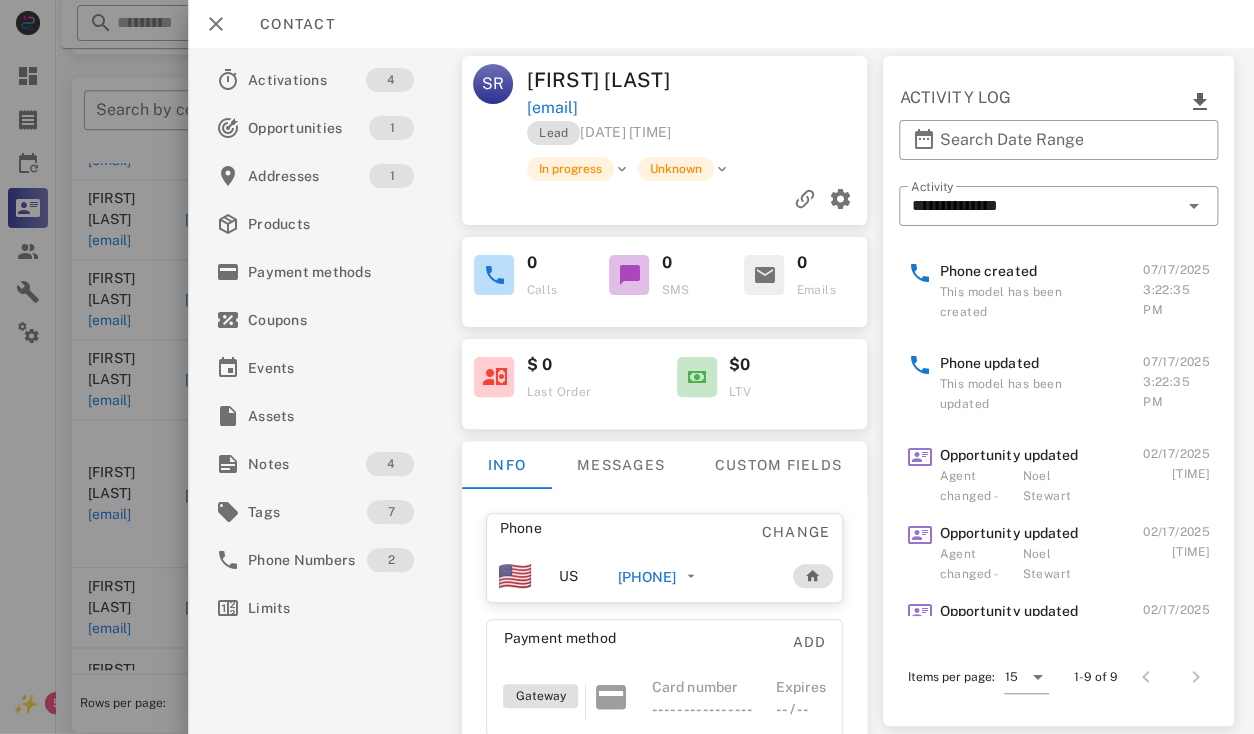 click on "Suzanne Raphaels" at bounding box center [613, 80] 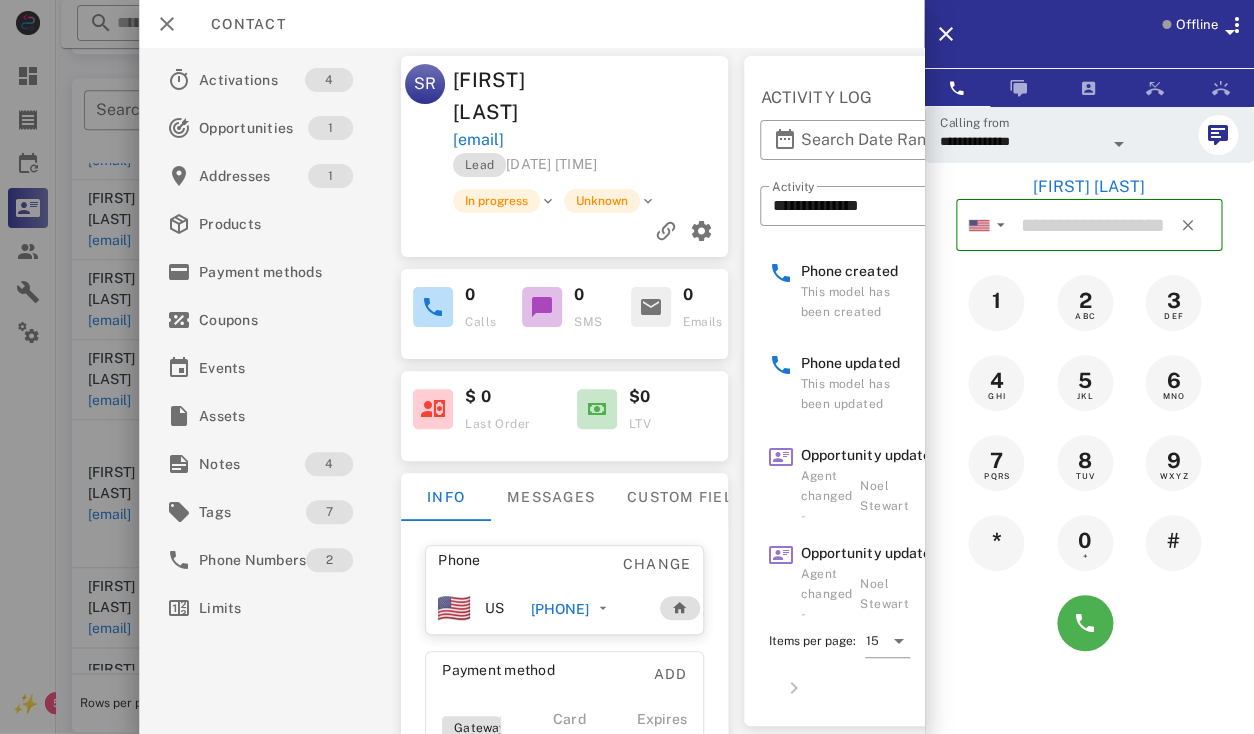 type on "**********" 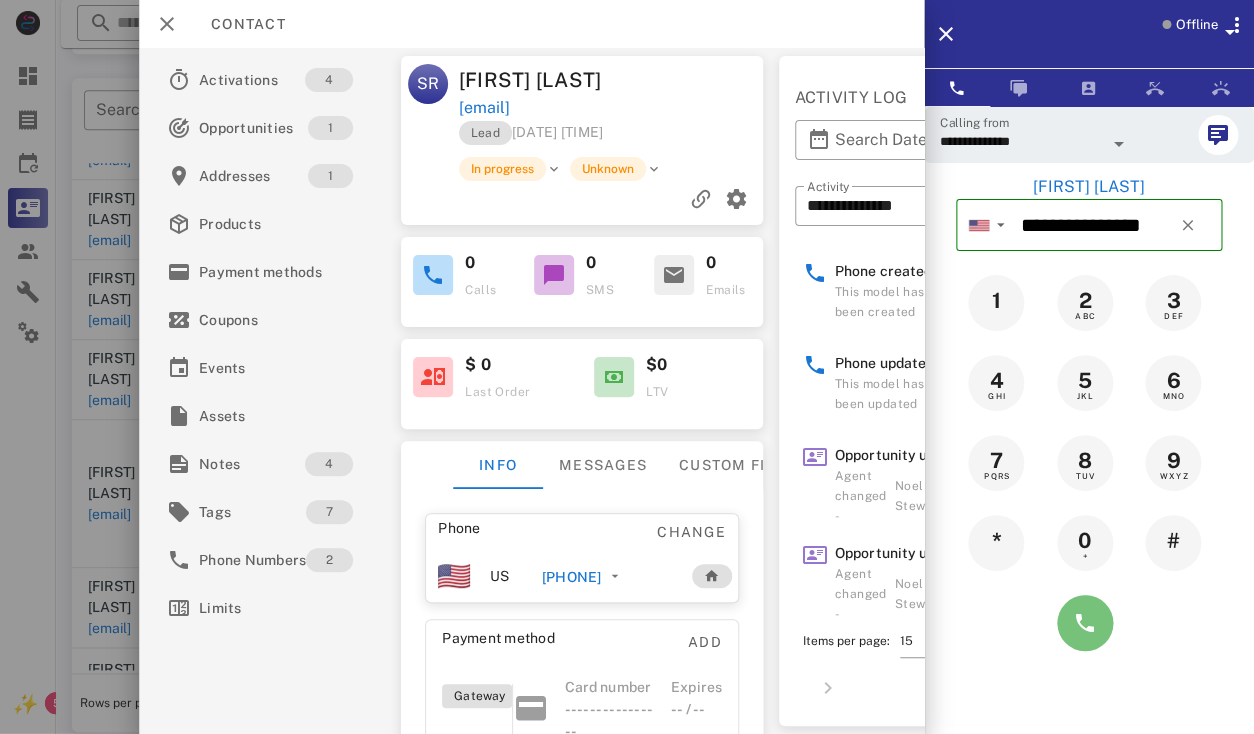 click at bounding box center (1085, 623) 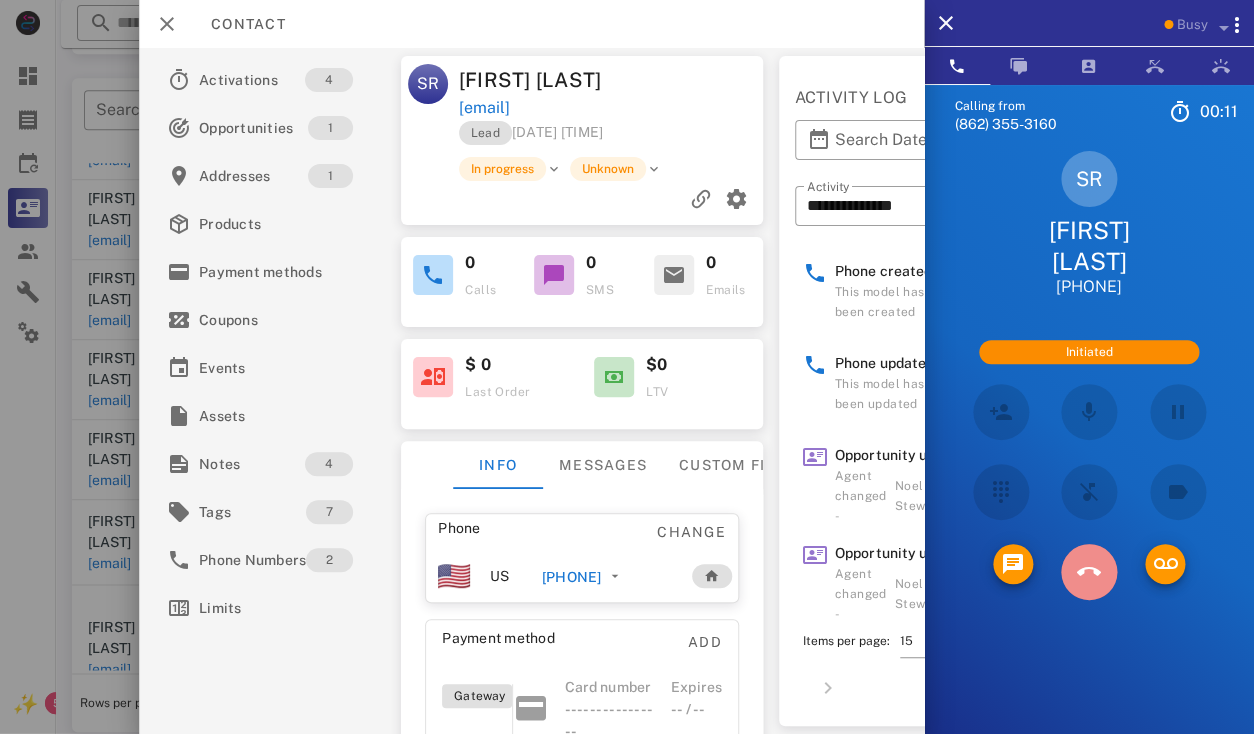 click at bounding box center (1089, 572) 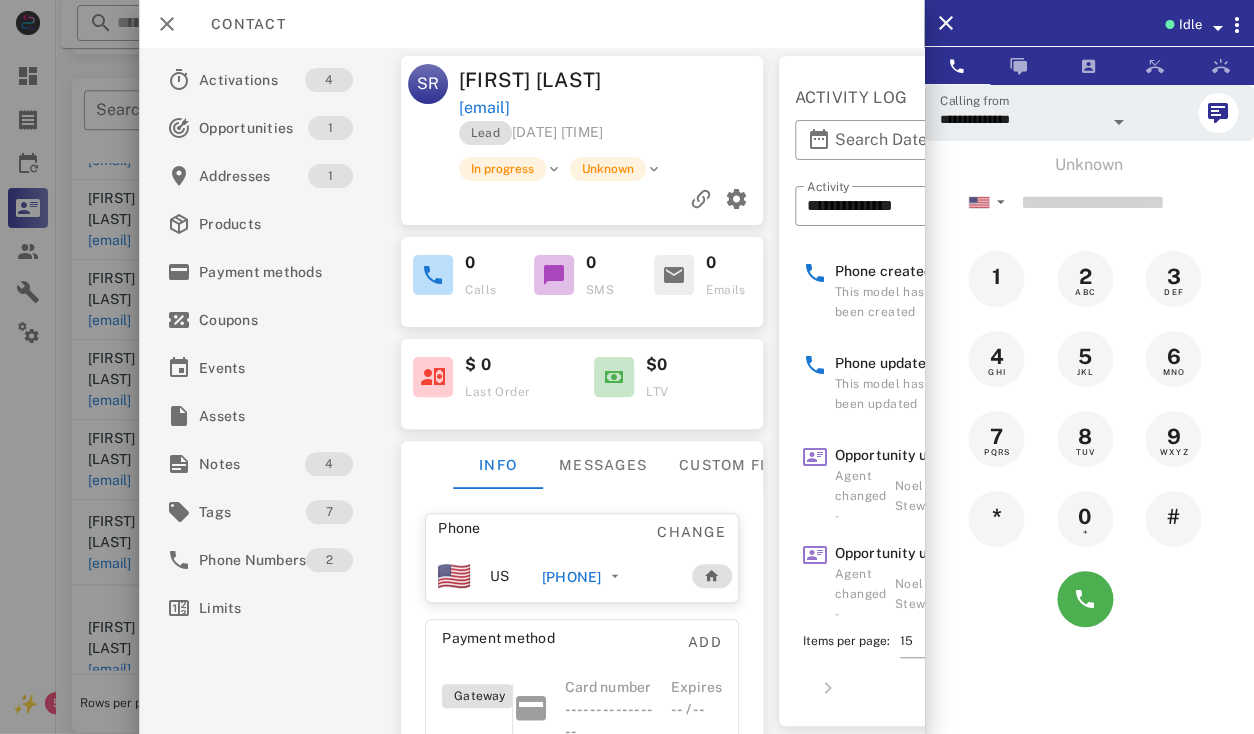 click on "+19084969241" at bounding box center (571, 577) 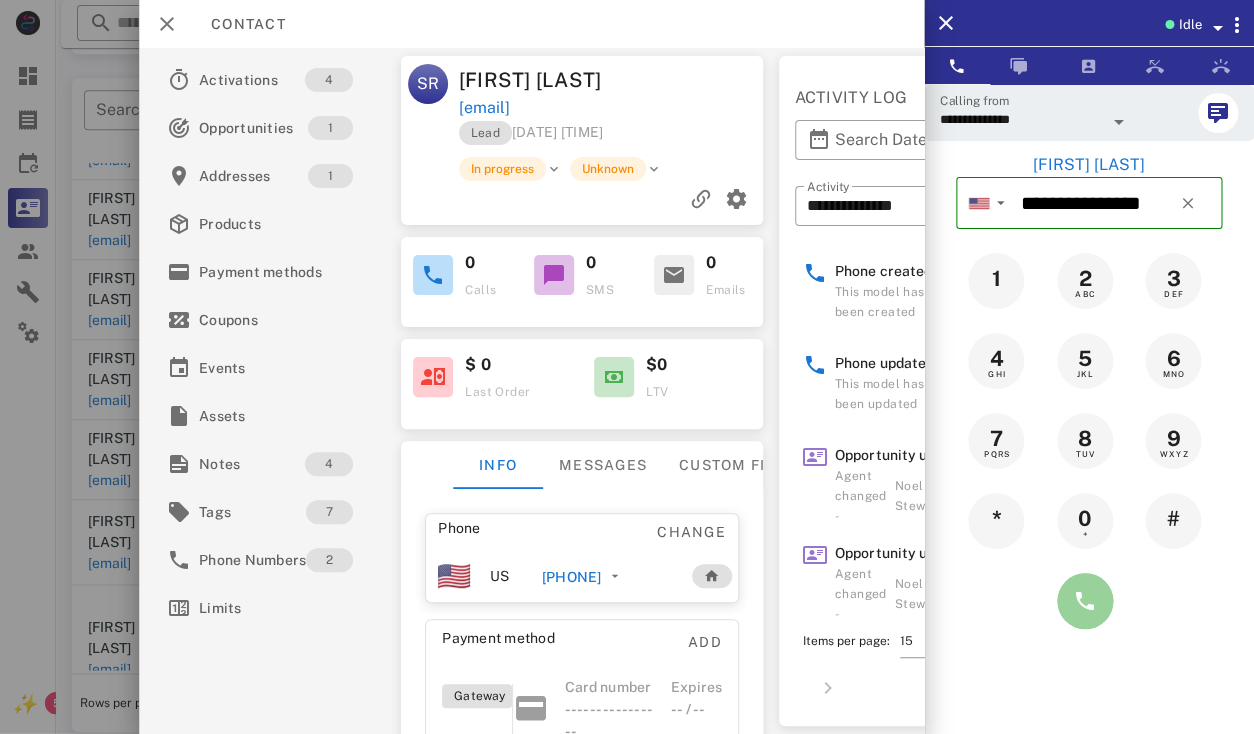 click at bounding box center [1085, 601] 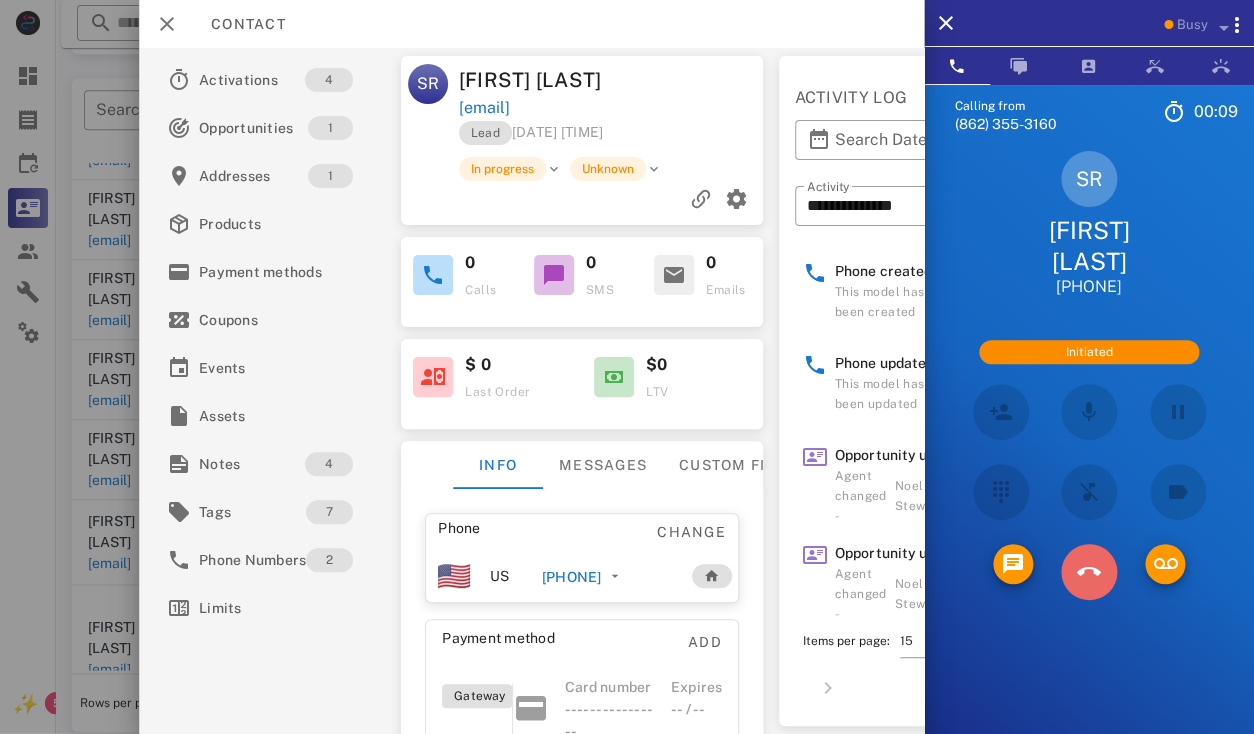 click at bounding box center [1089, 572] 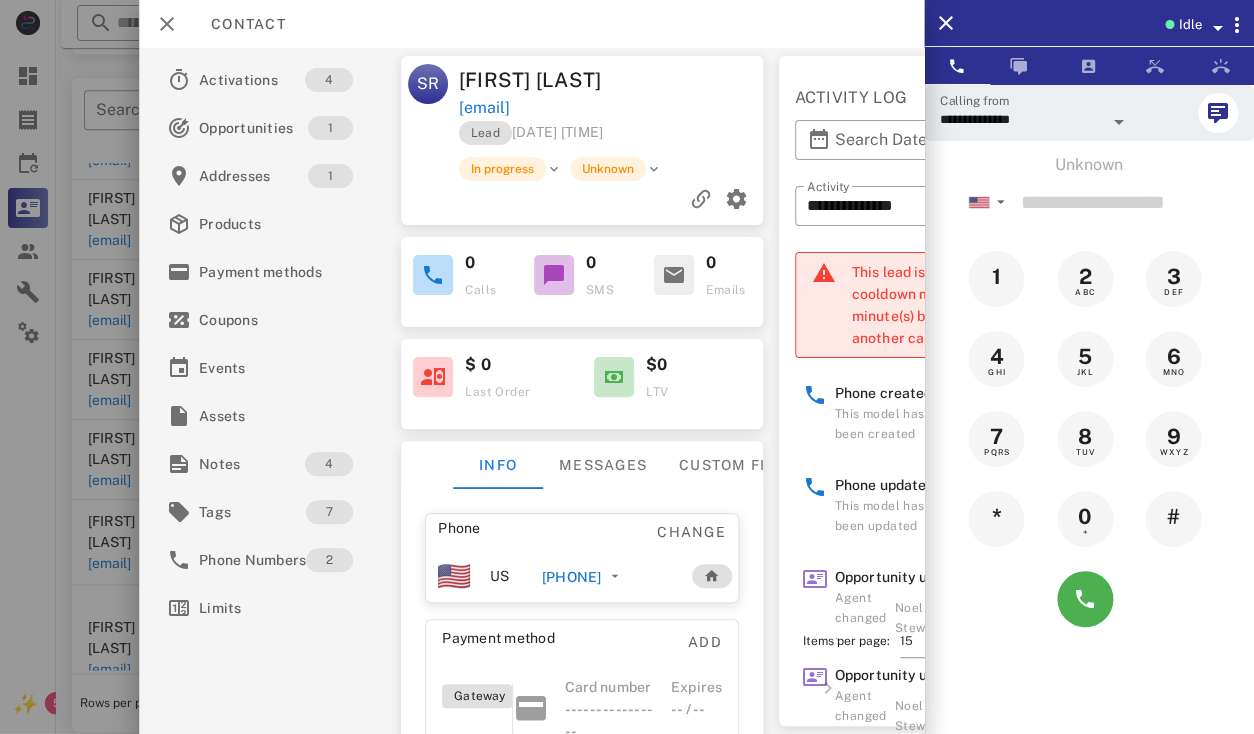 click on "+19084969241" at bounding box center [571, 577] 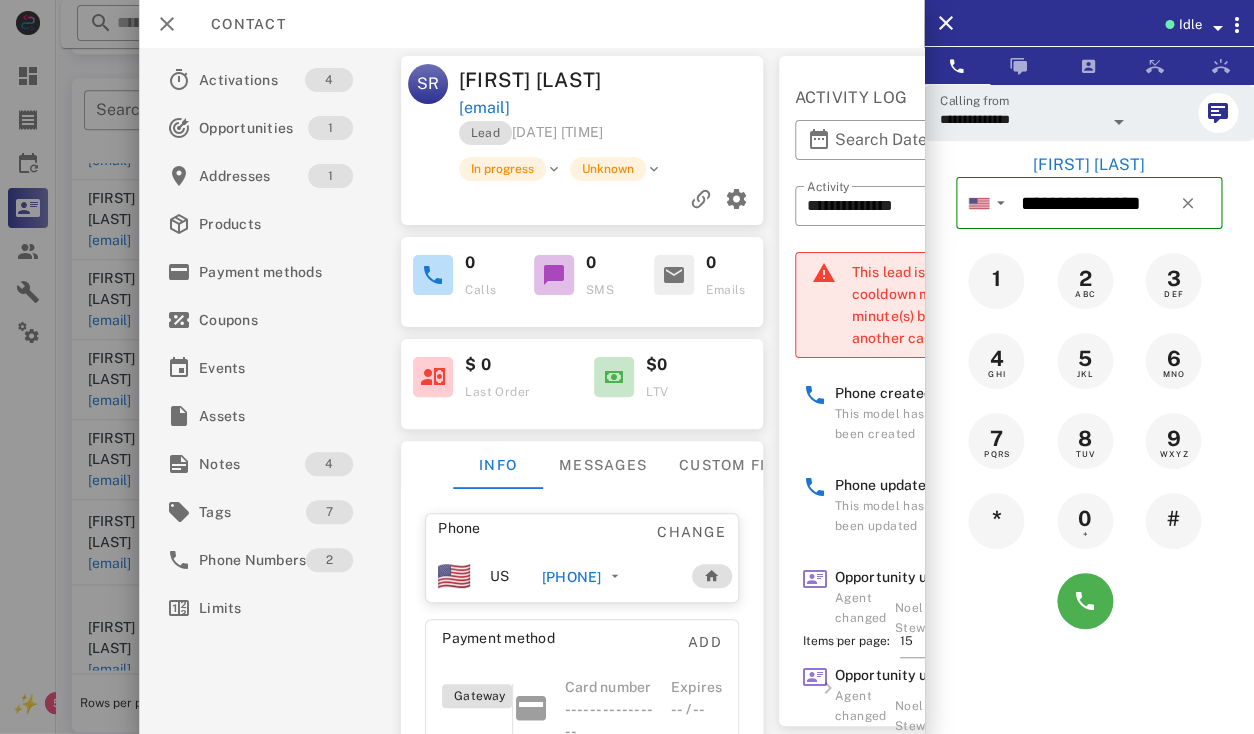 click at bounding box center [1119, 122] 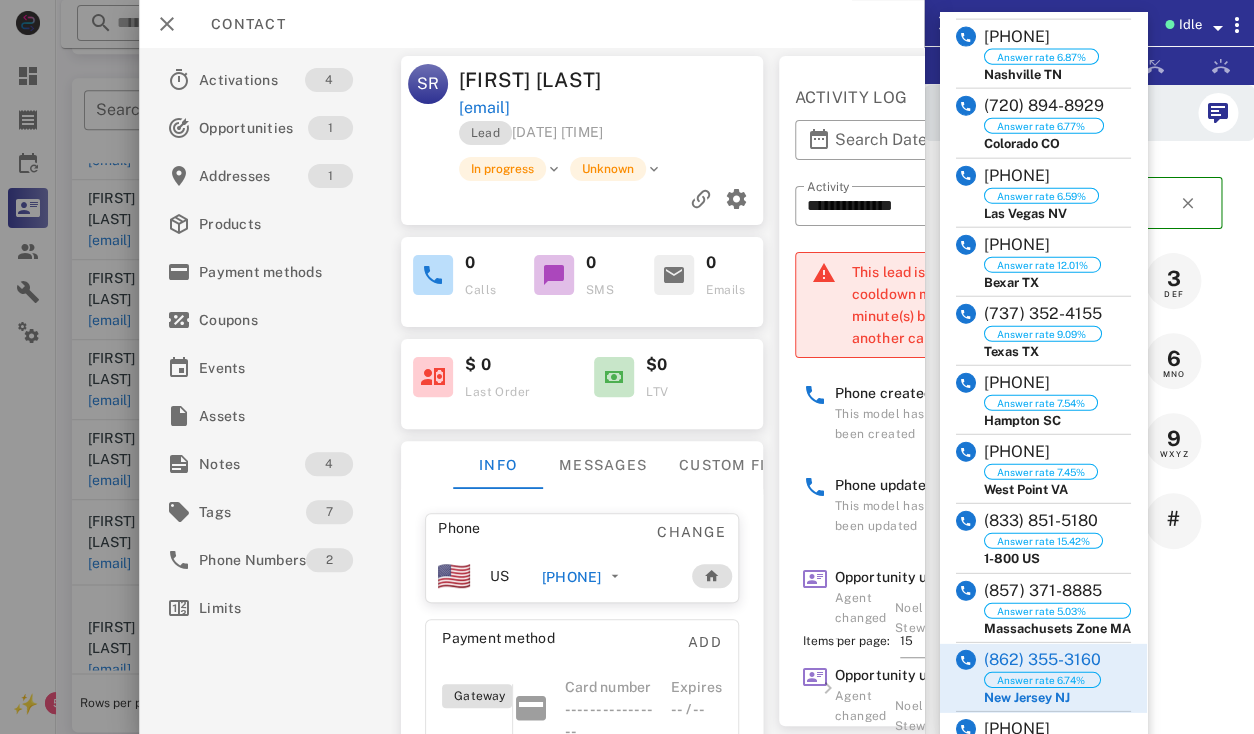 scroll, scrollTop: 1540, scrollLeft: 0, axis: vertical 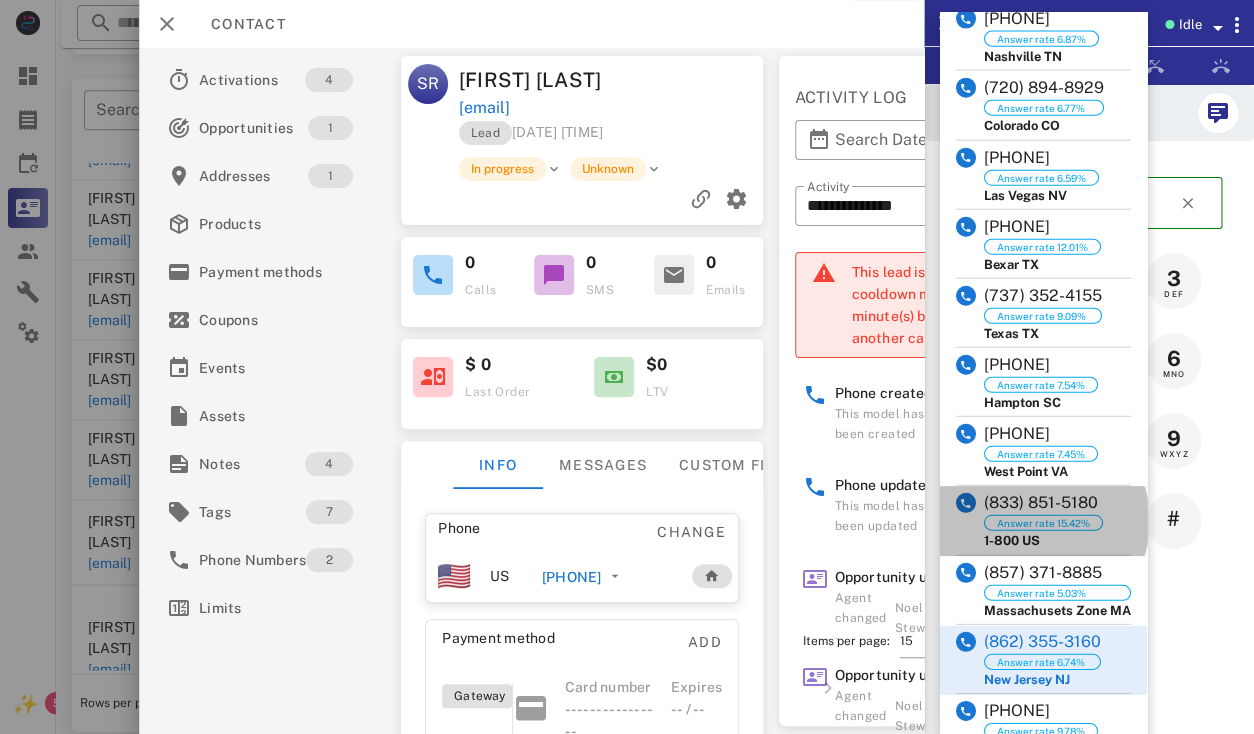 click on "(833) 851-5180" at bounding box center [1043, 503] 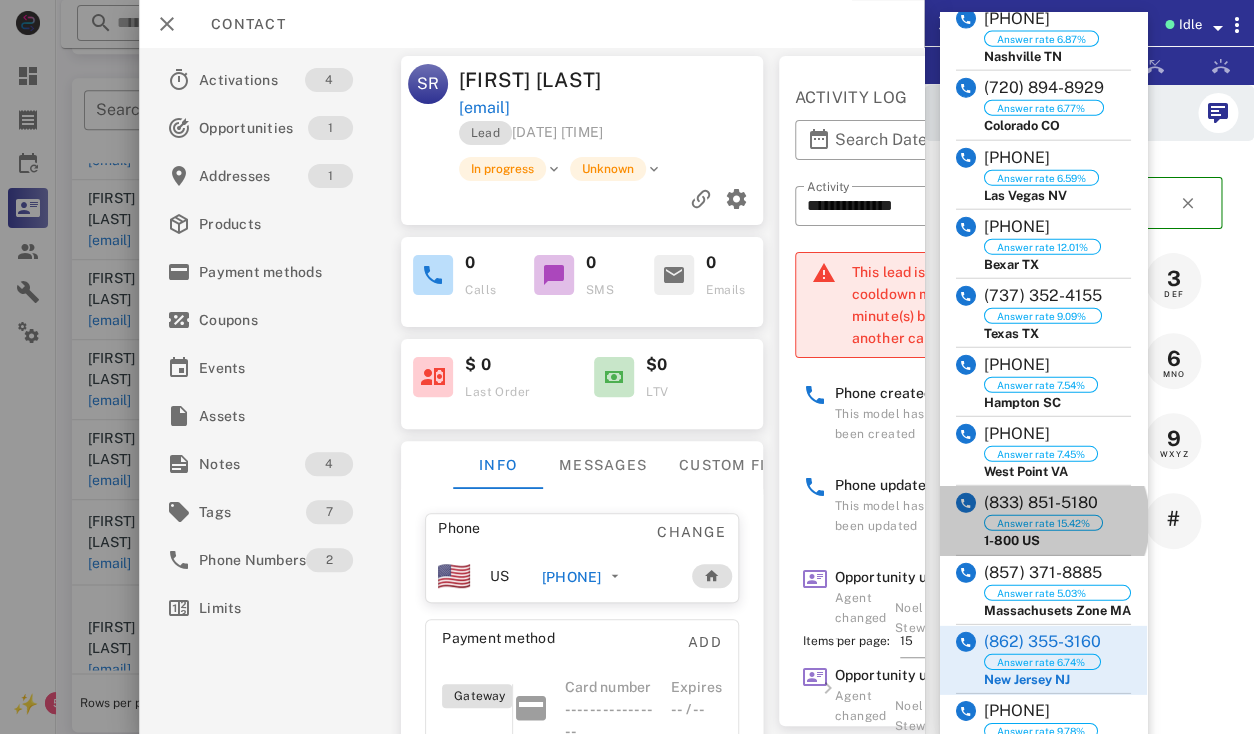 type on "**********" 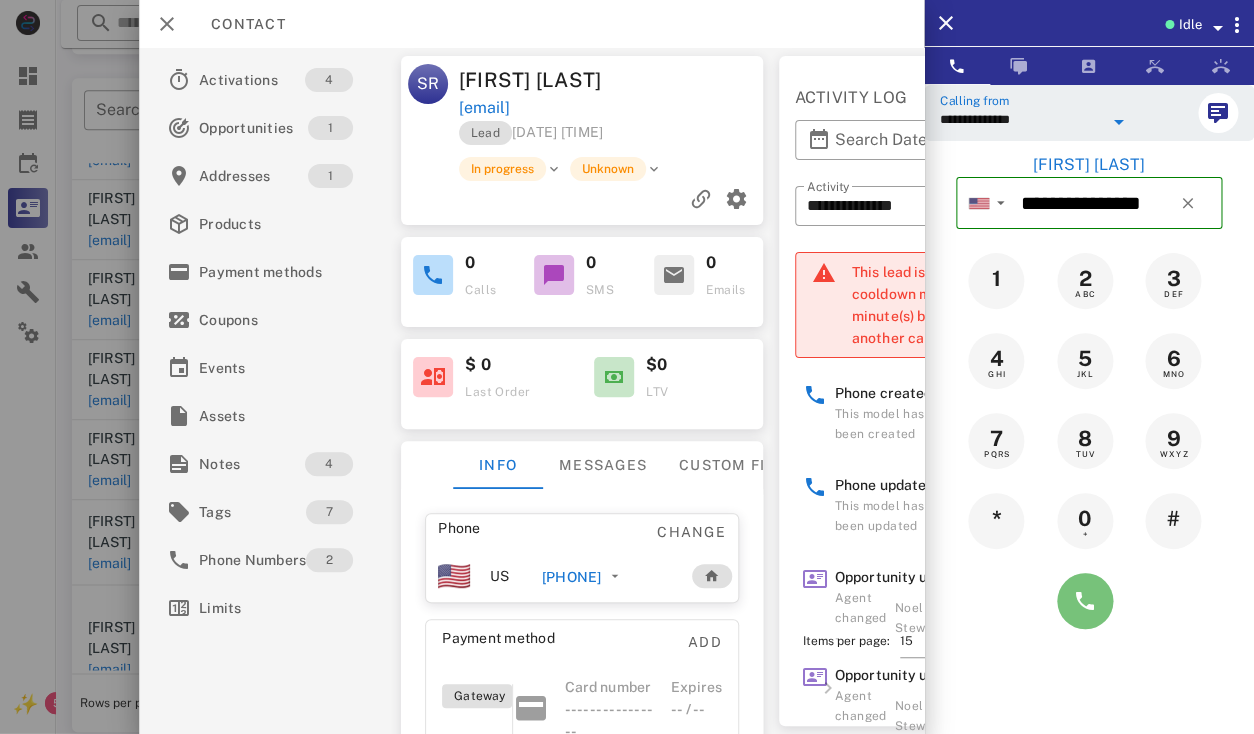 click at bounding box center [1085, 601] 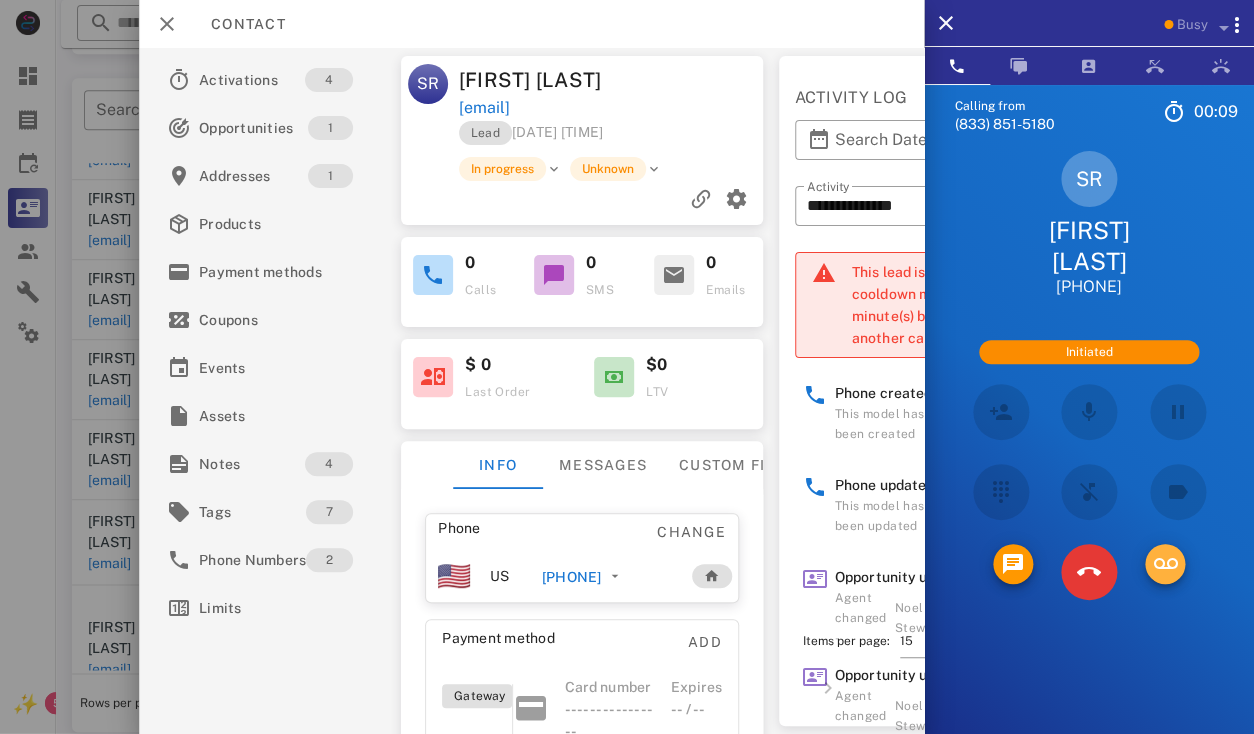 click at bounding box center (1165, 564) 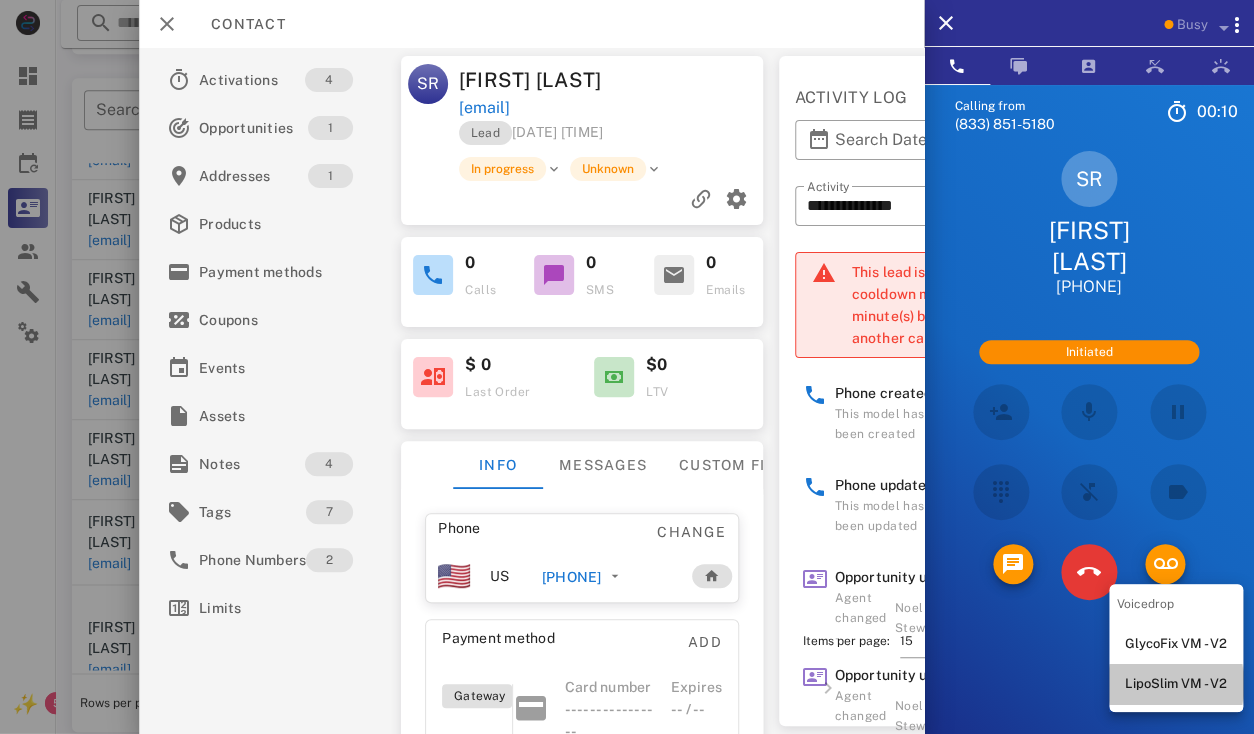 click on "LipoSlim VM - V2" at bounding box center (1176, 684) 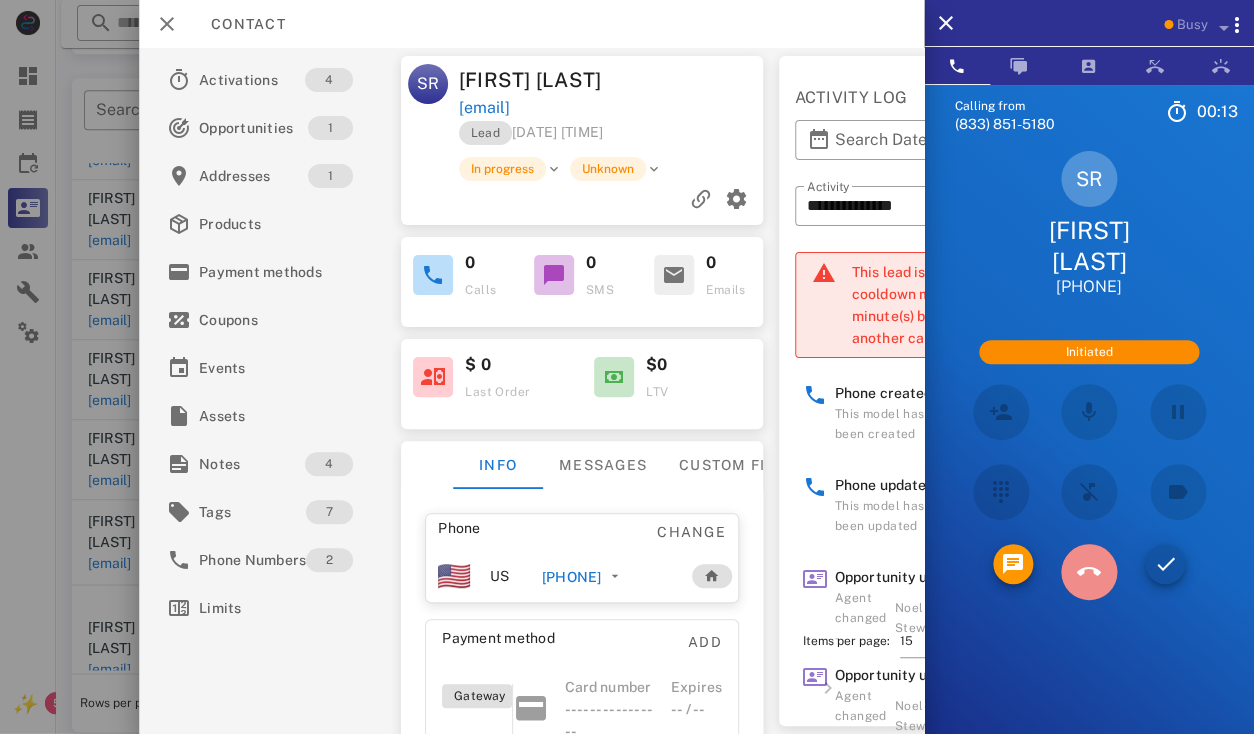 click at bounding box center (1089, 572) 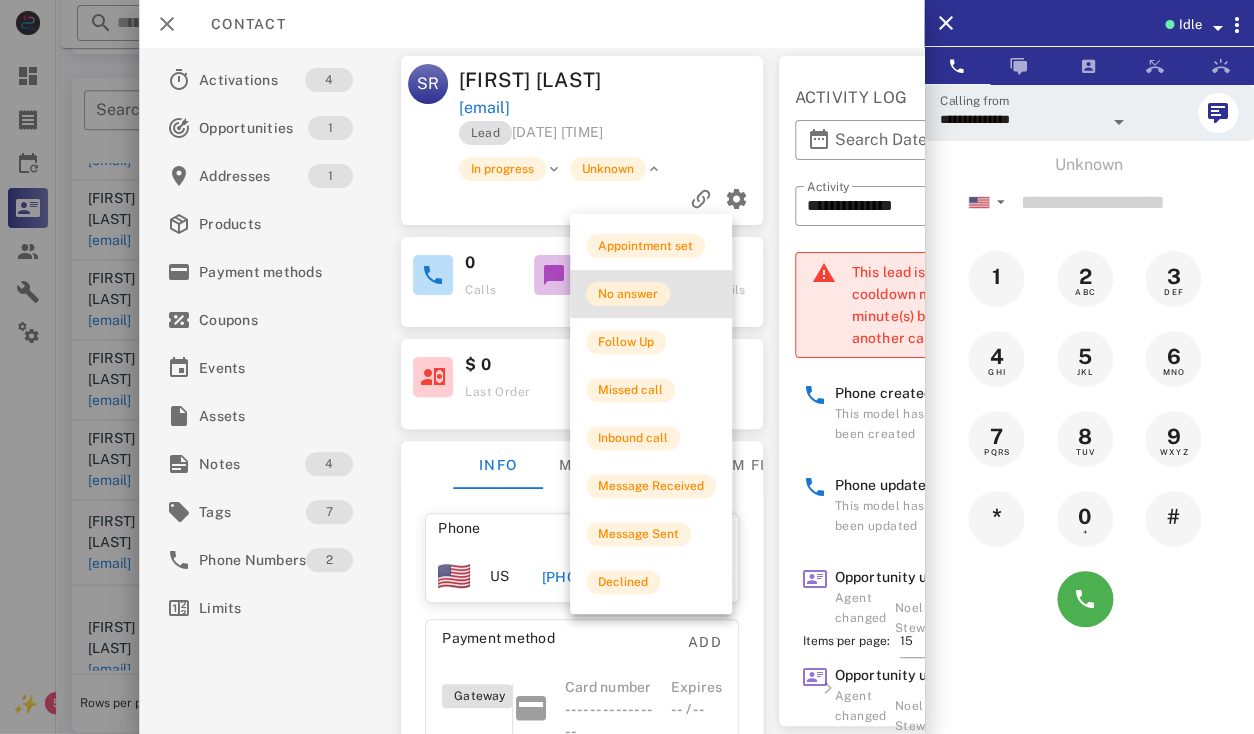 click on "No answer" at bounding box center [628, 294] 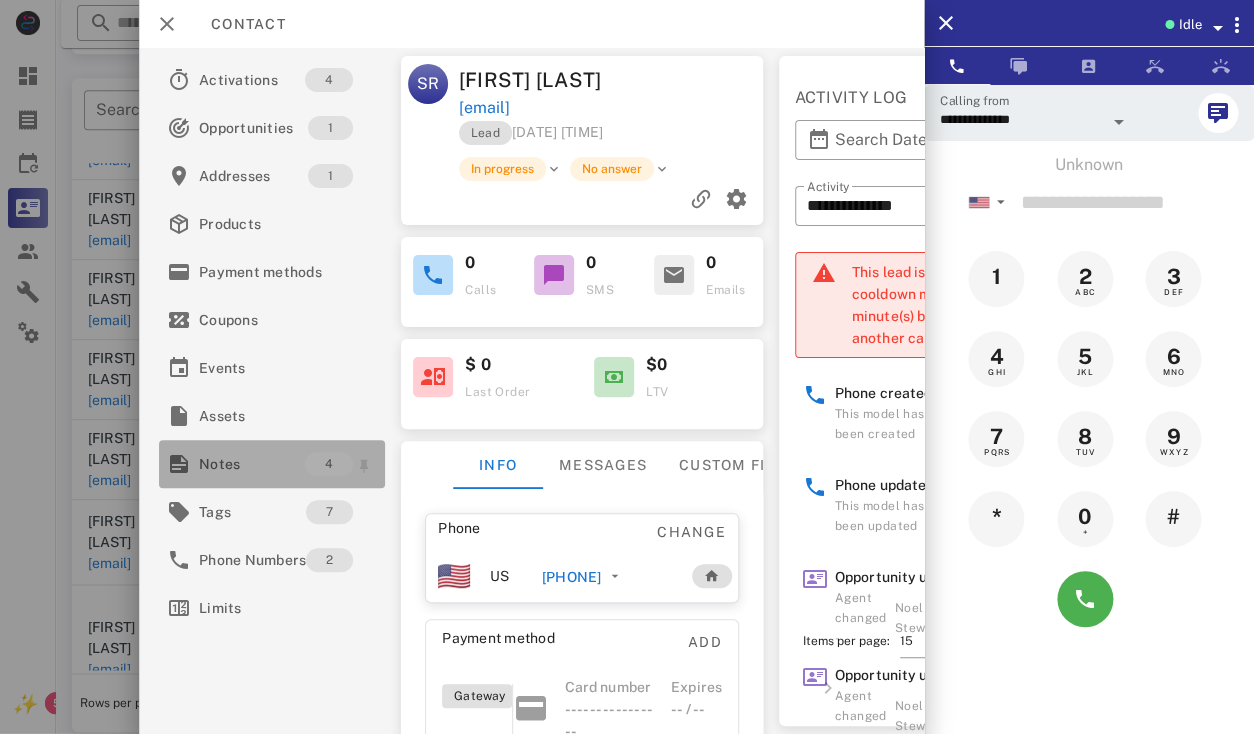 click on "Notes" at bounding box center (252, 464) 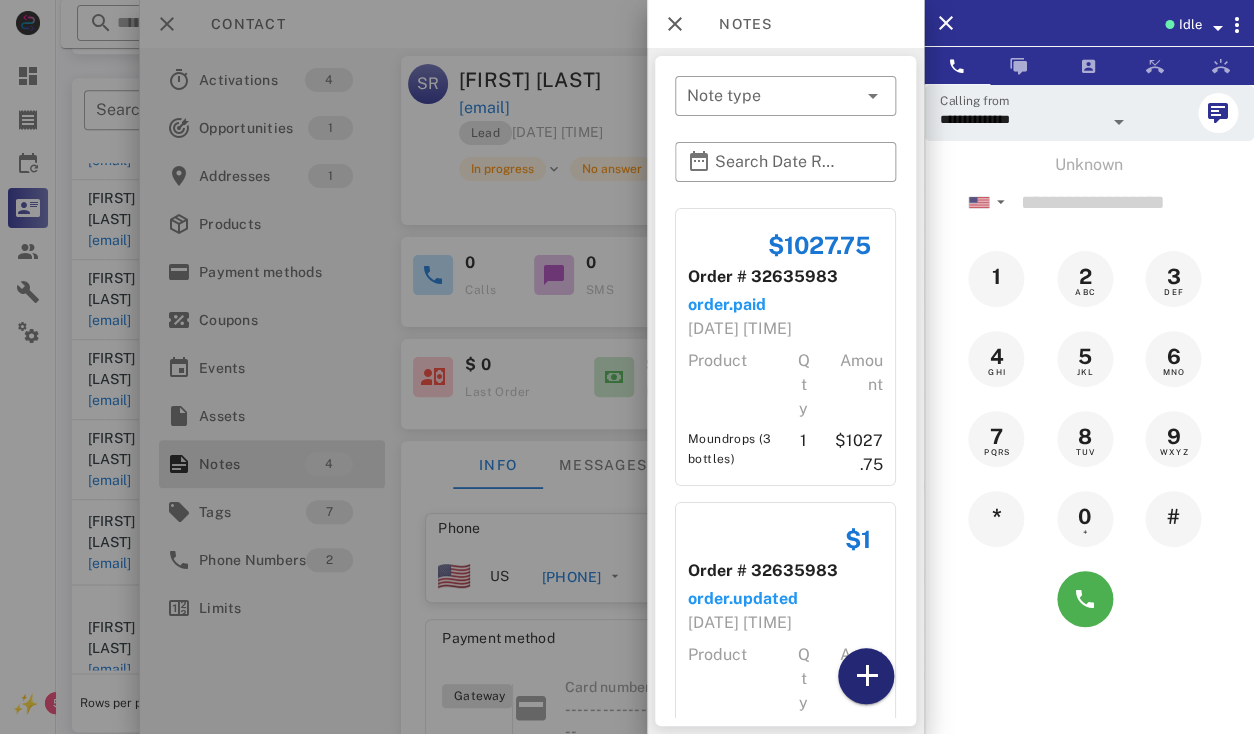 click at bounding box center (866, 676) 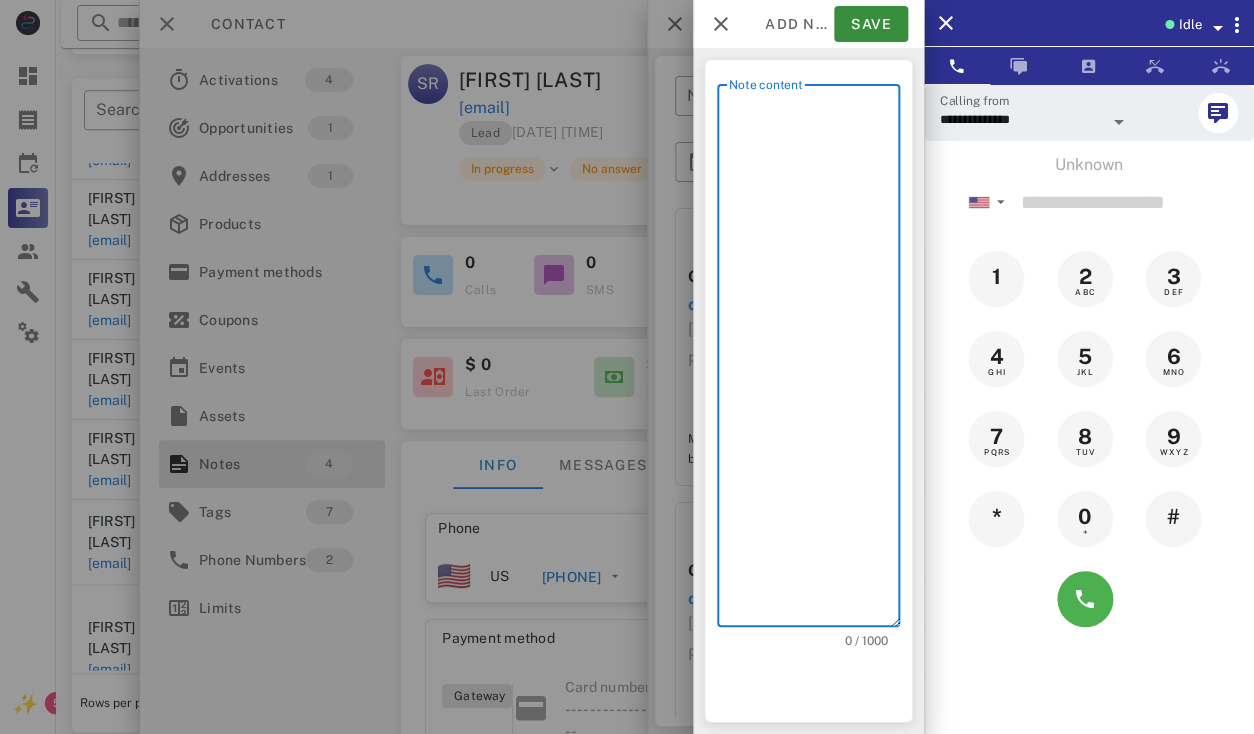 click on "Note content" at bounding box center [814, 360] 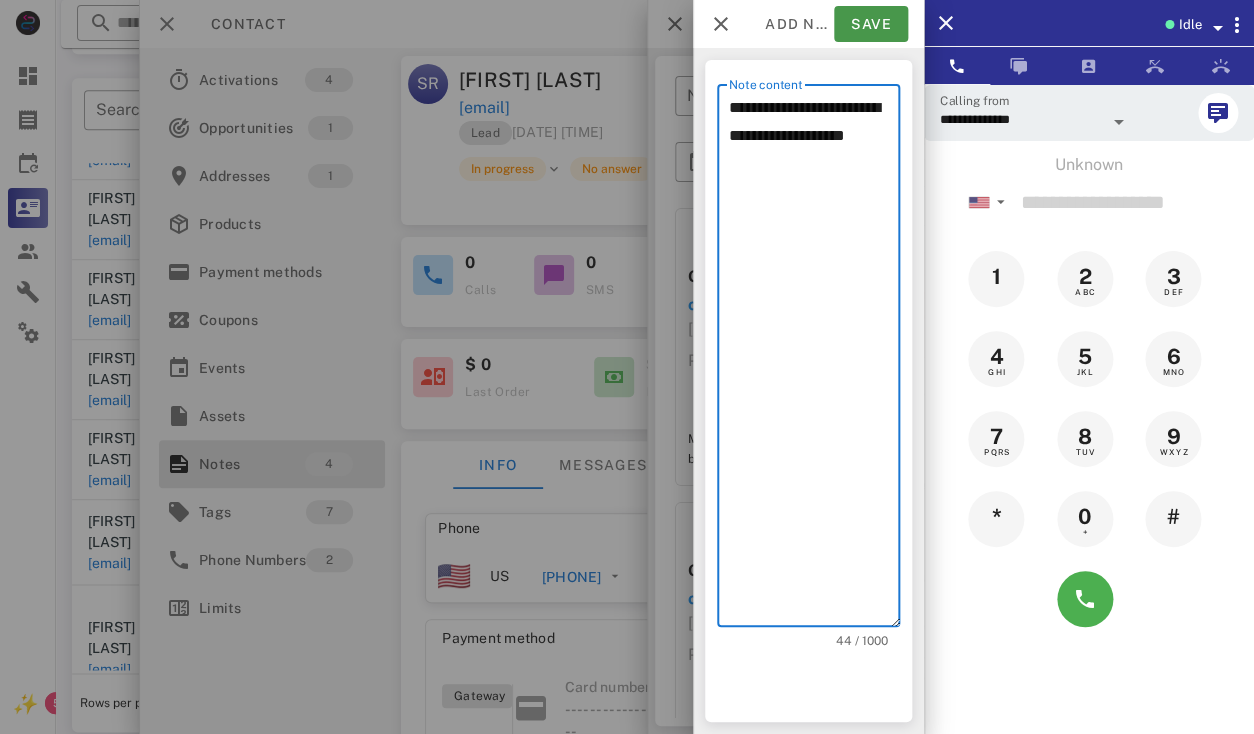 type on "**********" 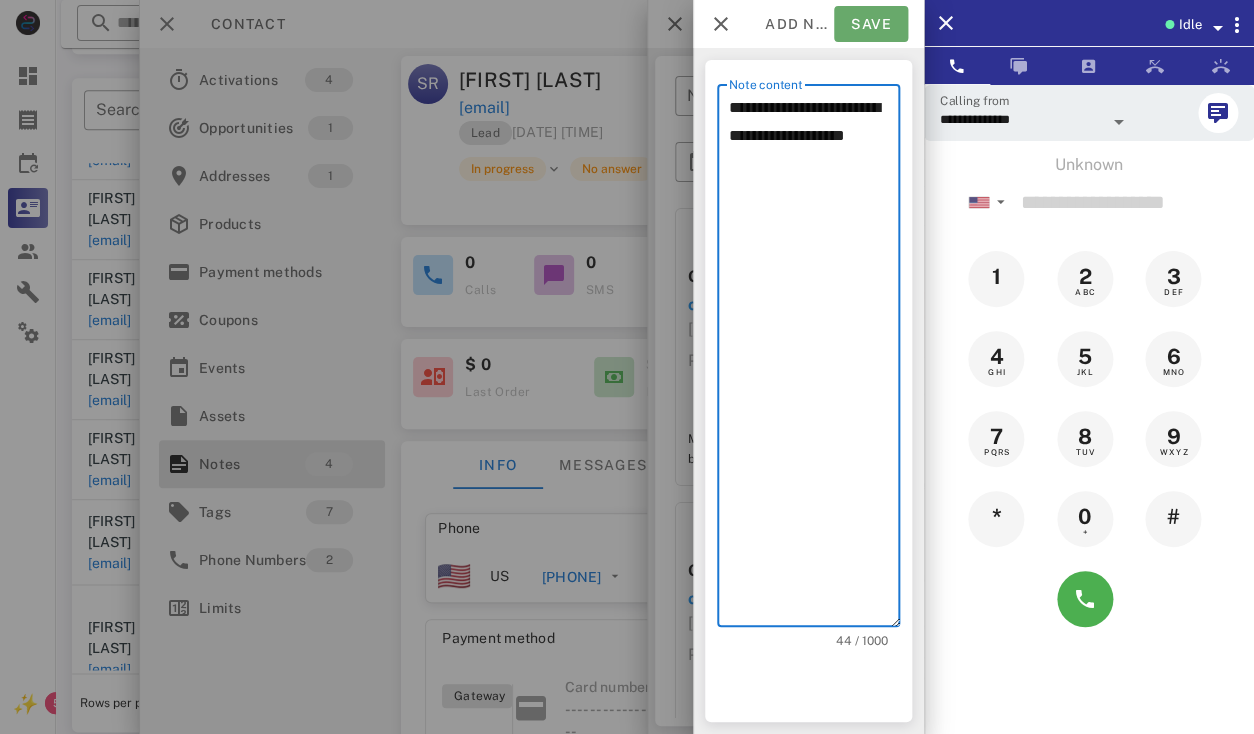 click on "Save" at bounding box center [871, 24] 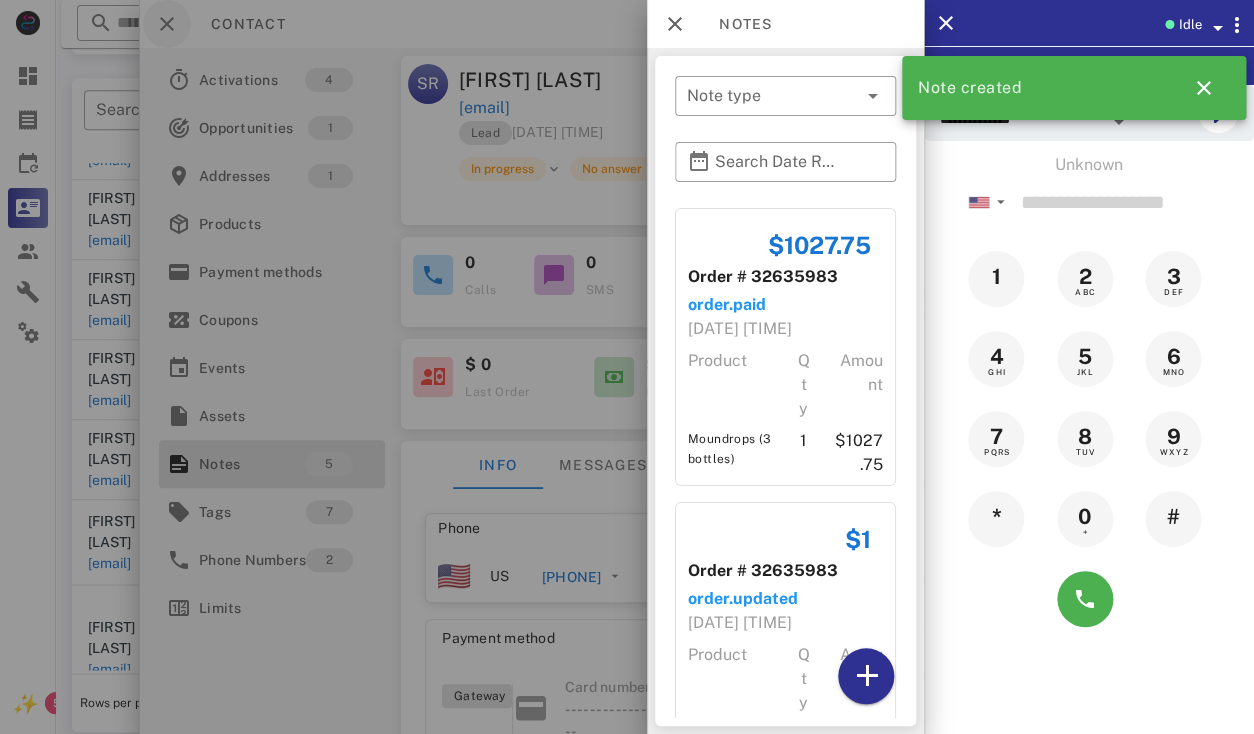 click at bounding box center [627, 367] 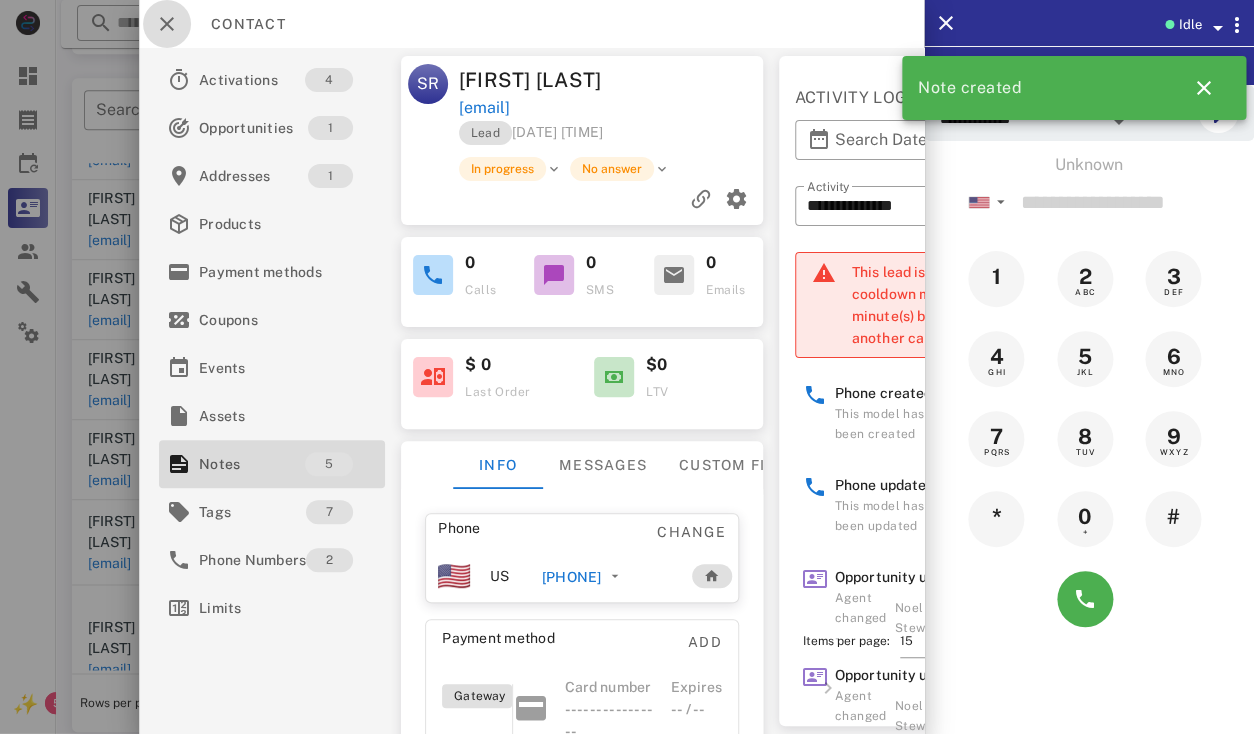 click at bounding box center [167, 24] 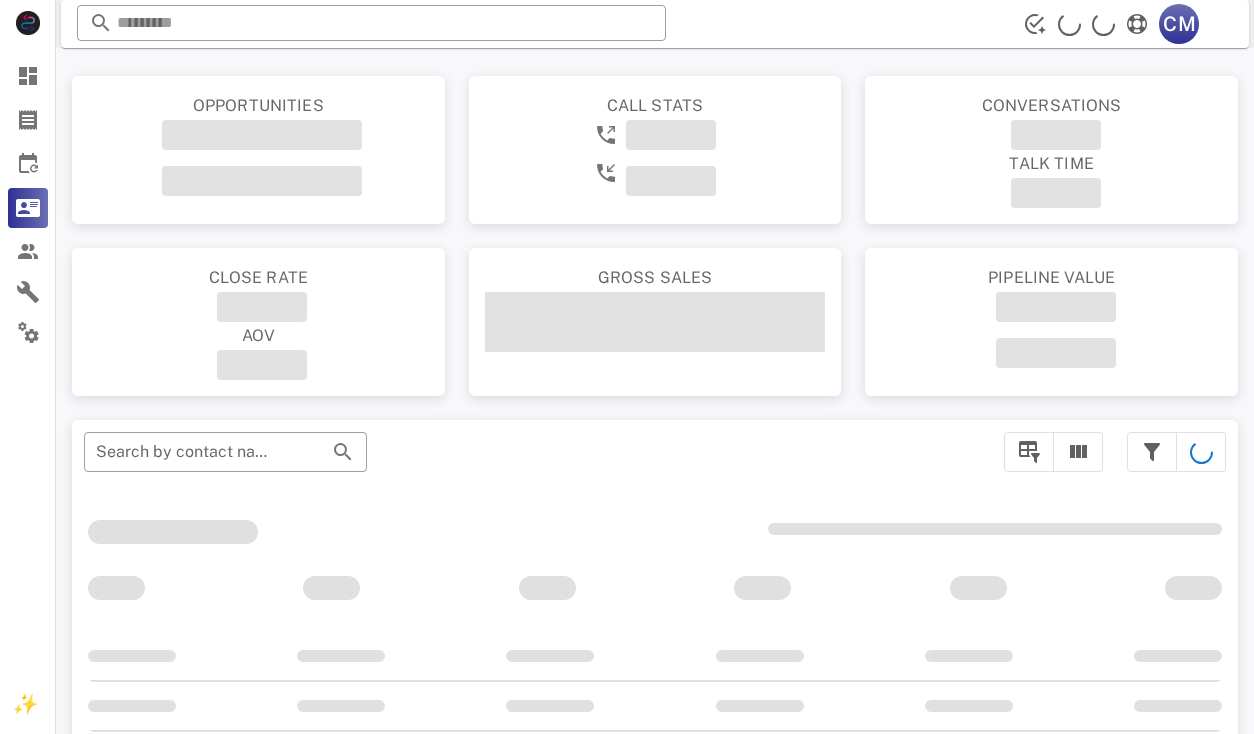 scroll, scrollTop: 1, scrollLeft: 0, axis: vertical 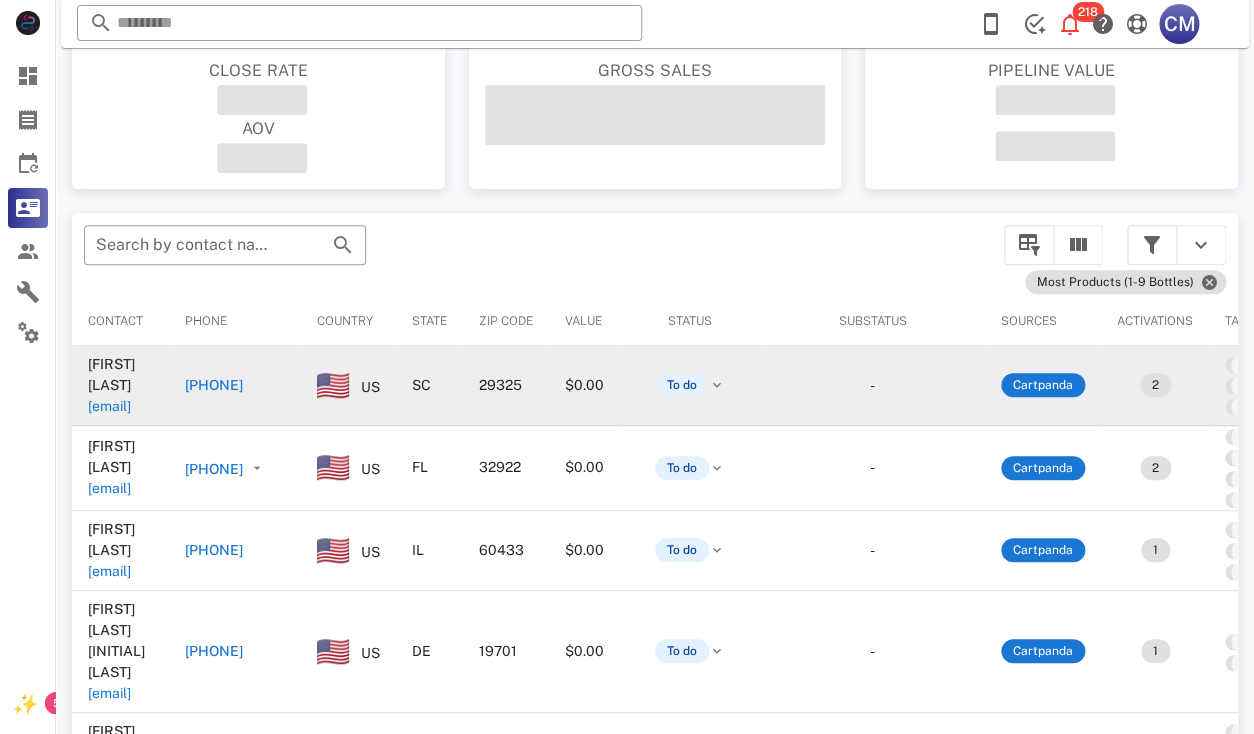click on "[EMAIL]" at bounding box center [109, 406] 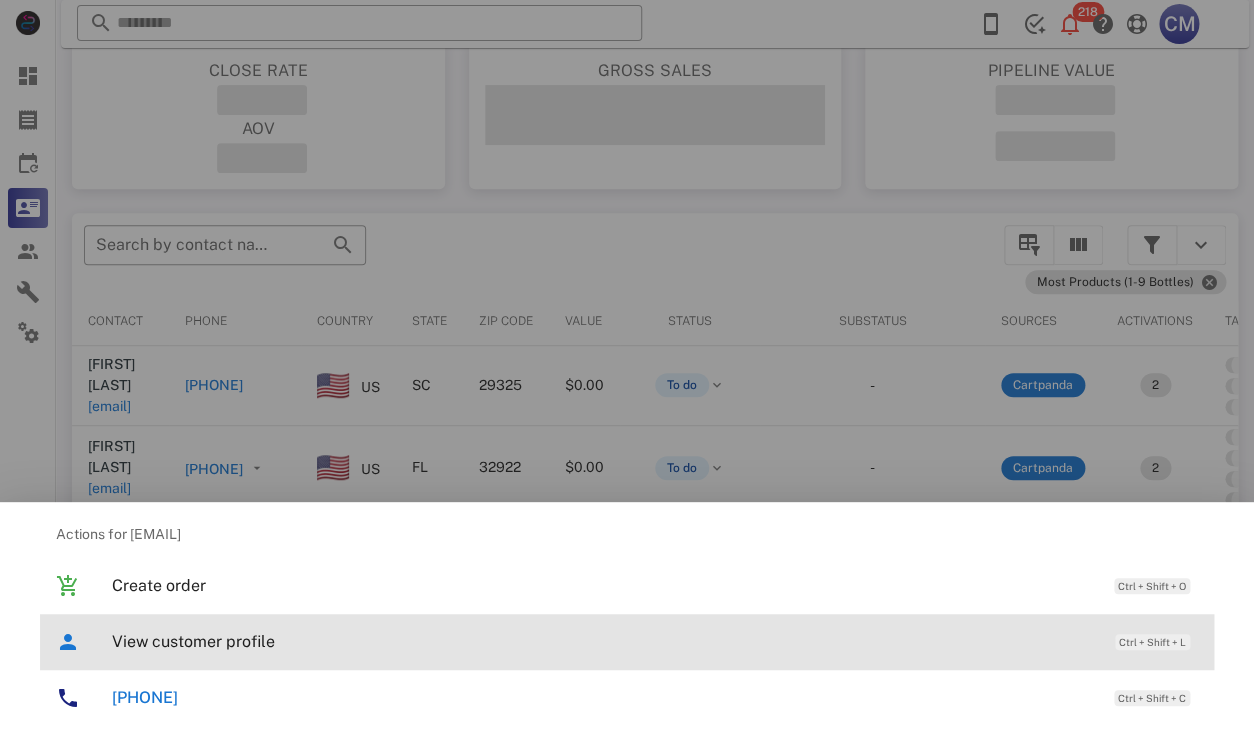 click on "View customer profile Ctrl + Shift + L" at bounding box center (655, 641) 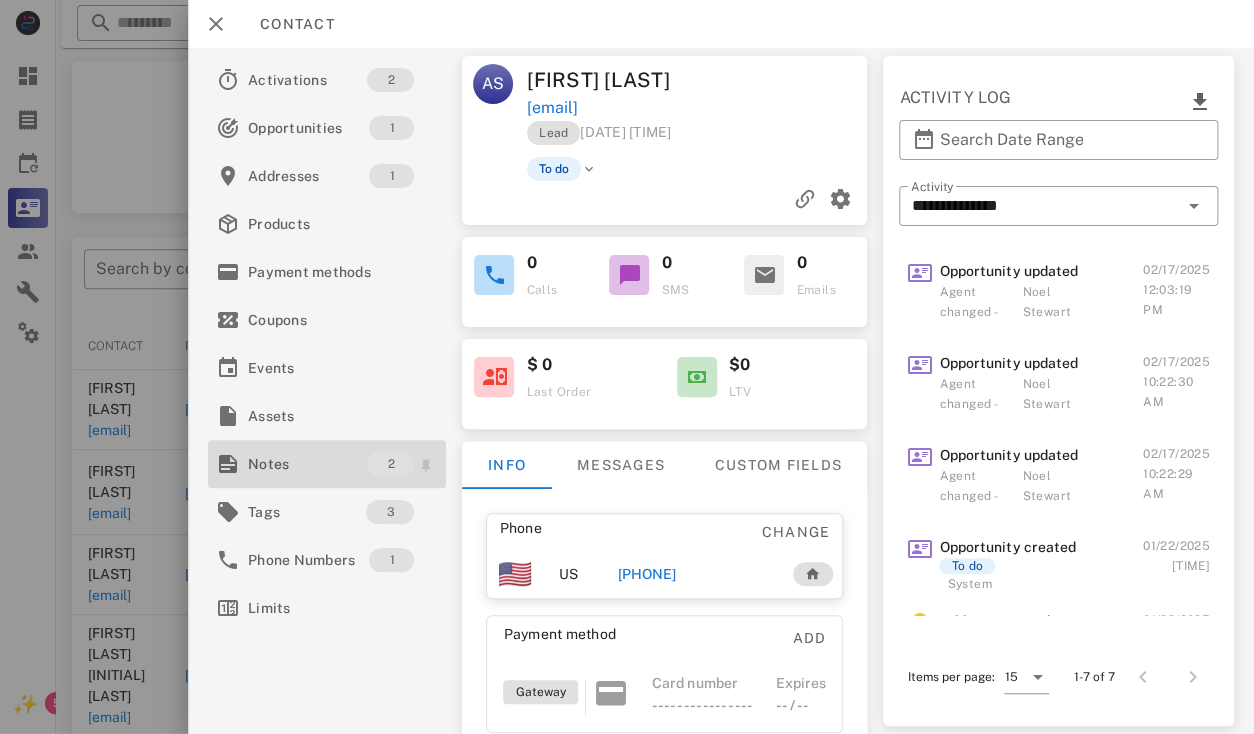 click on "Notes" at bounding box center [307, 464] 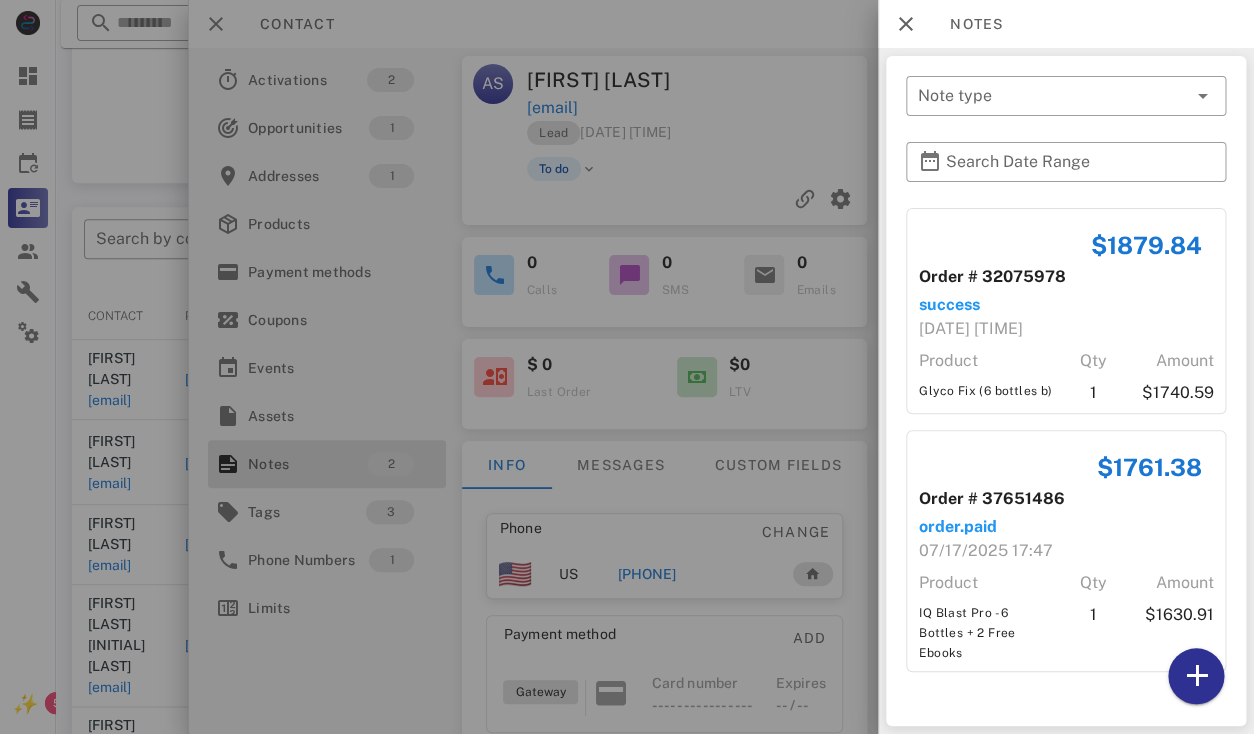 scroll, scrollTop: 242, scrollLeft: 0, axis: vertical 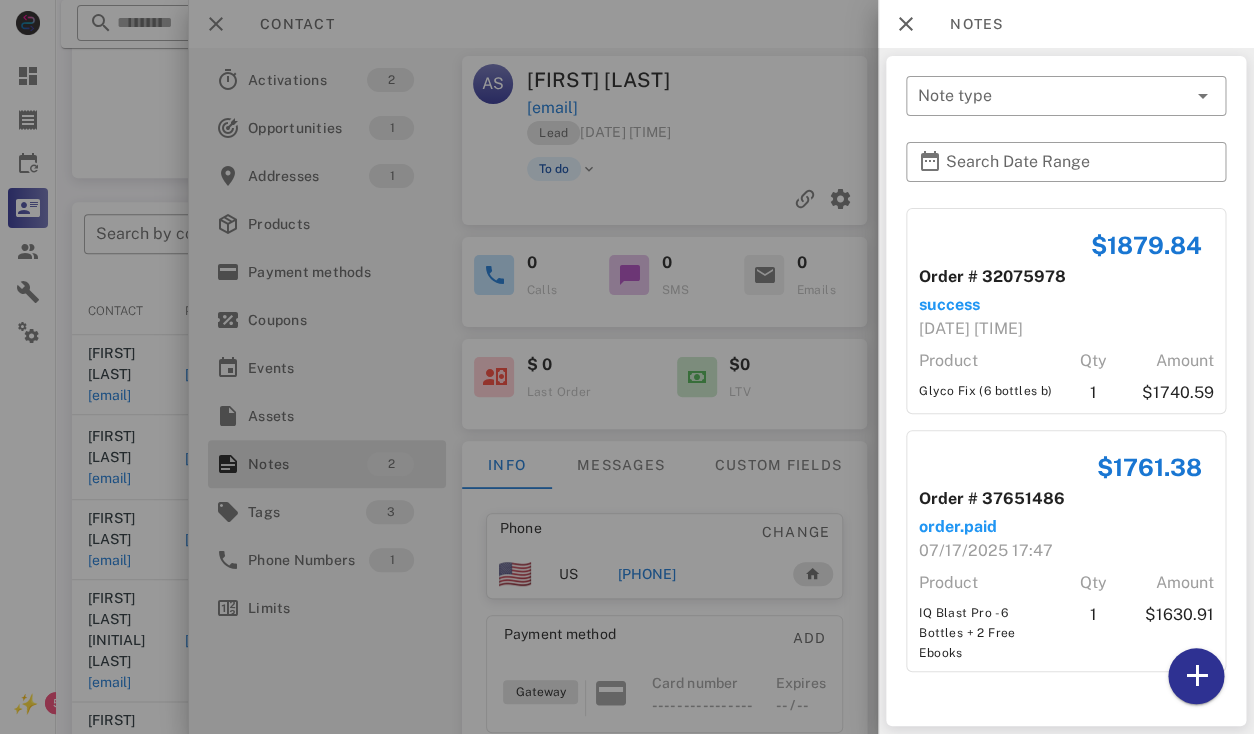 click at bounding box center [627, 367] 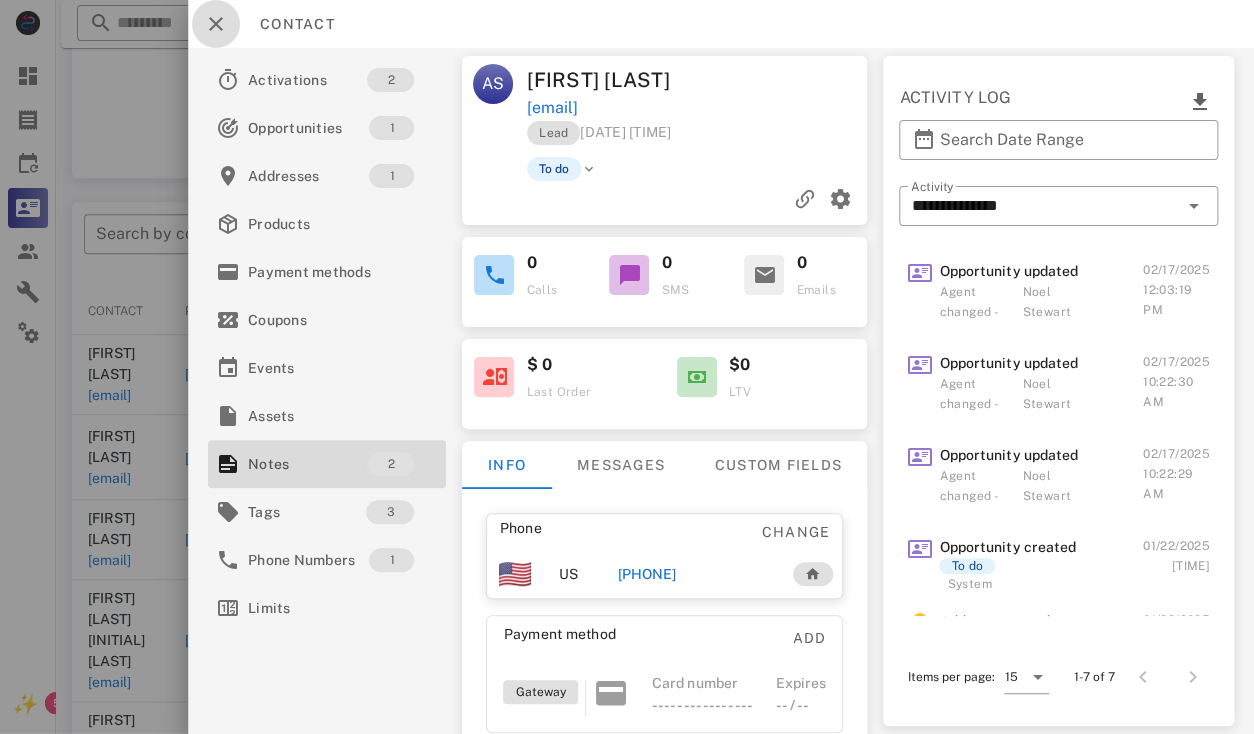 click at bounding box center (216, 24) 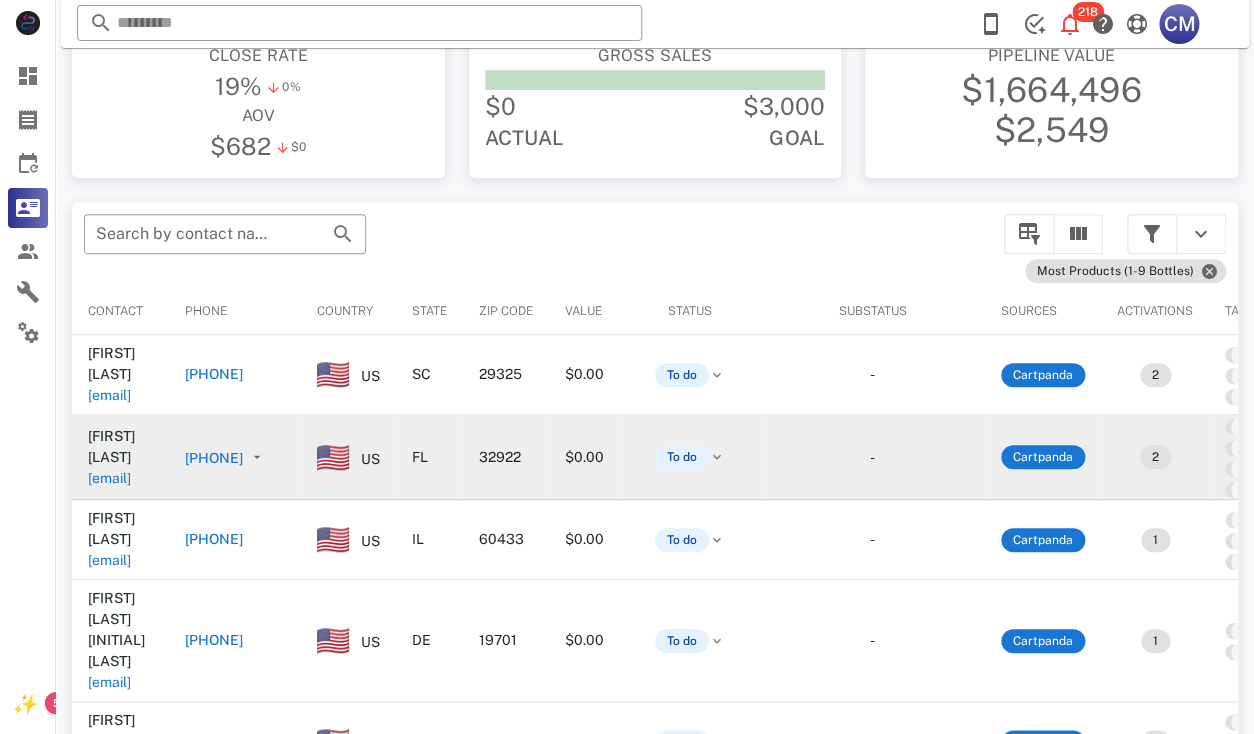 click on "sharon5491@aol.com" at bounding box center [109, 478] 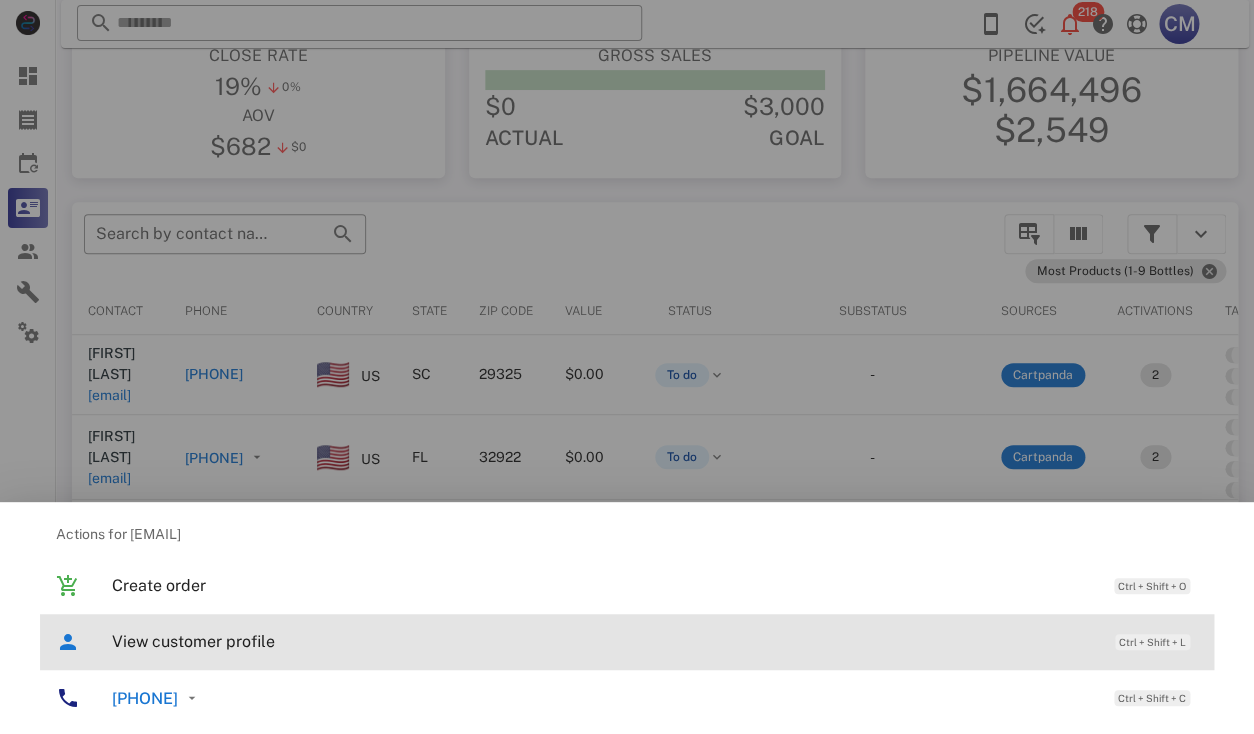 click on "View customer profile Ctrl + Shift + L" at bounding box center [627, 642] 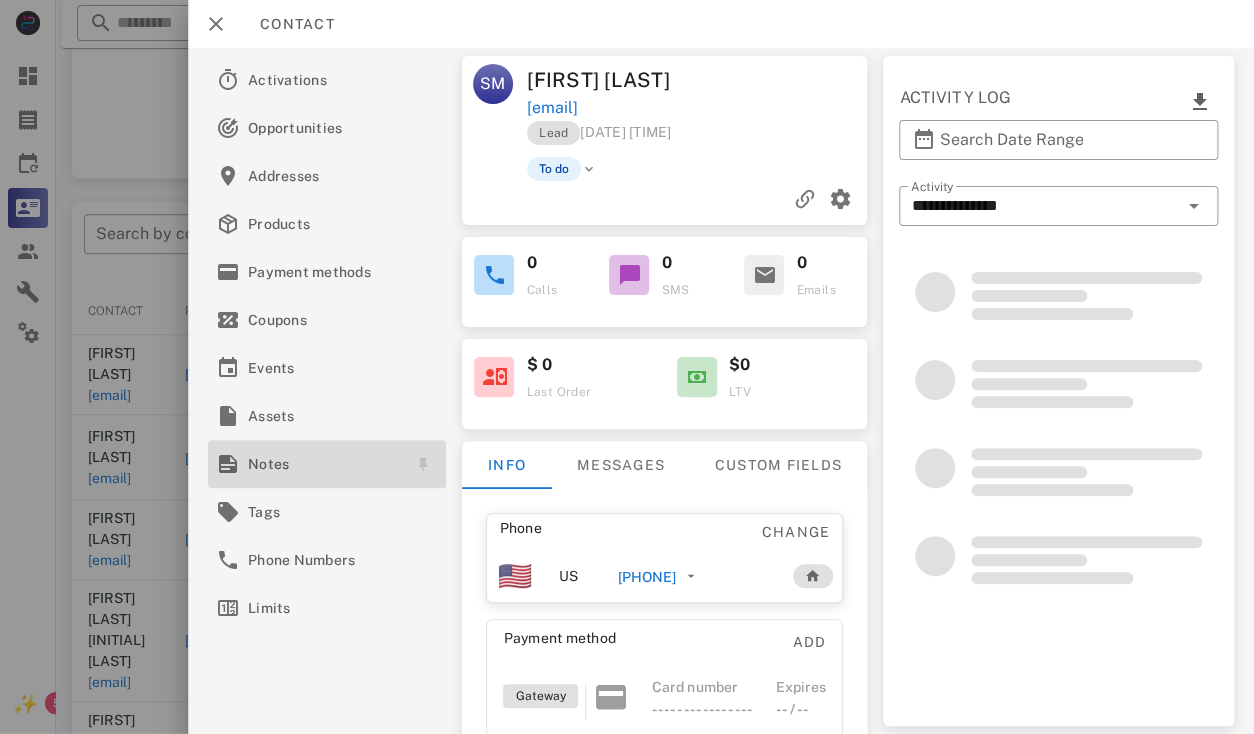 click on "Notes" at bounding box center (323, 464) 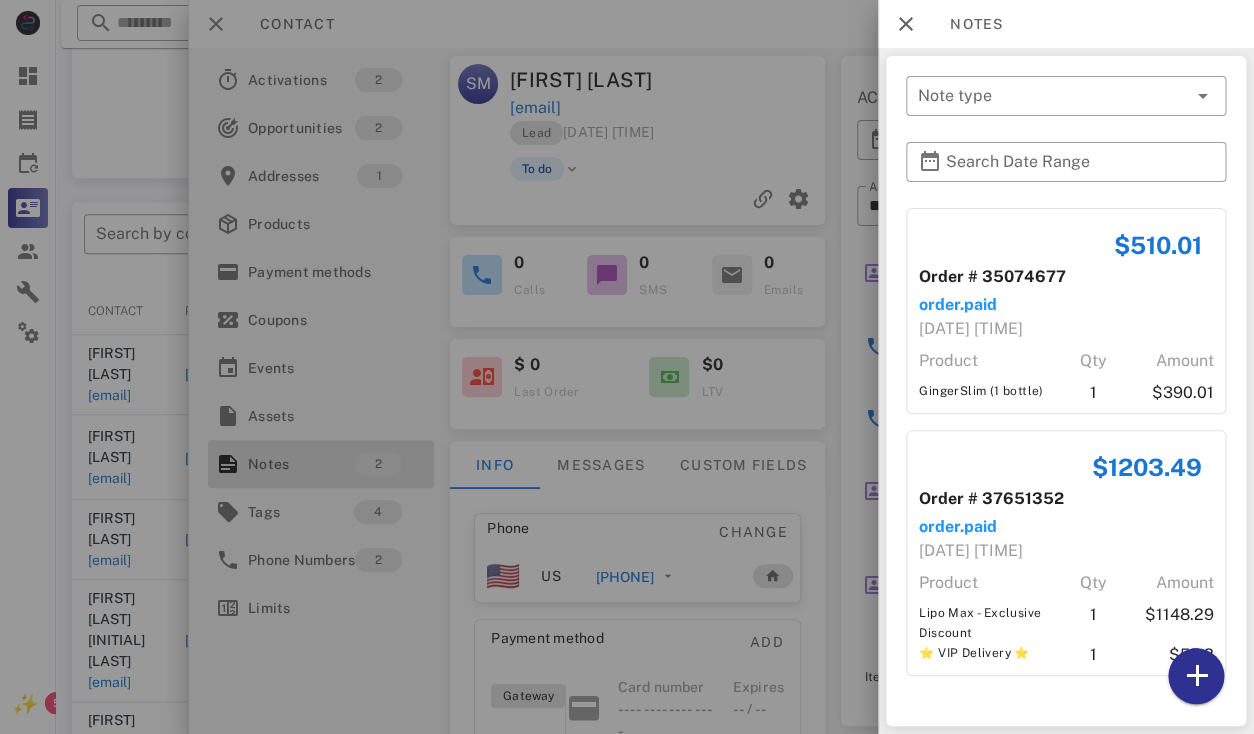 click at bounding box center [627, 367] 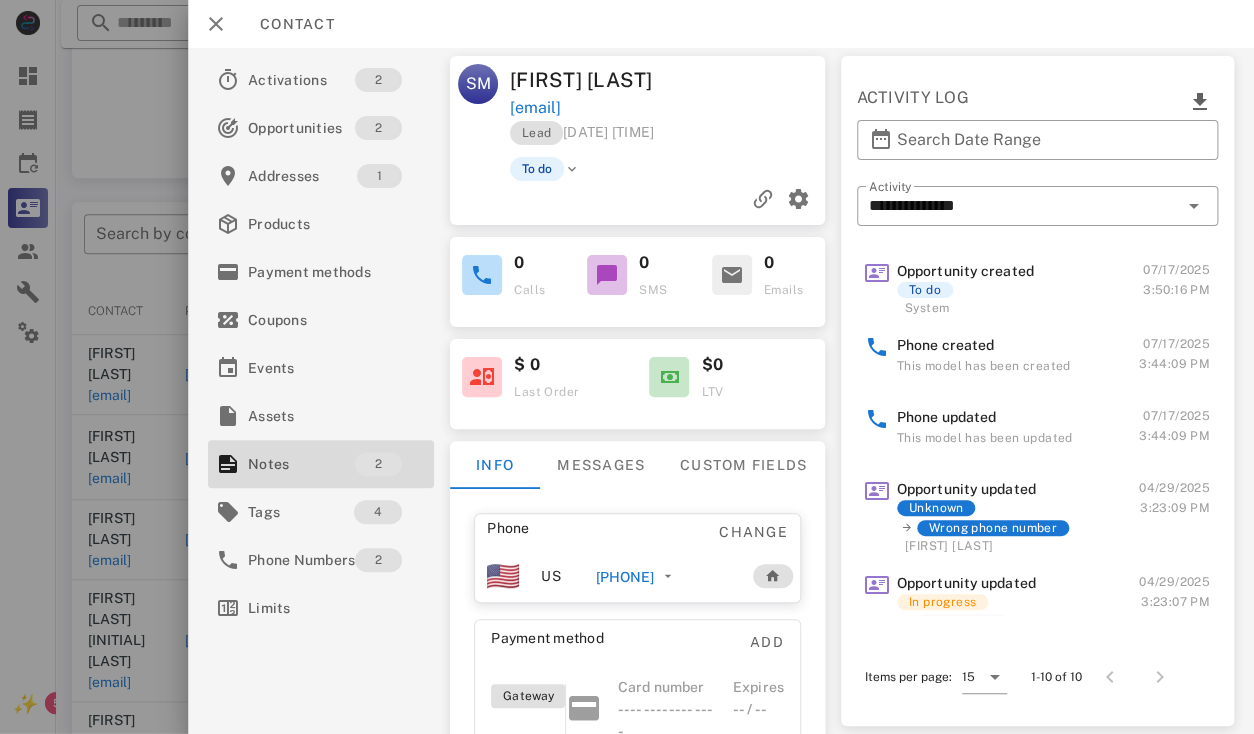 click at bounding box center [627, 367] 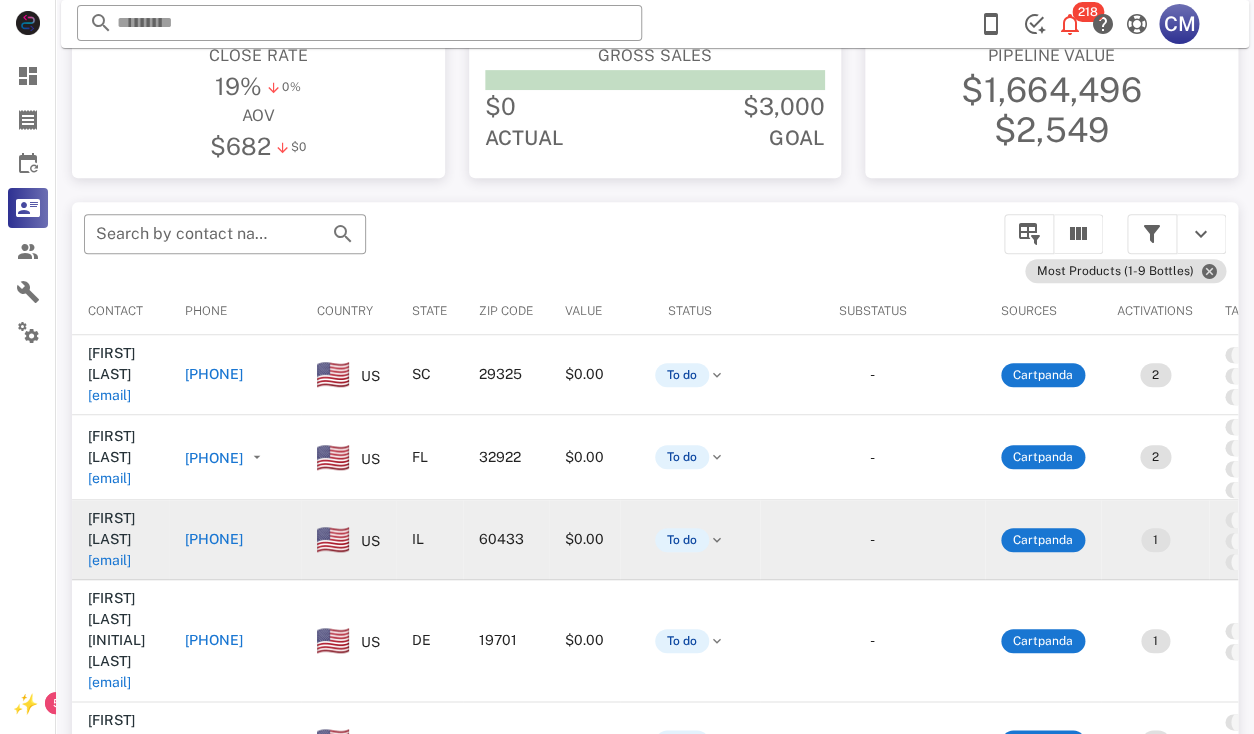 click on "dan0man@sbcglobal.net" at bounding box center [109, 560] 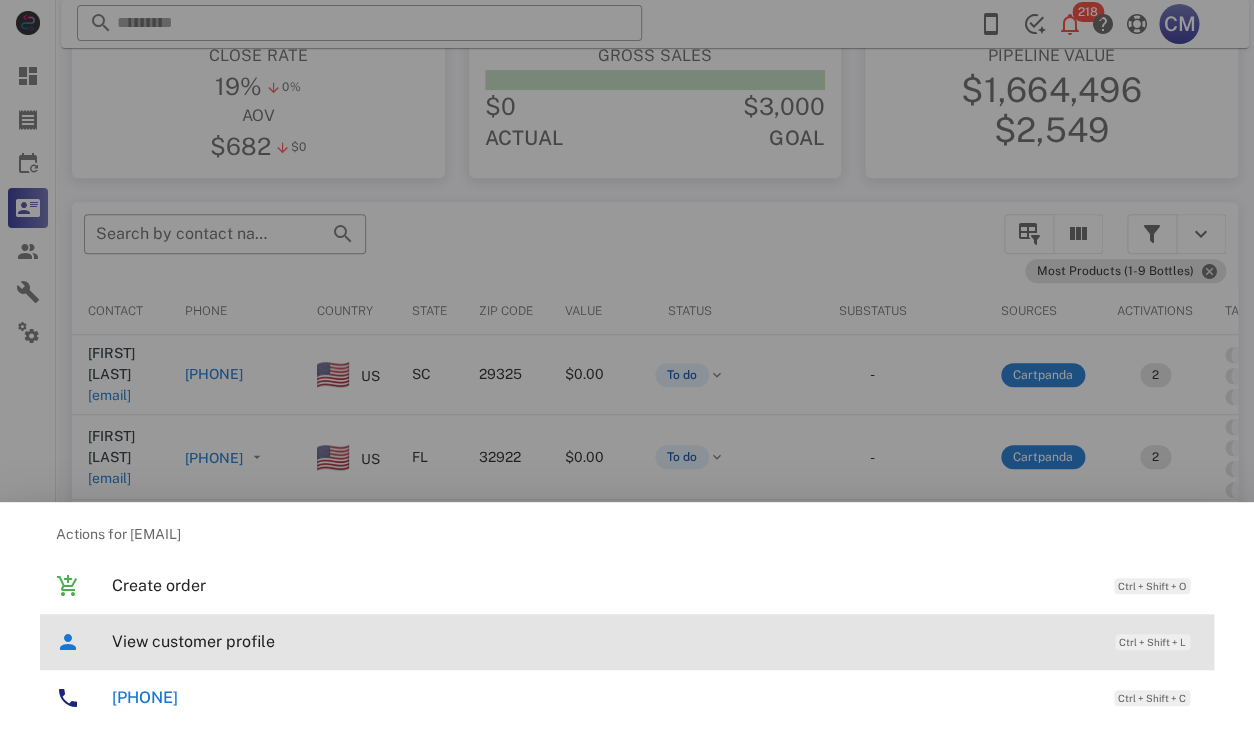 click on "View customer profile Ctrl + Shift + L" at bounding box center (655, 641) 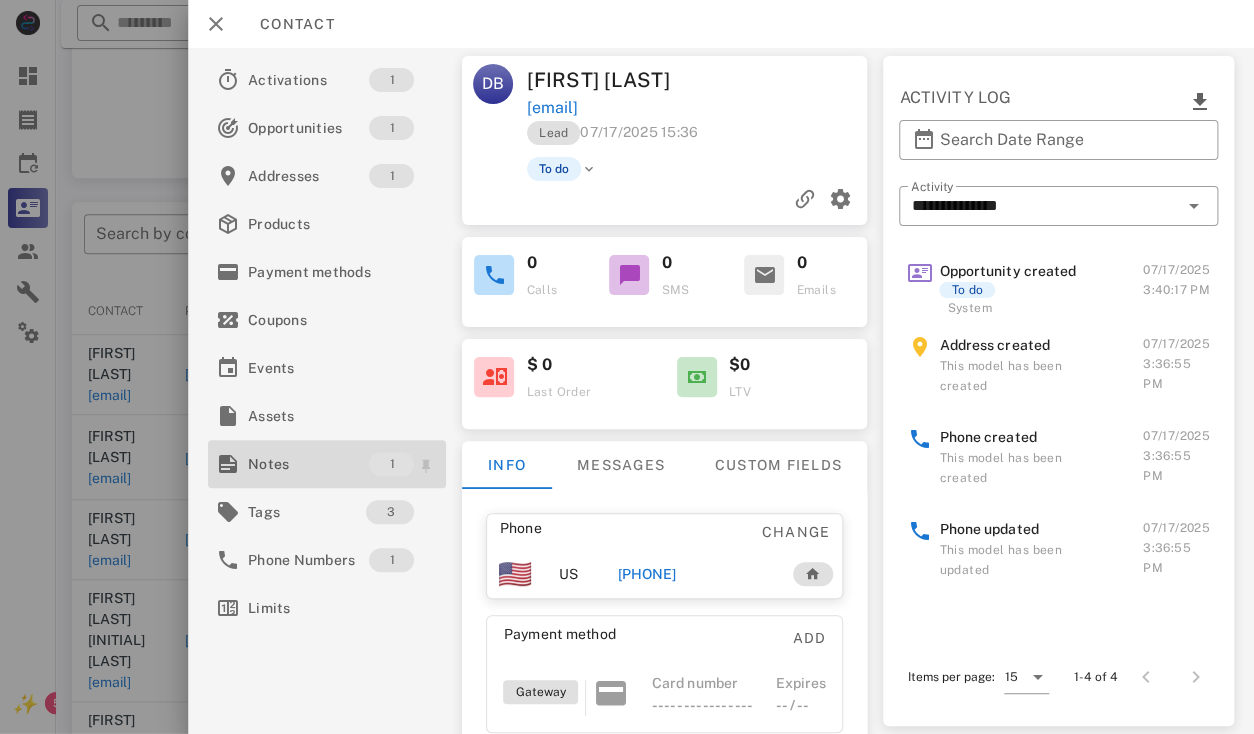 click on "Notes" at bounding box center (308, 464) 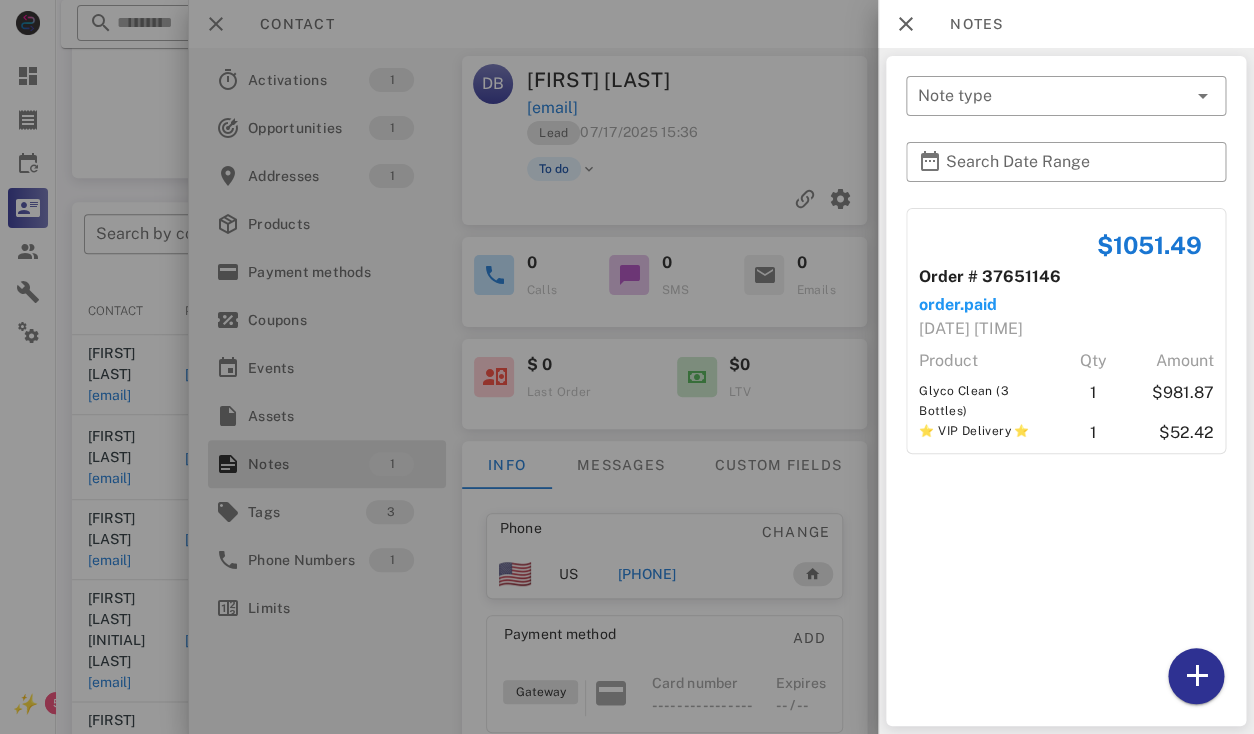 click at bounding box center [627, 367] 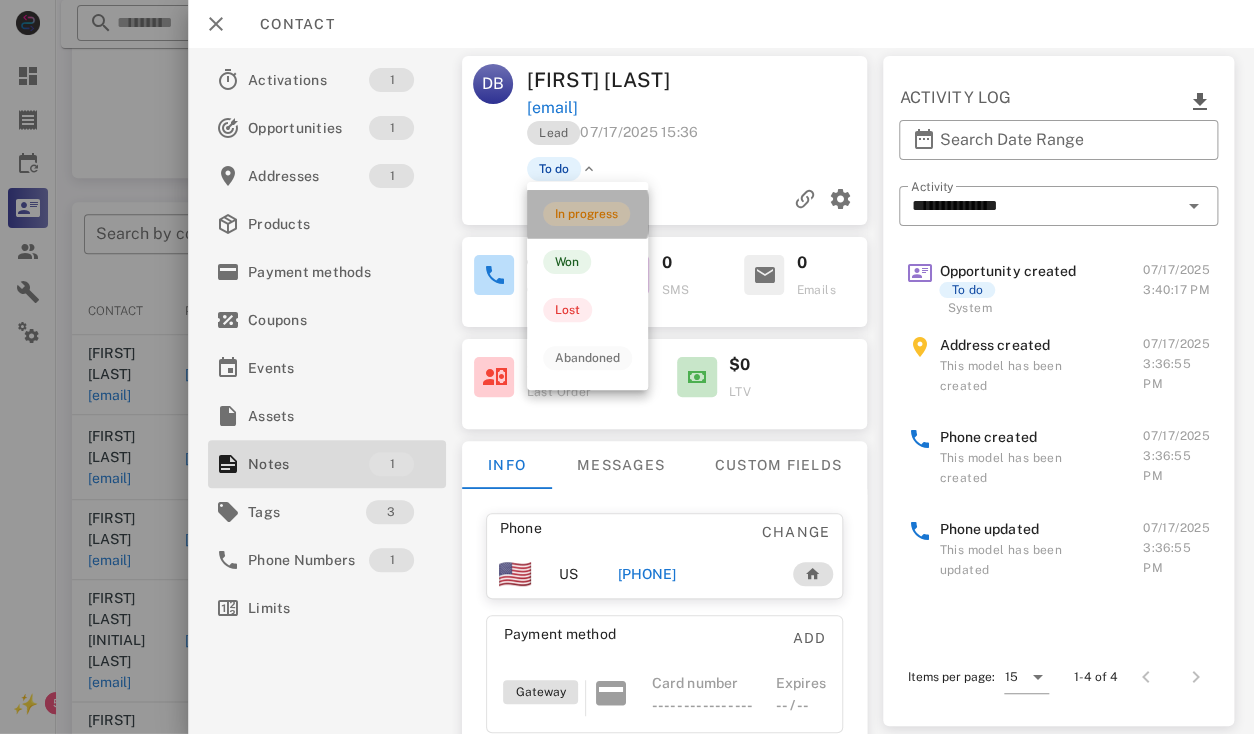 click on "In progress" at bounding box center [586, 214] 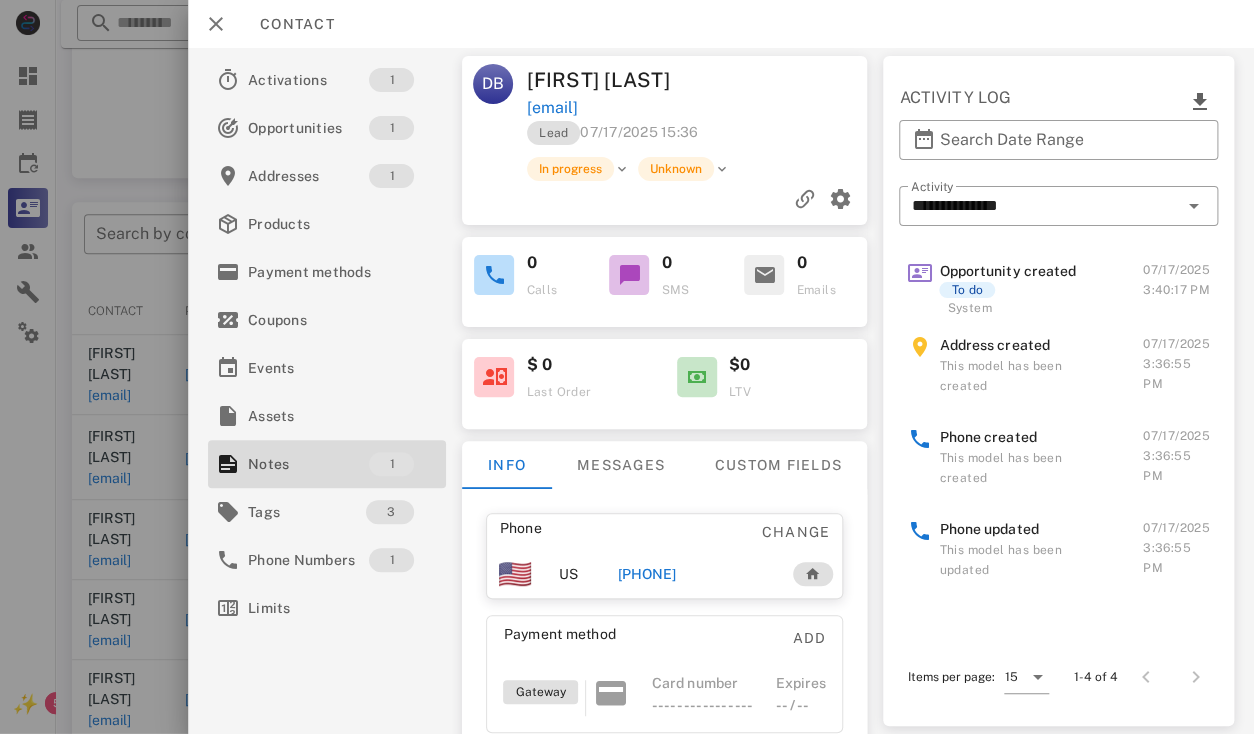 click on "Daniel Brown" at bounding box center [613, 80] 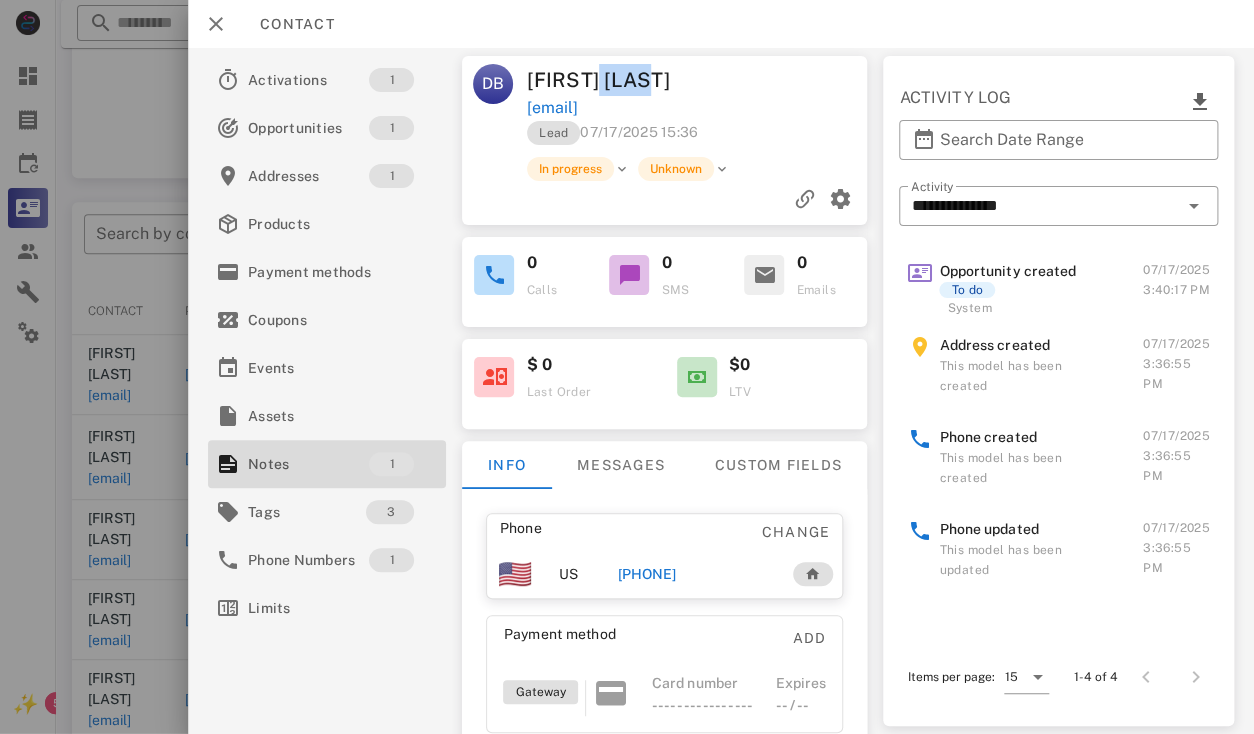 click on "Daniel Brown" at bounding box center [613, 80] 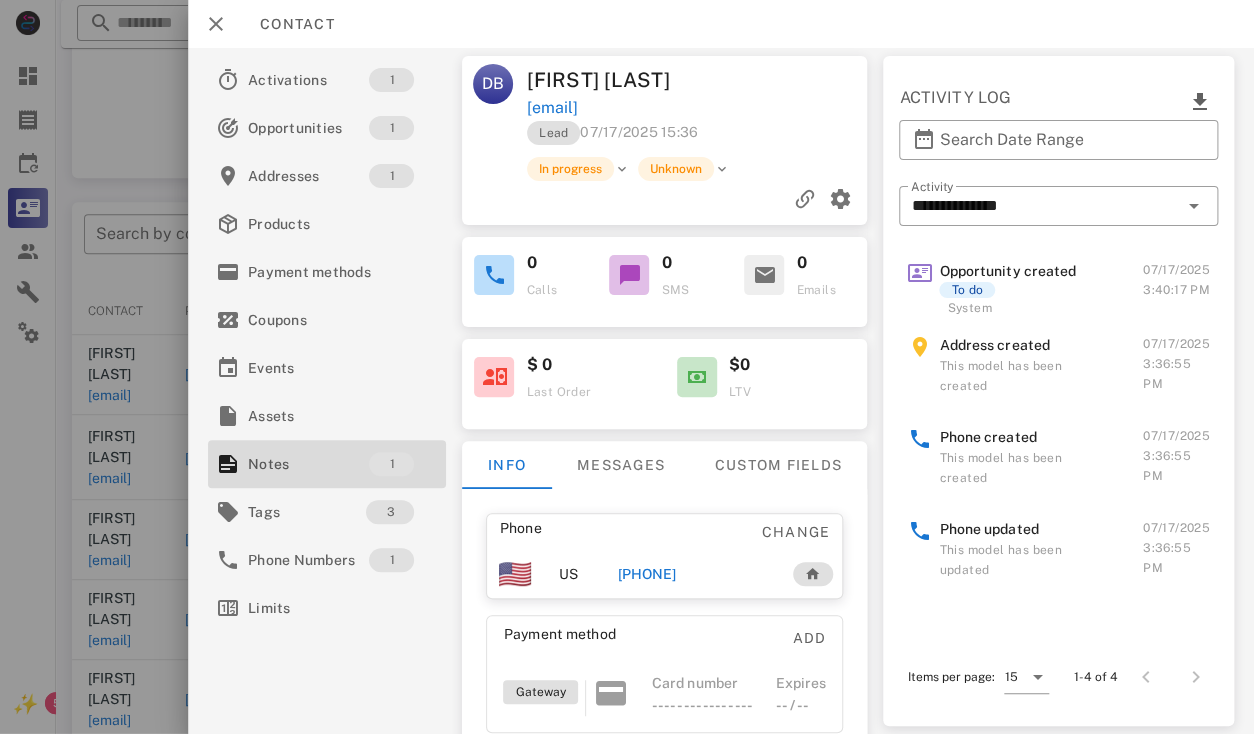 click on "Daniel Brown" at bounding box center [613, 80] 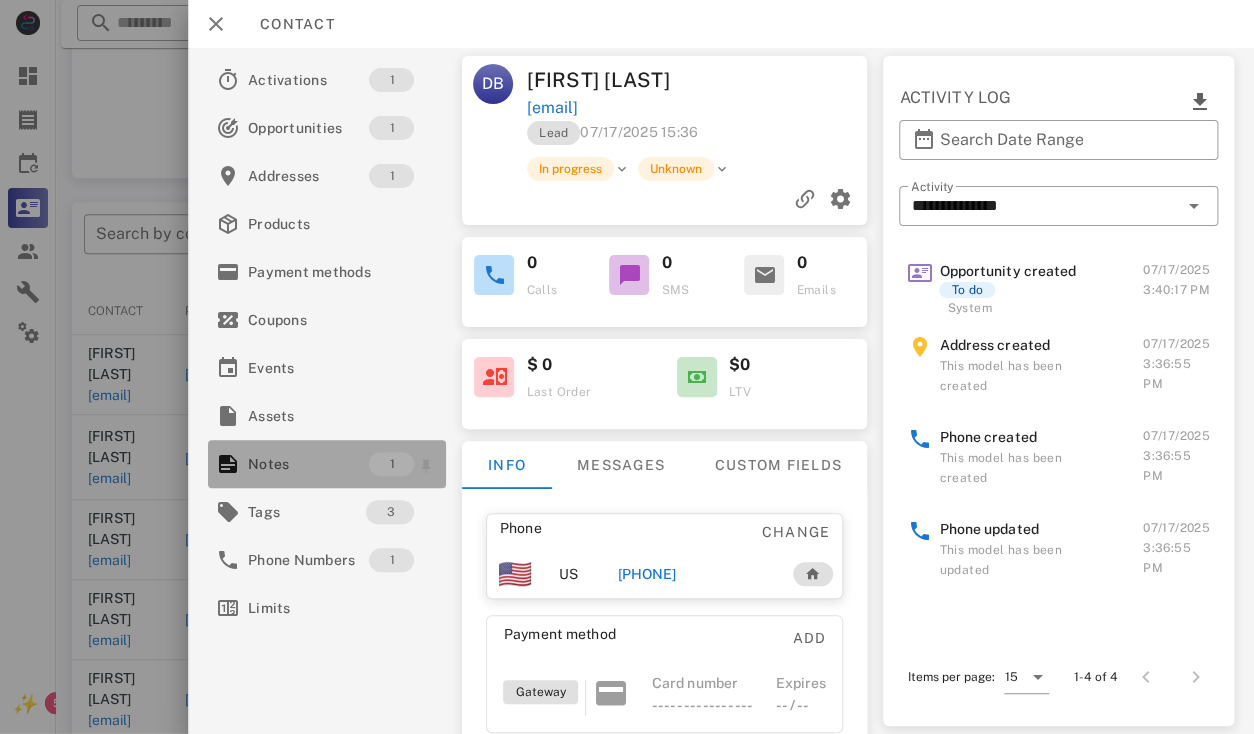 click on "Notes" at bounding box center (308, 464) 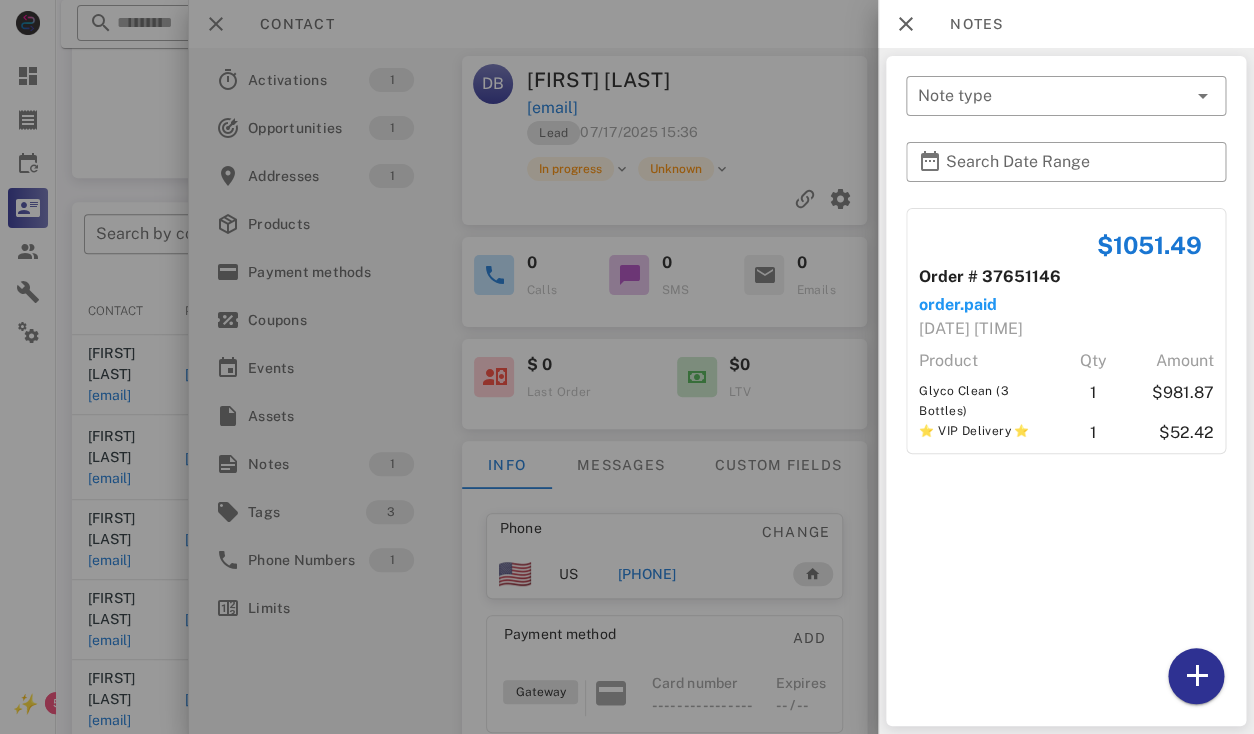 click at bounding box center [627, 367] 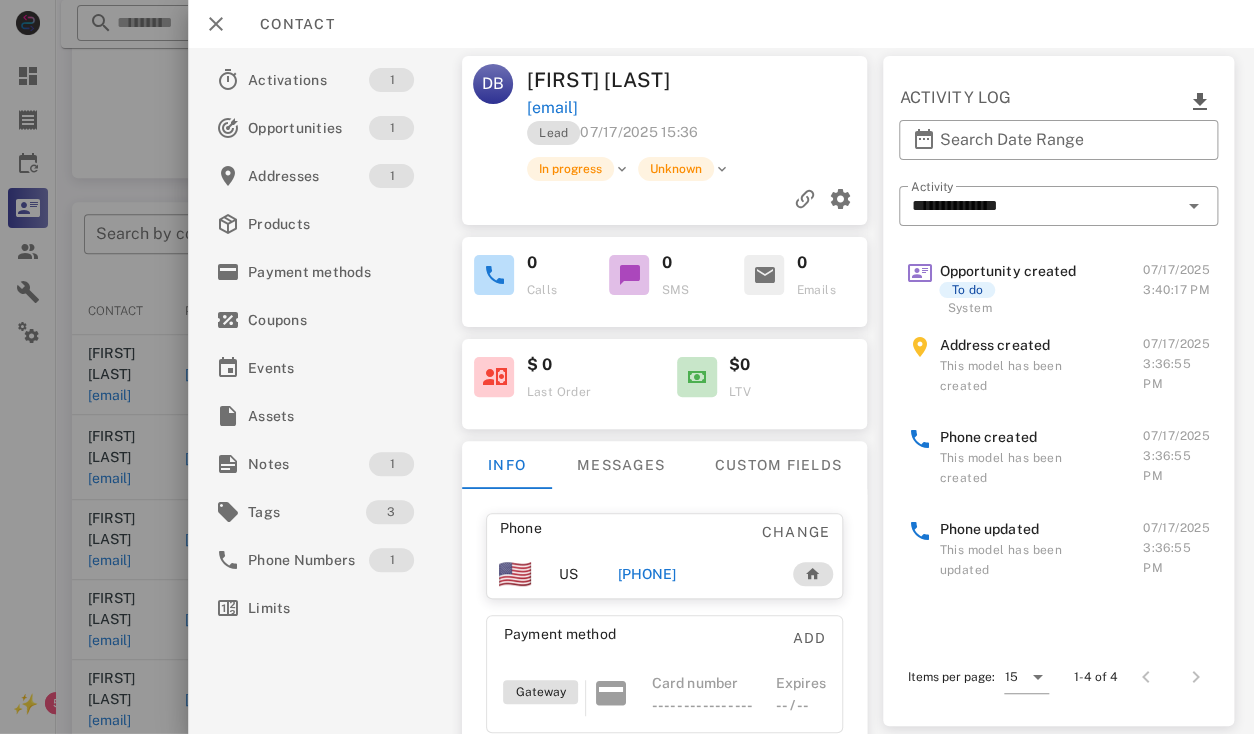 click on "+18157267655" at bounding box center (694, 574) 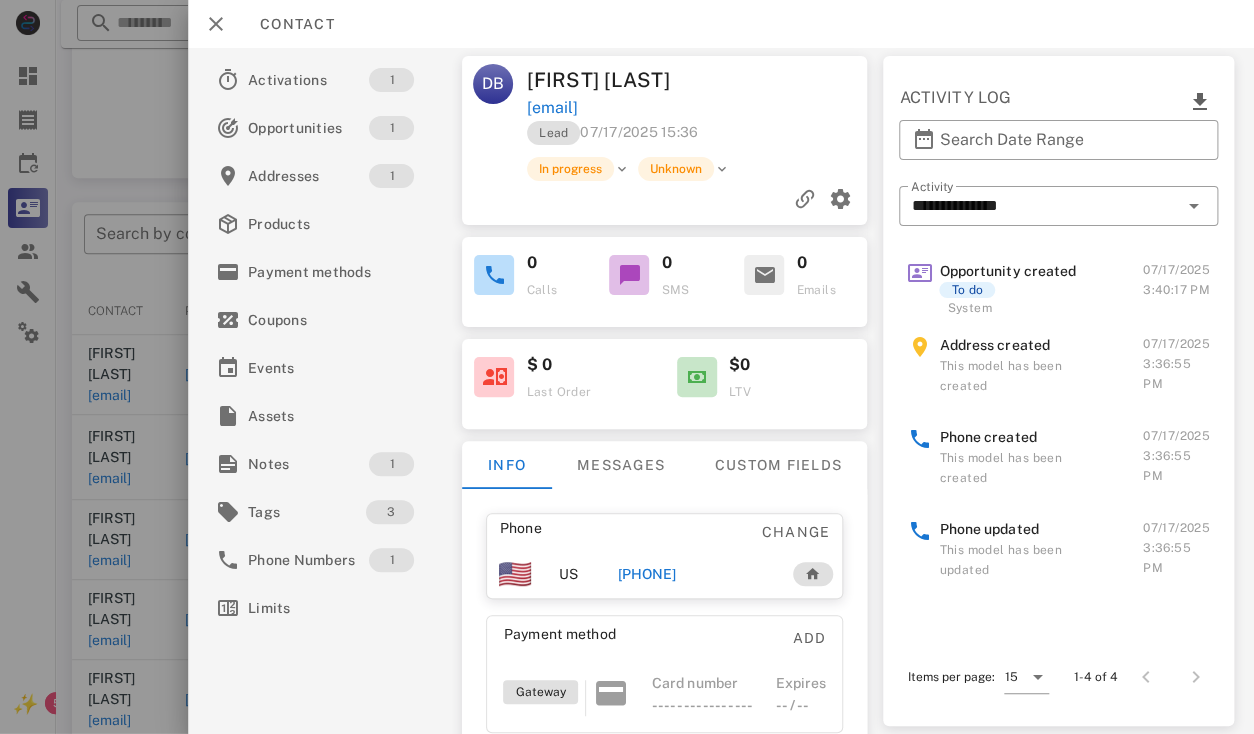 type on "**********" 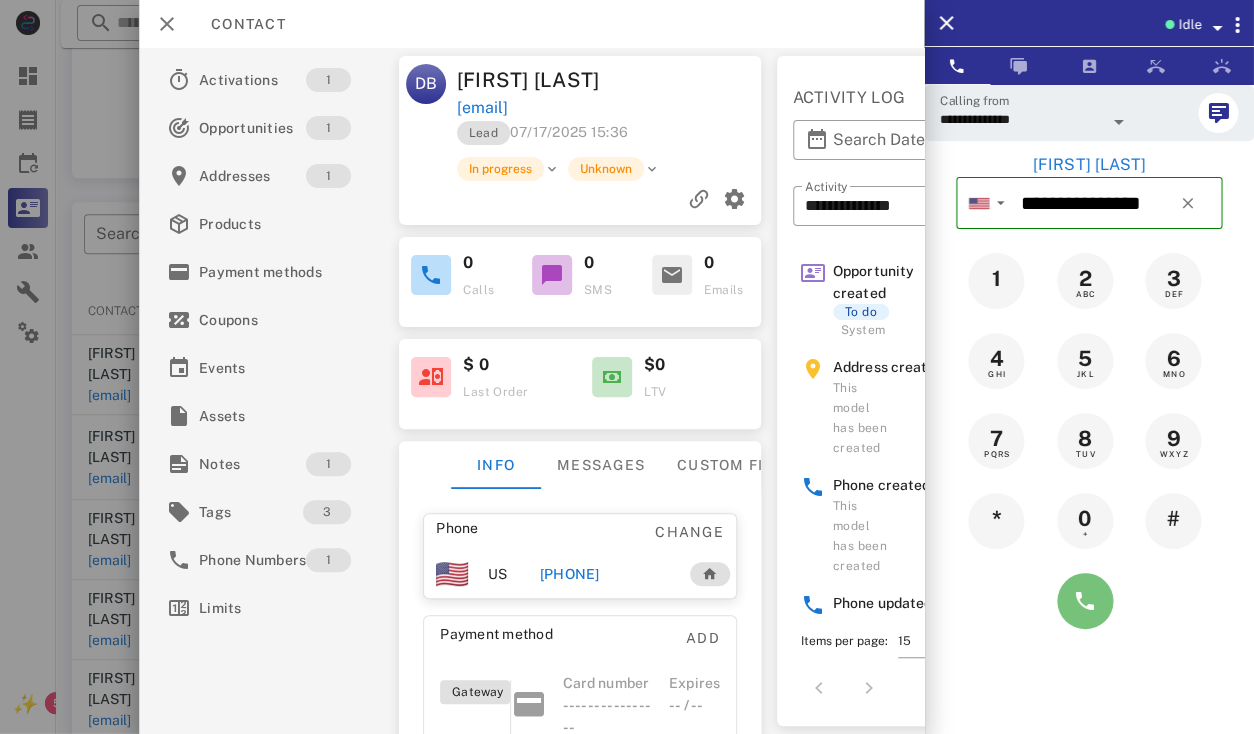 click at bounding box center [1085, 601] 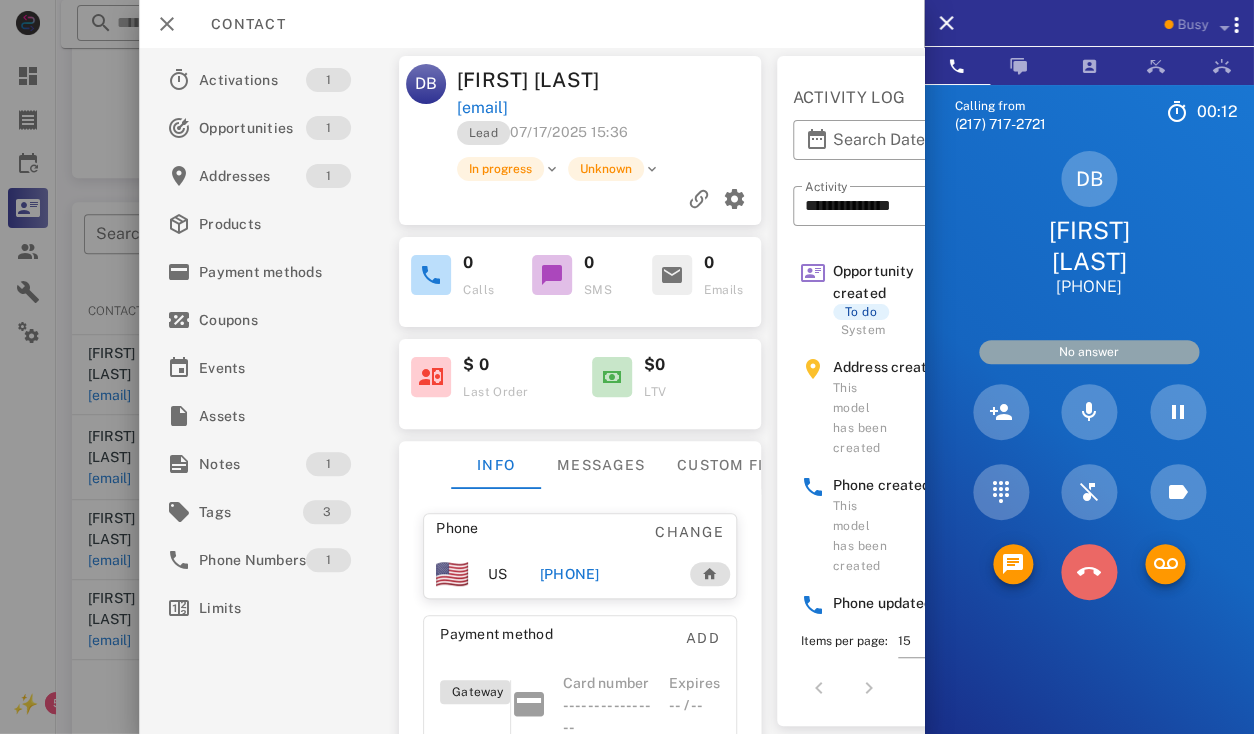 click at bounding box center [1089, 572] 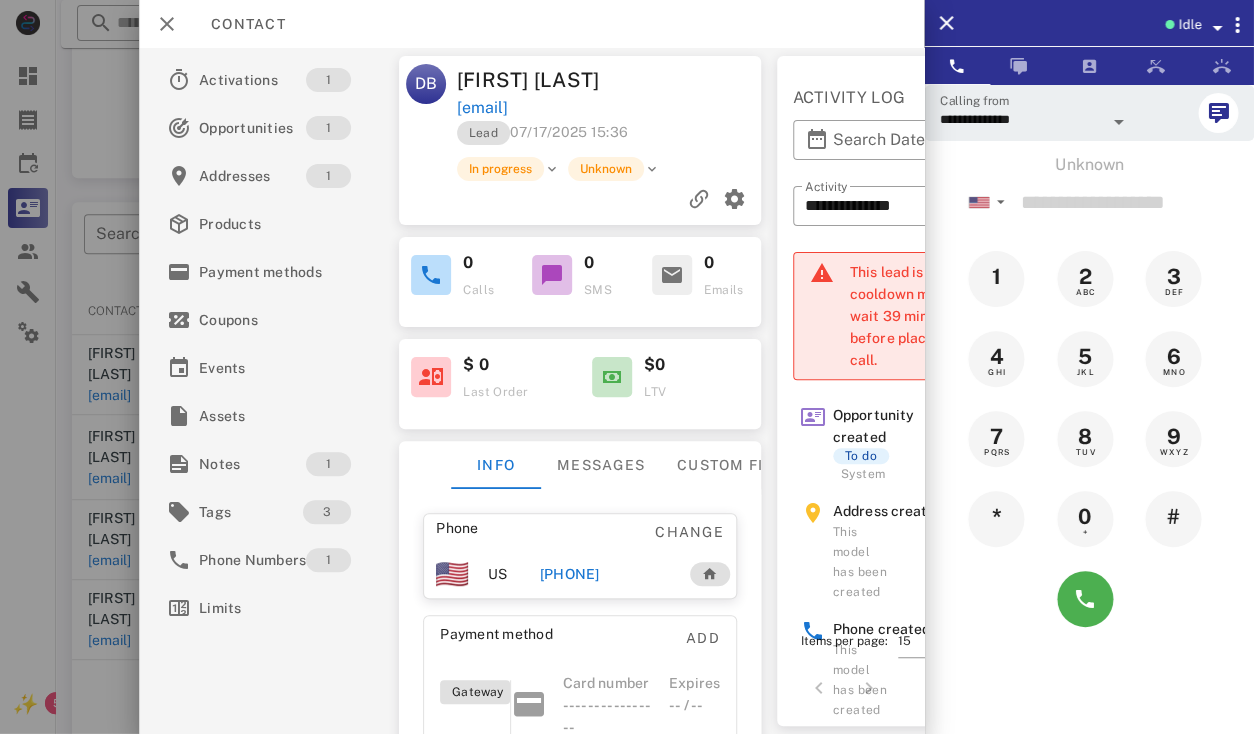 click at bounding box center [1119, 122] 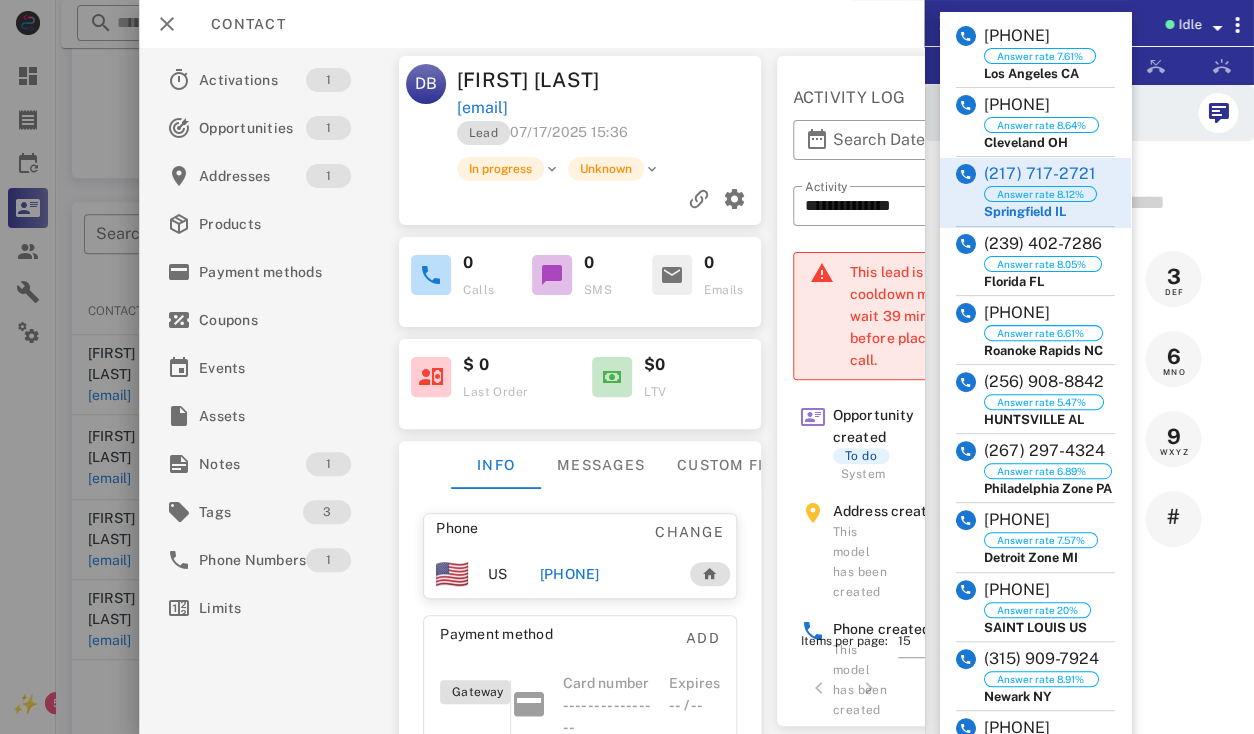 click on "+18157267655" at bounding box center [569, 574] 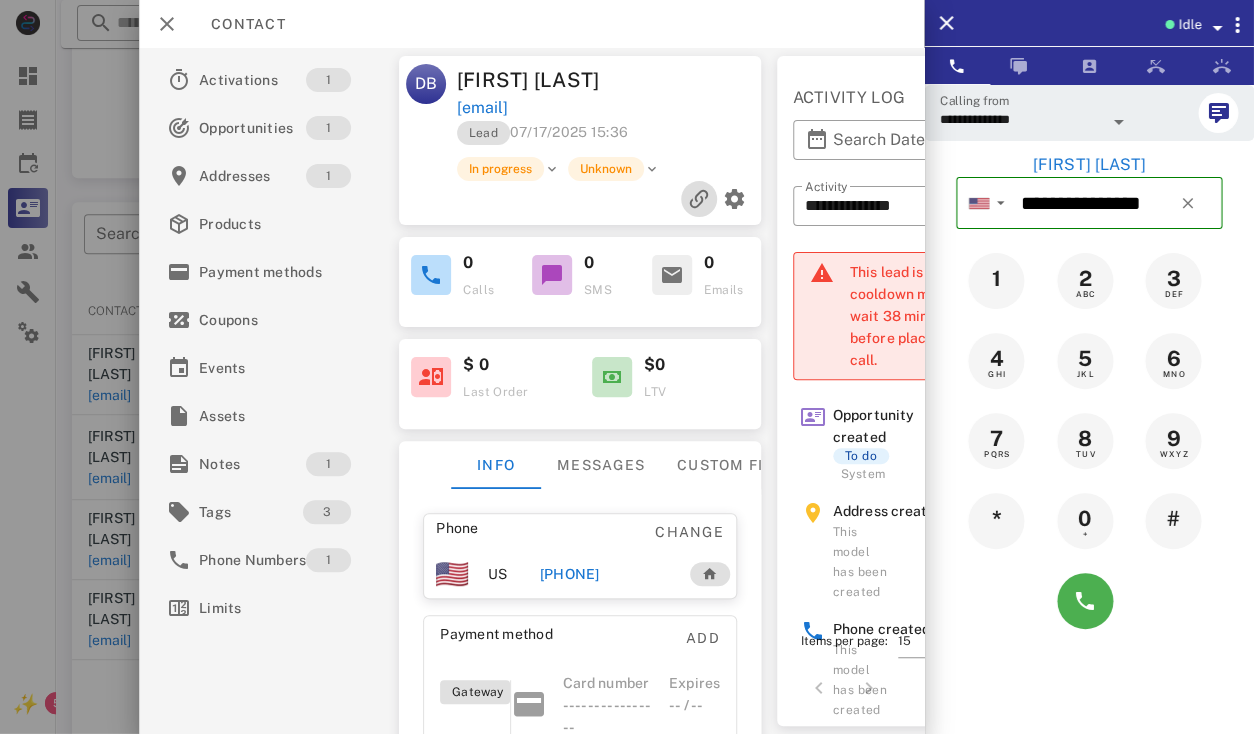 click at bounding box center (698, 199) 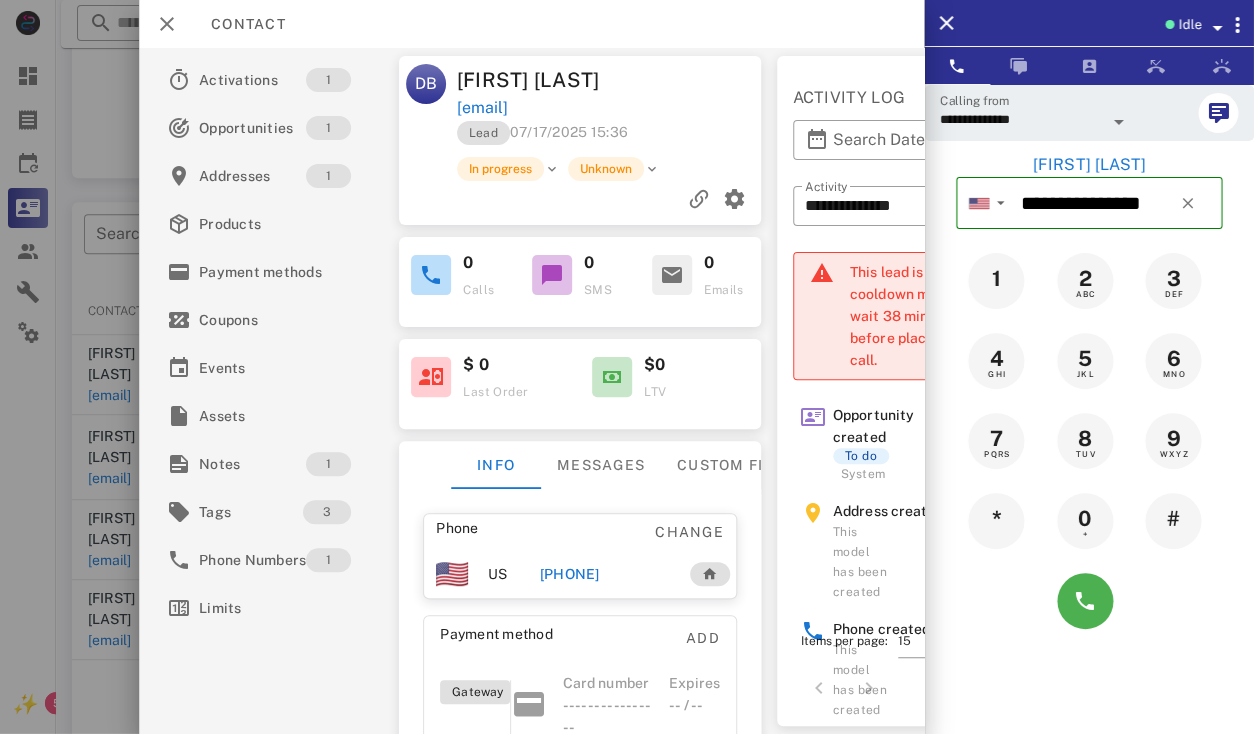 click at bounding box center (1119, 122) 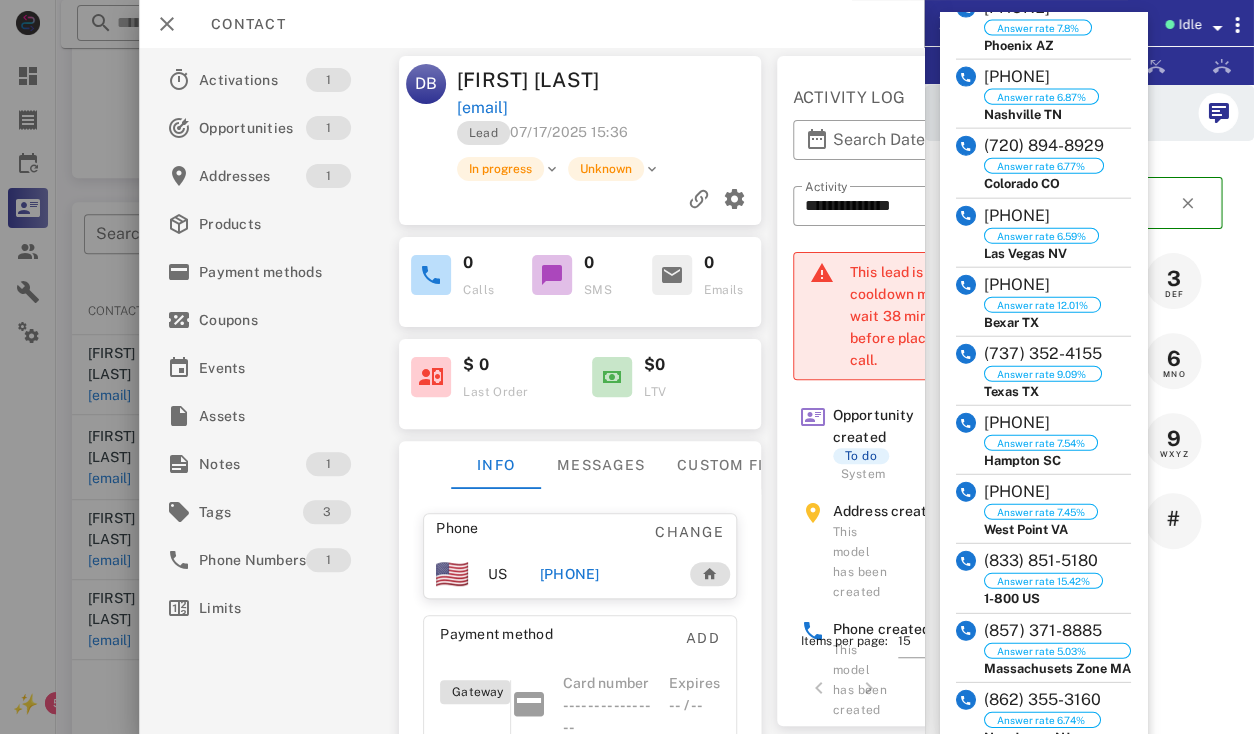 scroll, scrollTop: 1540, scrollLeft: 0, axis: vertical 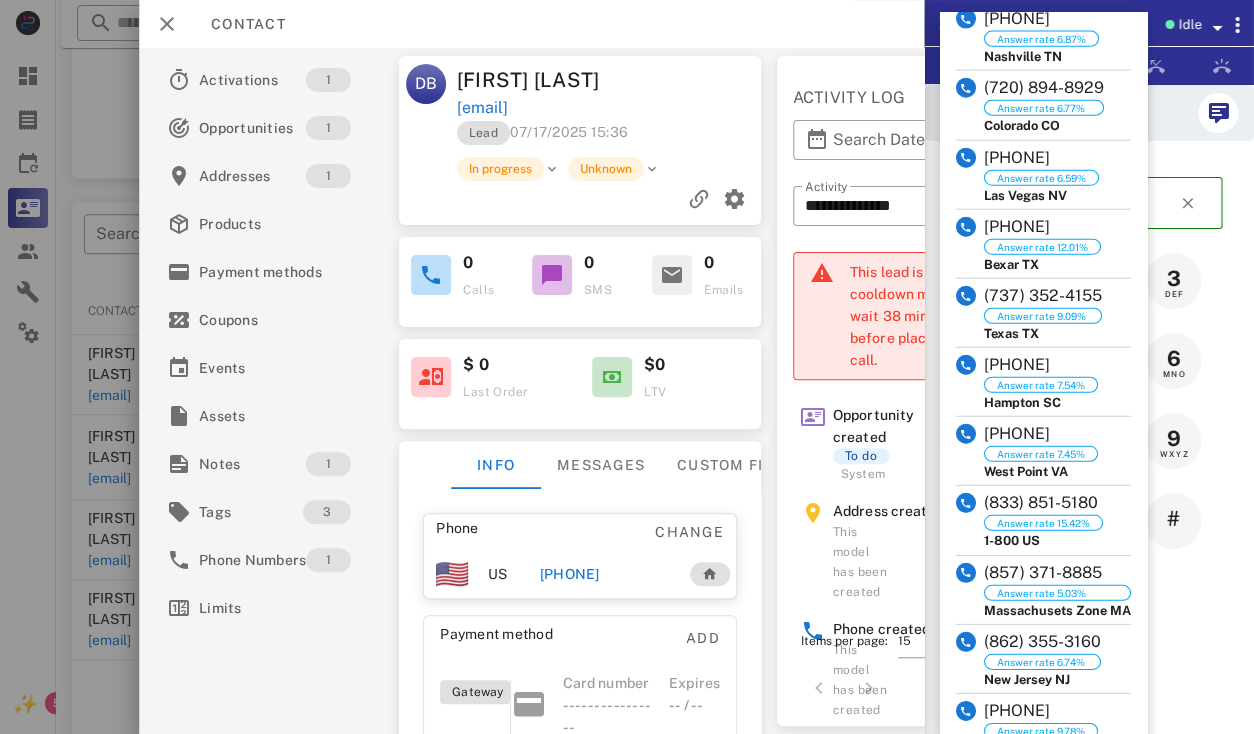click on "(833) 851-5180" at bounding box center (1043, 503) 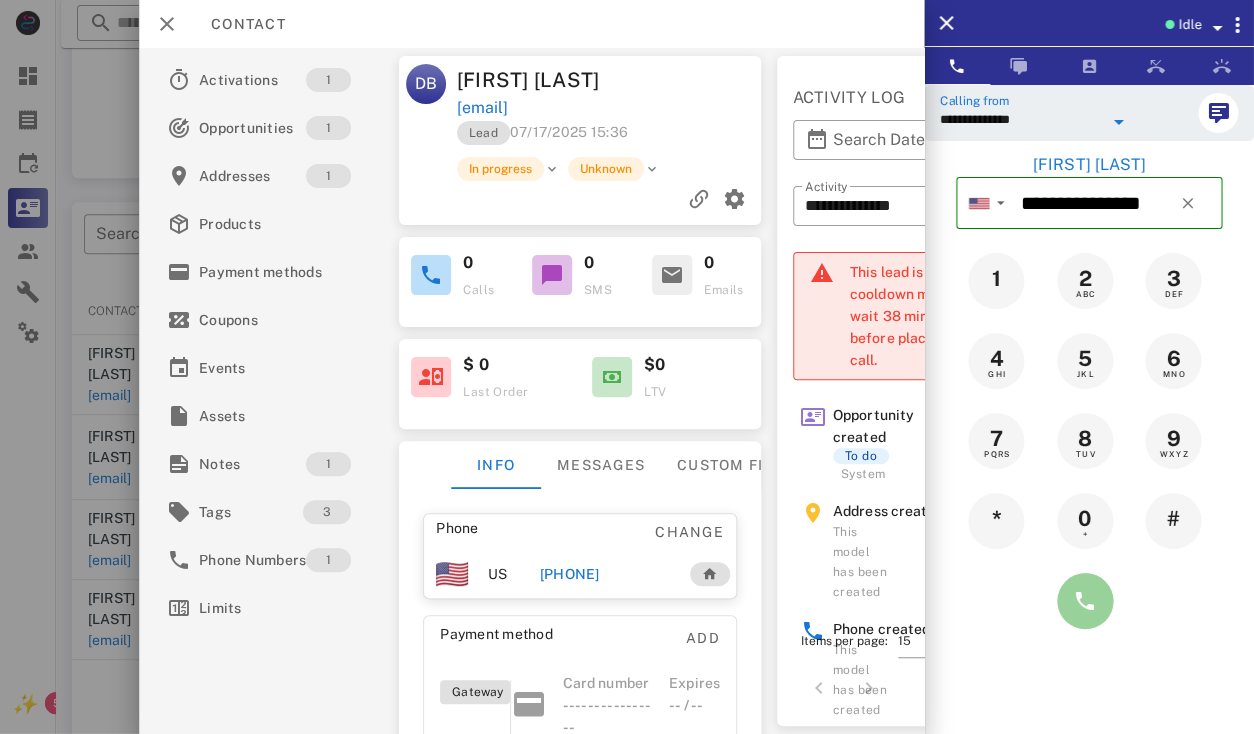click at bounding box center [1085, 601] 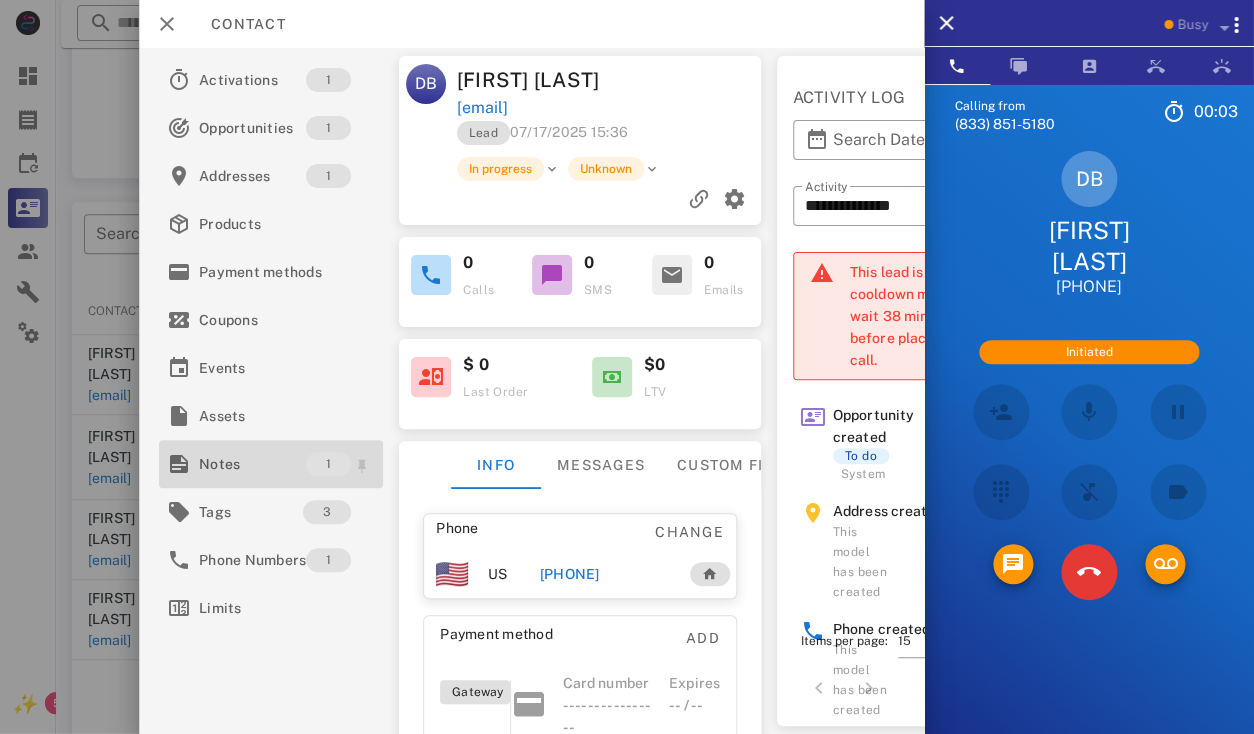 click on "Notes" at bounding box center (252, 464) 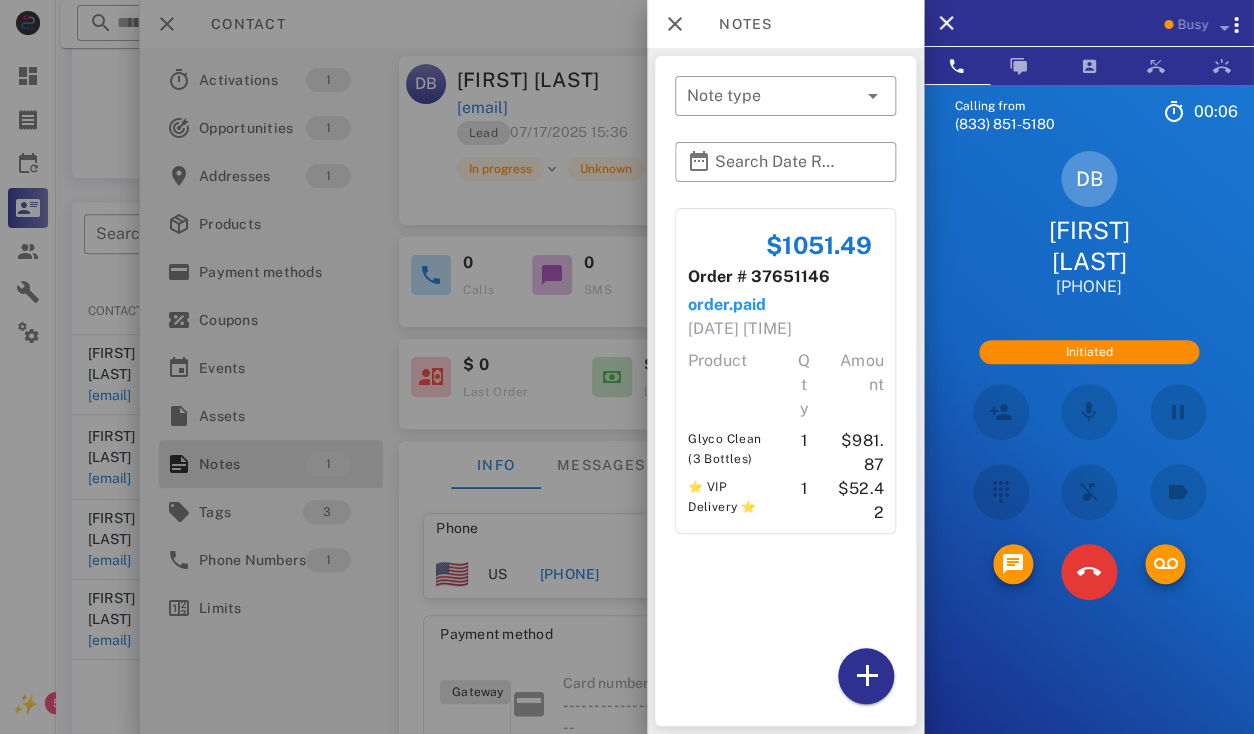 click at bounding box center [627, 367] 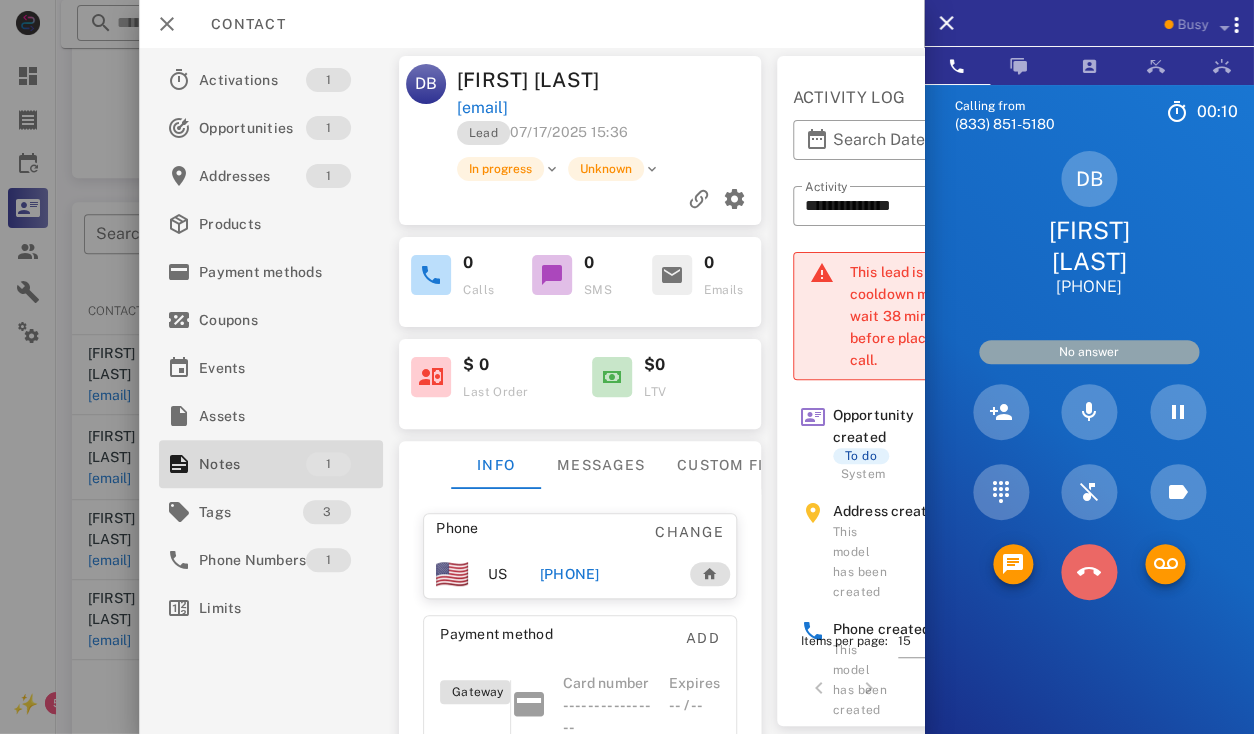 click at bounding box center (1089, 572) 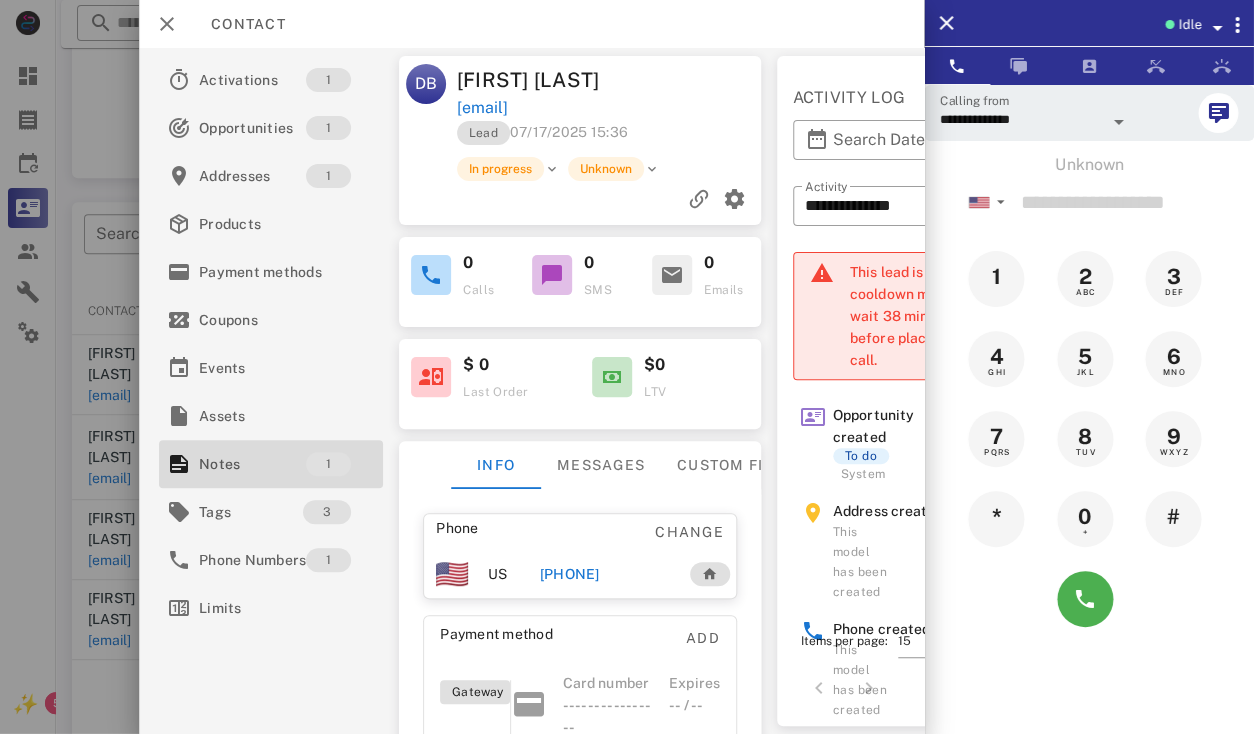click on "+18157267655" at bounding box center (569, 574) 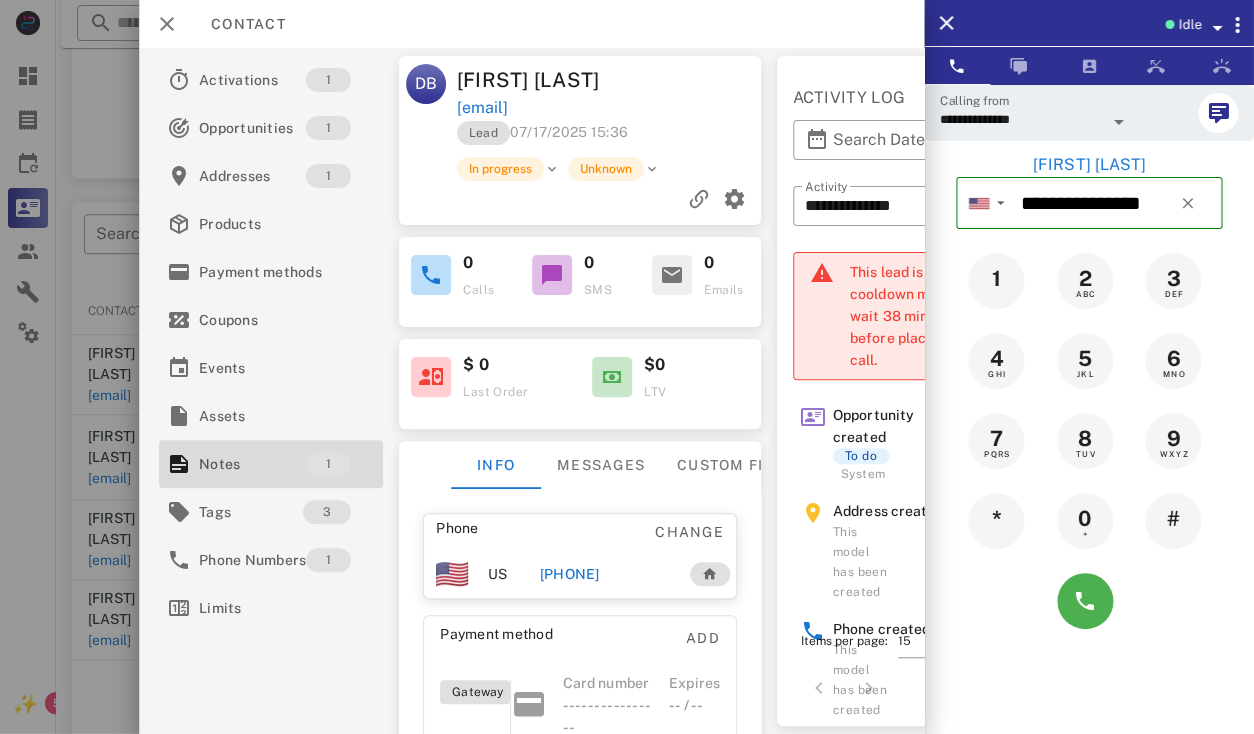 click at bounding box center (1119, 122) 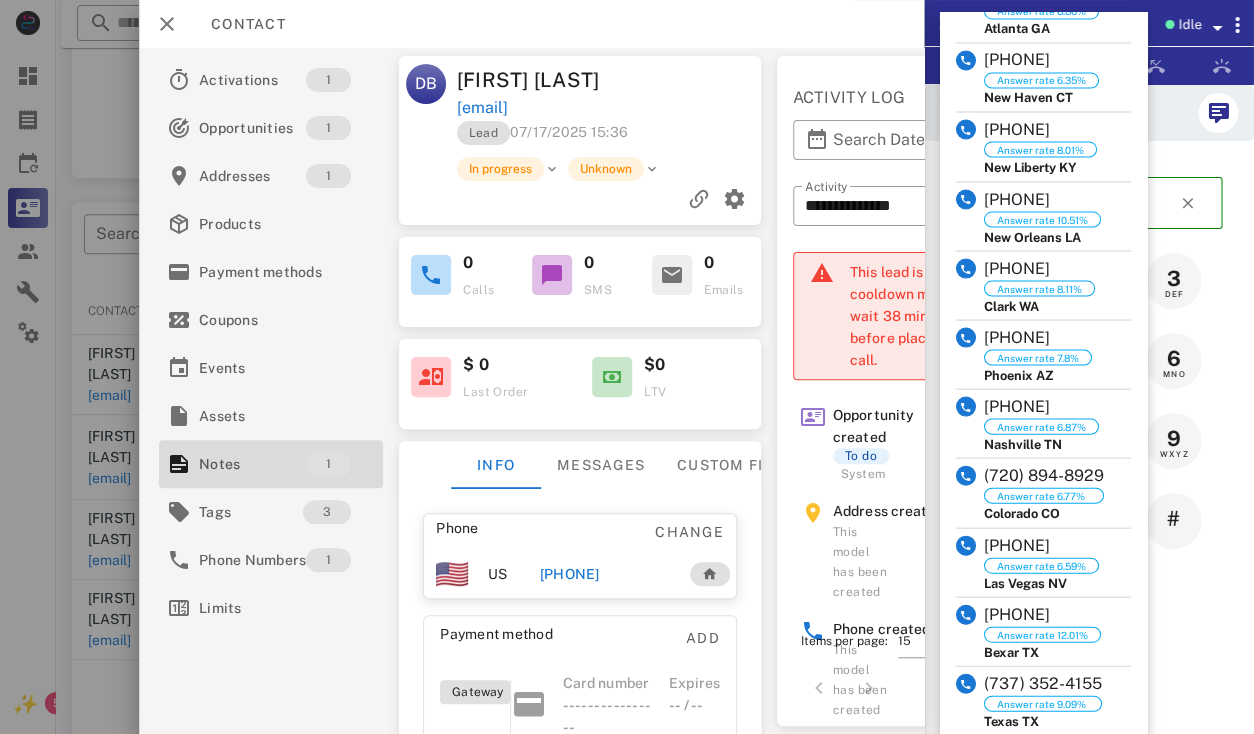 scroll, scrollTop: 1540, scrollLeft: 0, axis: vertical 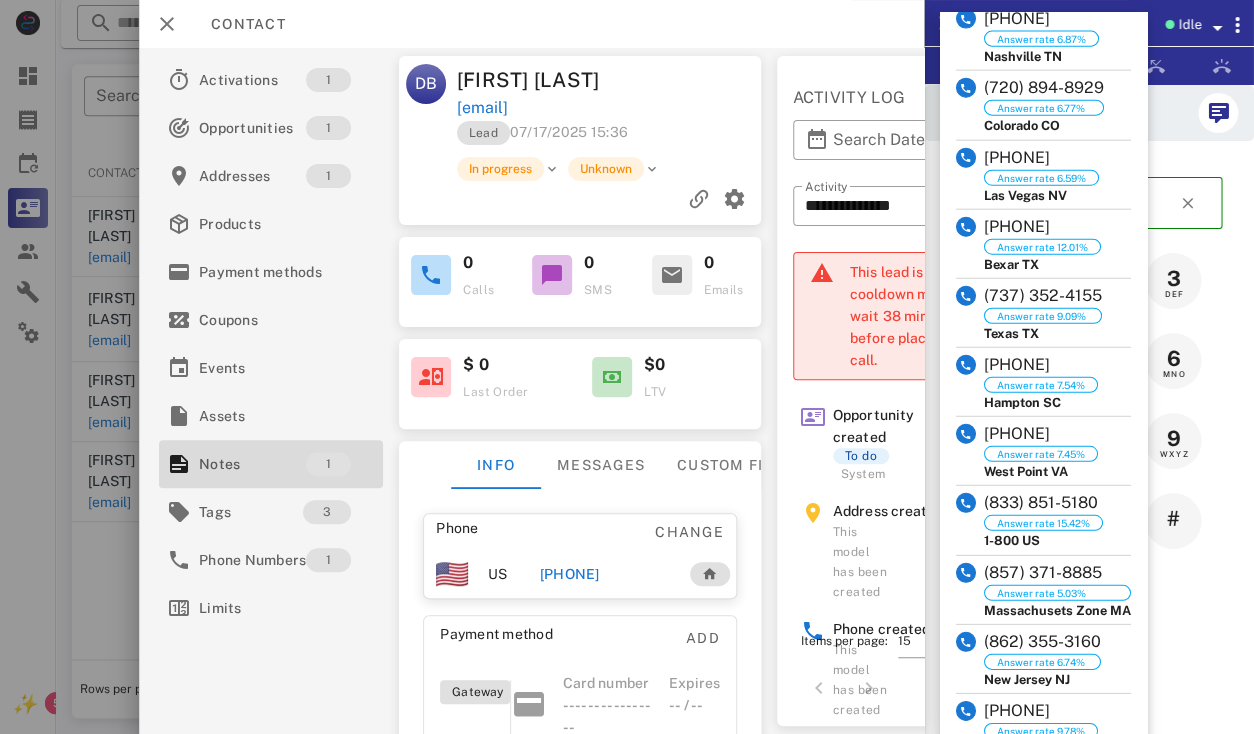 click on "US" at bounding box center (1031, 540) 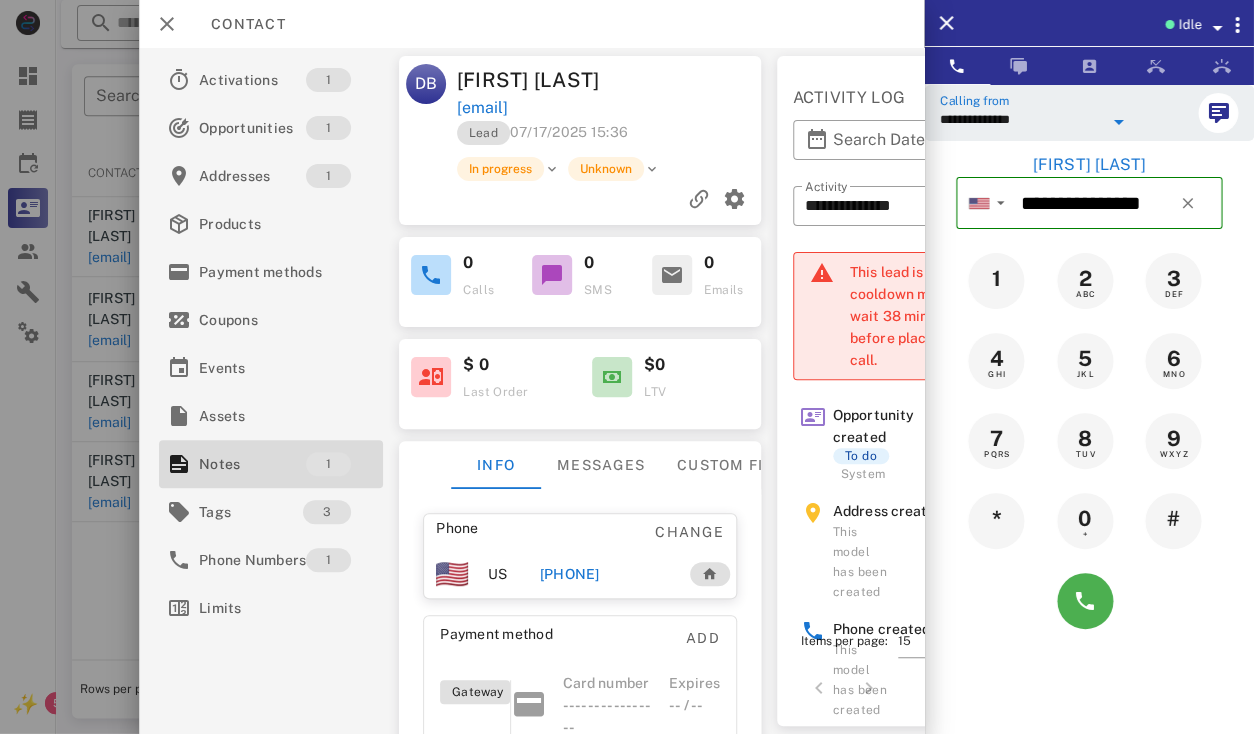 type on "**********" 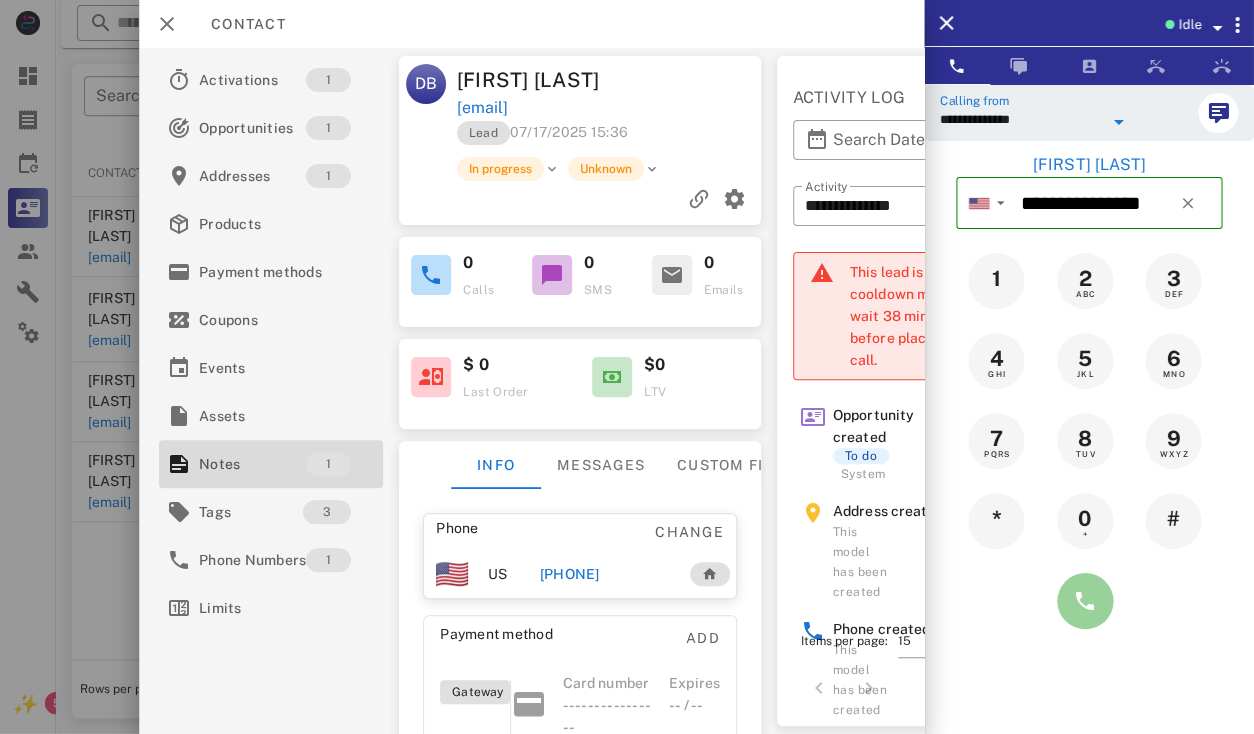 click at bounding box center [1085, 601] 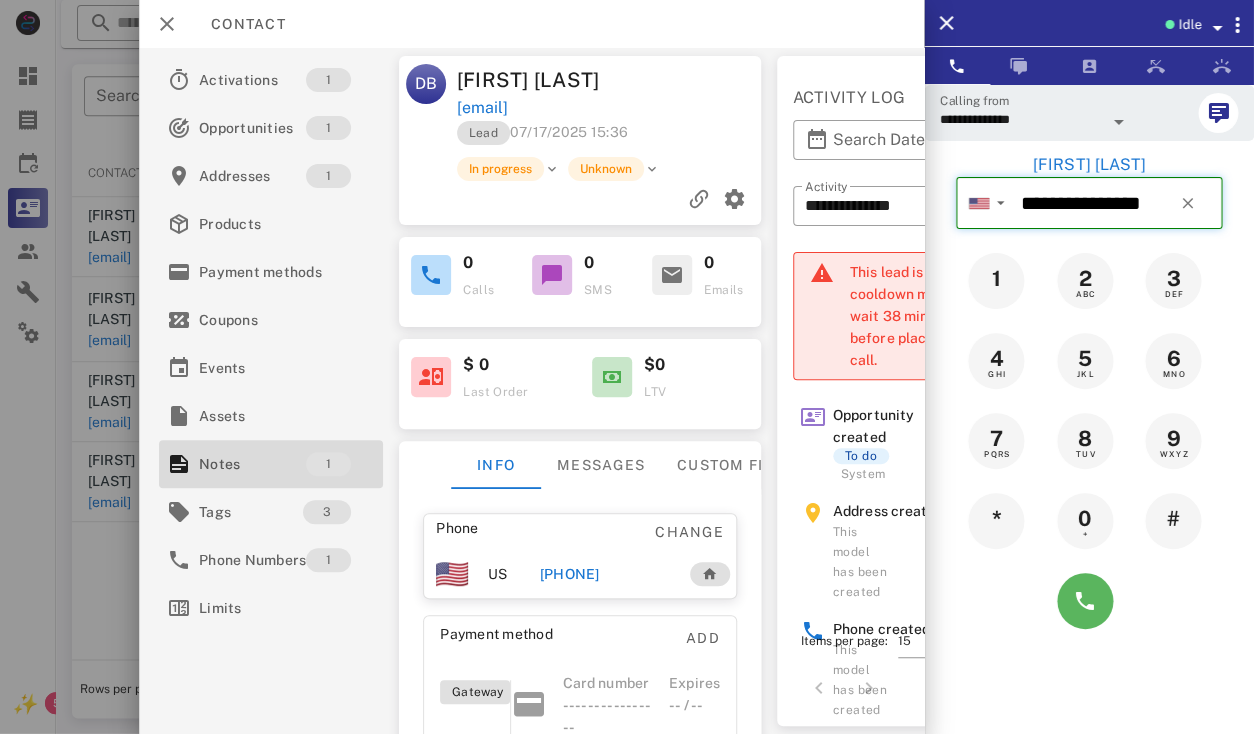 type 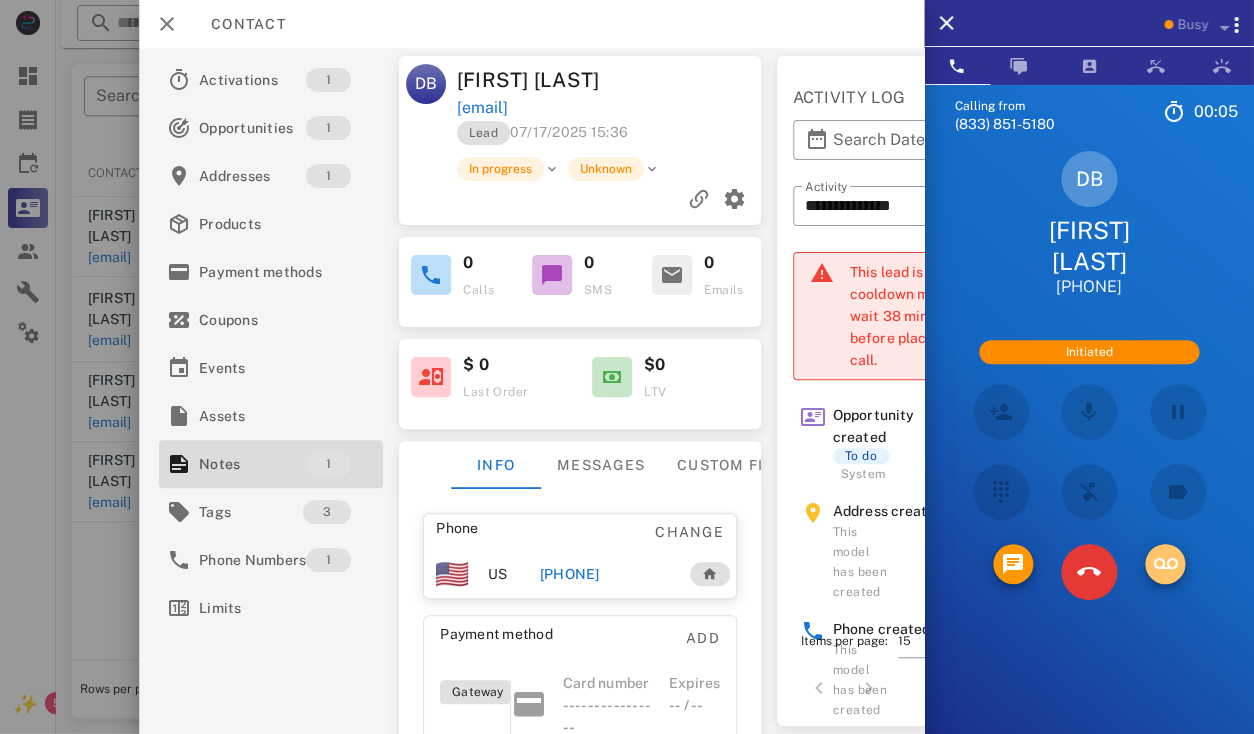 click at bounding box center (1165, 564) 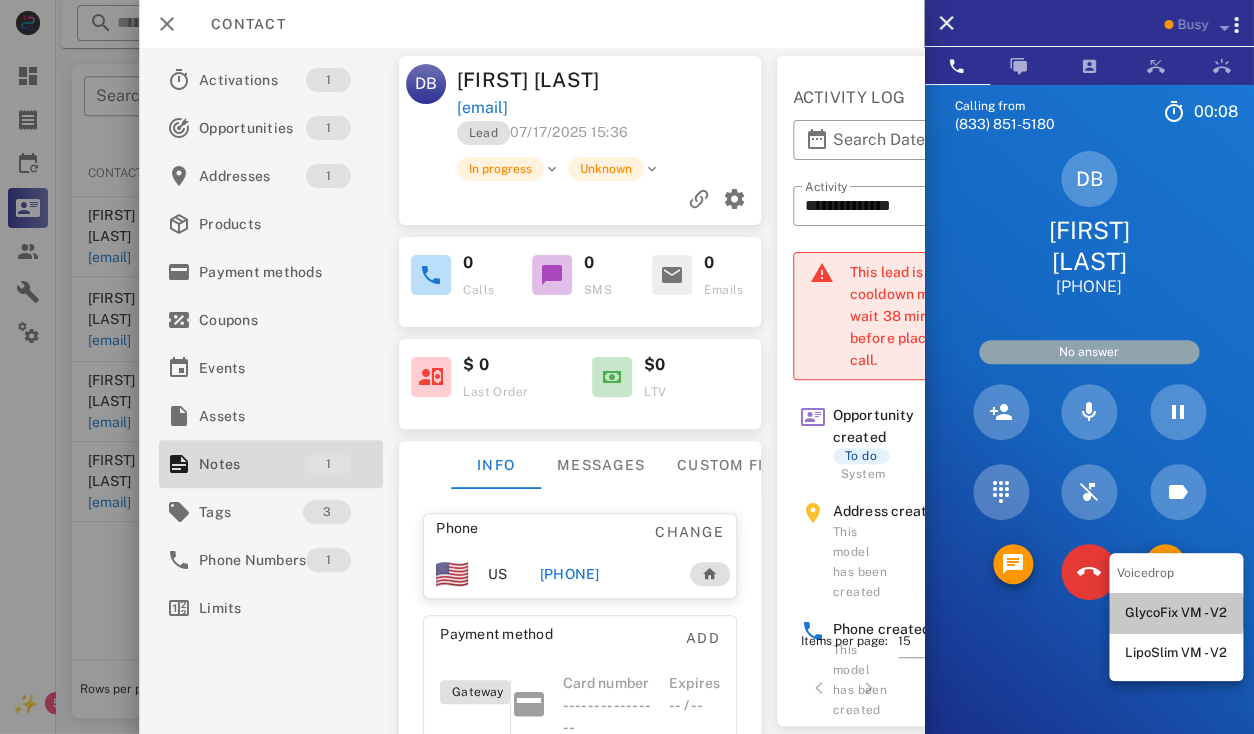 click on "GlycoFix VM - V2" at bounding box center [1176, 613] 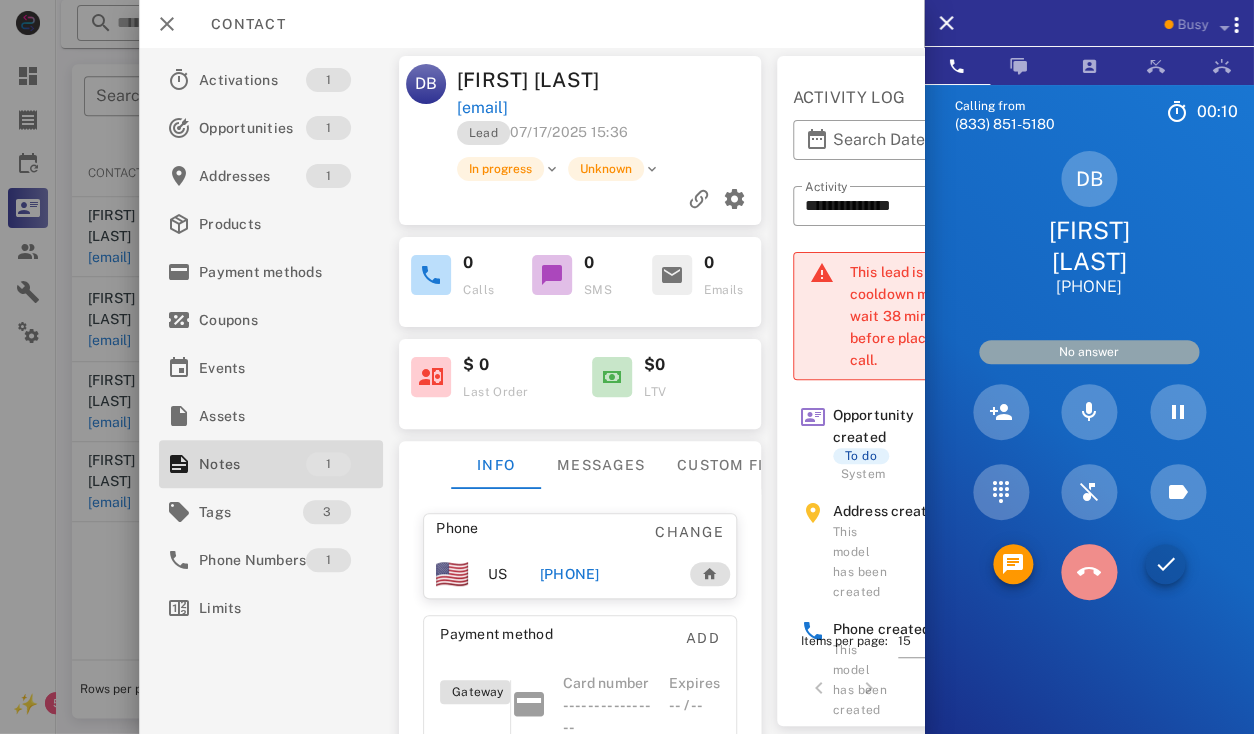 click at bounding box center (1089, 572) 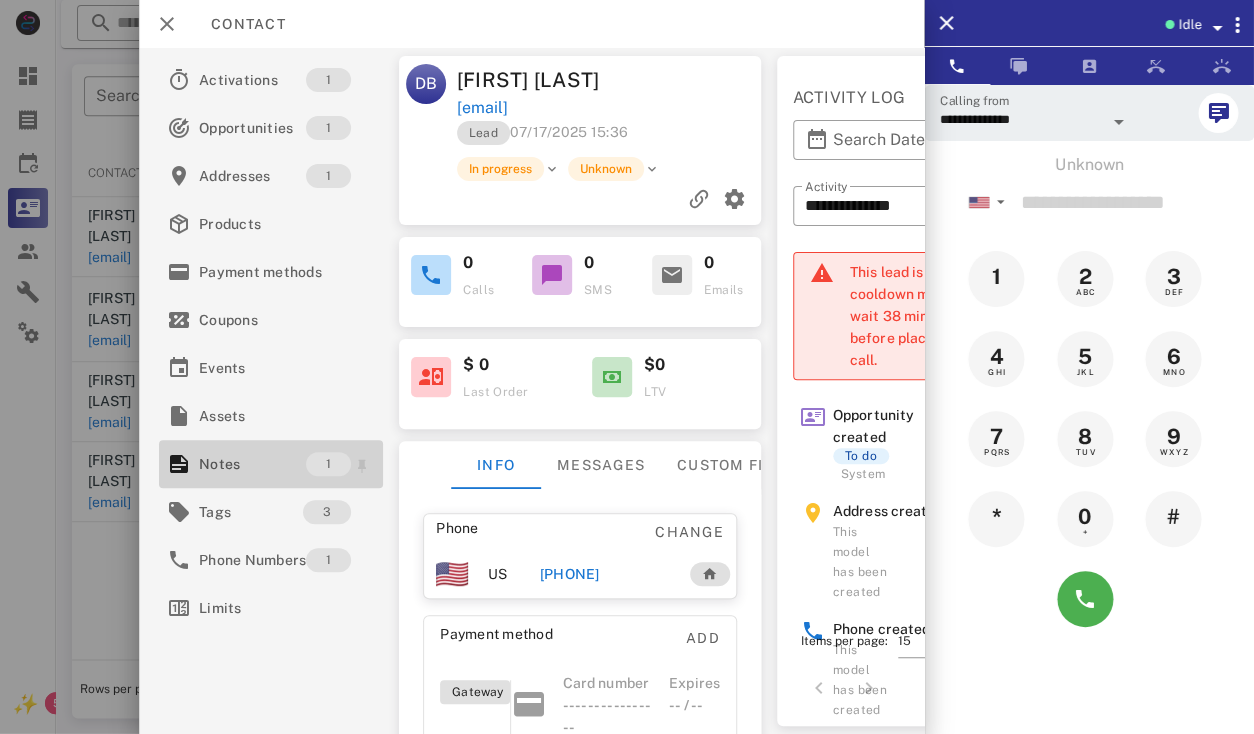 click on "Notes" at bounding box center [252, 464] 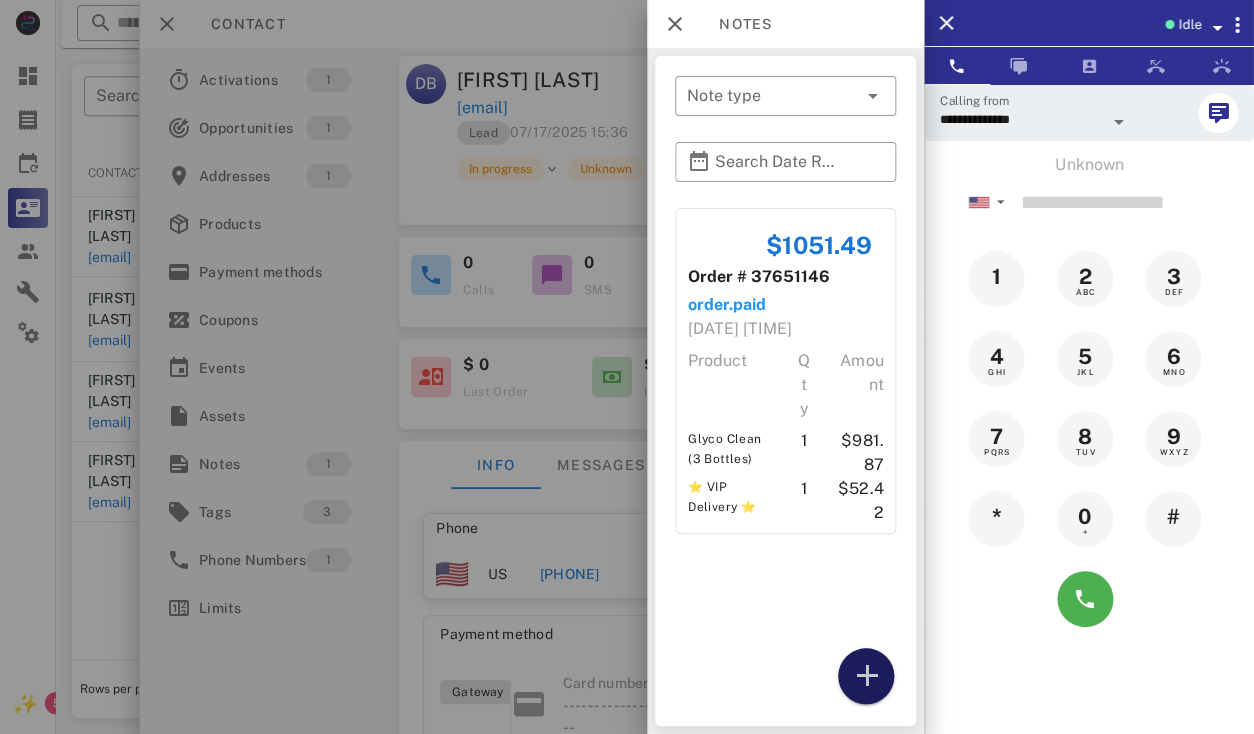 click at bounding box center [866, 676] 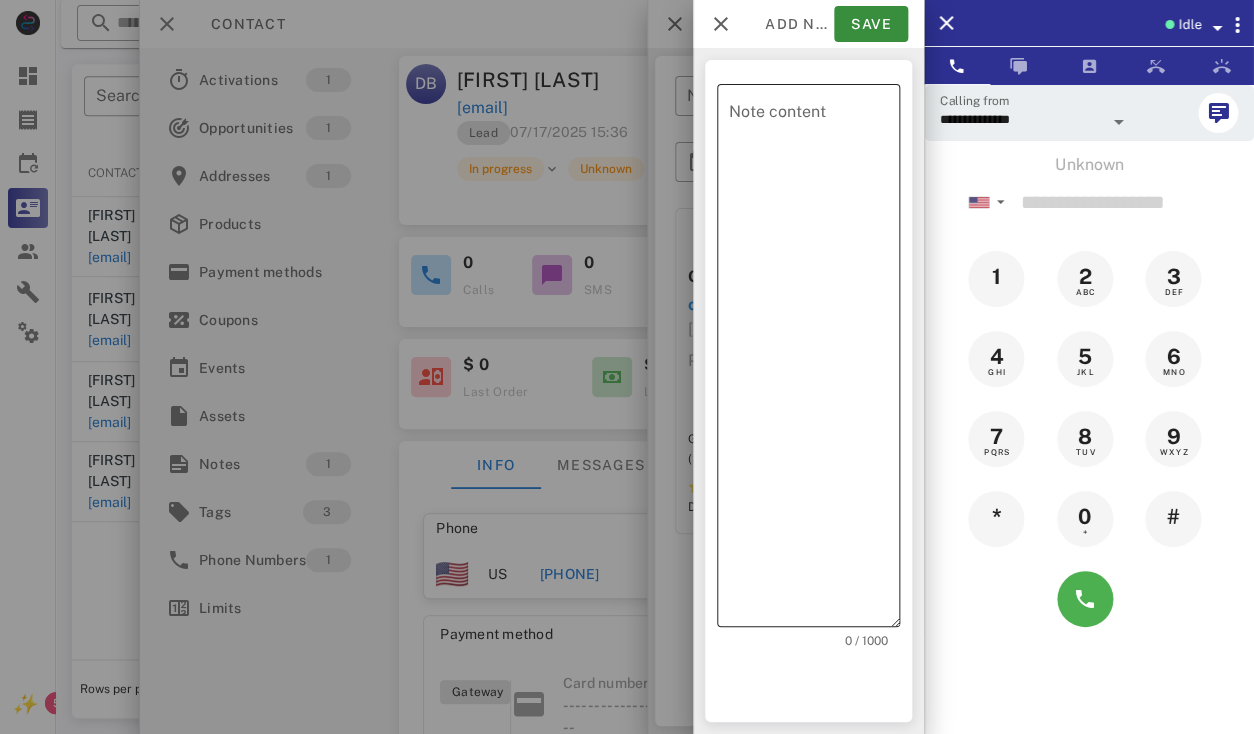 drag, startPoint x: 768, startPoint y: 377, endPoint x: 820, endPoint y: 282, distance: 108.30051 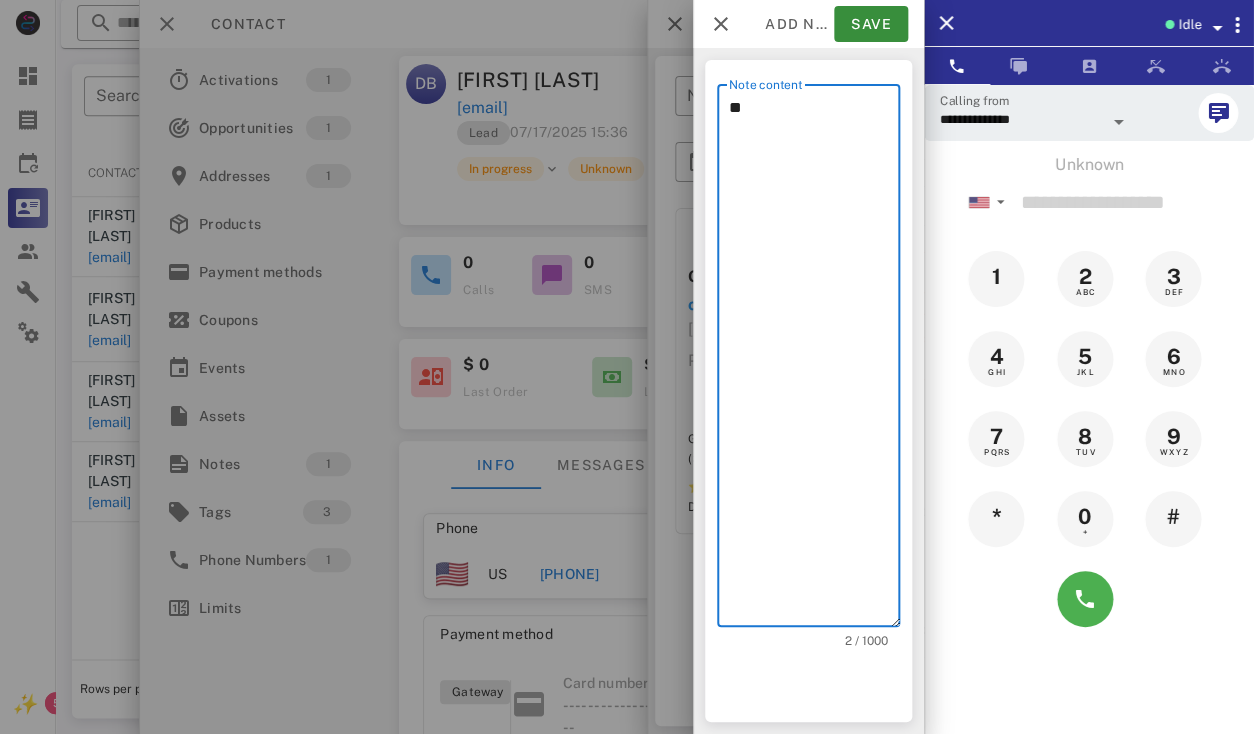 type on "*" 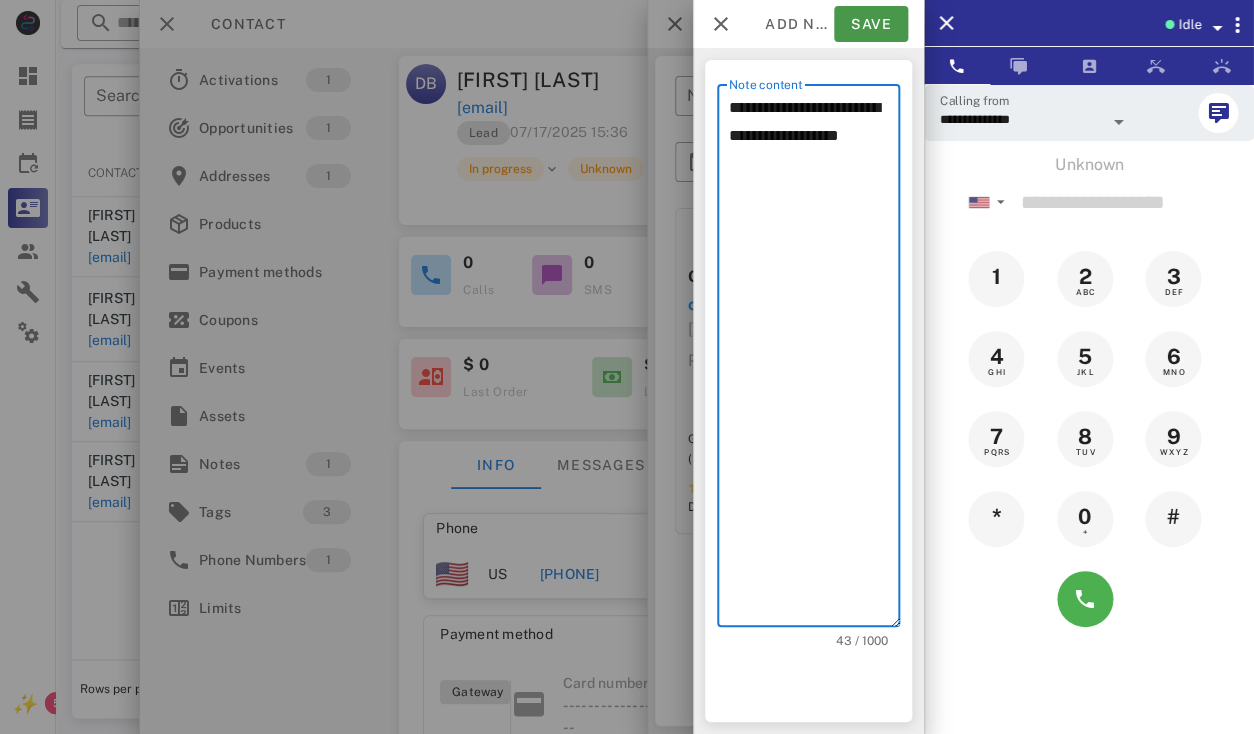 type on "**********" 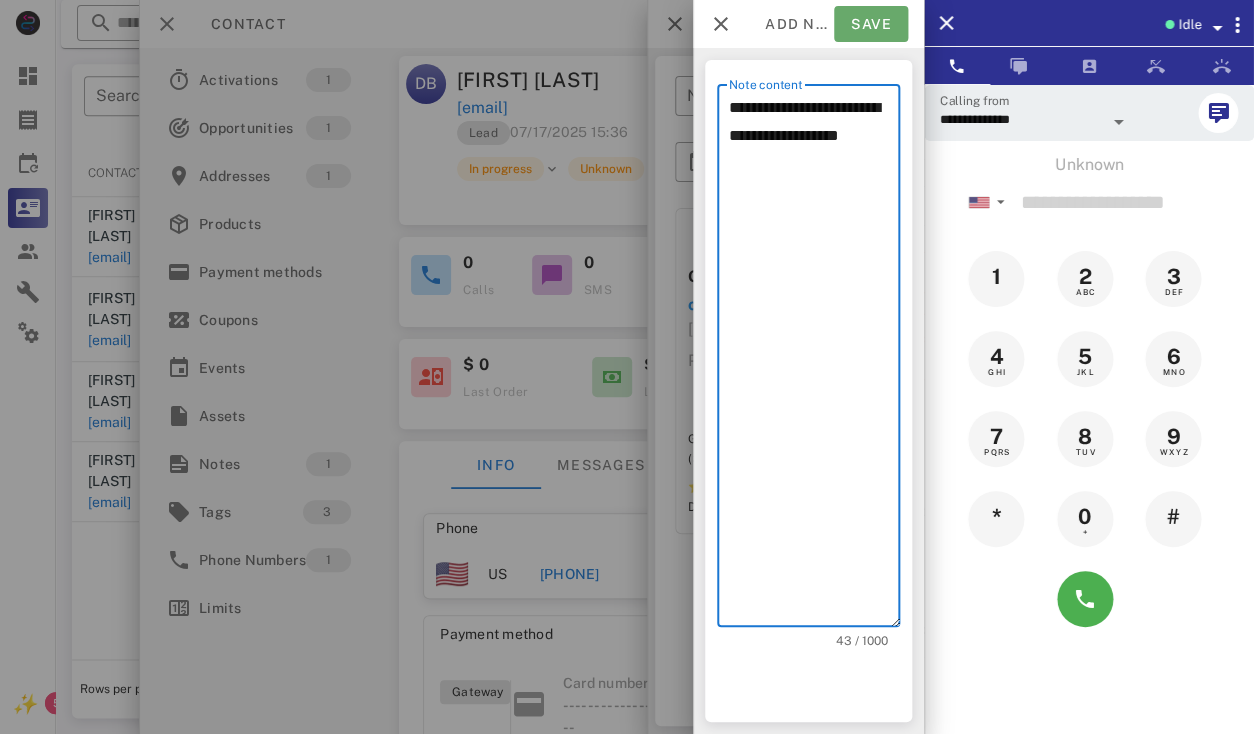 click on "Save" at bounding box center (871, 24) 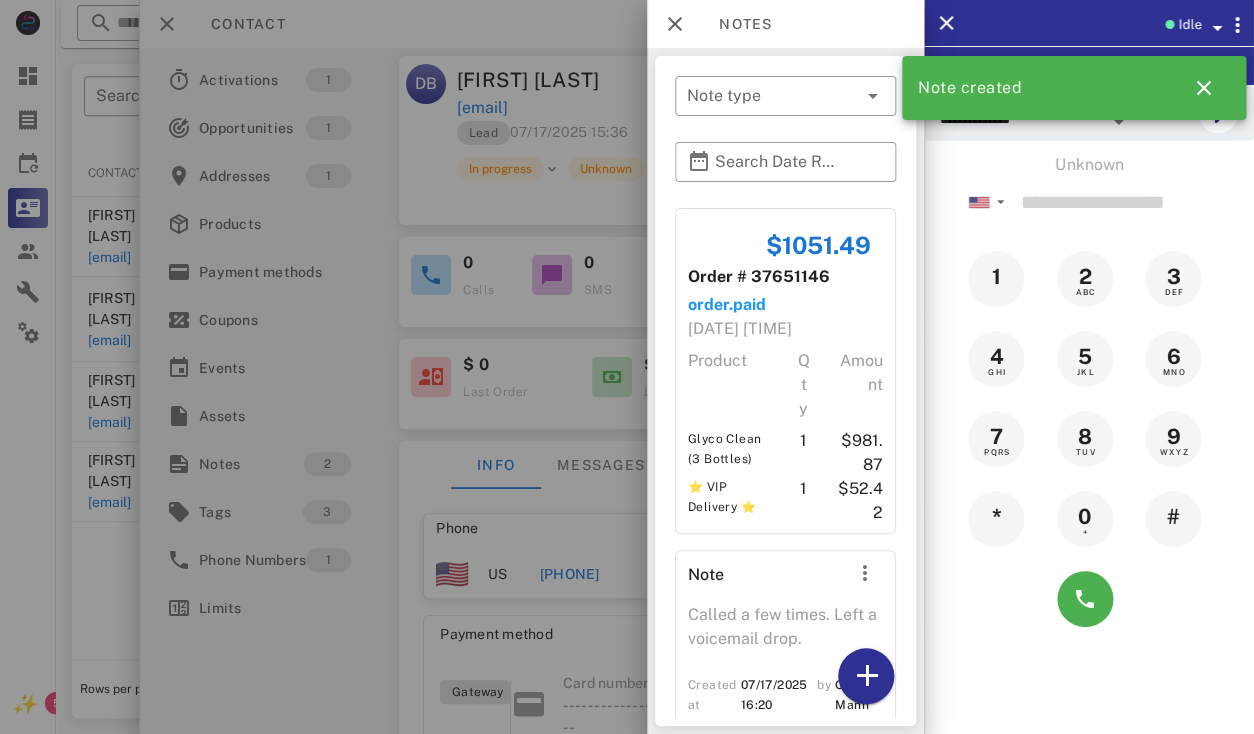 click at bounding box center [627, 367] 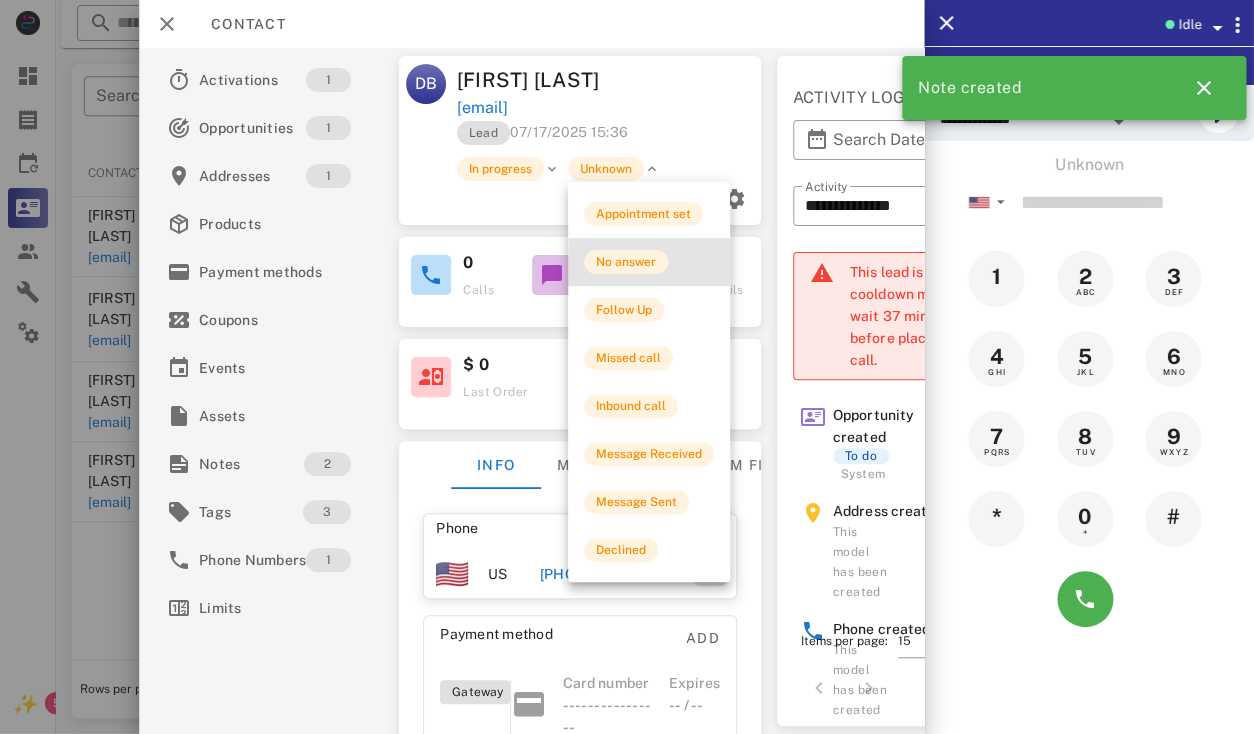 click on "No answer" at bounding box center [649, 262] 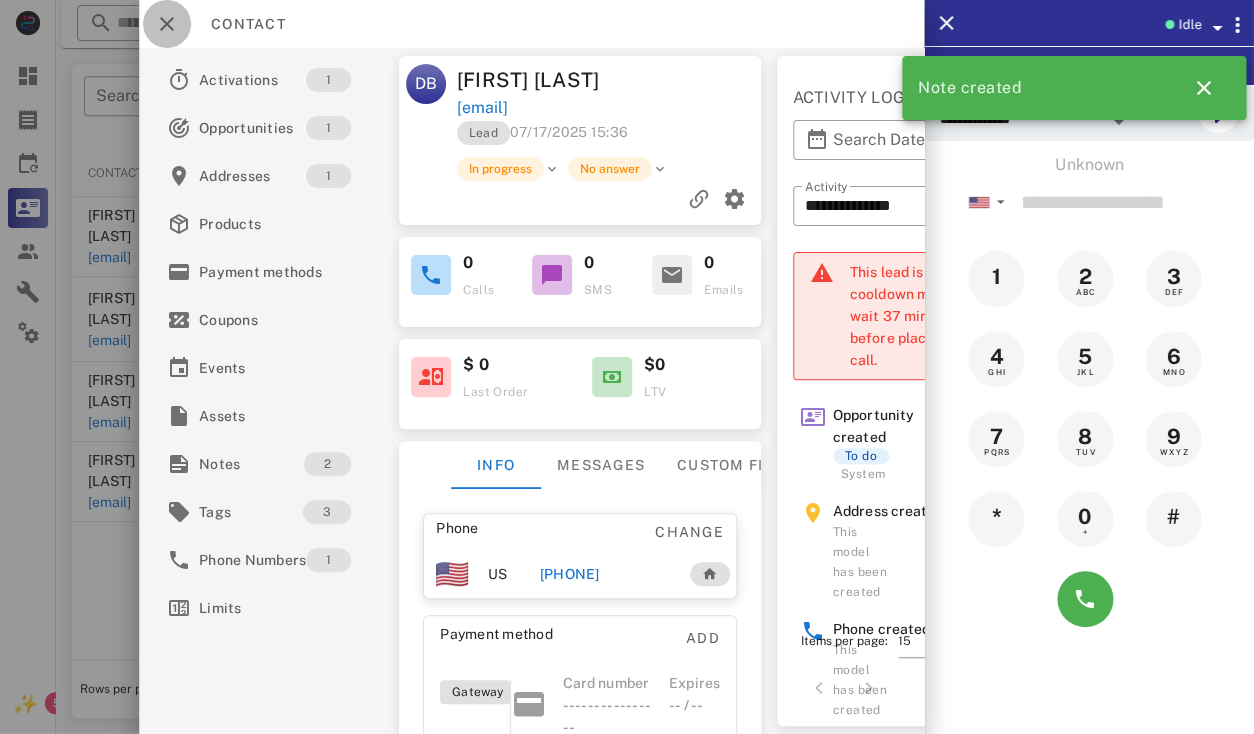 click at bounding box center [167, 24] 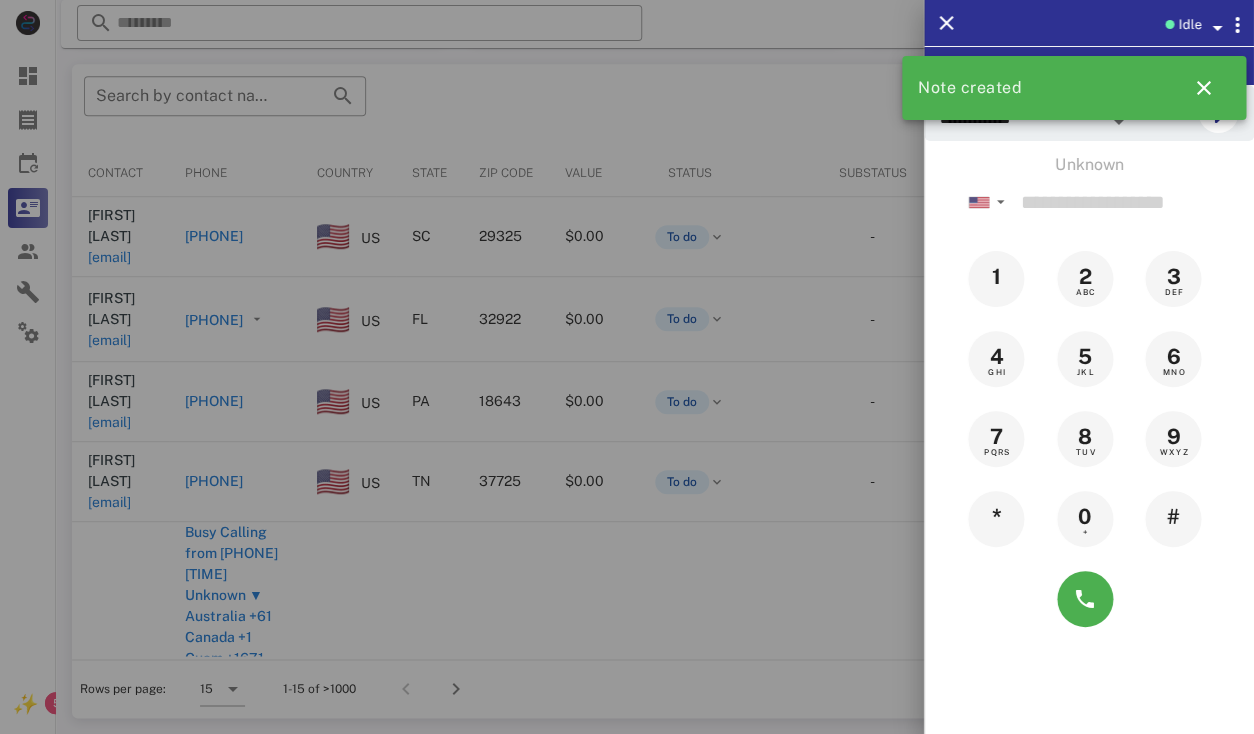 click at bounding box center (627, 367) 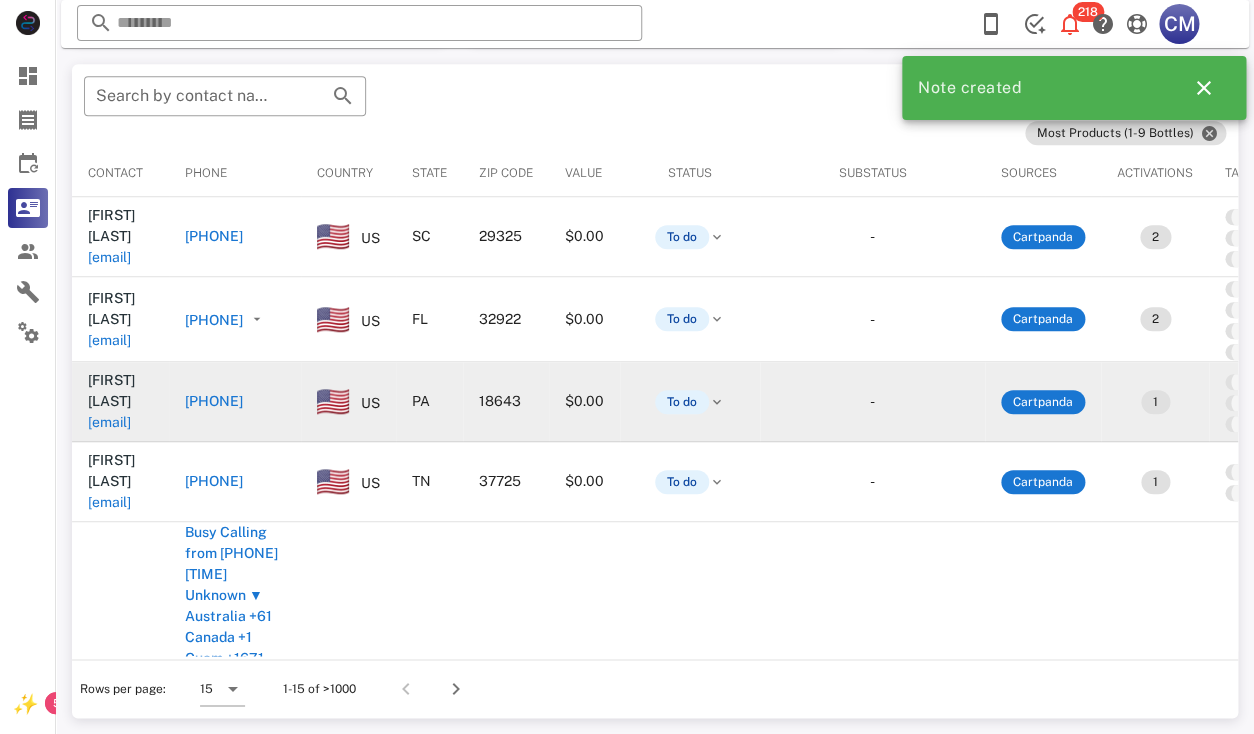 click on "jjd2442@comcast.net" at bounding box center [109, 422] 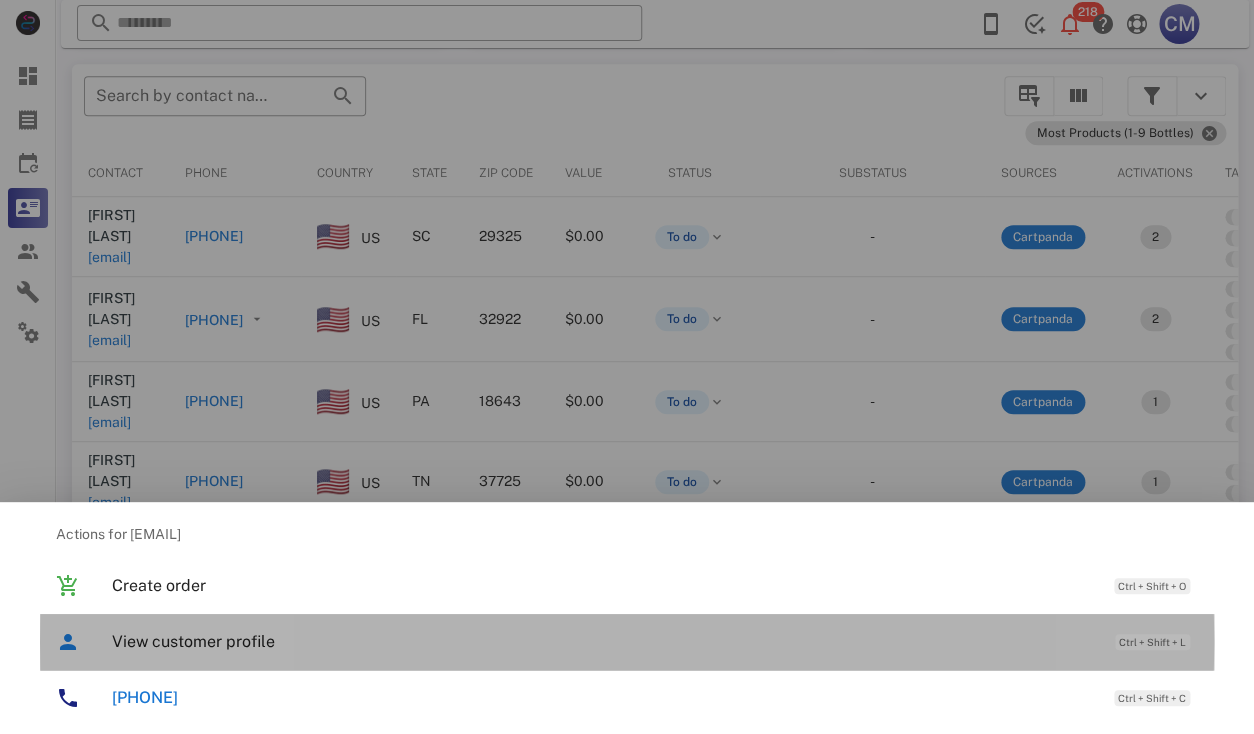 click on "View customer profile Ctrl + Shift + L" at bounding box center (655, 641) 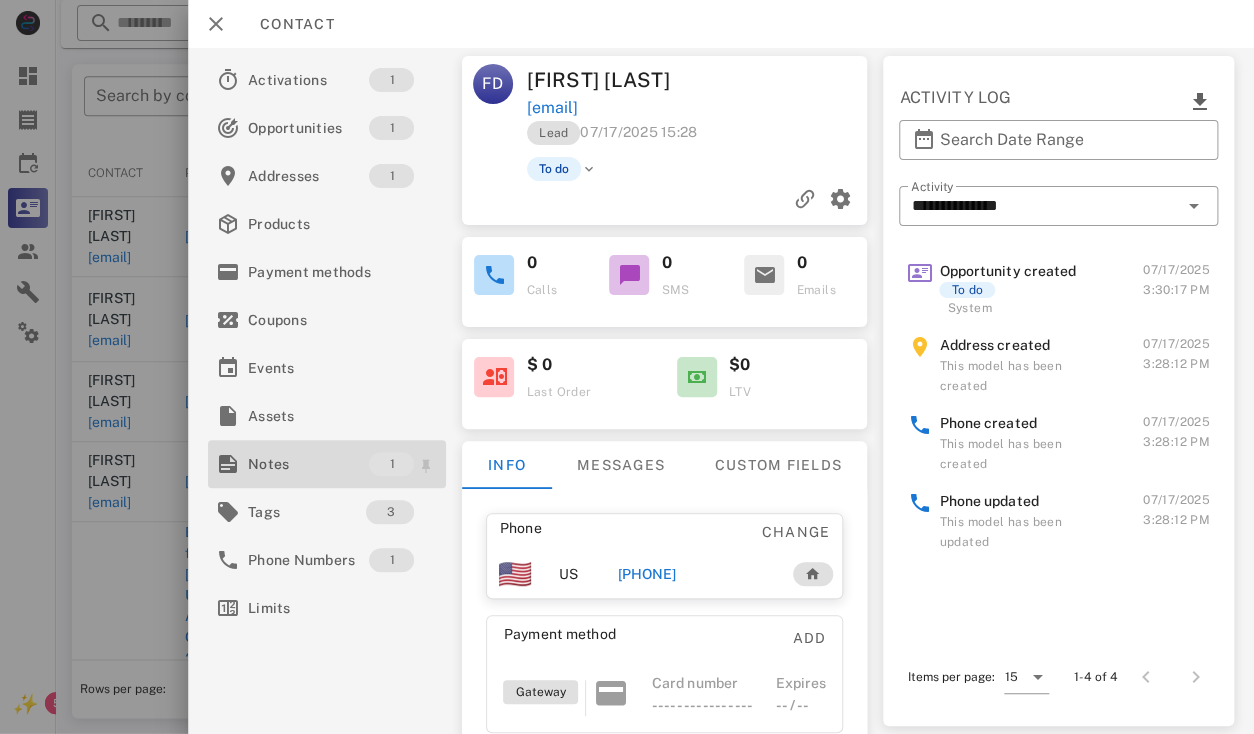 click on "Notes" at bounding box center (308, 464) 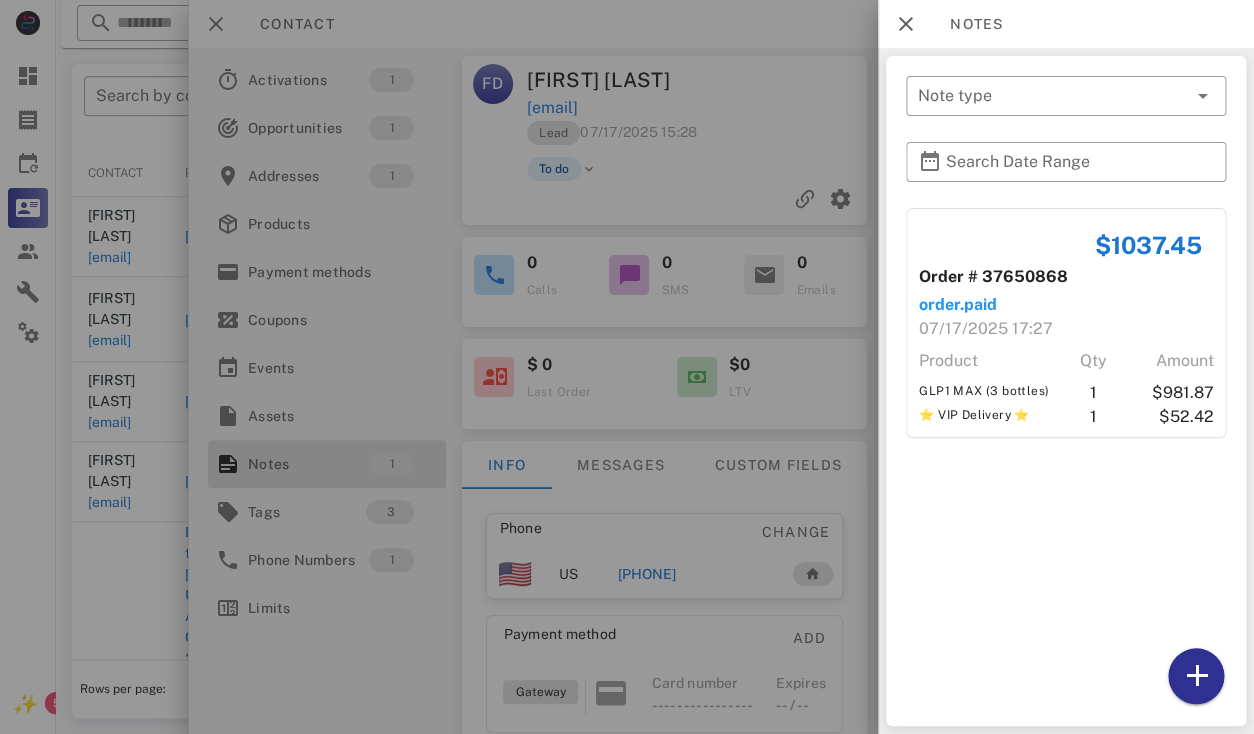 click at bounding box center [627, 367] 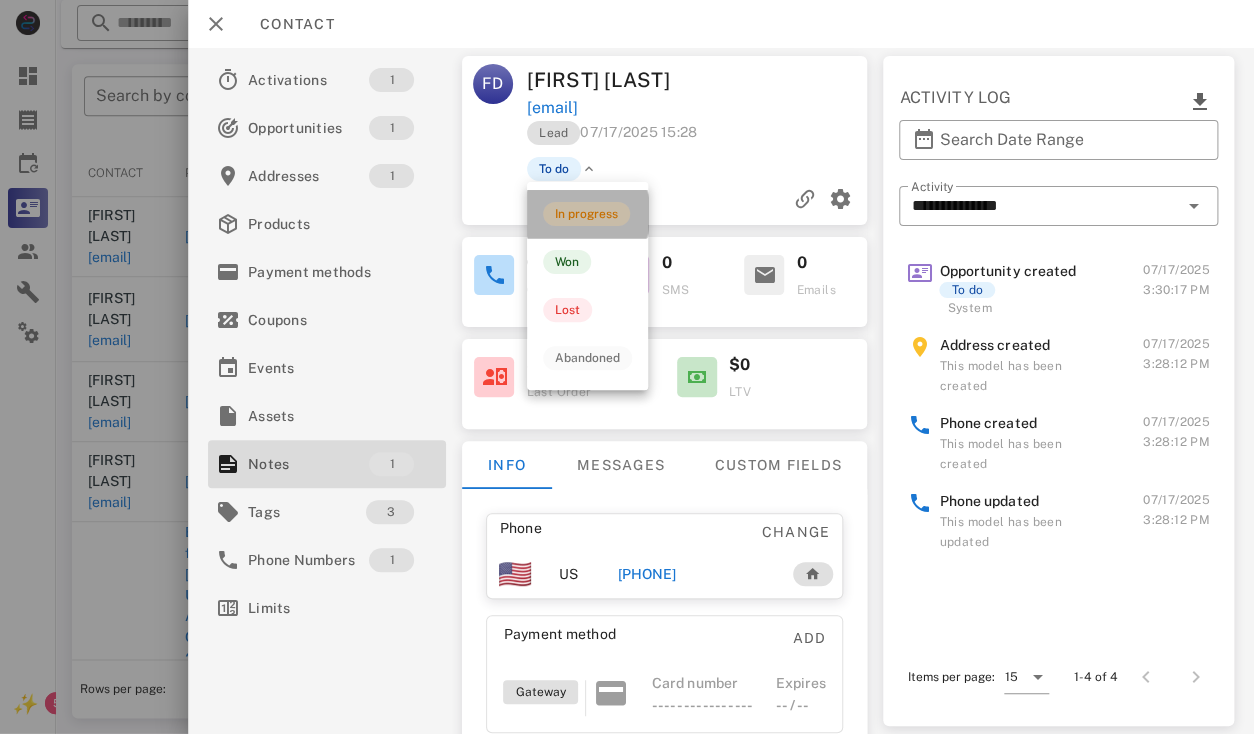 click on "In progress" at bounding box center [586, 214] 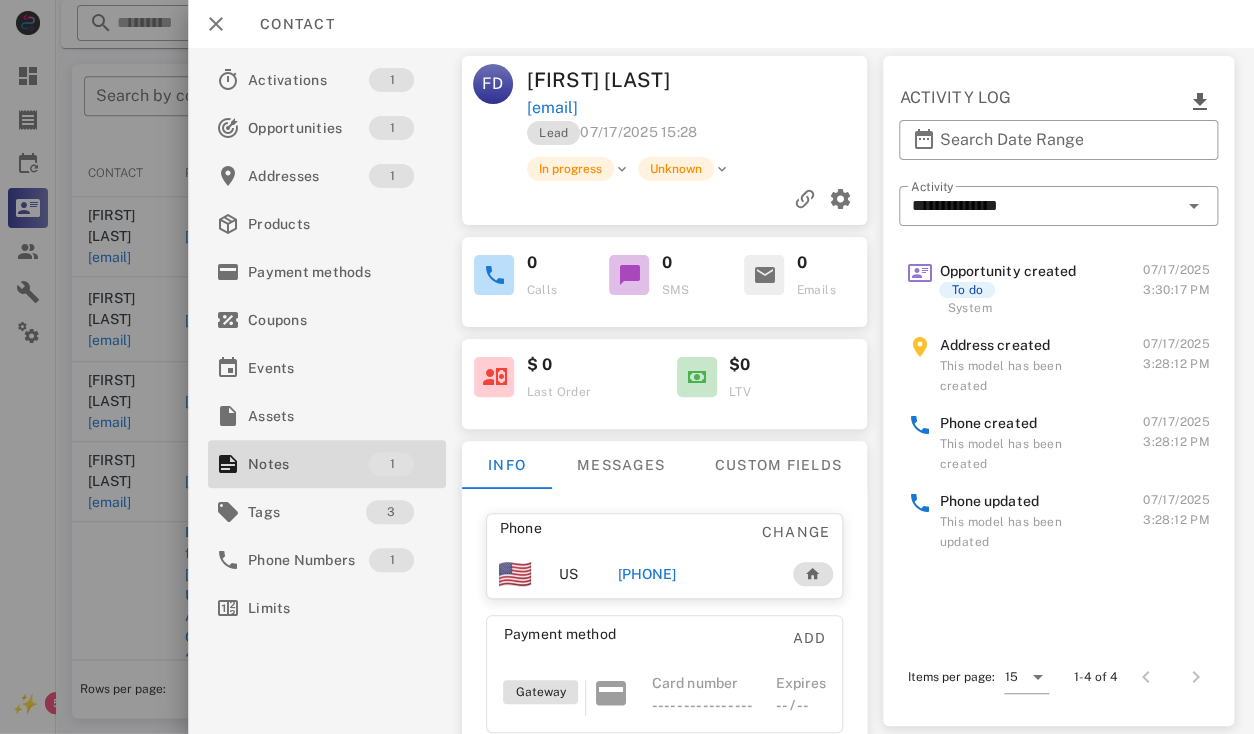 click on "Florence duffy" at bounding box center (613, 80) 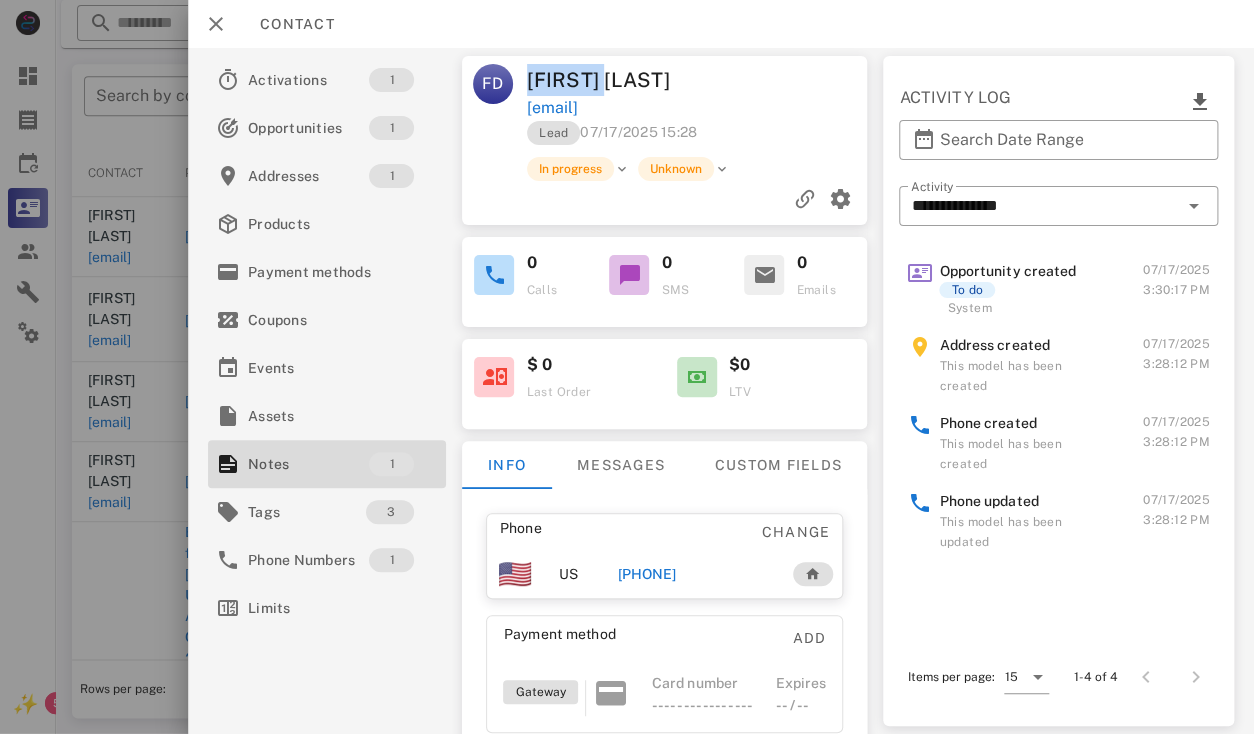 click on "Florence duffy" at bounding box center [613, 80] 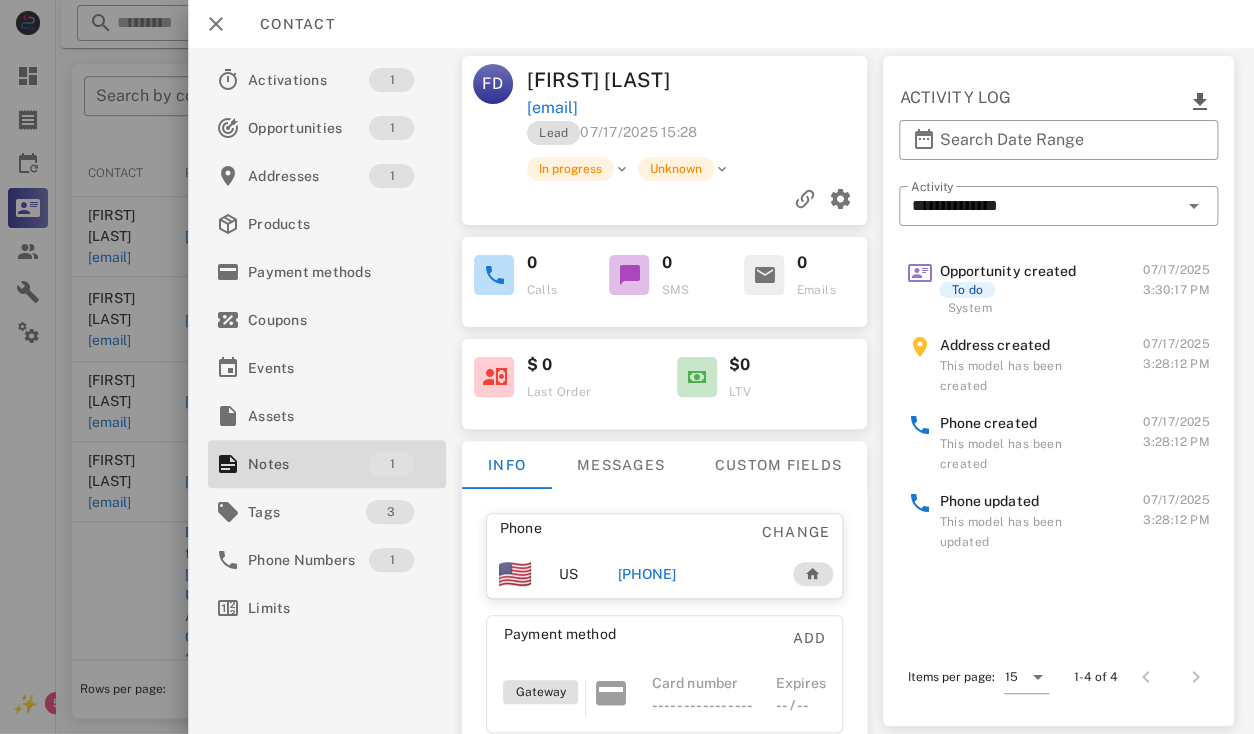 click on "Florence duffy" at bounding box center [613, 80] 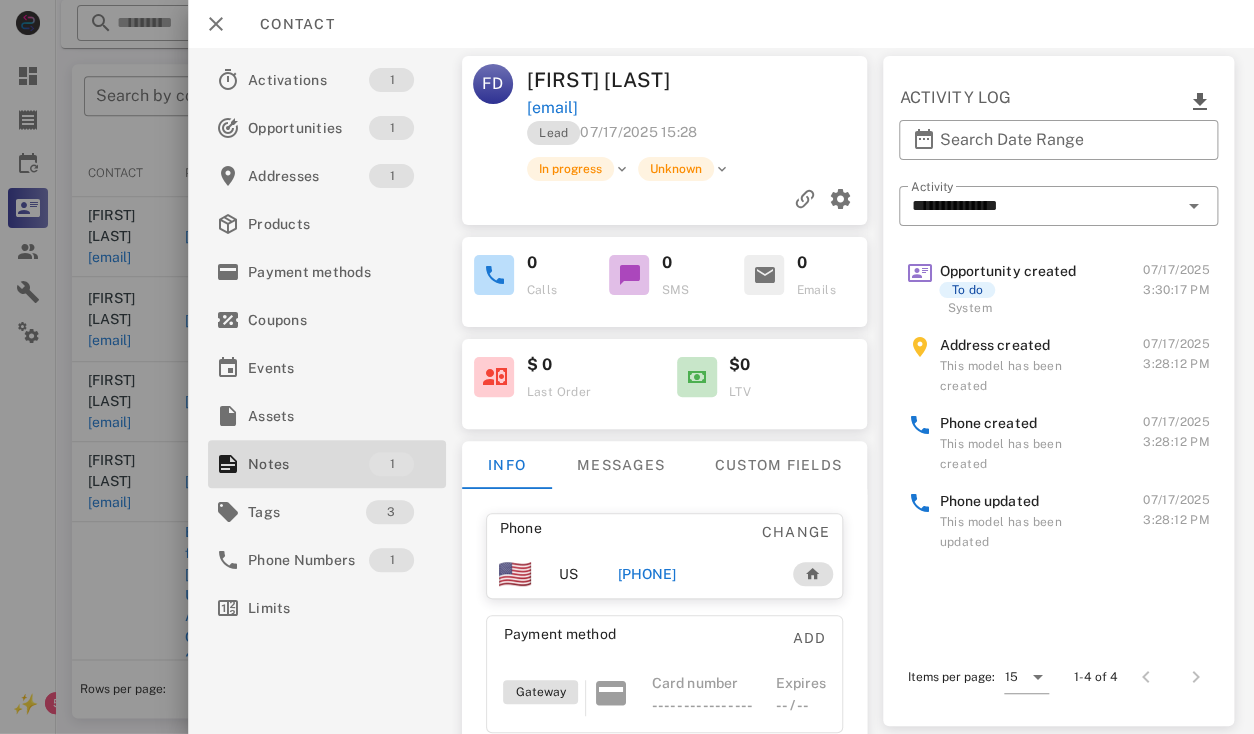 click on "+15705924040" at bounding box center (647, 574) 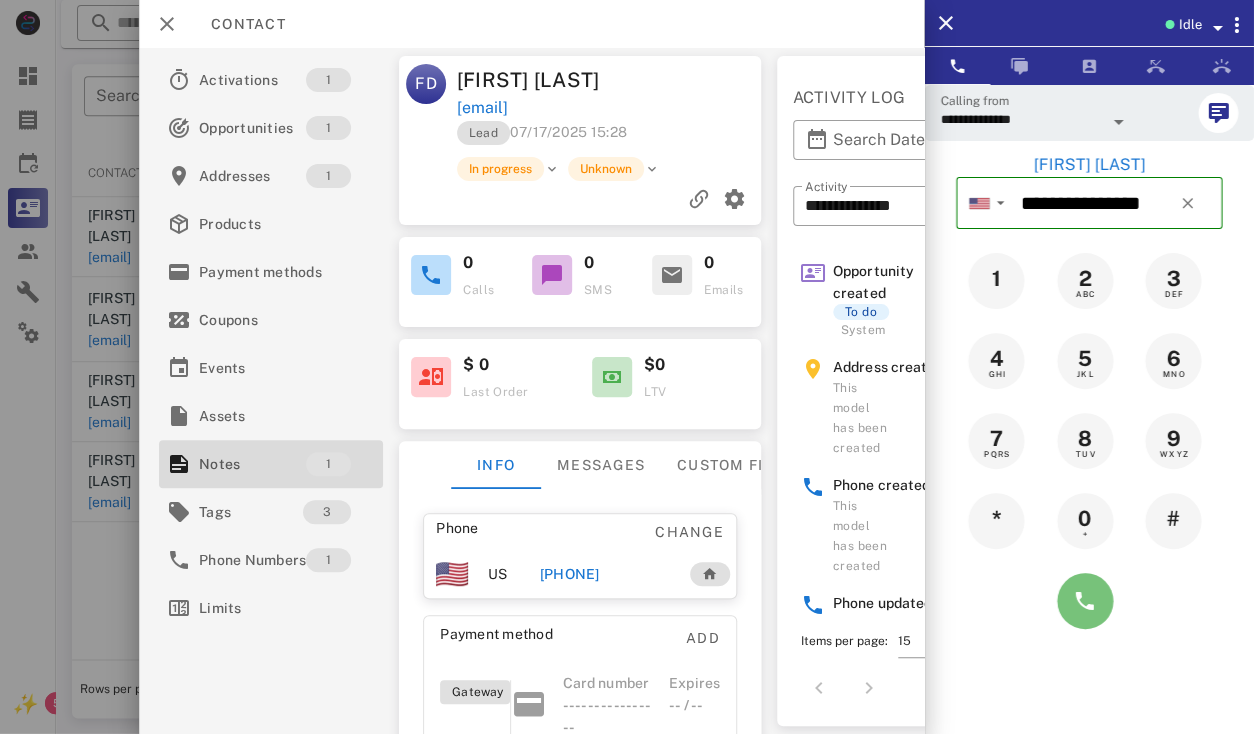 click at bounding box center [1085, 601] 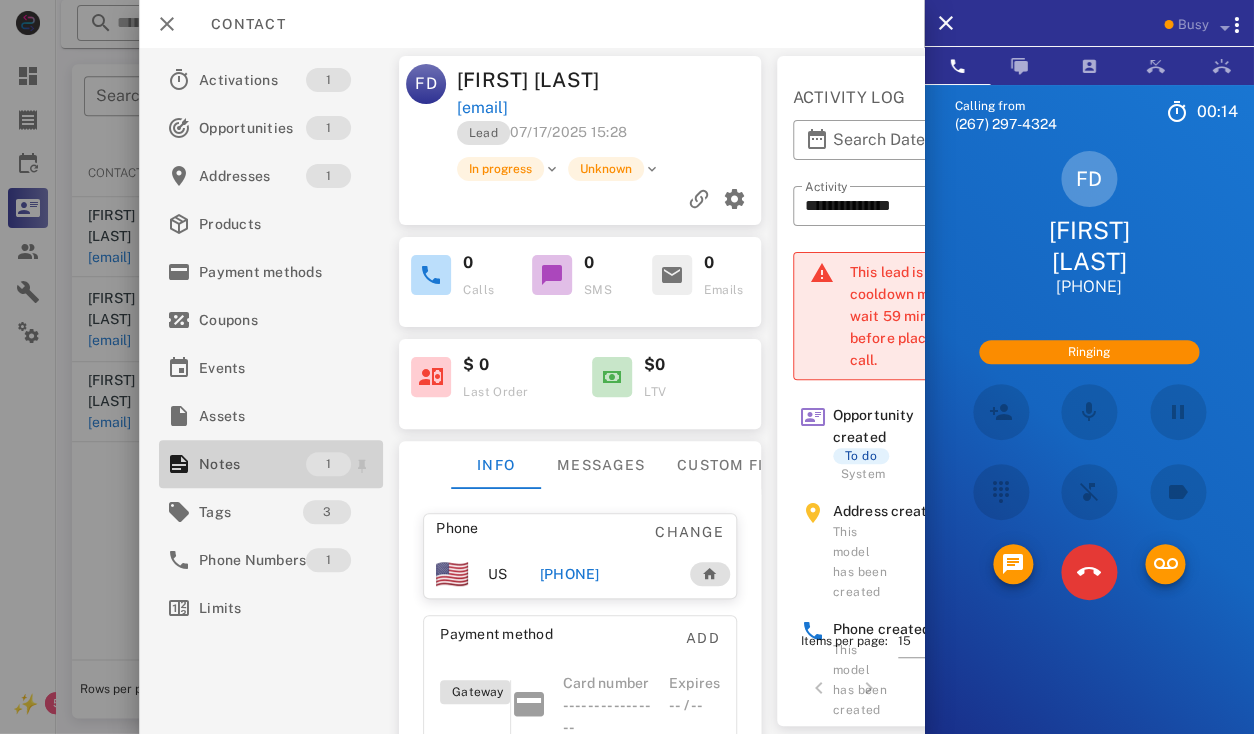 click on "Notes" at bounding box center (252, 464) 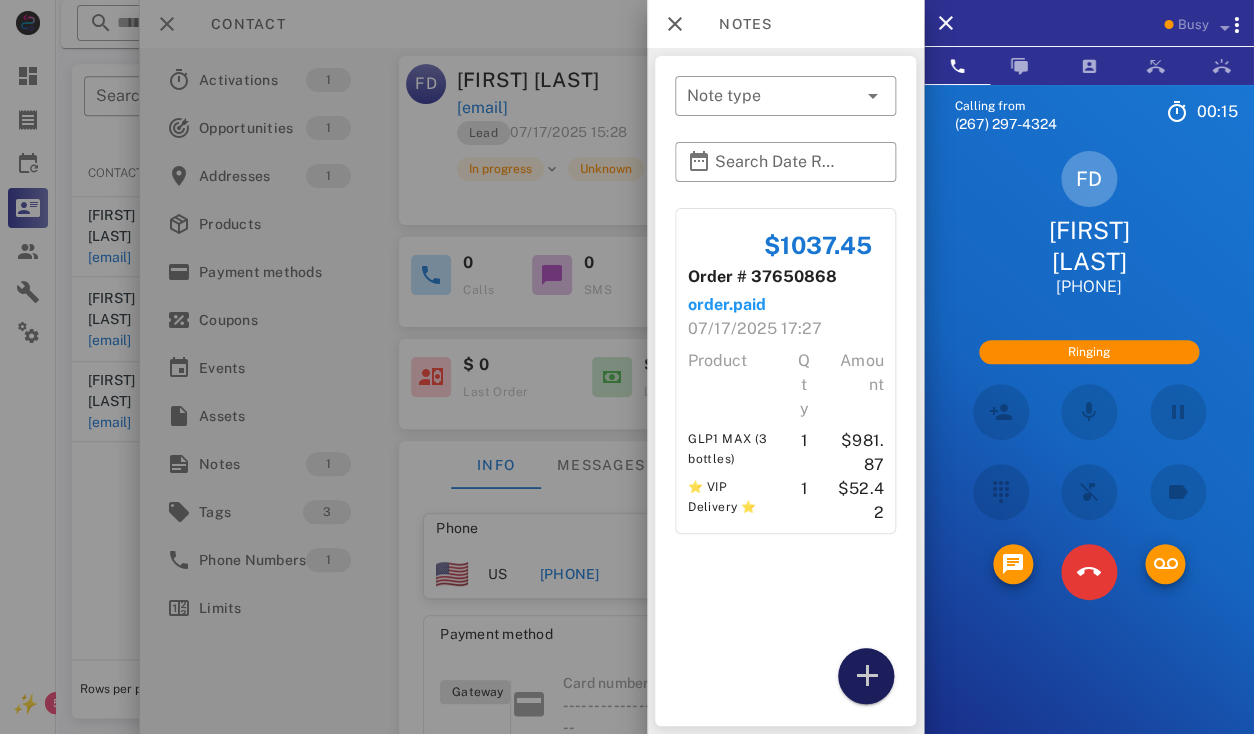 click at bounding box center (866, 676) 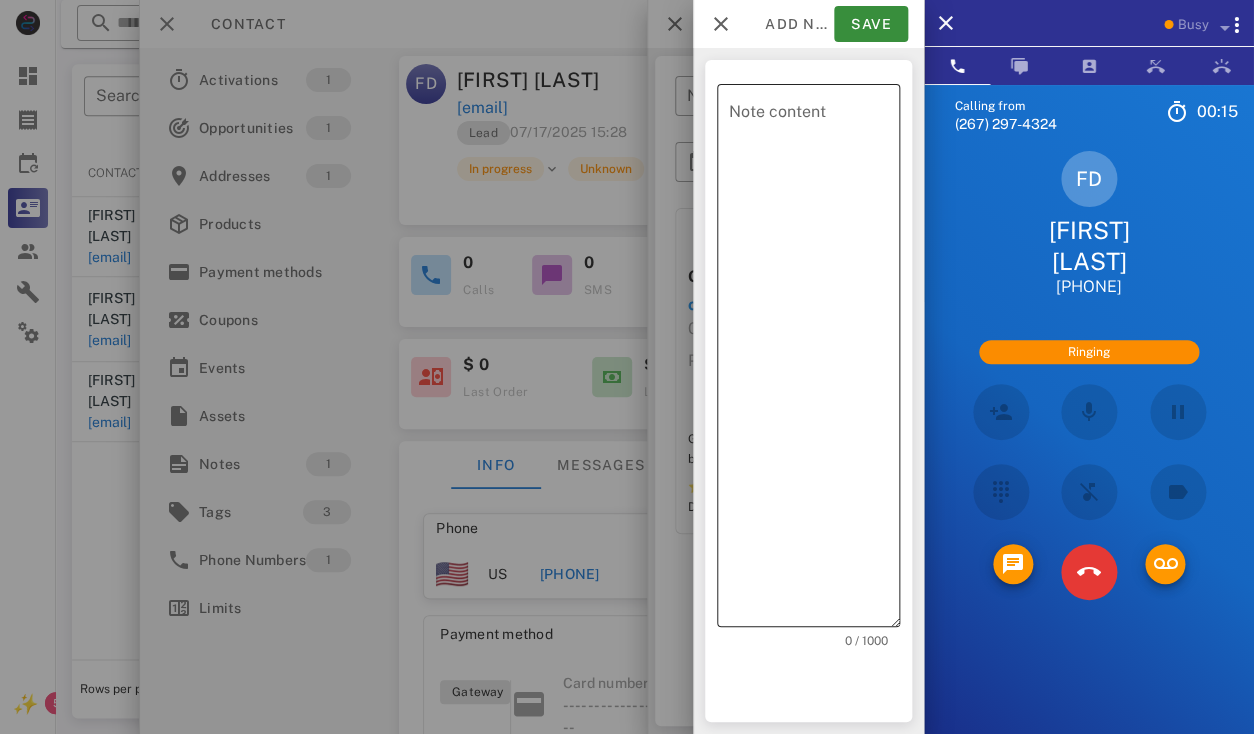 click on "Note content" at bounding box center [814, 360] 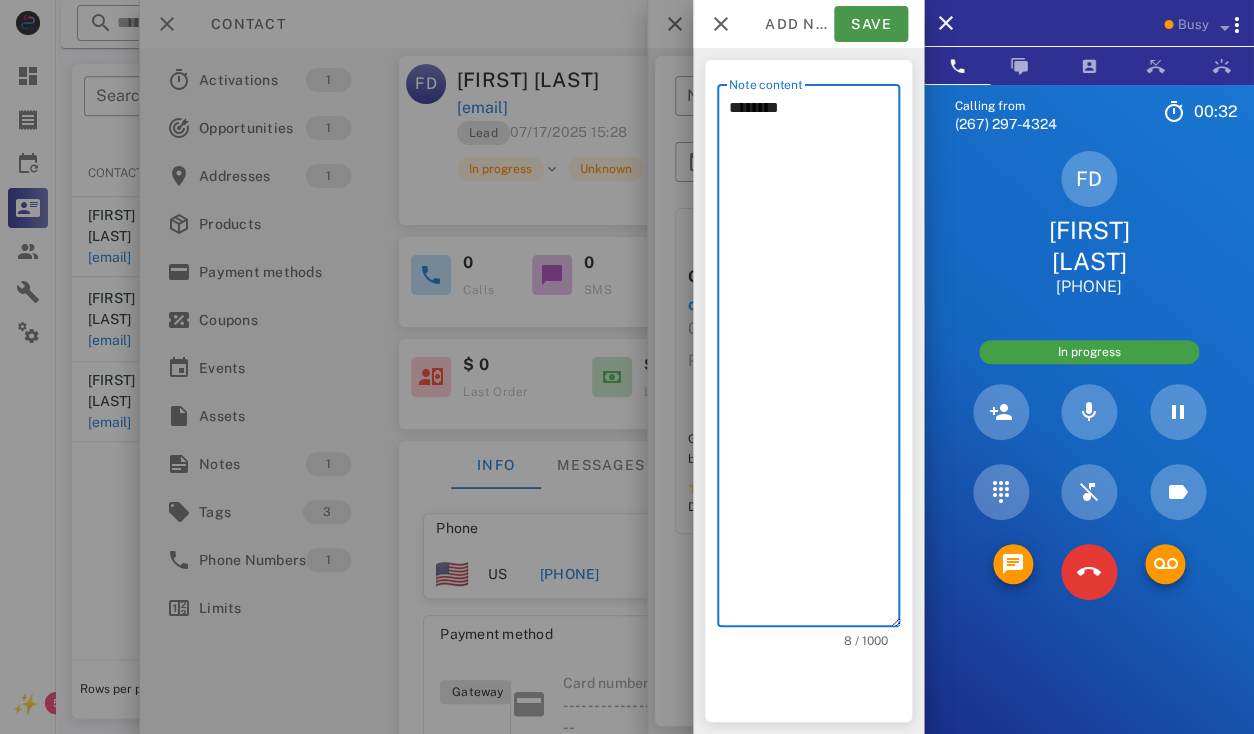 type on "********" 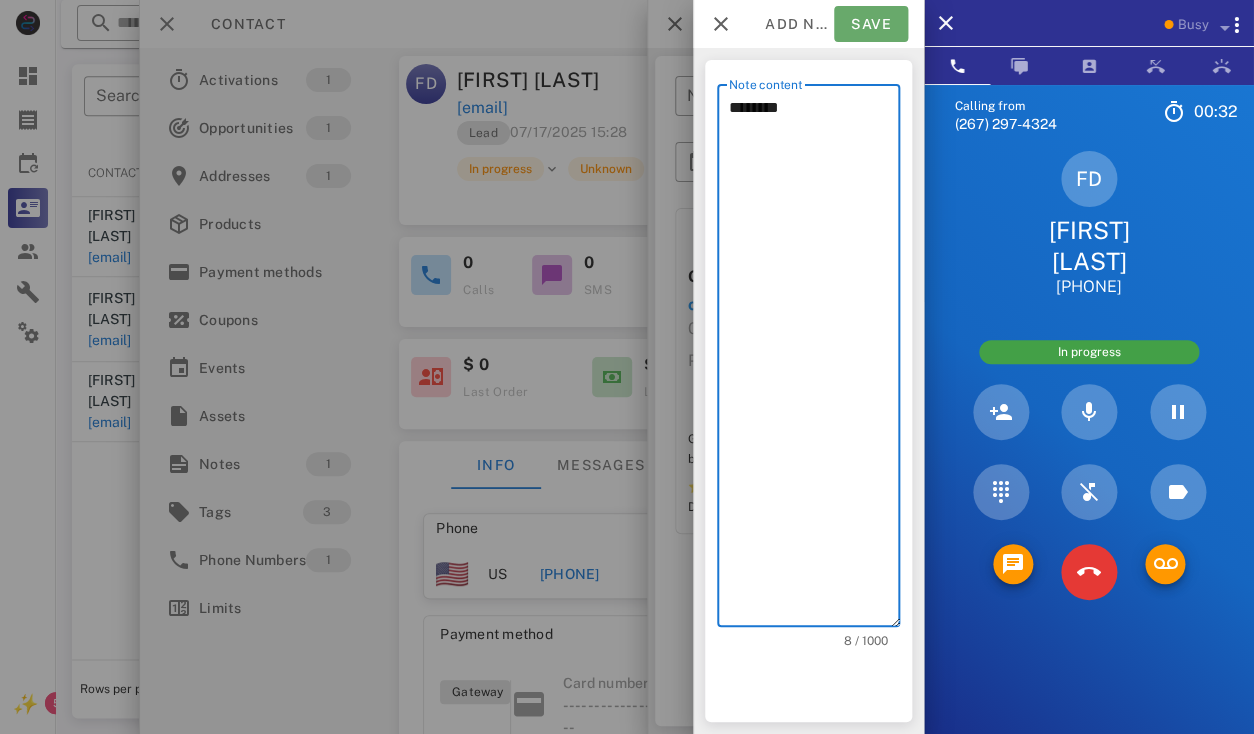 click on "Save" at bounding box center (871, 24) 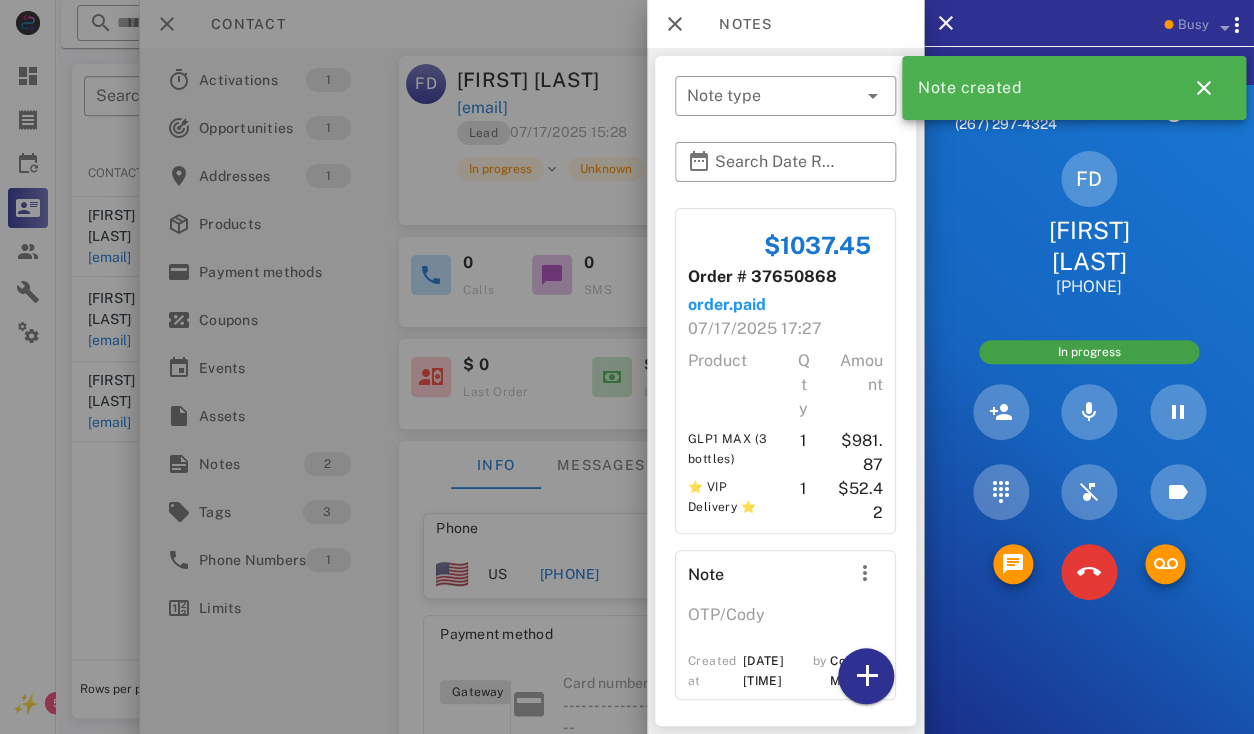 click at bounding box center (627, 367) 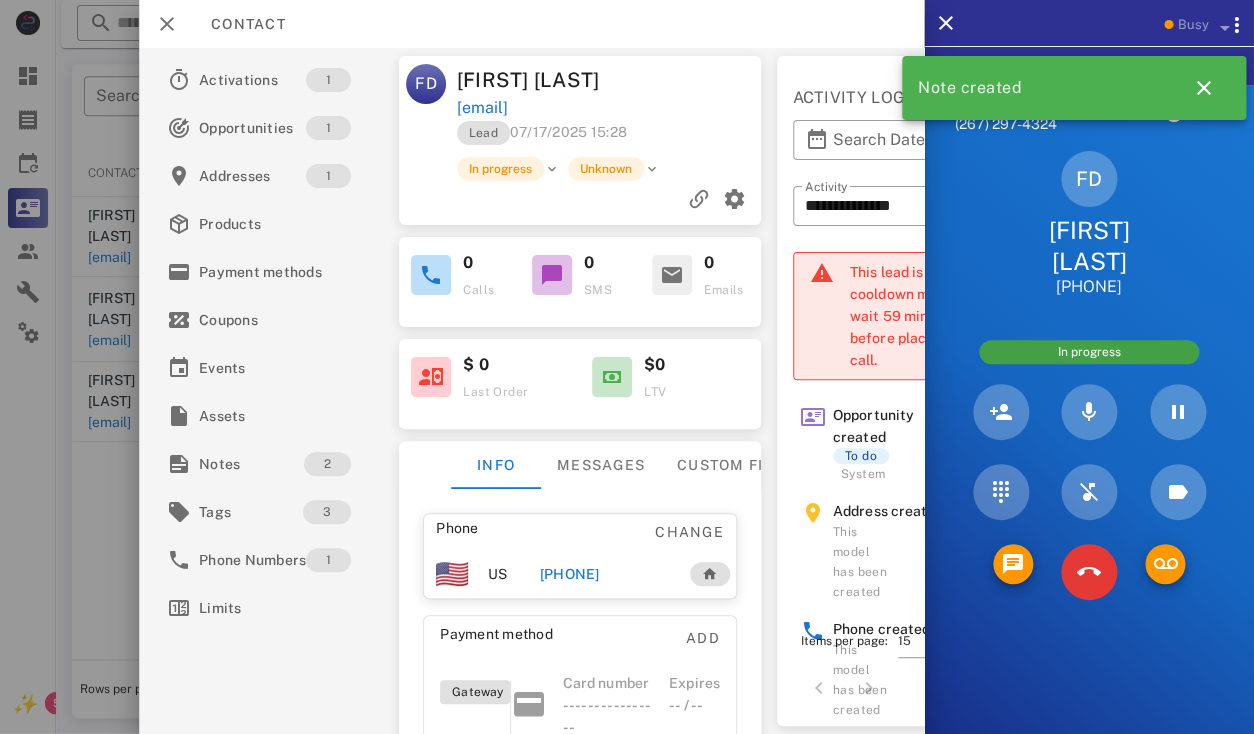 scroll, scrollTop: 213, scrollLeft: 0, axis: vertical 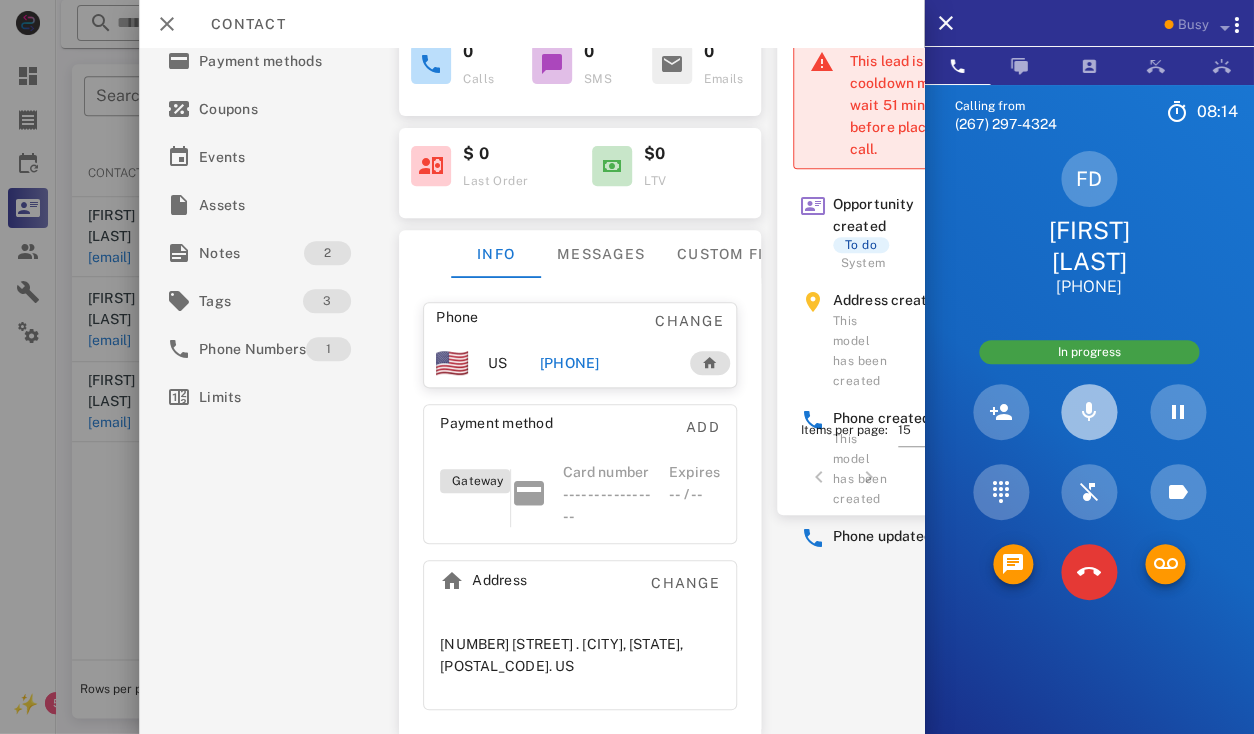 click at bounding box center (1089, 412) 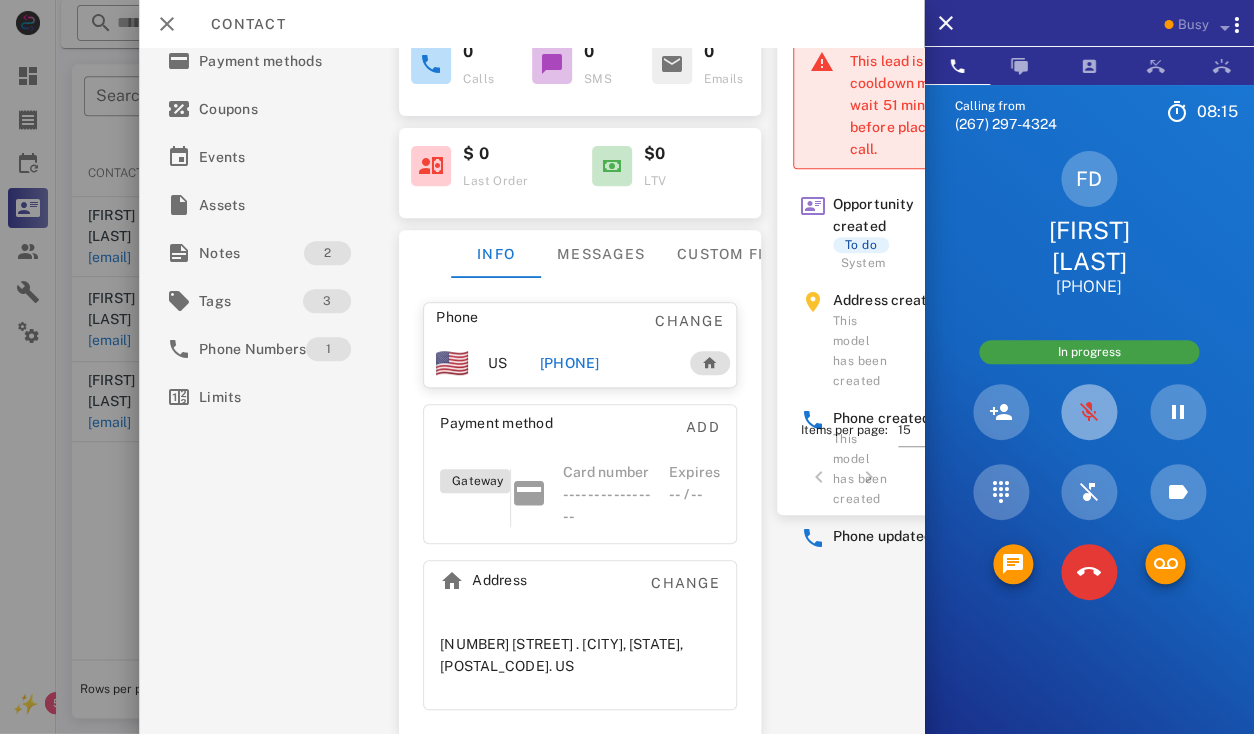 click at bounding box center [1089, 412] 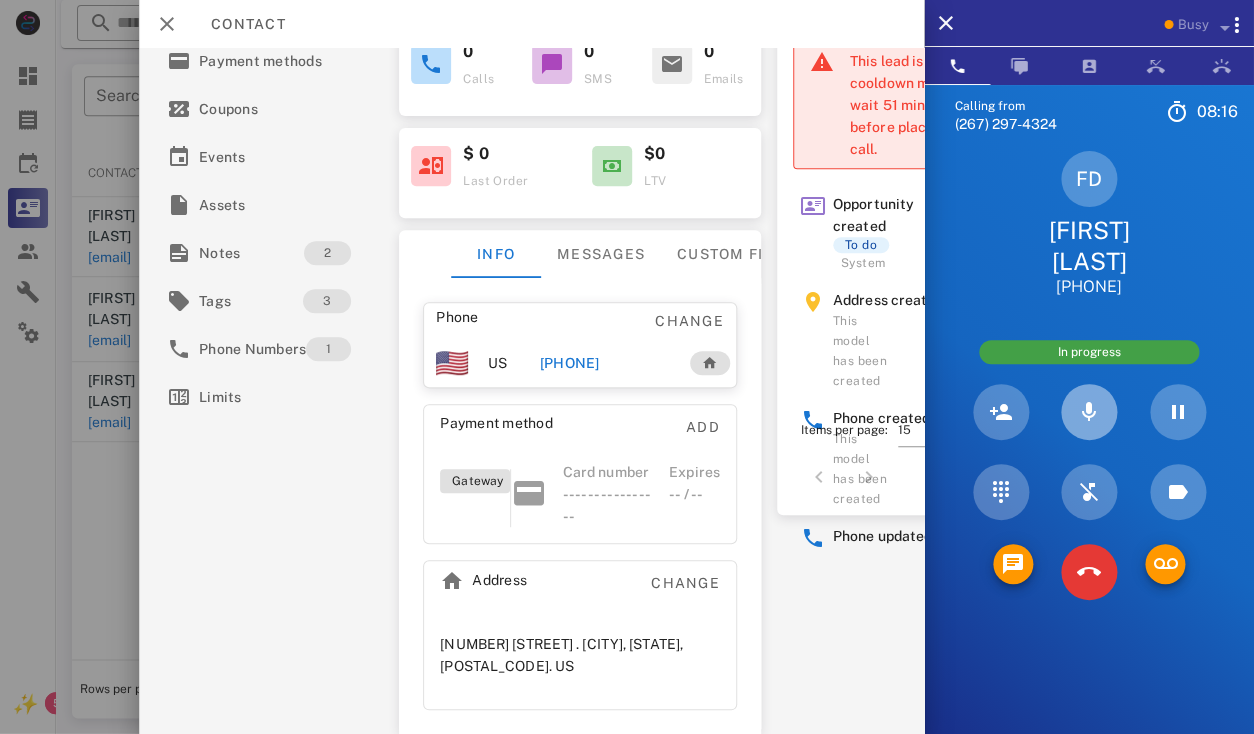 type 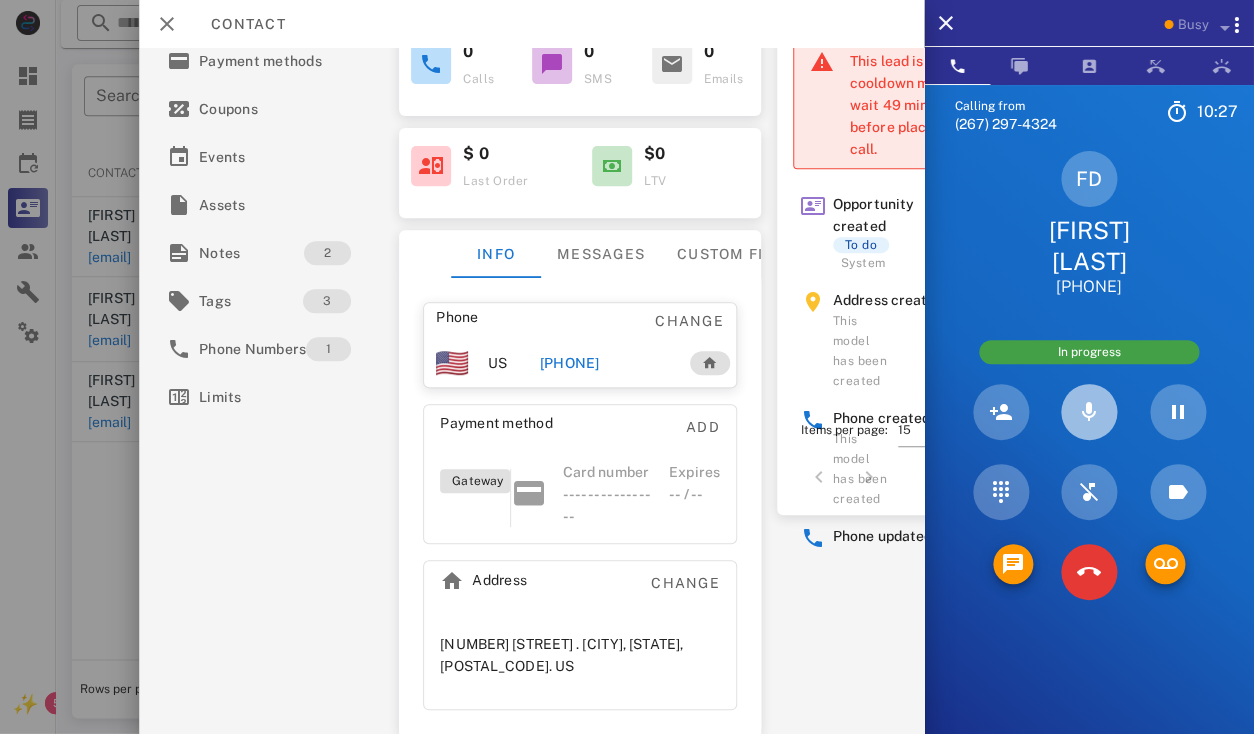 click at bounding box center [1089, 412] 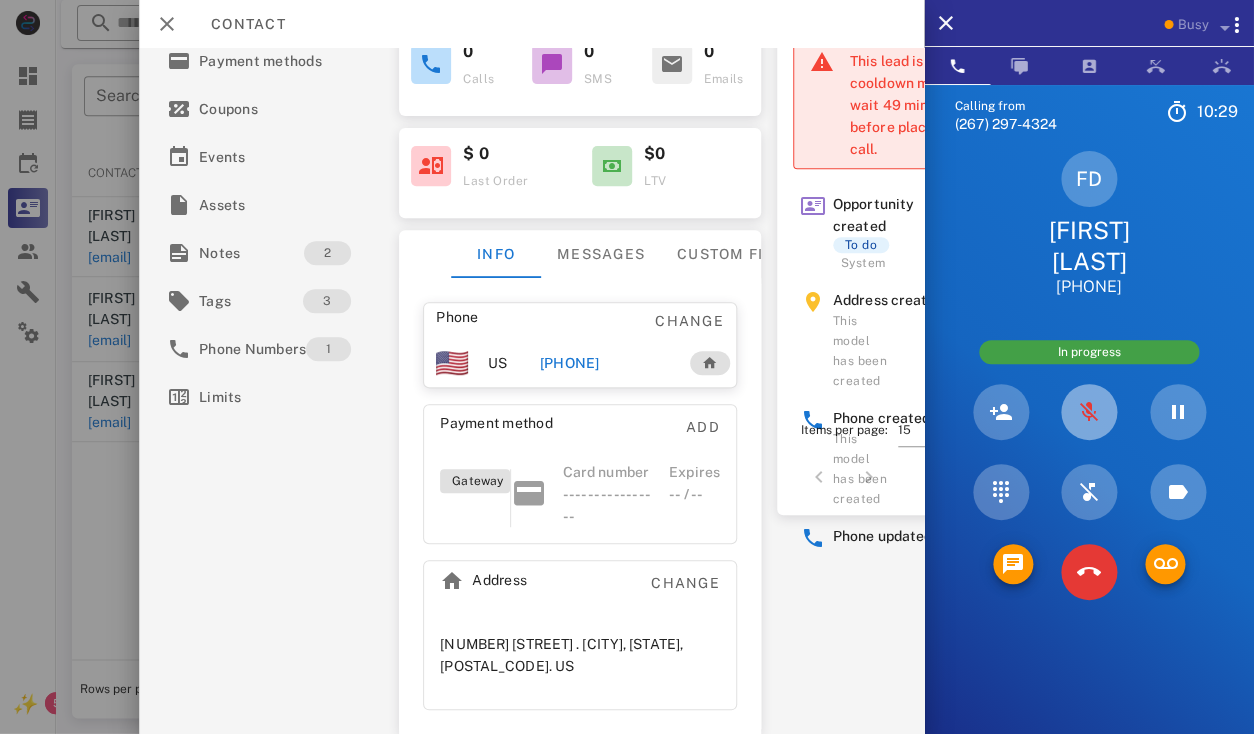 click at bounding box center (1089, 412) 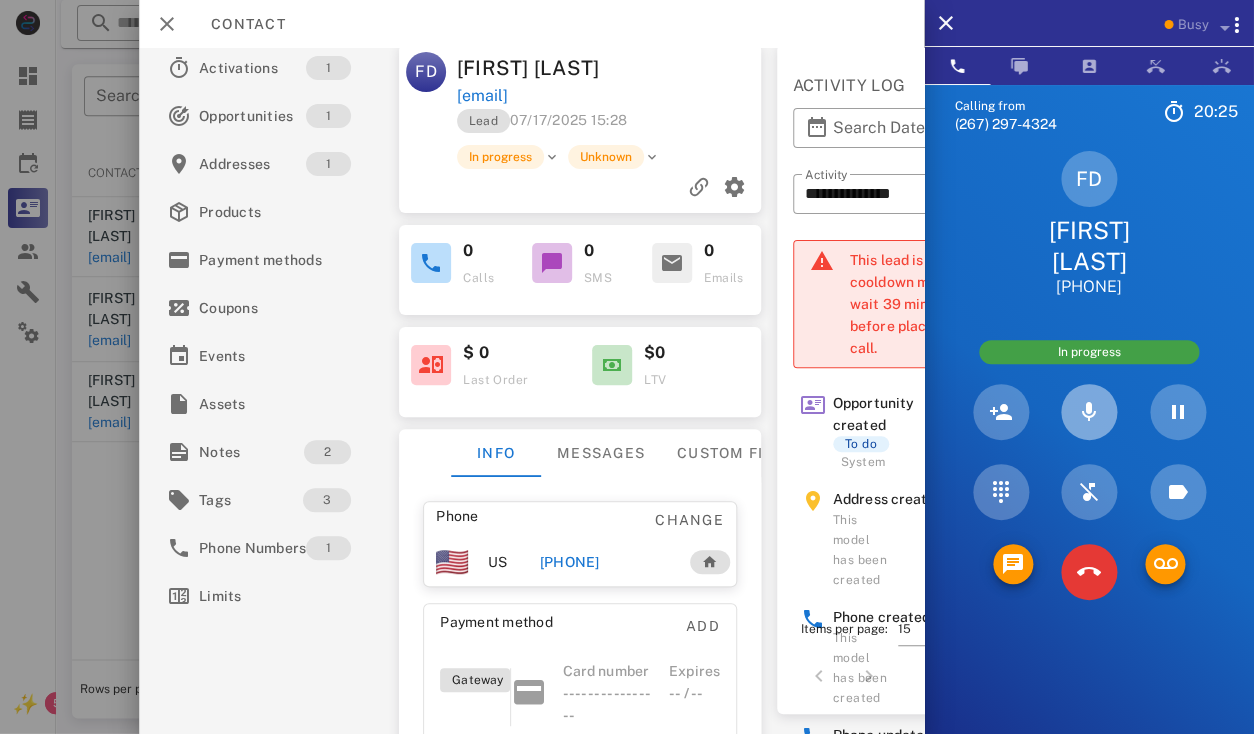 scroll, scrollTop: 0, scrollLeft: 0, axis: both 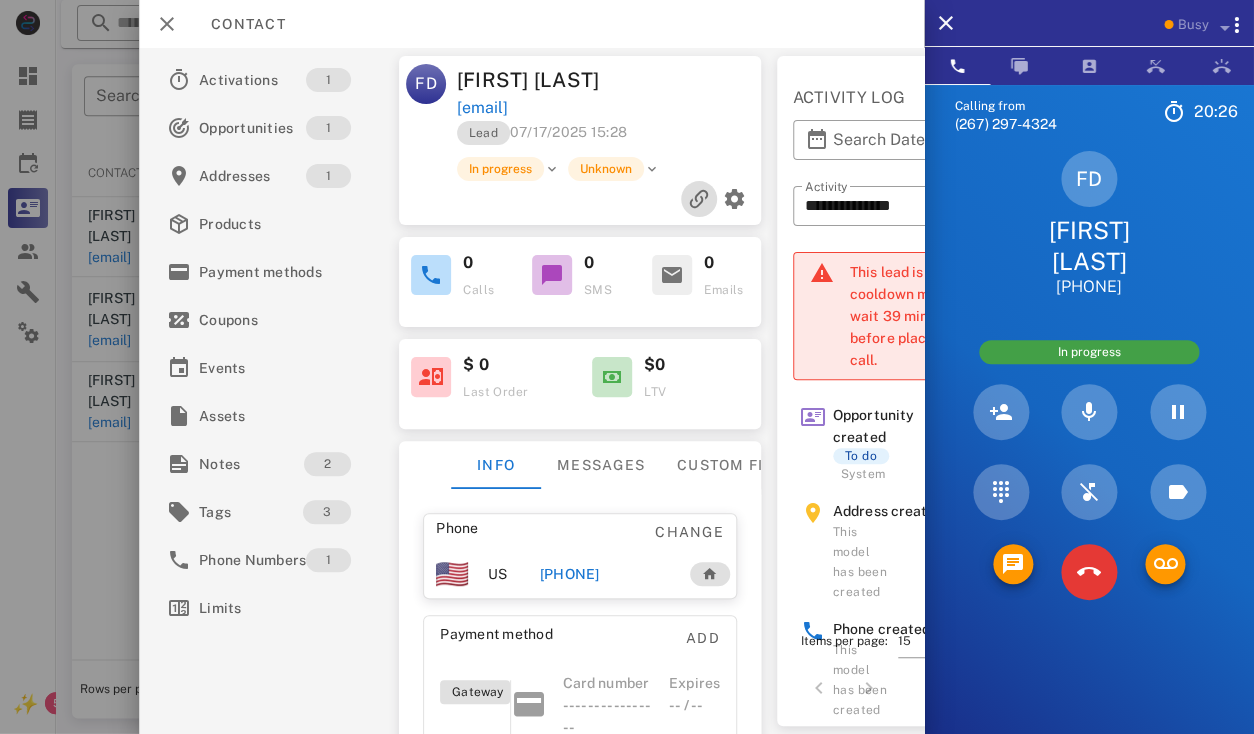click at bounding box center [698, 199] 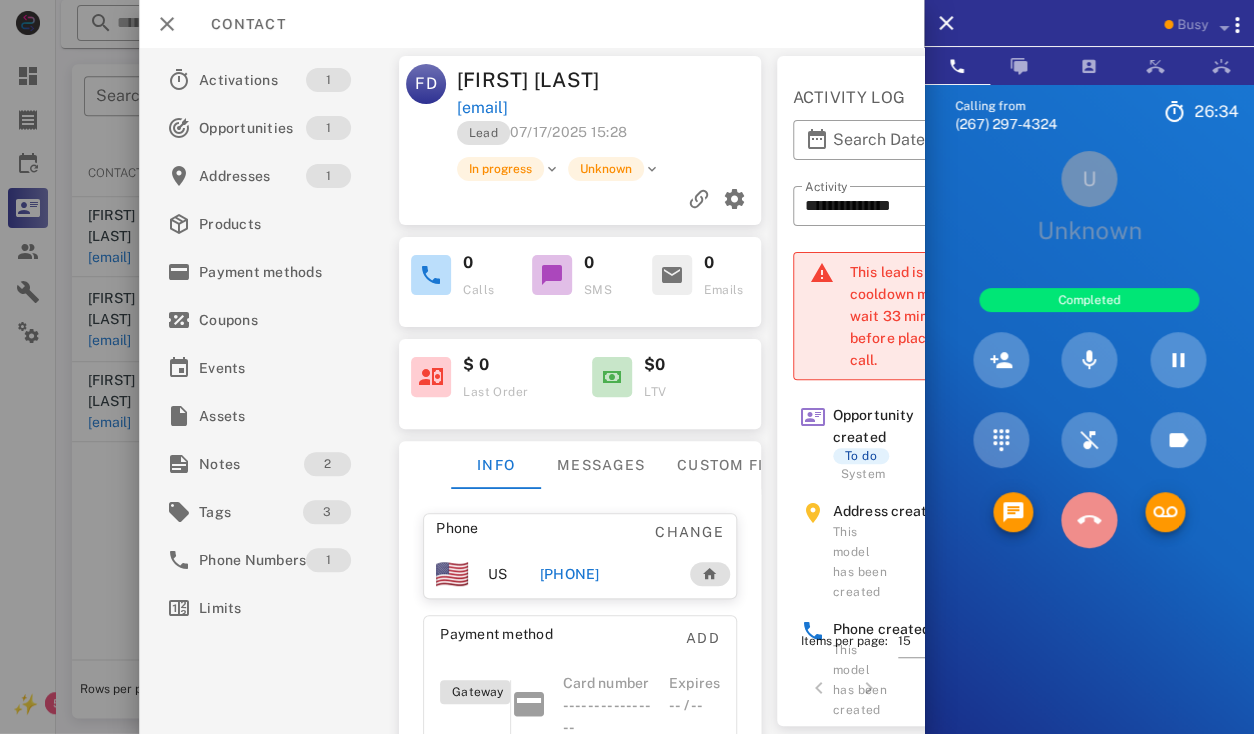 click at bounding box center [1089, 520] 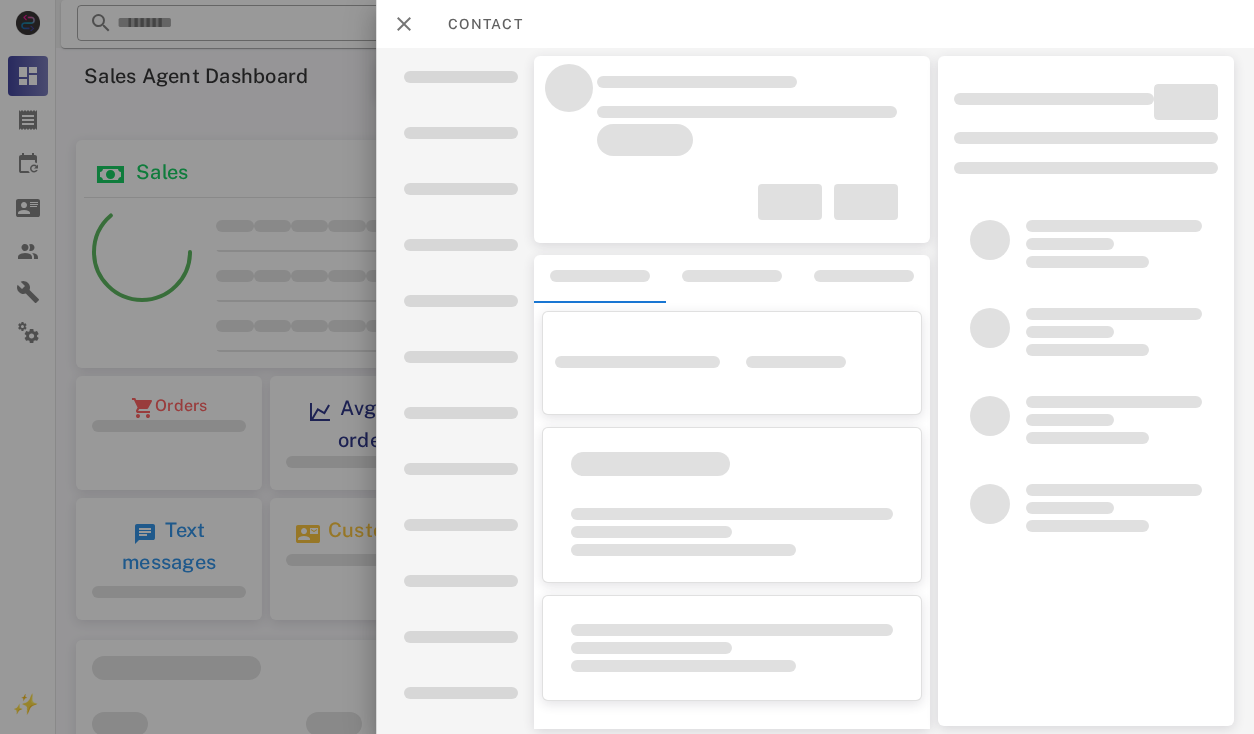 scroll, scrollTop: 0, scrollLeft: 0, axis: both 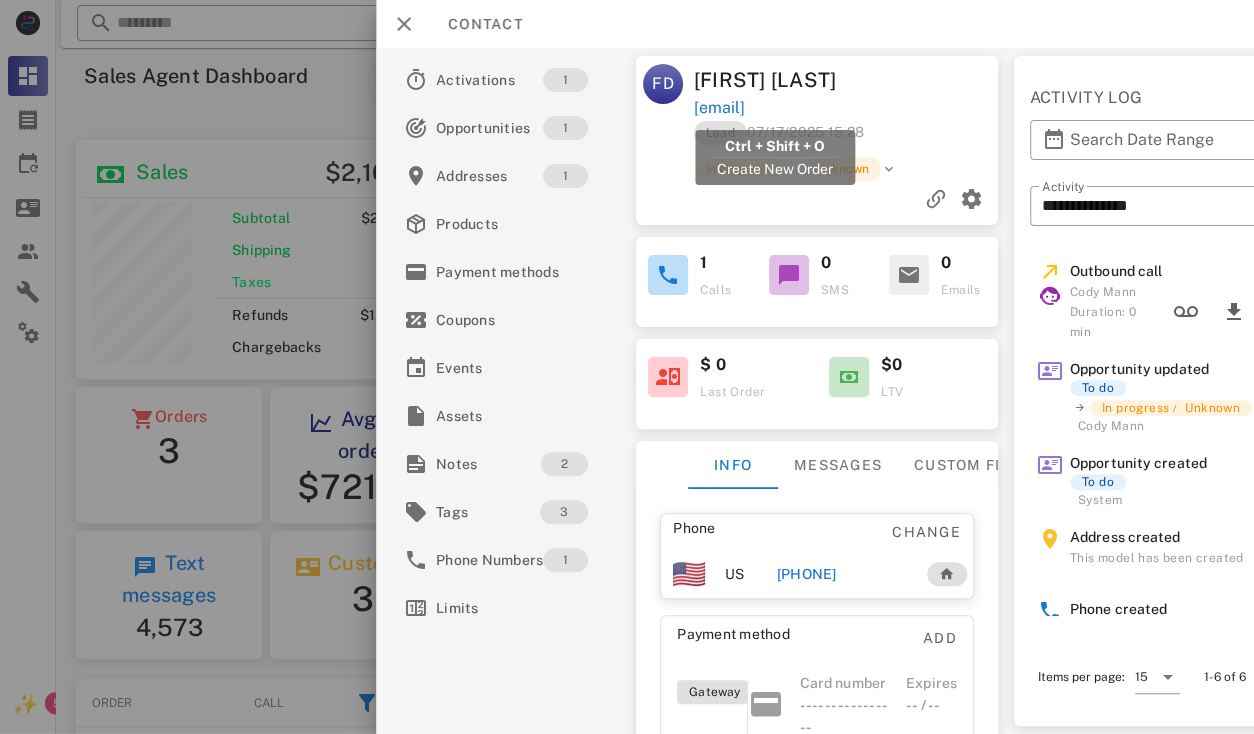 click on "[EMAIL]" at bounding box center (719, 108) 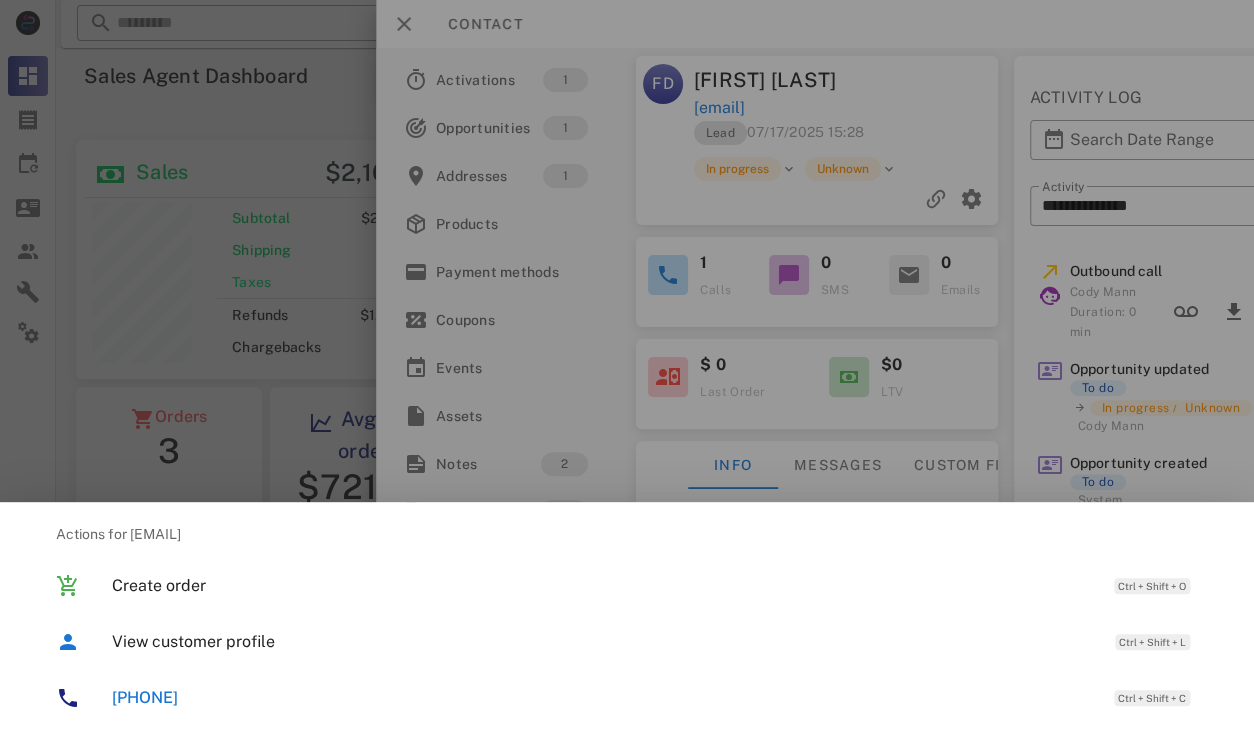scroll, scrollTop: 0, scrollLeft: 0, axis: both 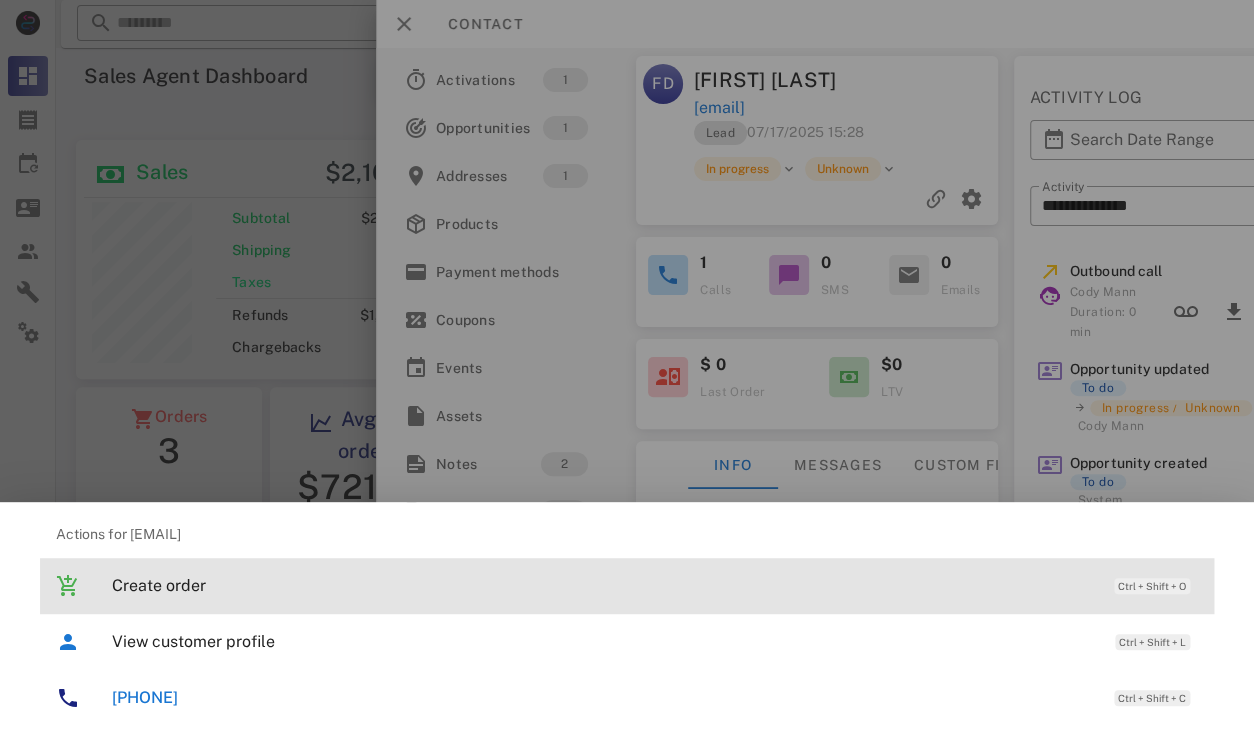 click on "Create order" at bounding box center [603, 585] 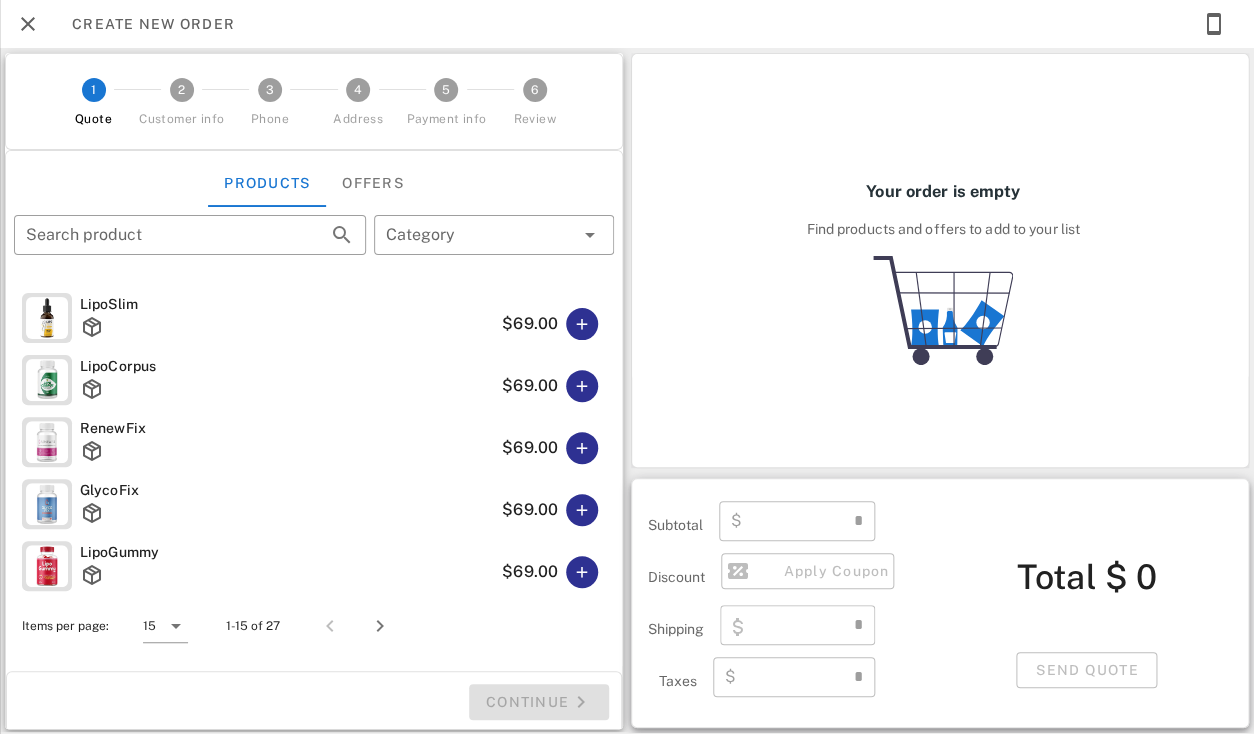 type on "**********" 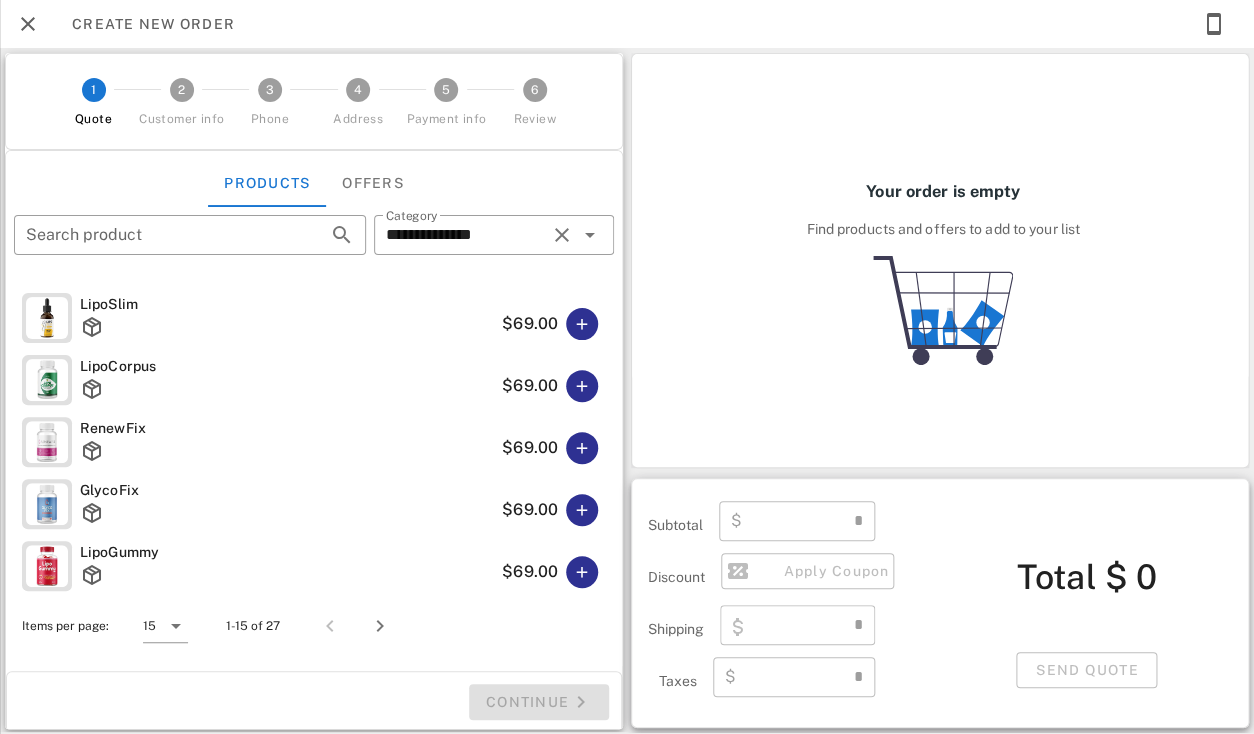 type on "****" 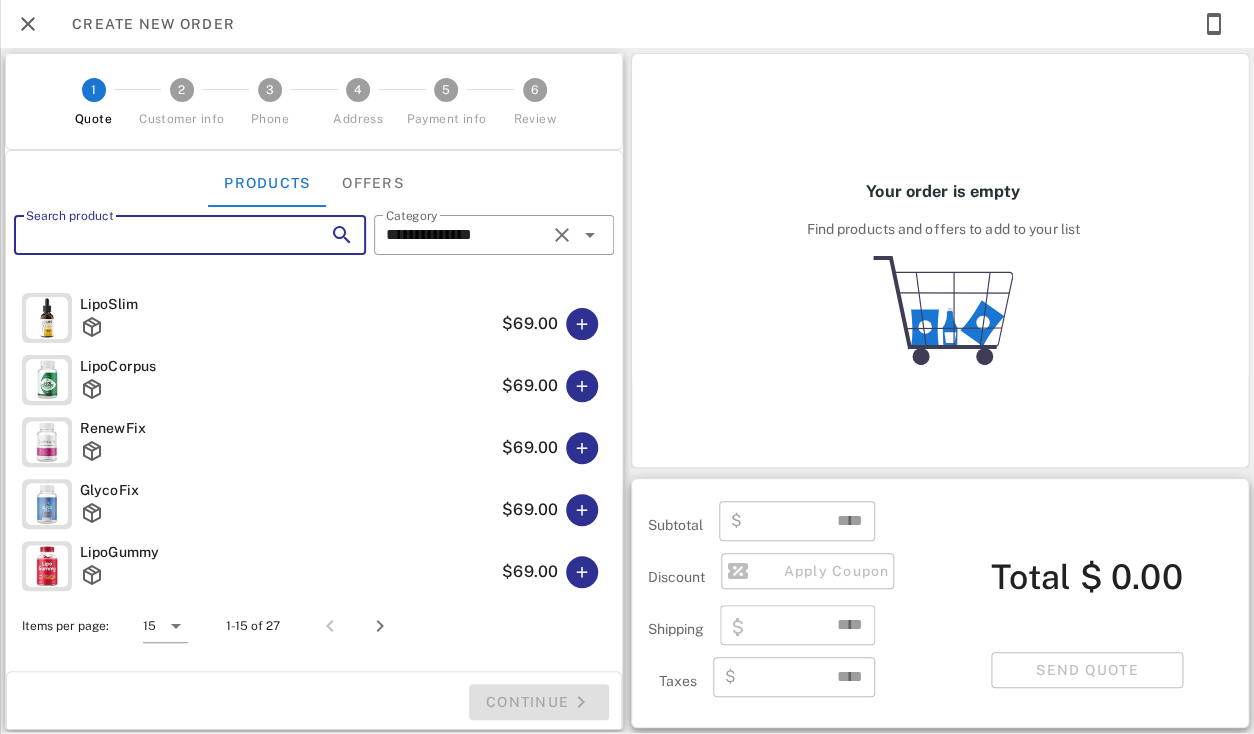 click on "Search product" at bounding box center (162, 235) 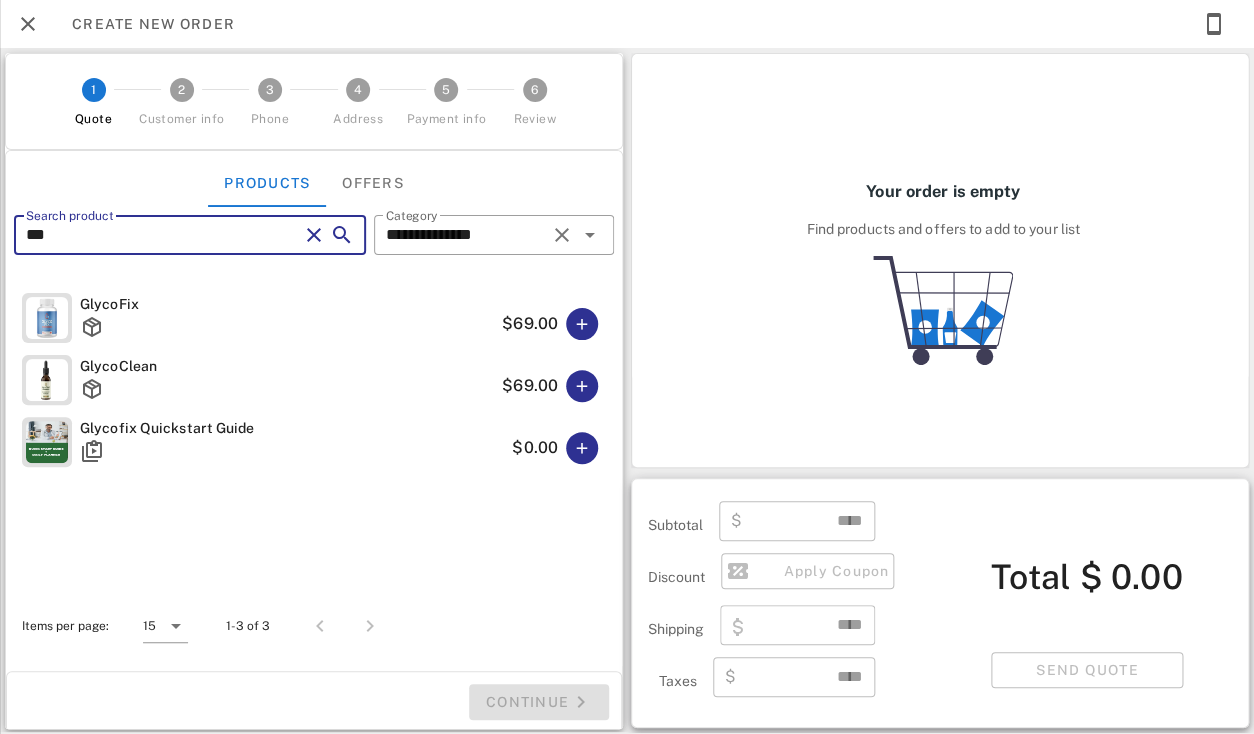 type on "***" 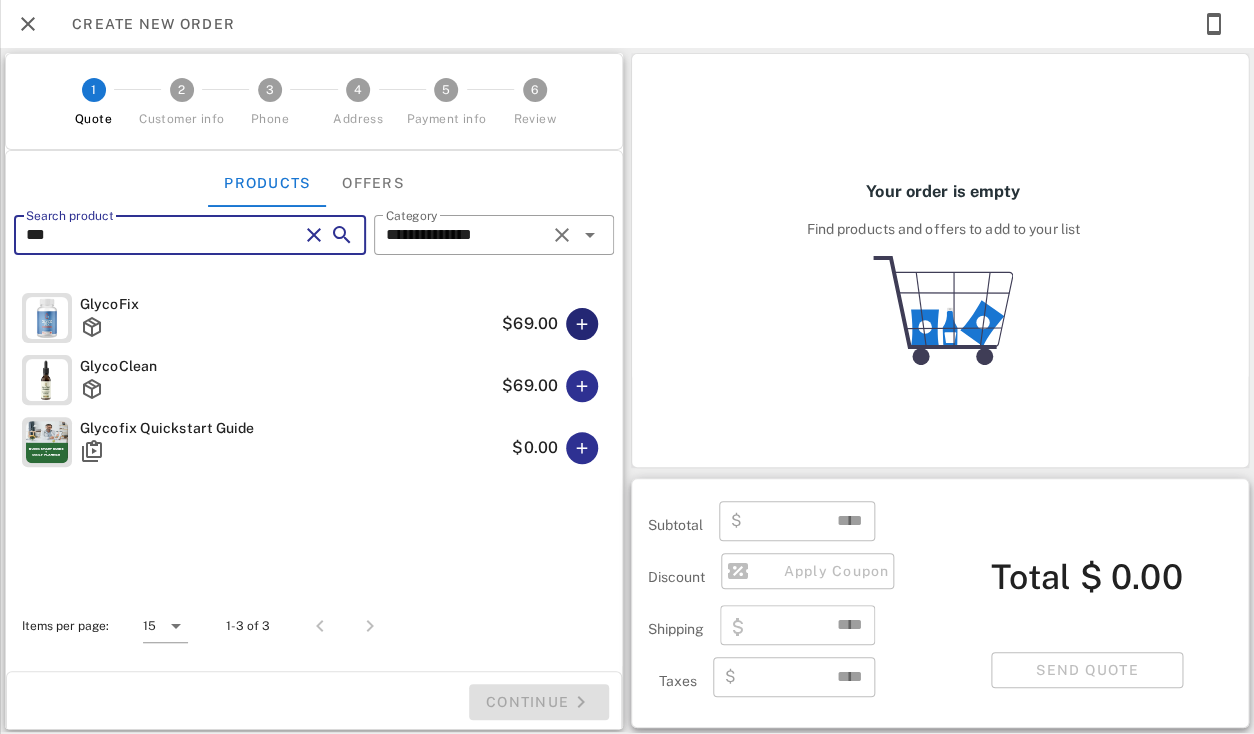click at bounding box center [582, 324] 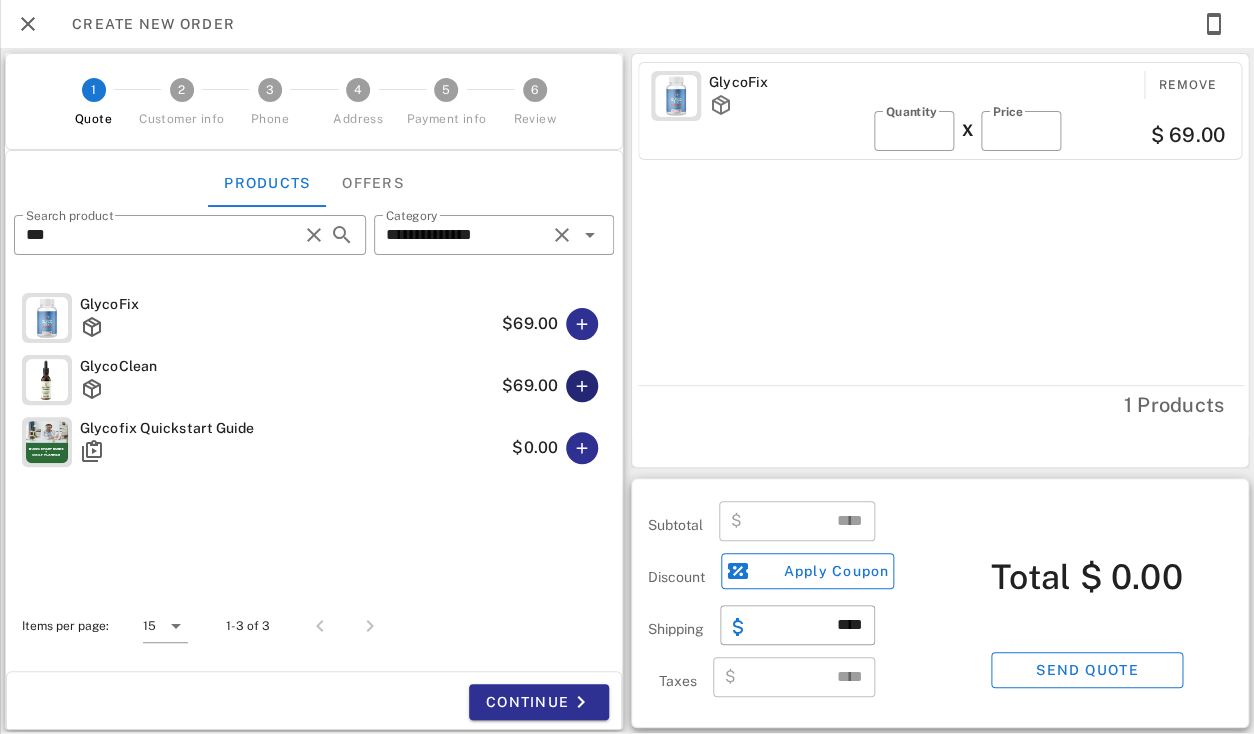 click at bounding box center (582, 386) 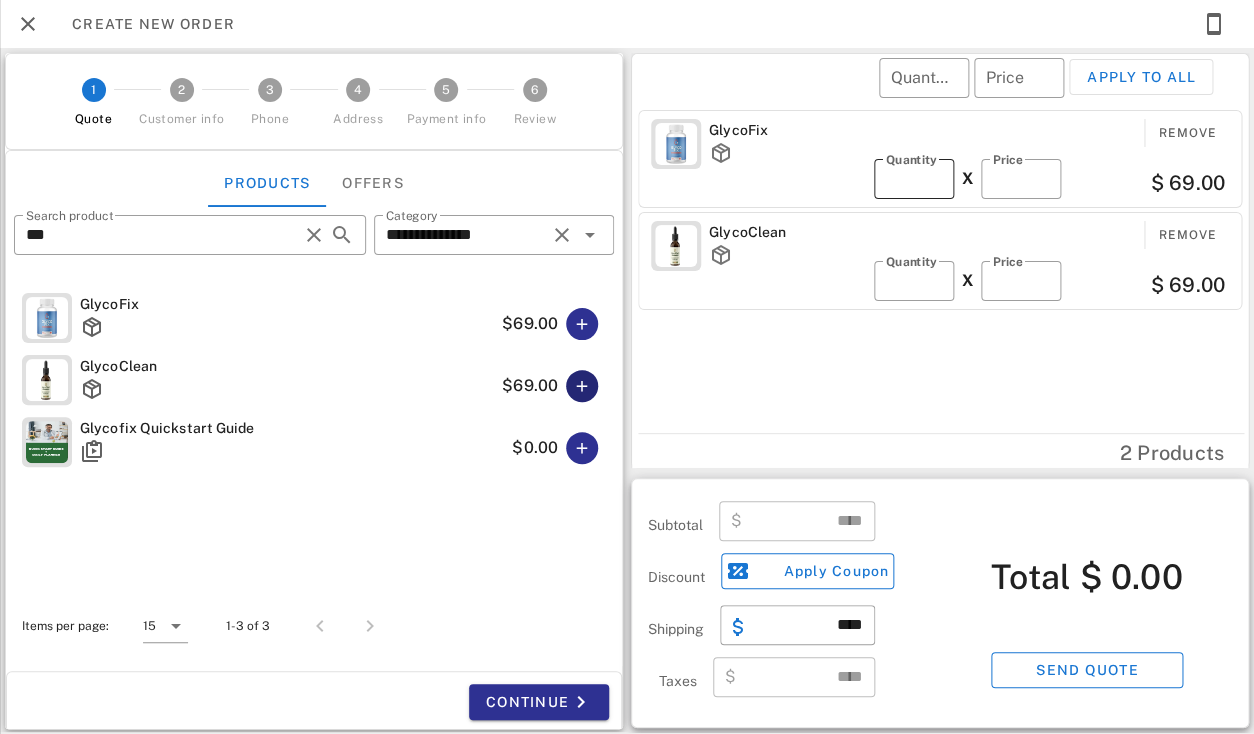 type 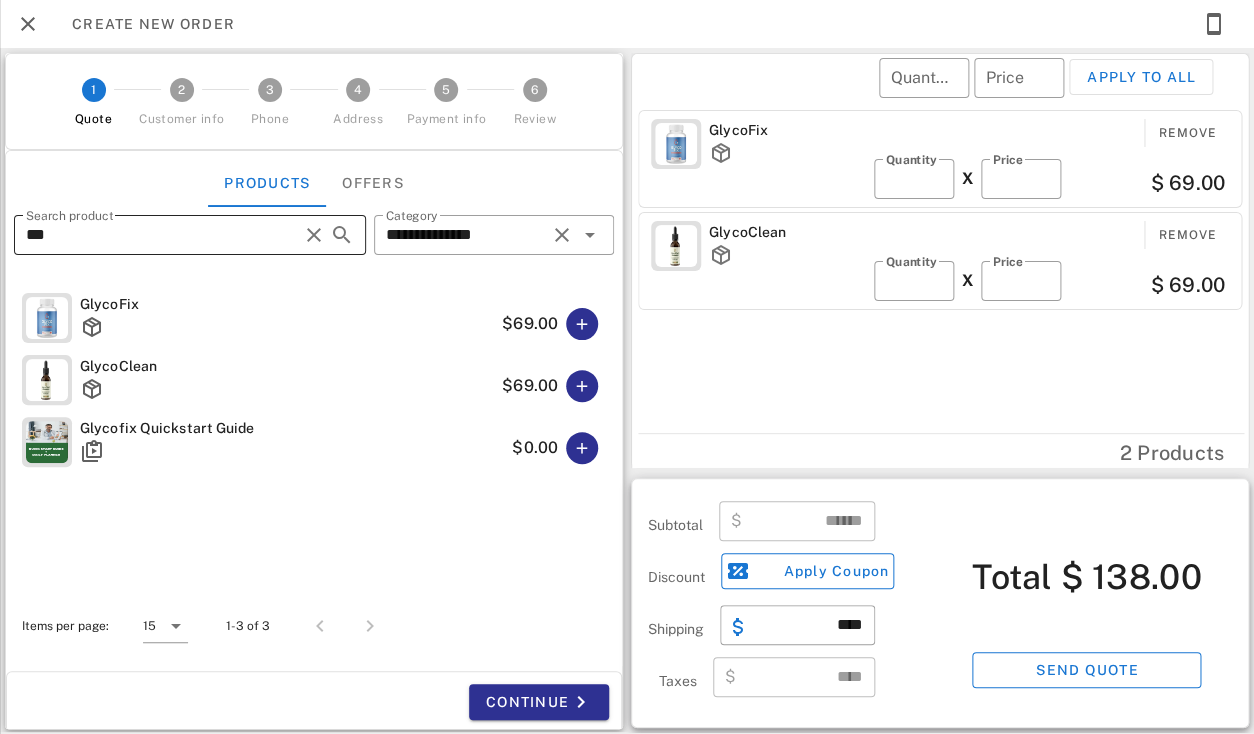 click on "***" at bounding box center [162, 235] 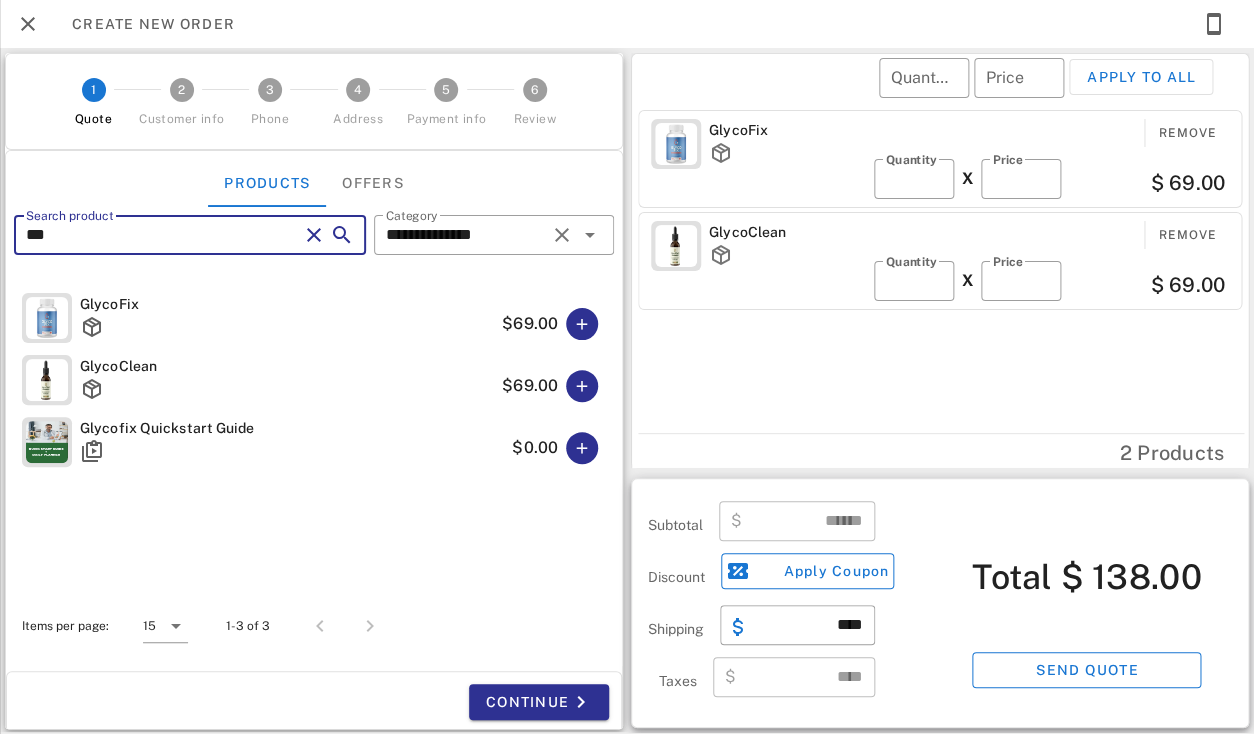 click on "***" at bounding box center [162, 235] 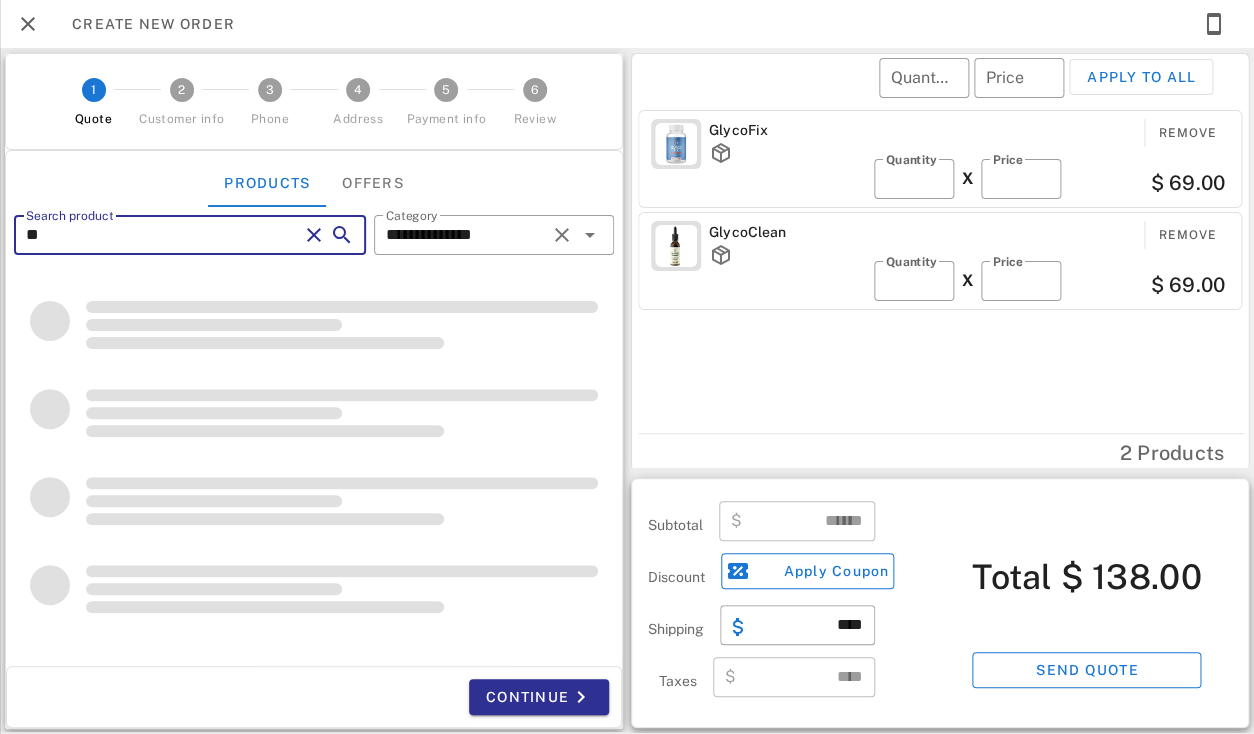type on "*" 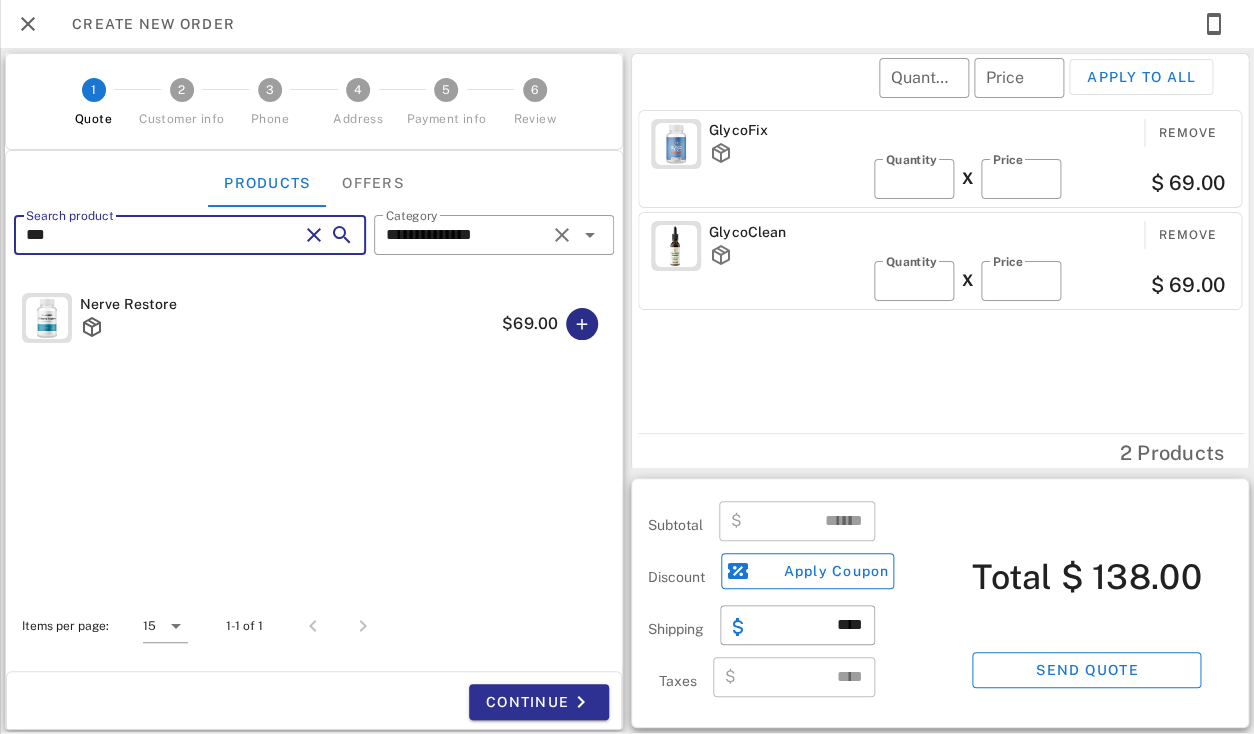 type on "***" 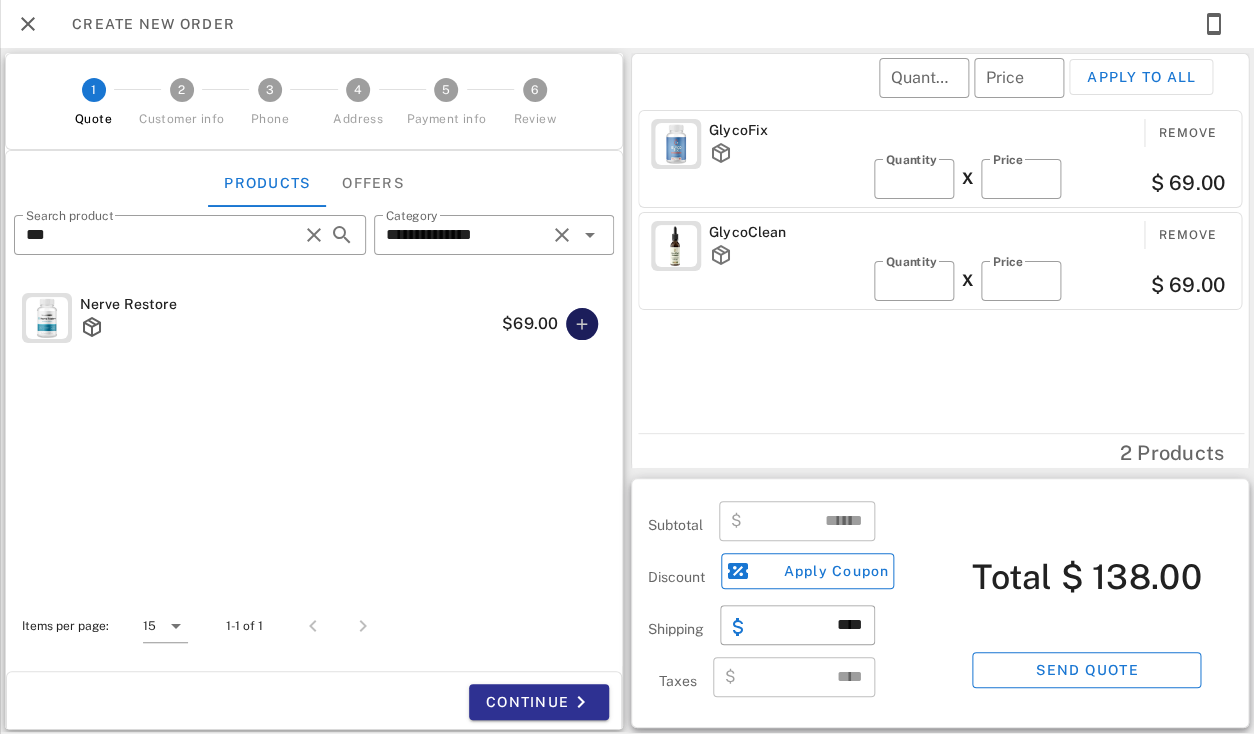 click at bounding box center [582, 324] 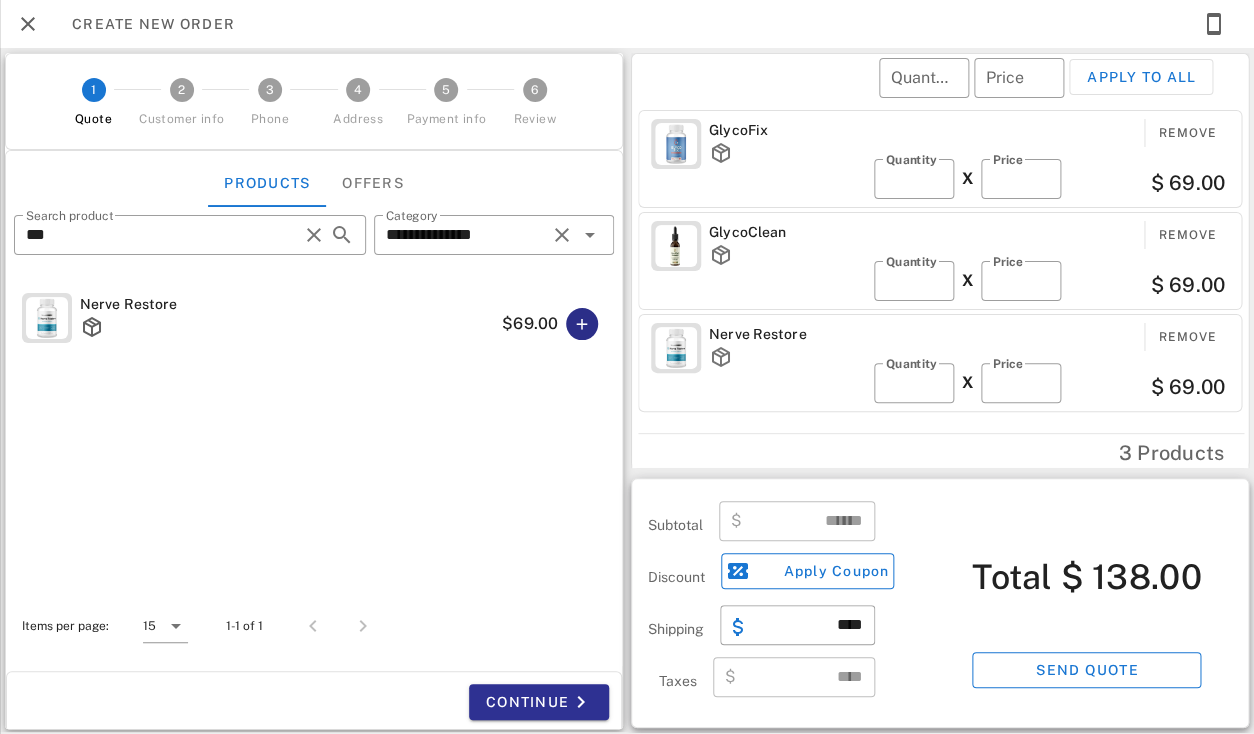 type on "******" 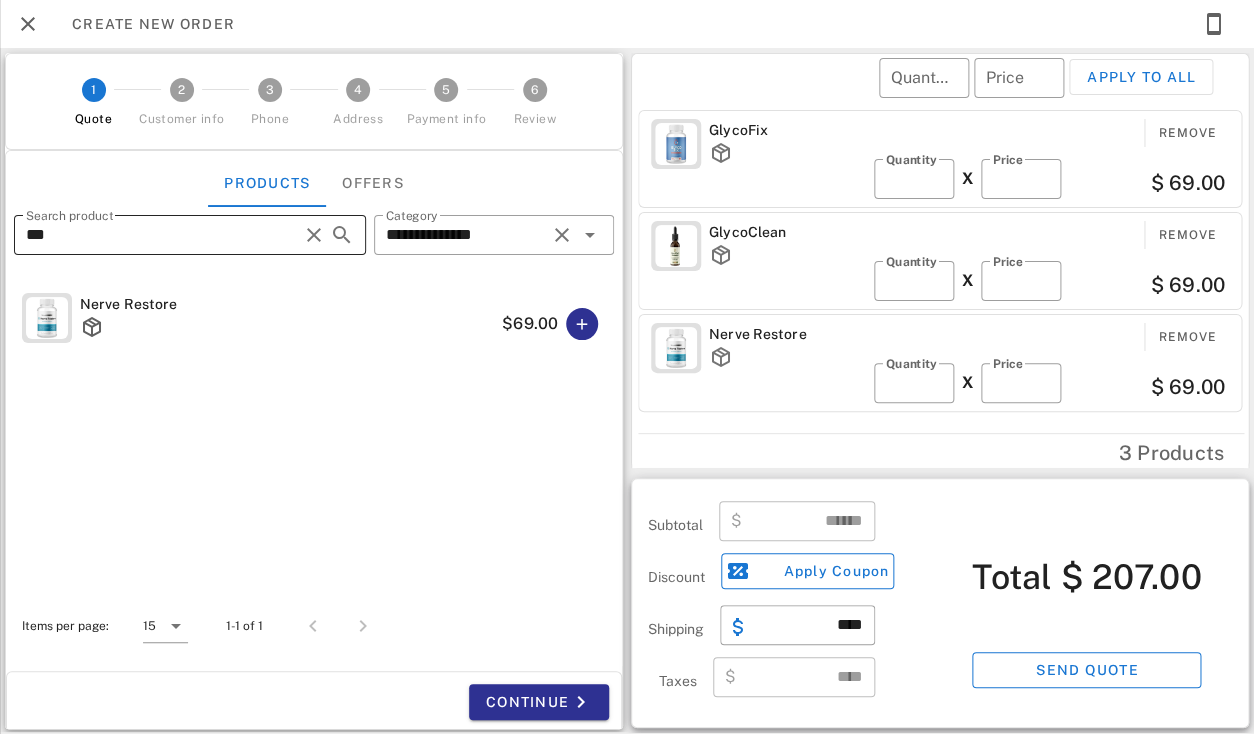 click on "***" at bounding box center [162, 235] 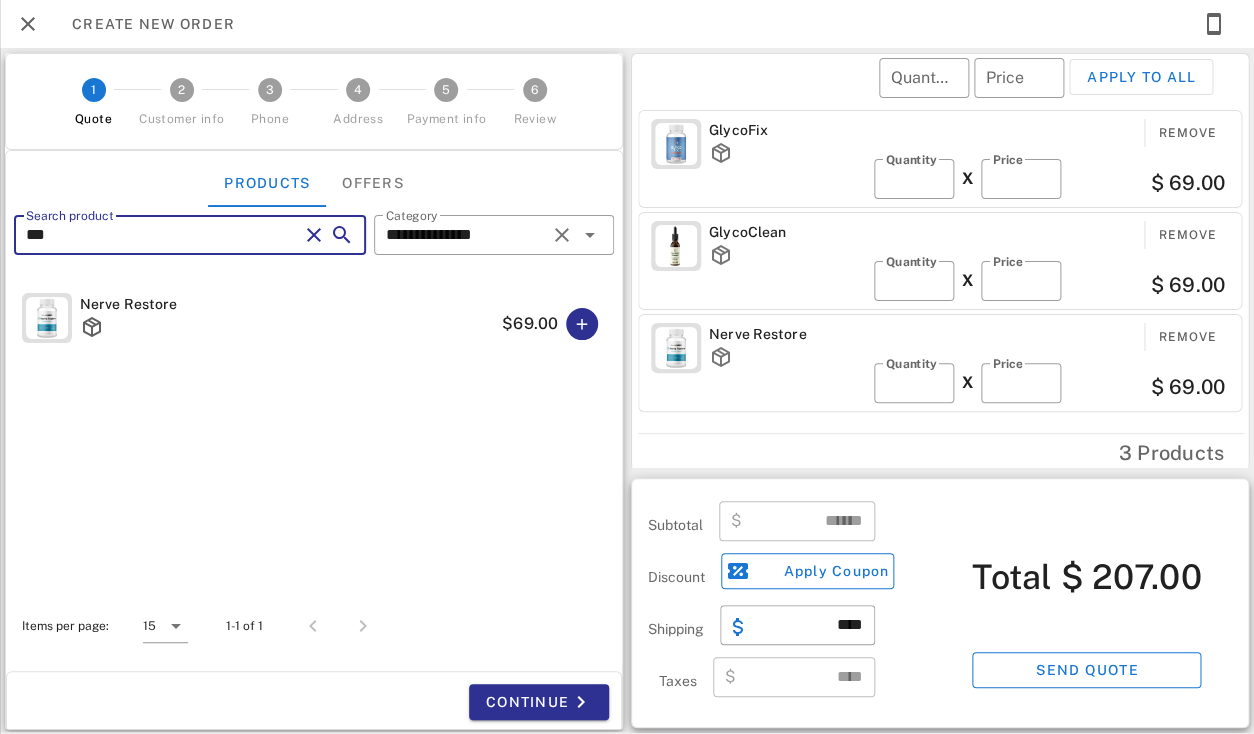 click on "***" at bounding box center (162, 235) 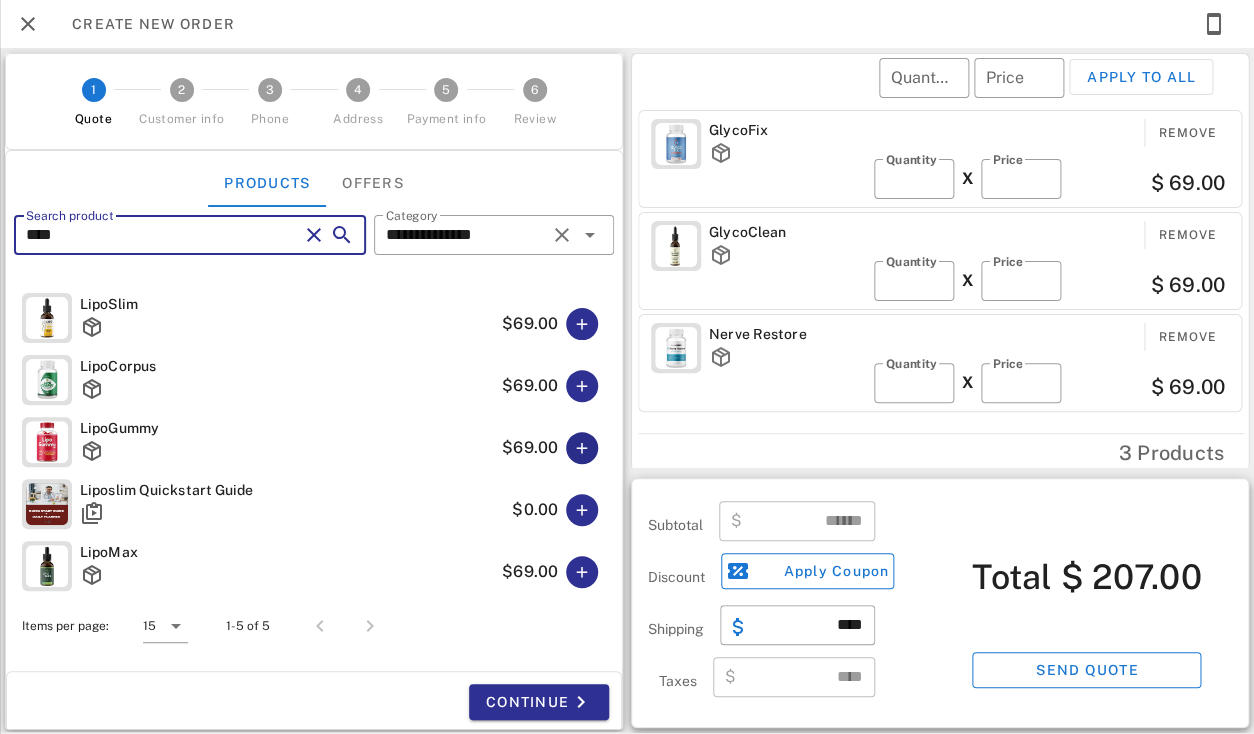 type on "****" 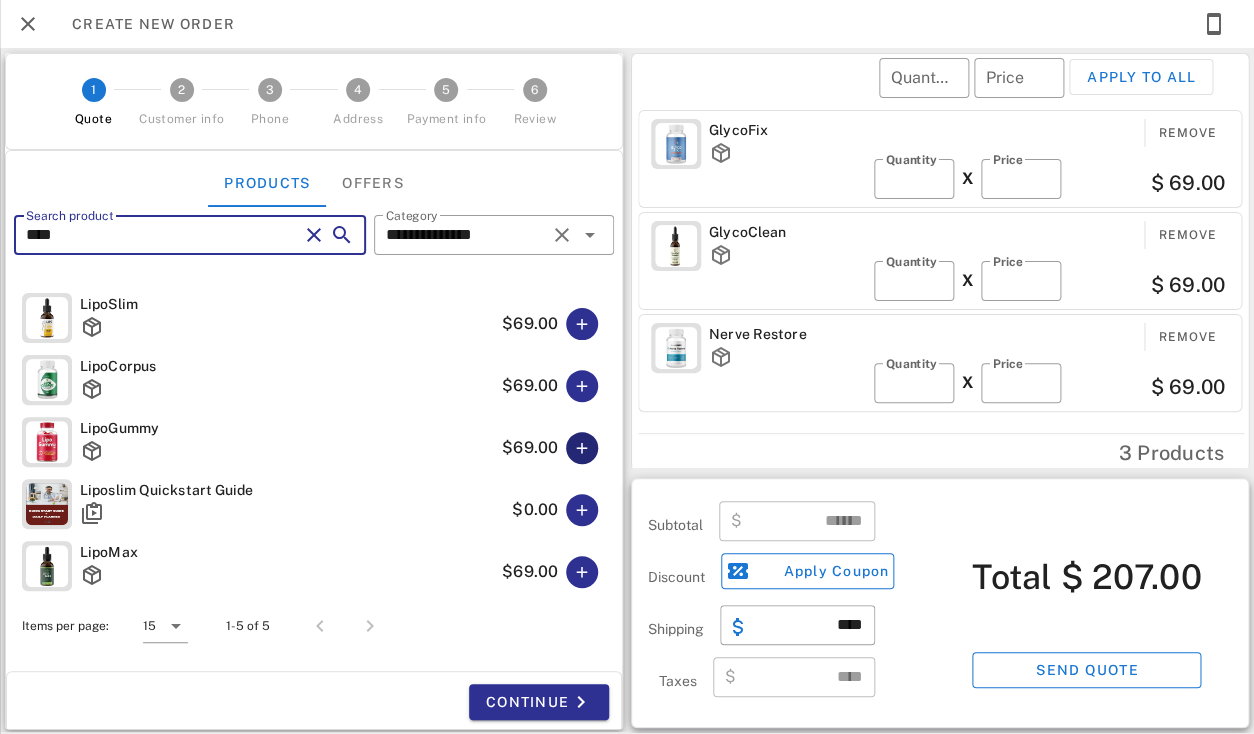 click at bounding box center [582, 448] 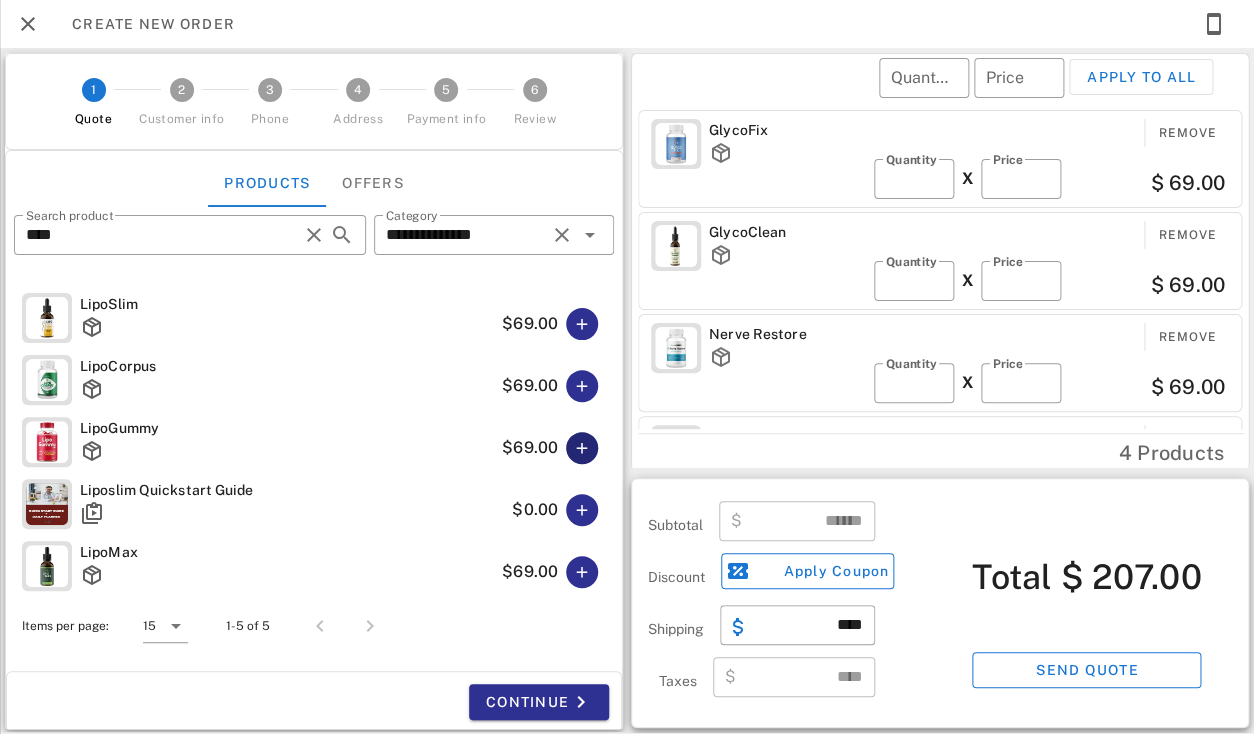 type on "******" 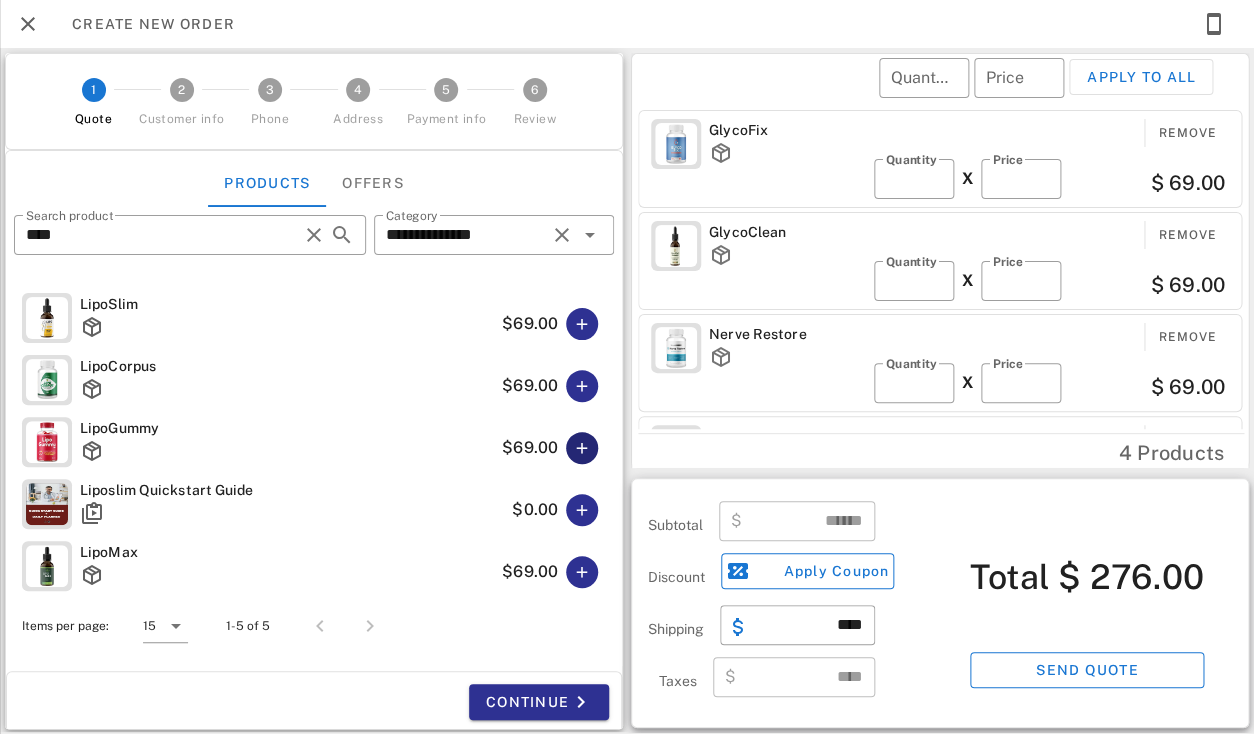 type 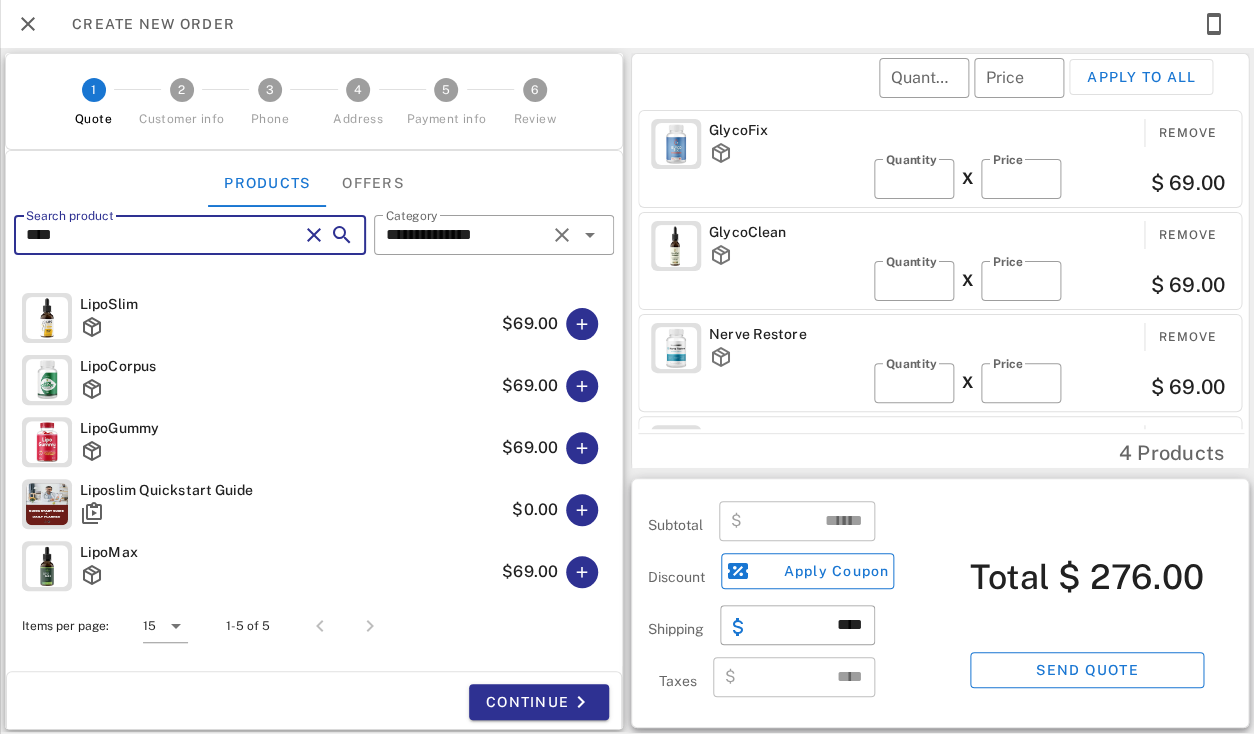 click on "****" at bounding box center (162, 235) 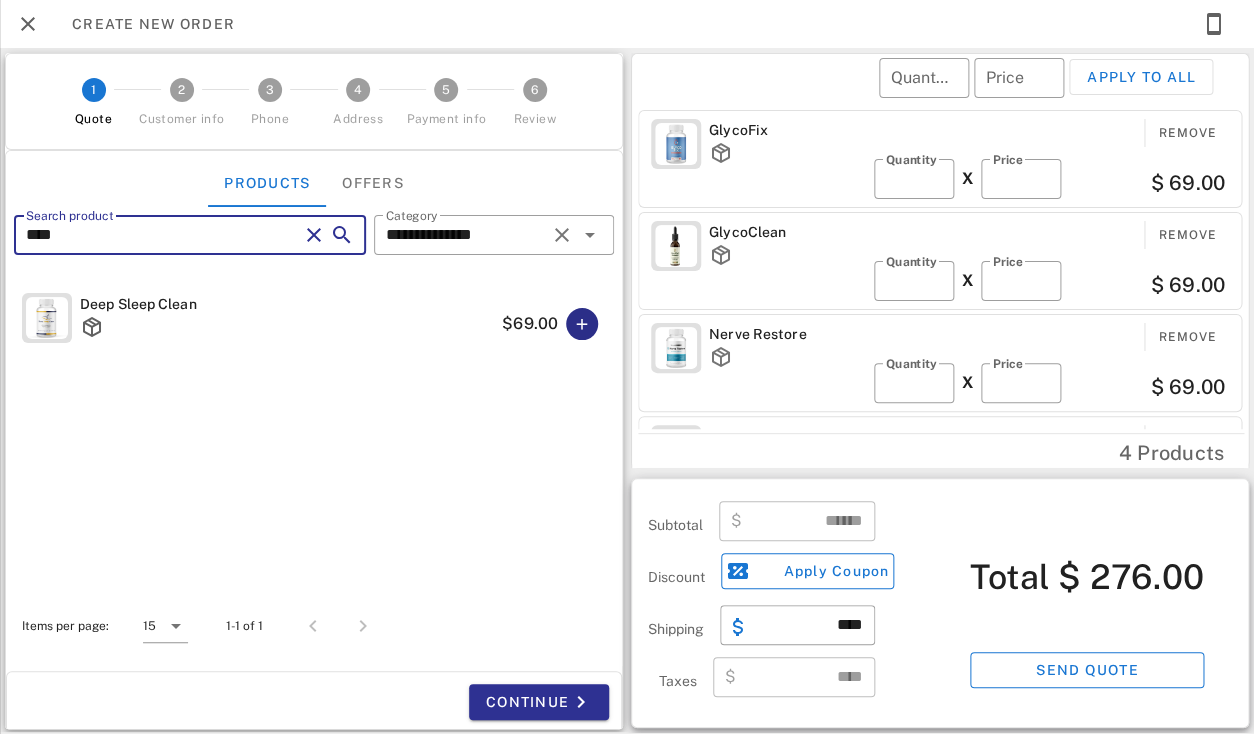type on "****" 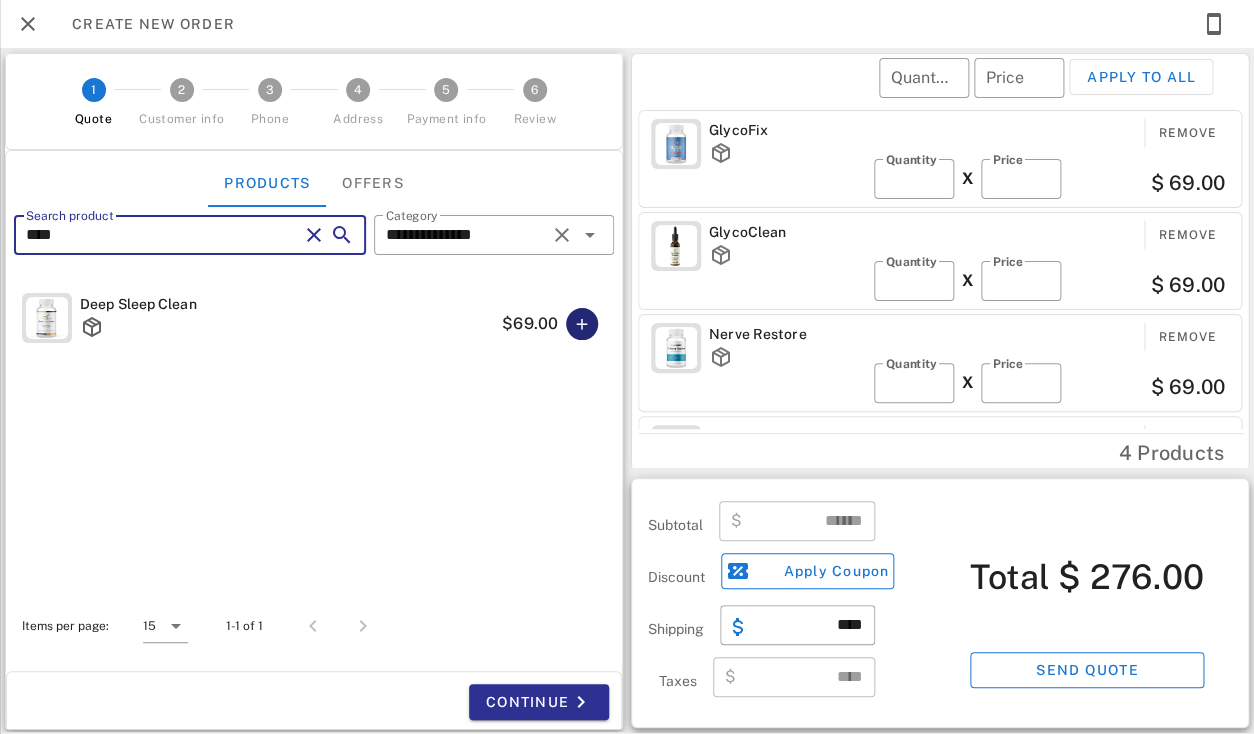 click at bounding box center (582, 324) 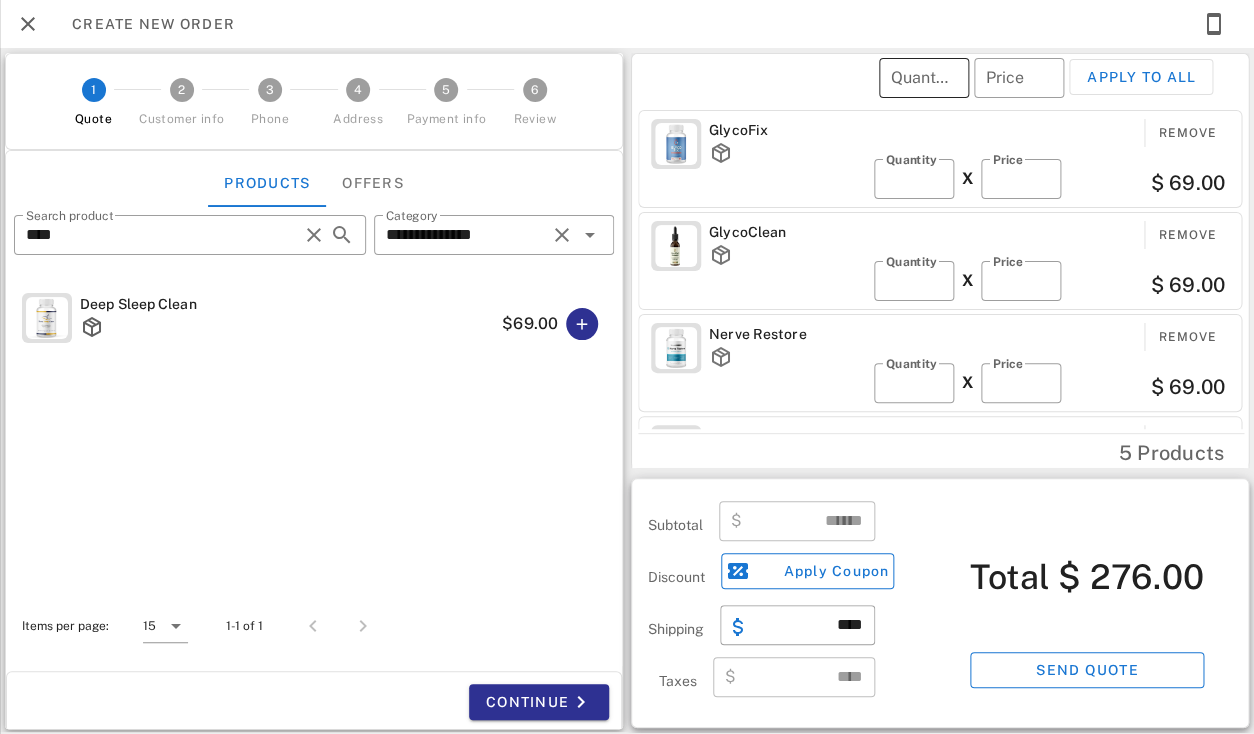 click on "Quantity" at bounding box center [924, 78] 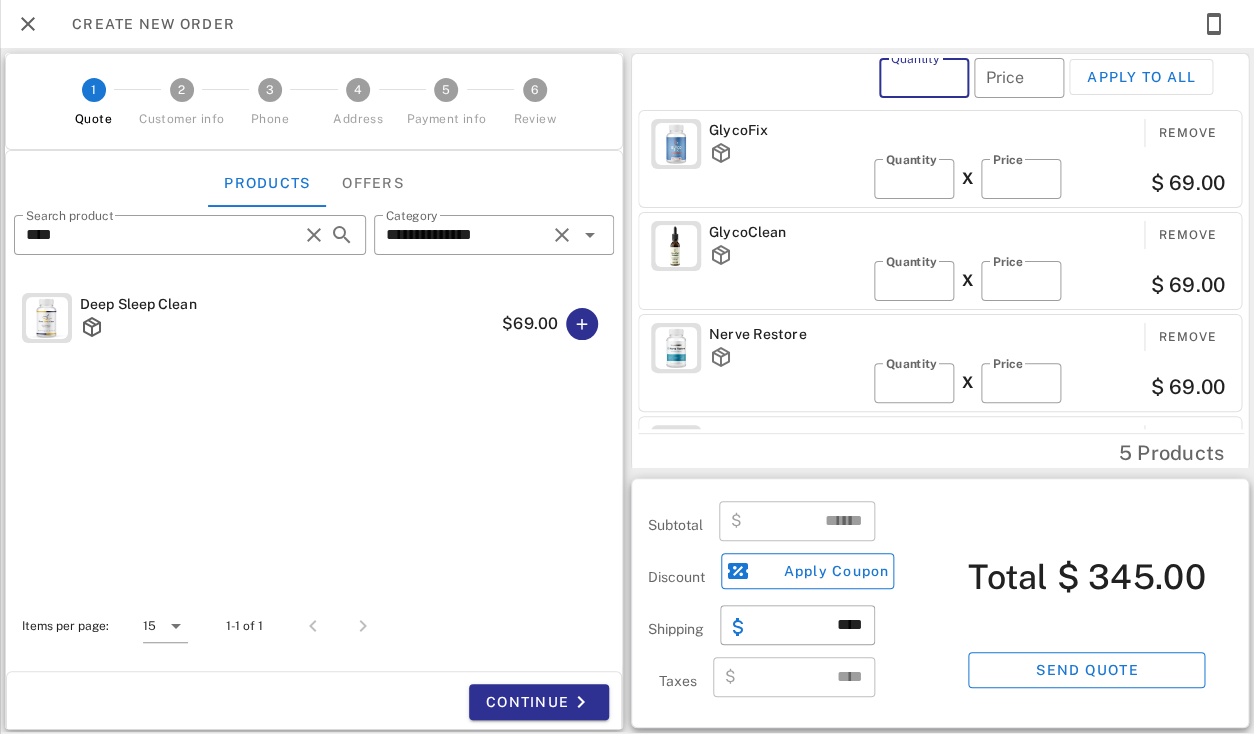 type on "*" 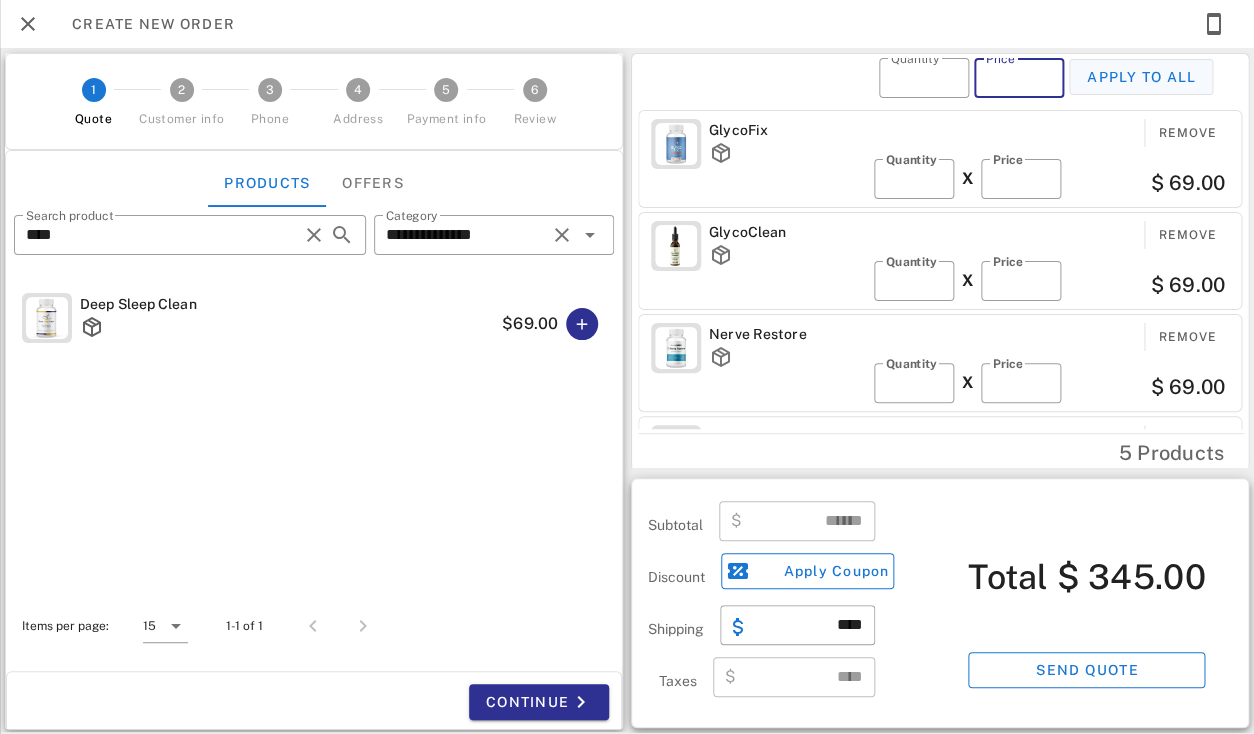 type on "**" 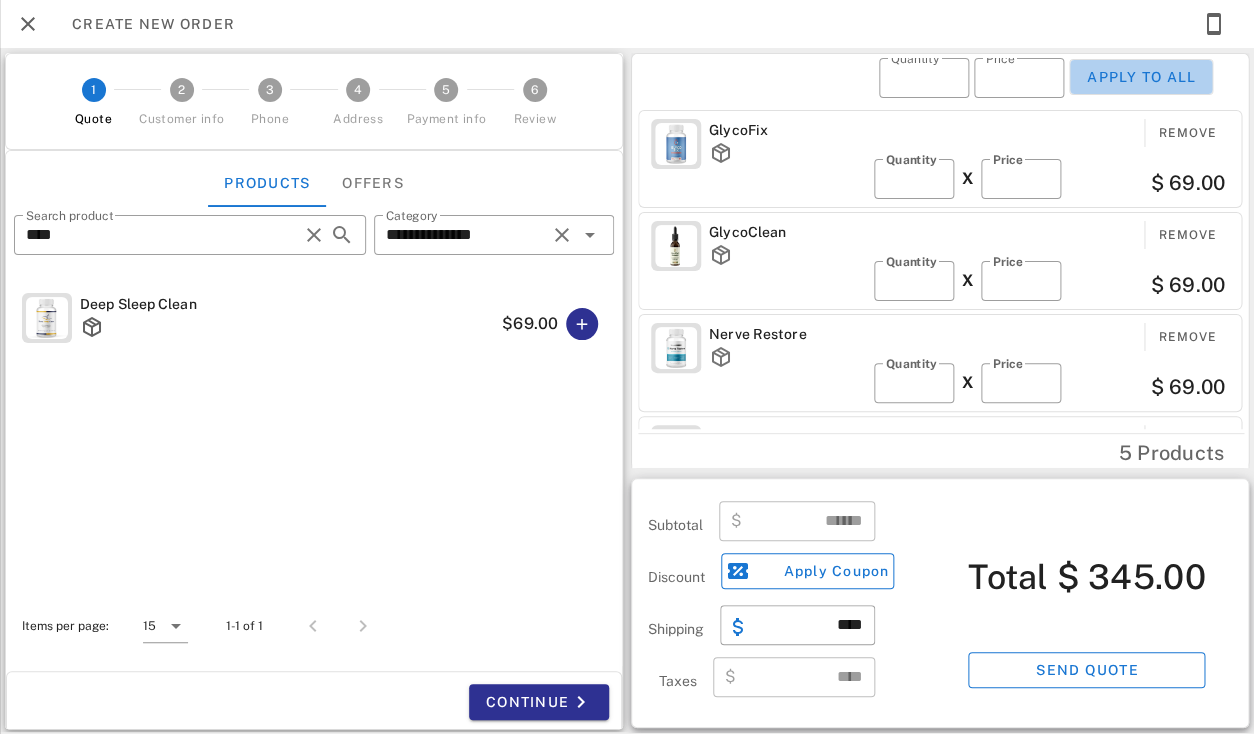 click on "Apply to all" at bounding box center [1141, 77] 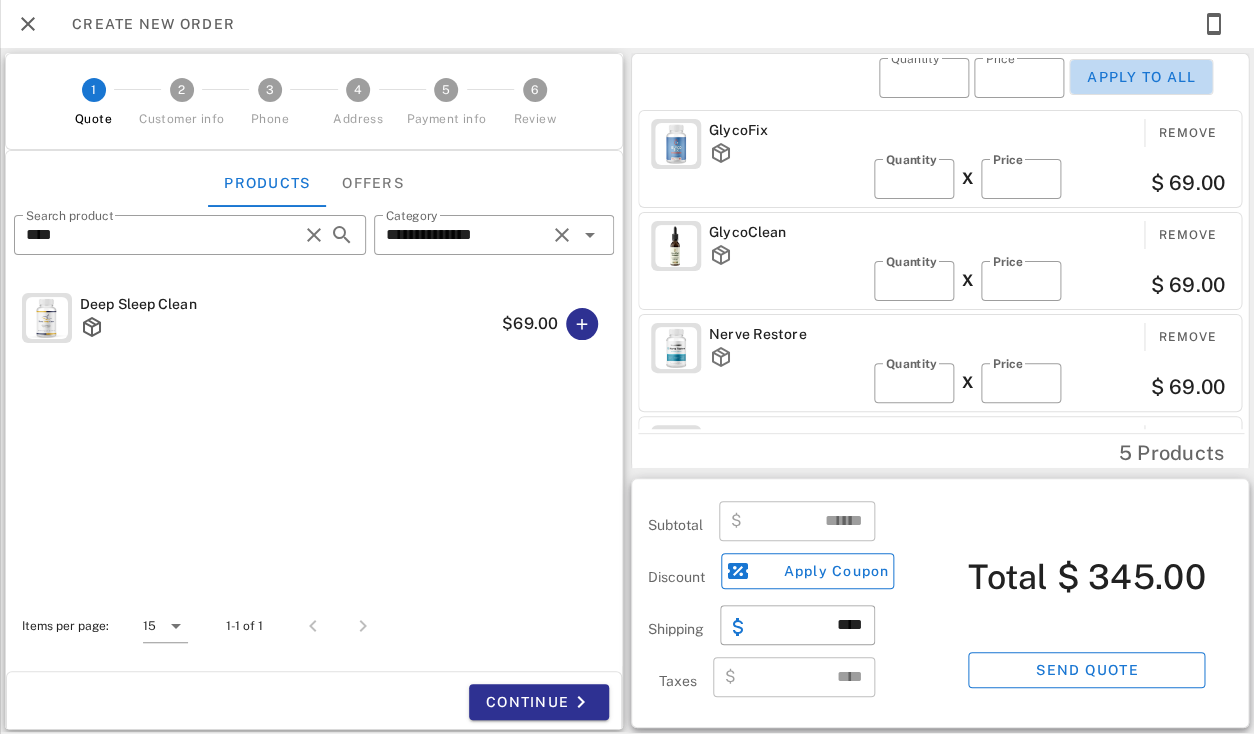 type on "*" 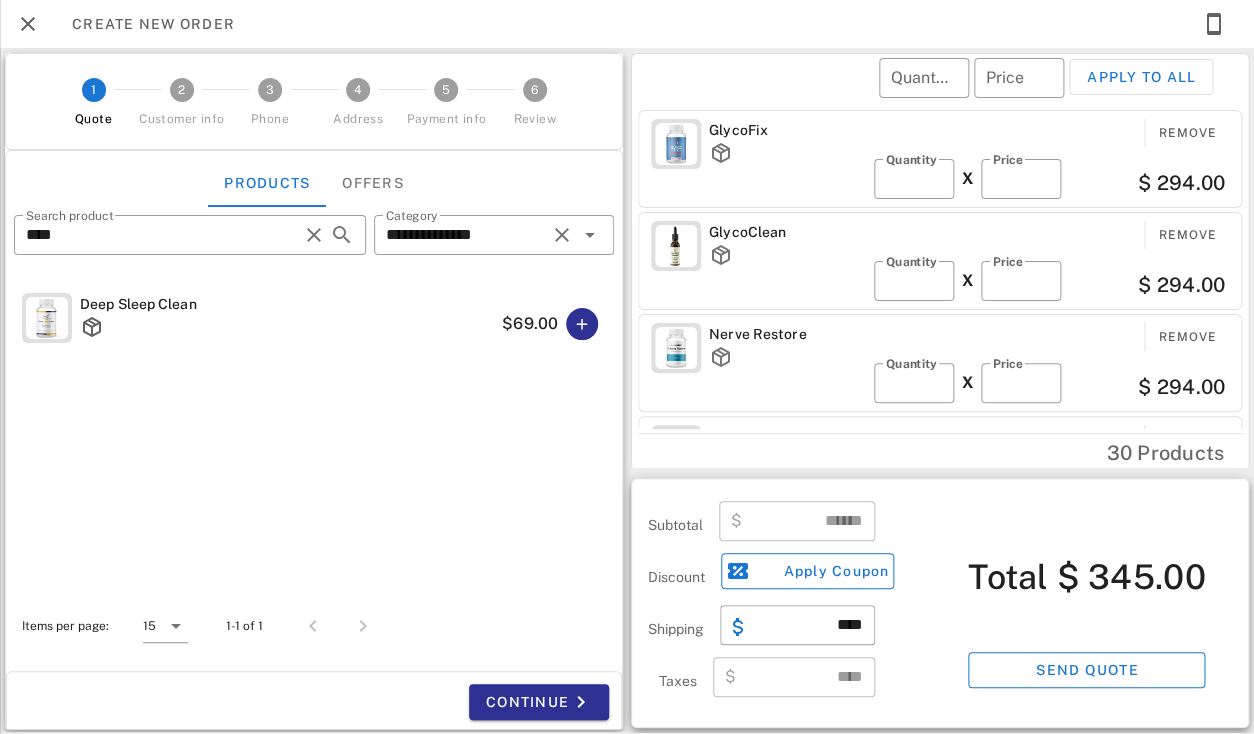 type on "*******" 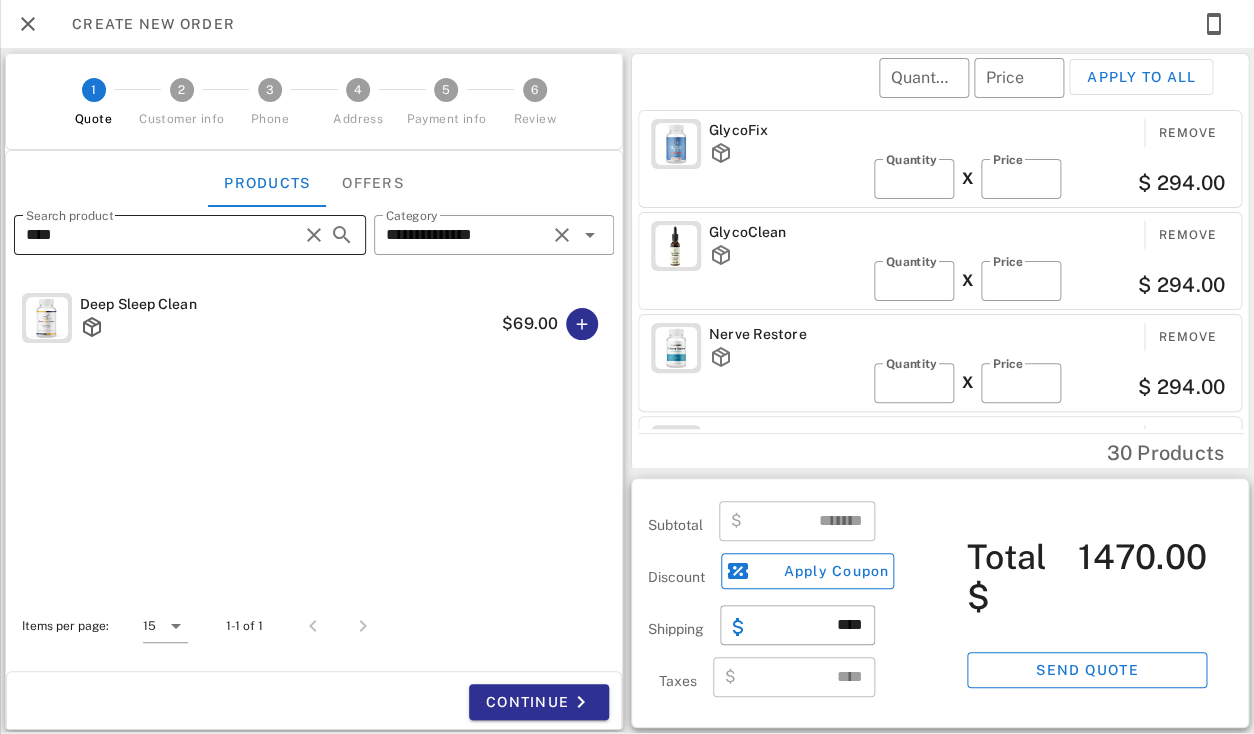 click at bounding box center [314, 235] 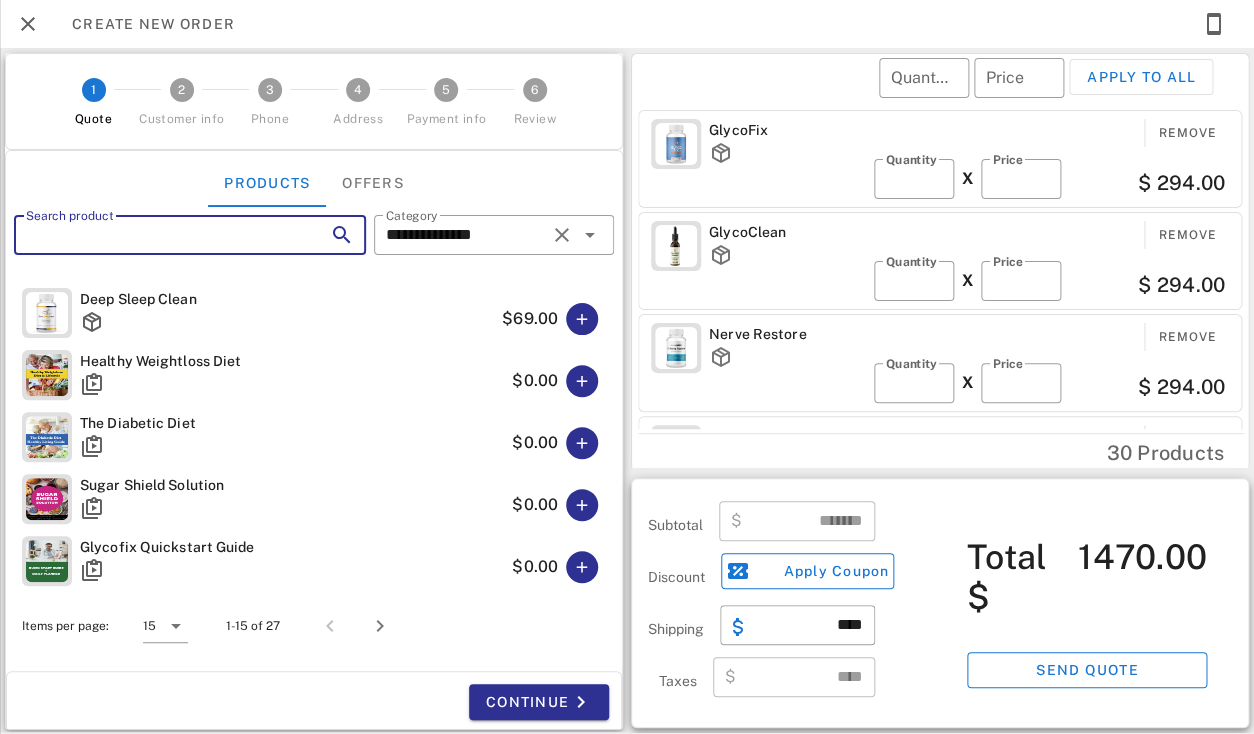 scroll, scrollTop: 563, scrollLeft: 0, axis: vertical 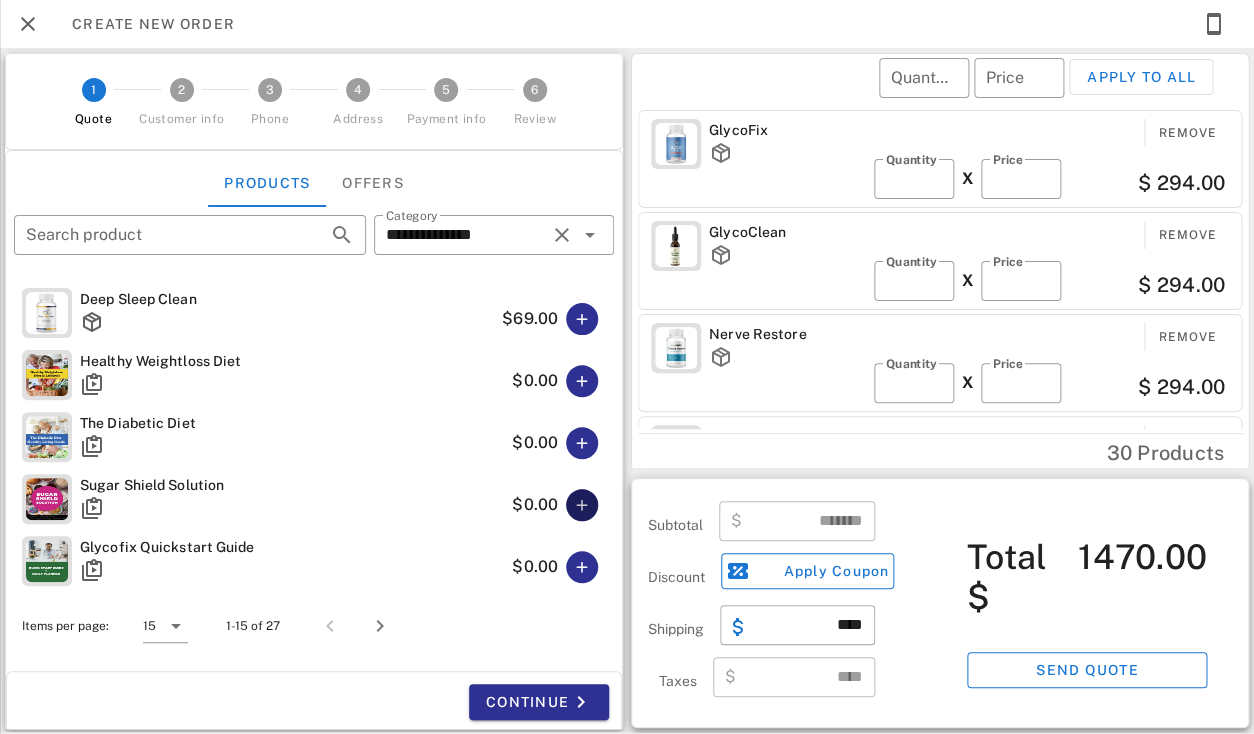 click at bounding box center (582, 505) 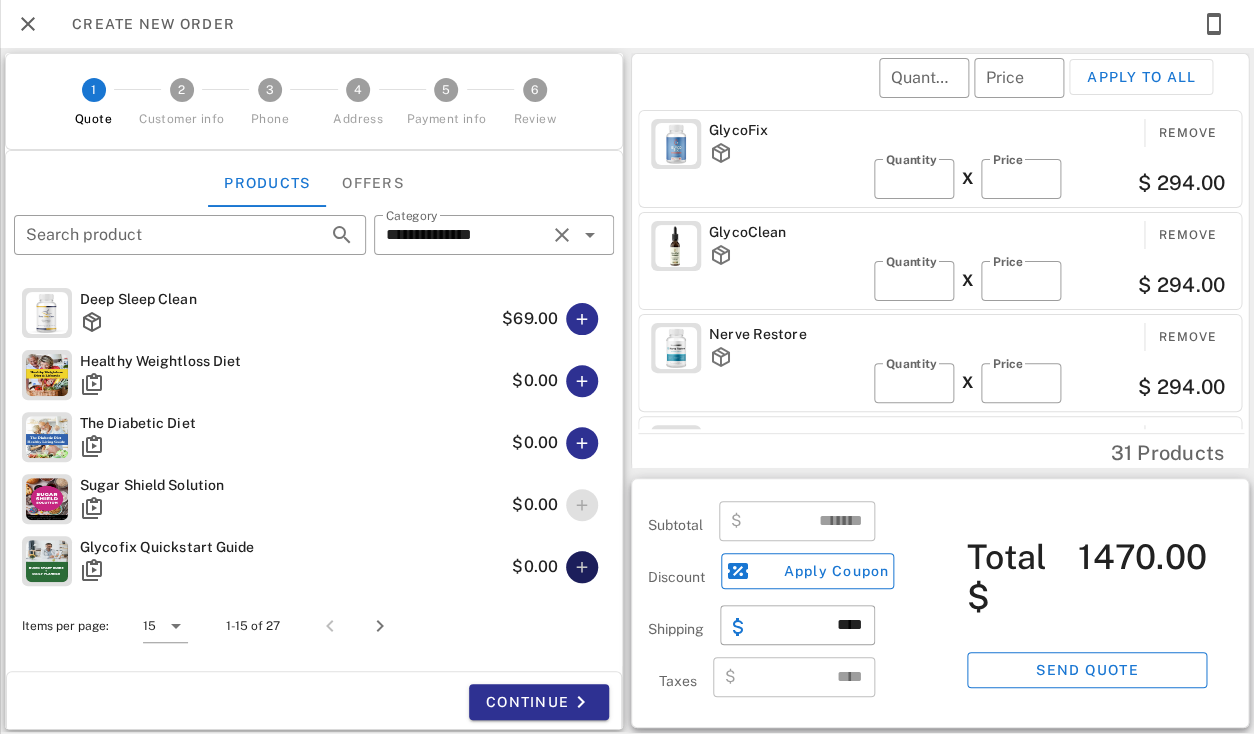 click at bounding box center (582, 567) 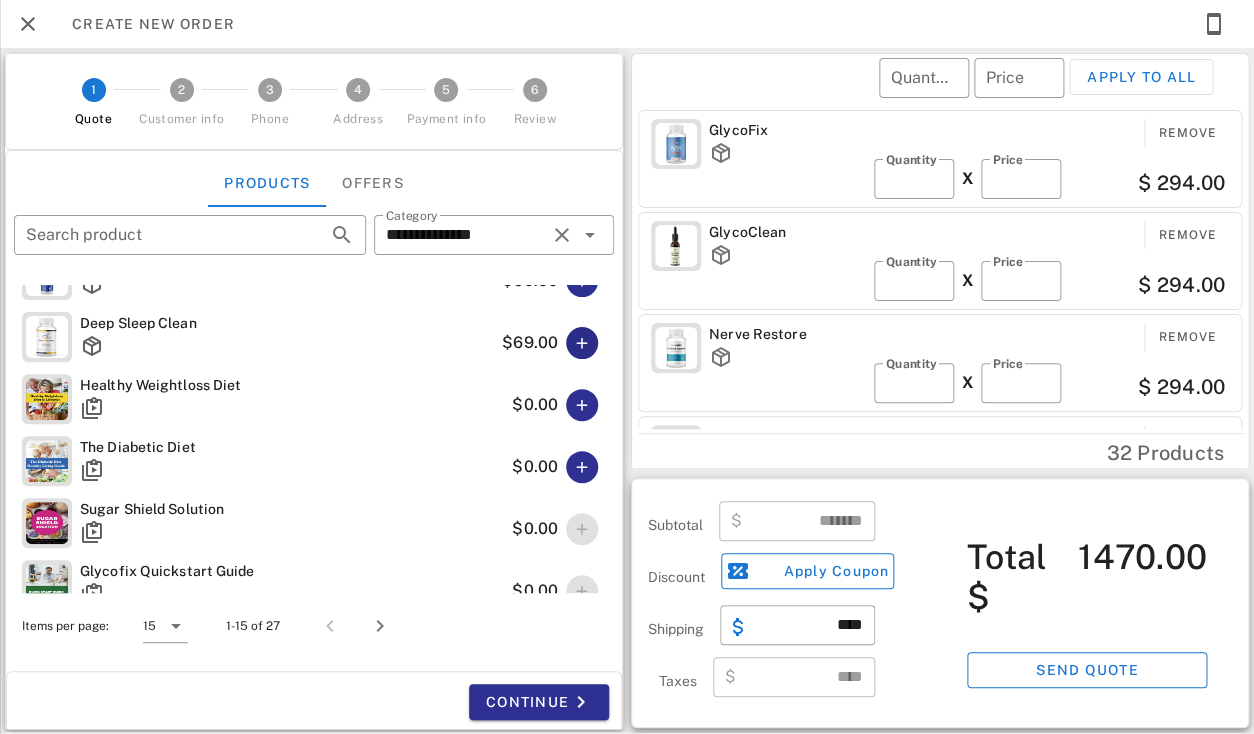 scroll, scrollTop: 536, scrollLeft: 0, axis: vertical 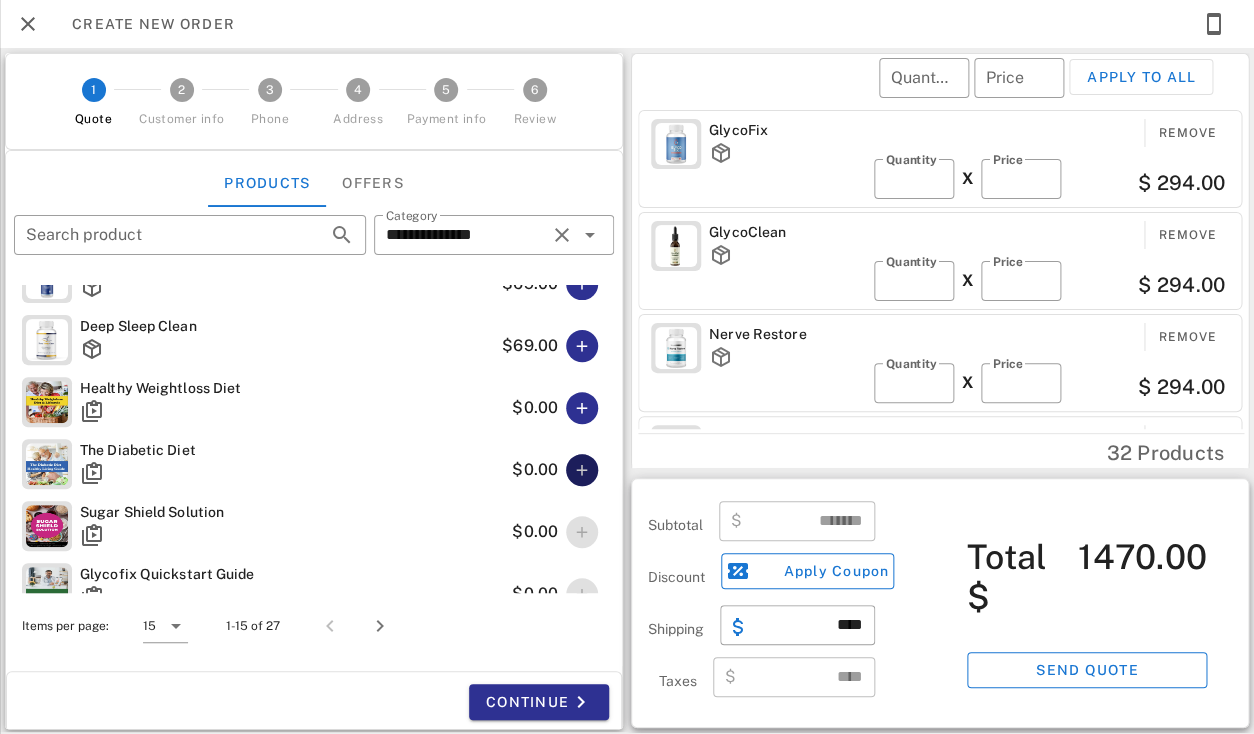click at bounding box center (582, 470) 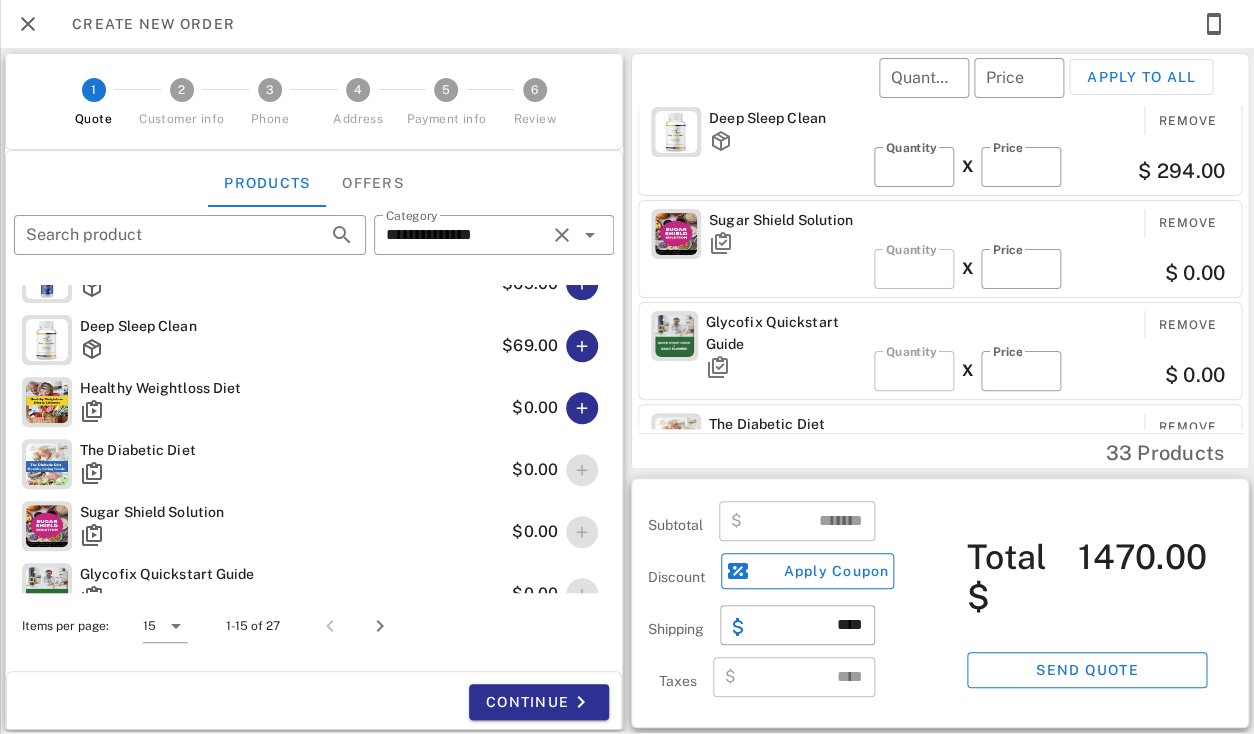 scroll, scrollTop: 498, scrollLeft: 0, axis: vertical 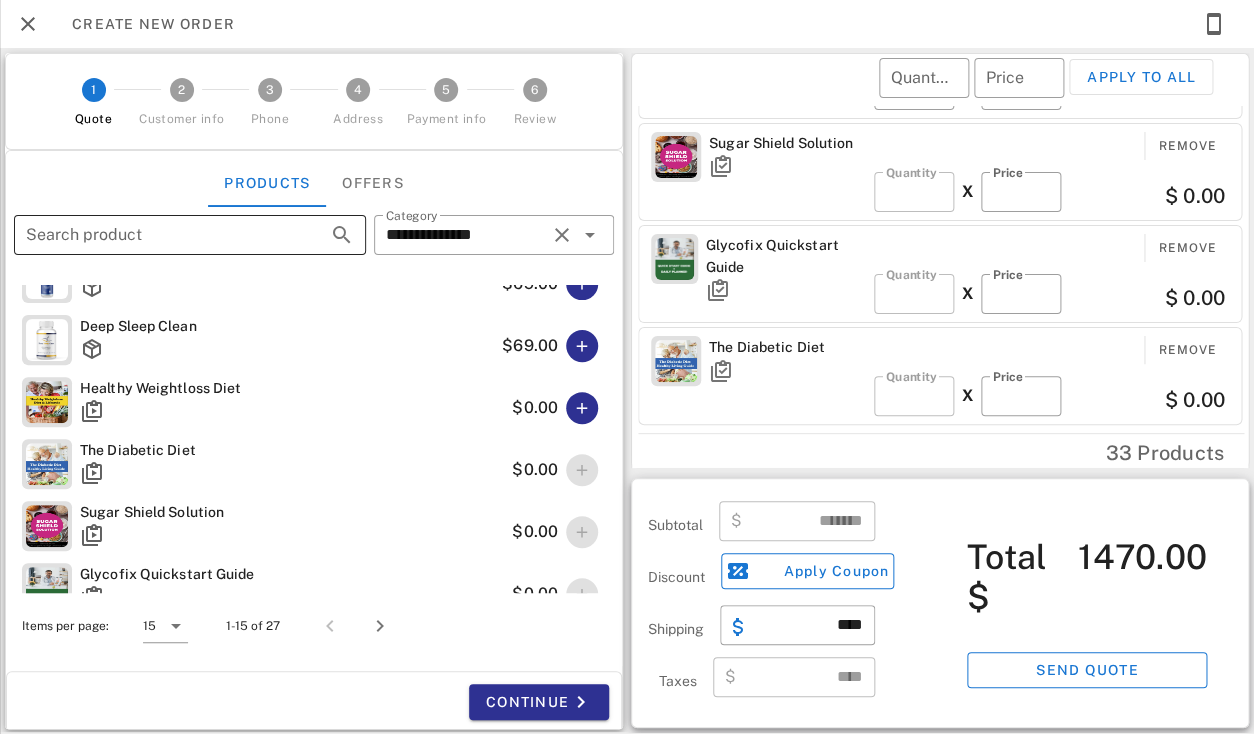 click on "Search product" at bounding box center (162, 235) 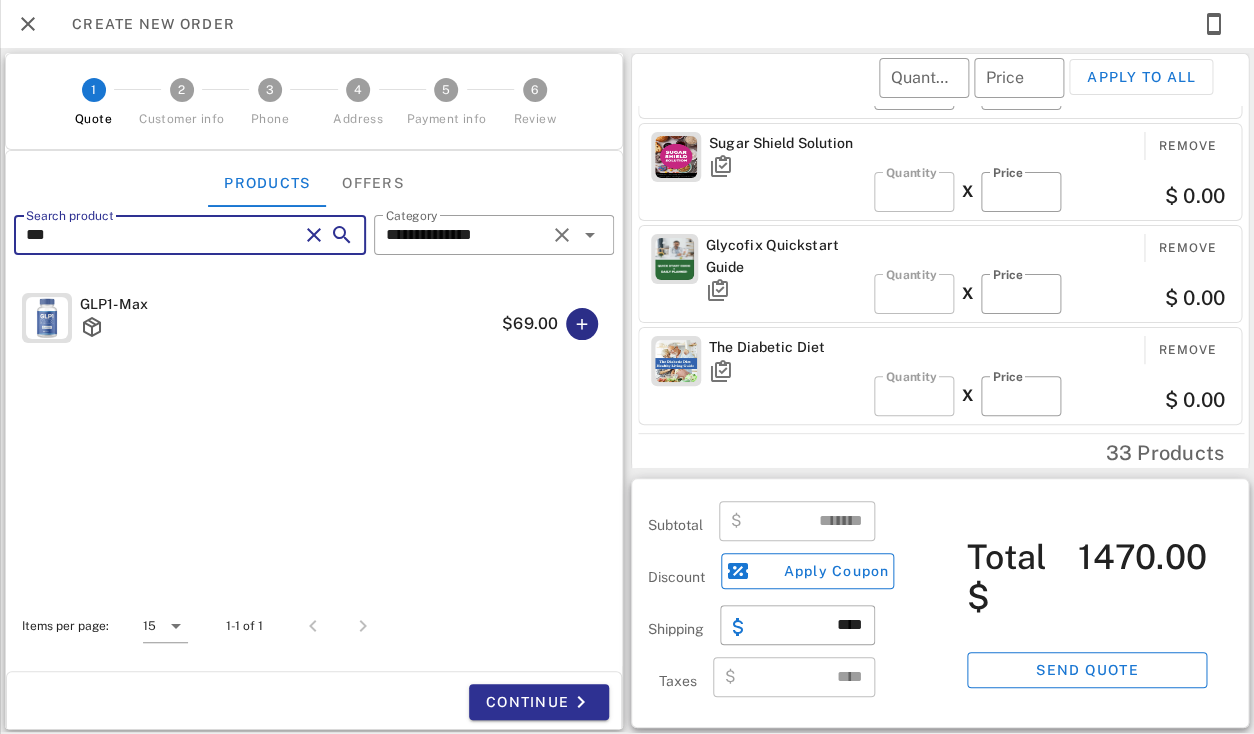 type on "***" 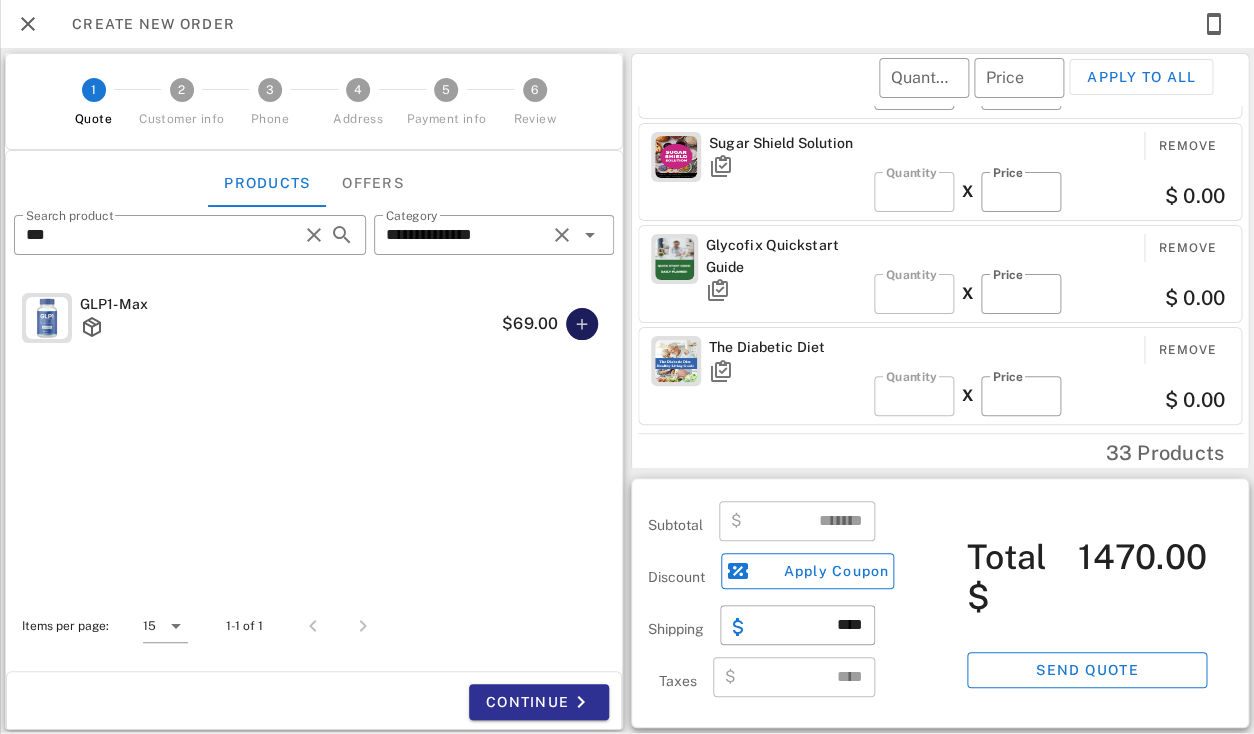 click at bounding box center [582, 324] 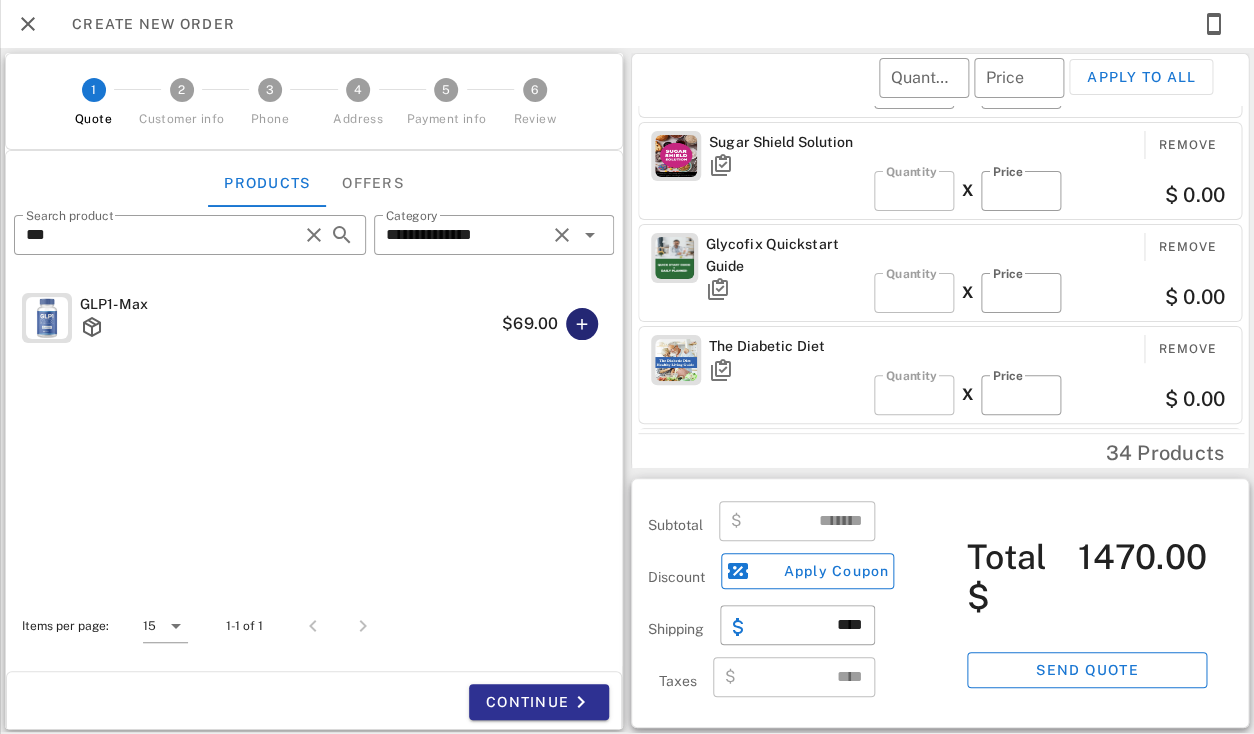 type on "*******" 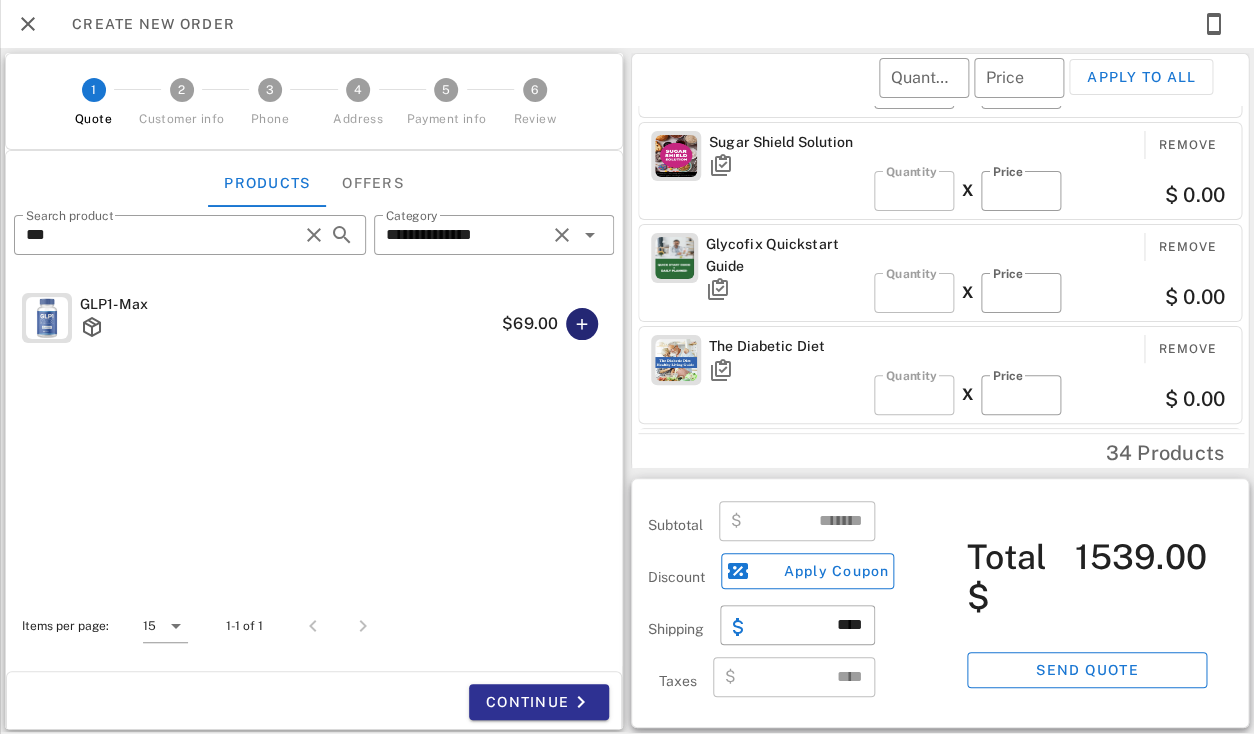 scroll, scrollTop: 600, scrollLeft: 0, axis: vertical 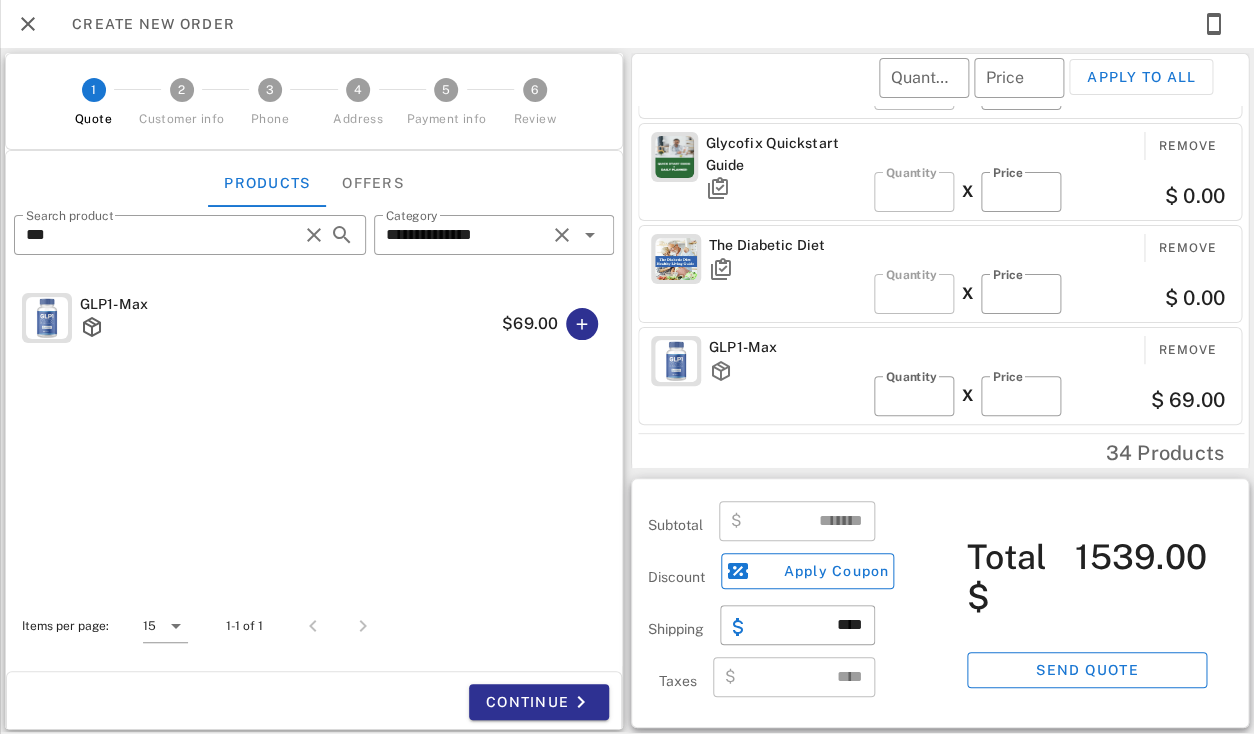 click on "GLP1-Max" at bounding box center (787, 347) 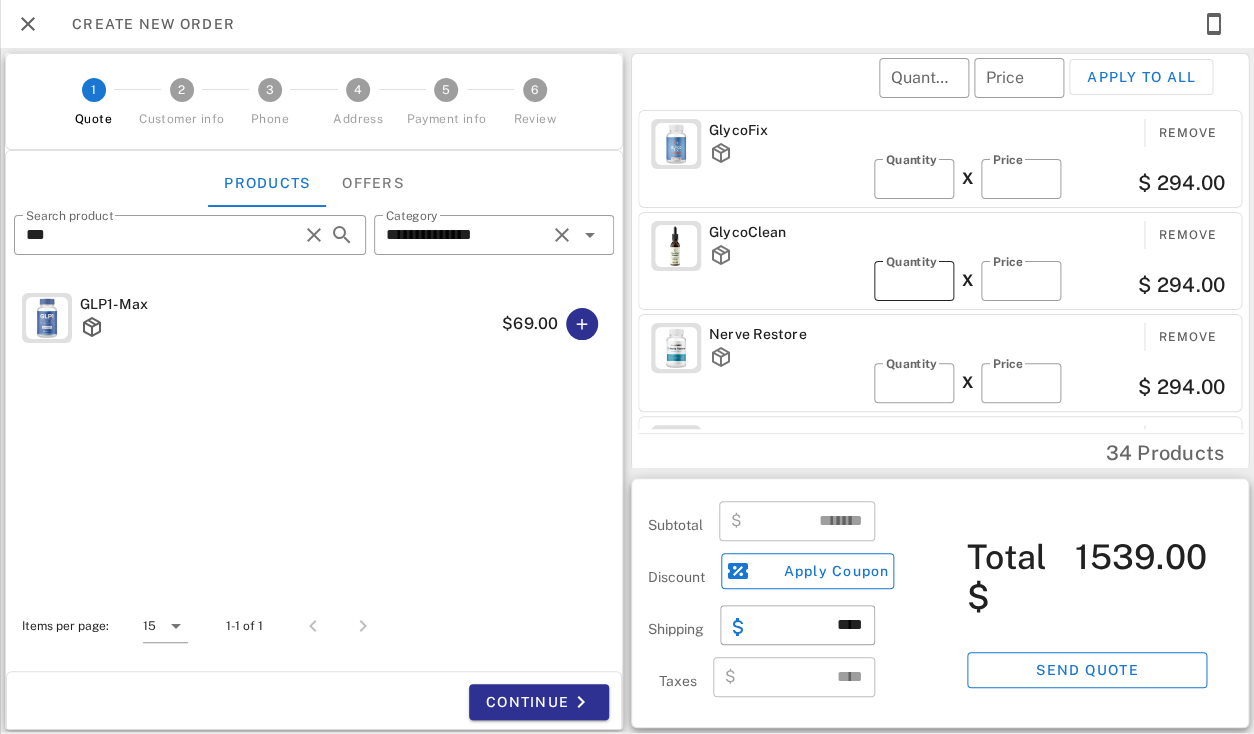 scroll, scrollTop: 600, scrollLeft: 0, axis: vertical 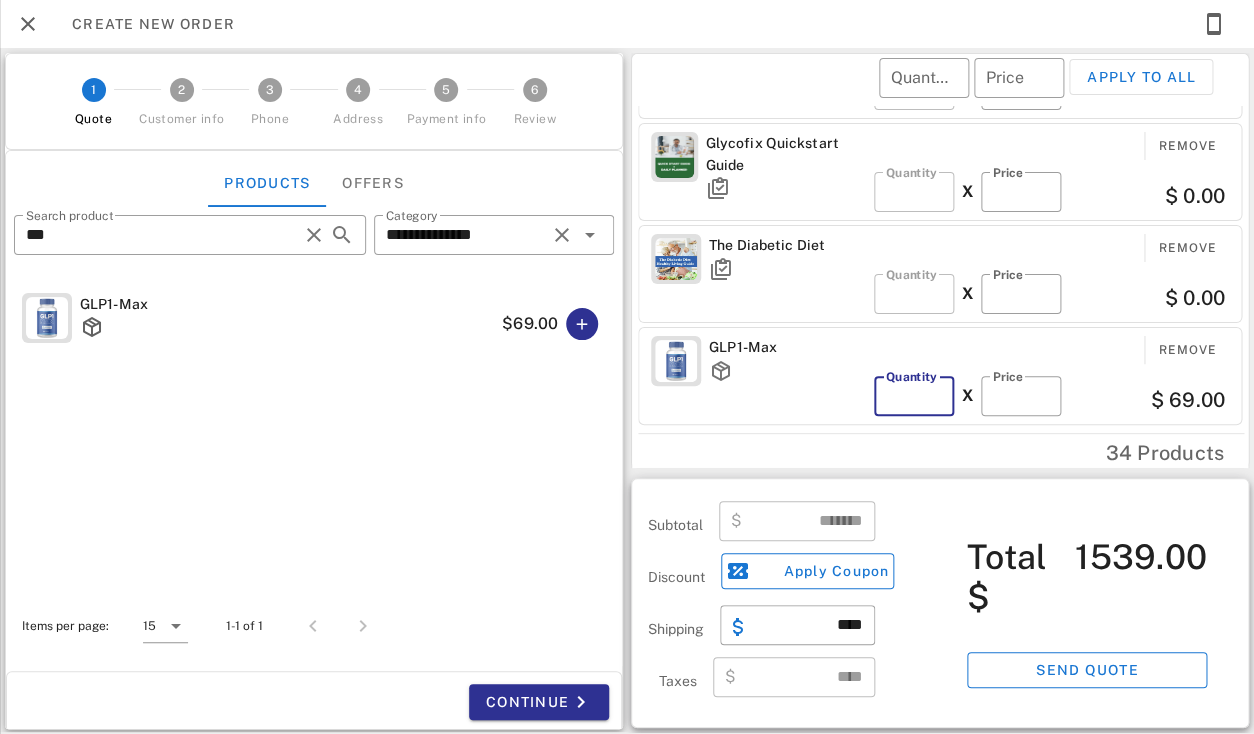 click on "*" at bounding box center (914, 396) 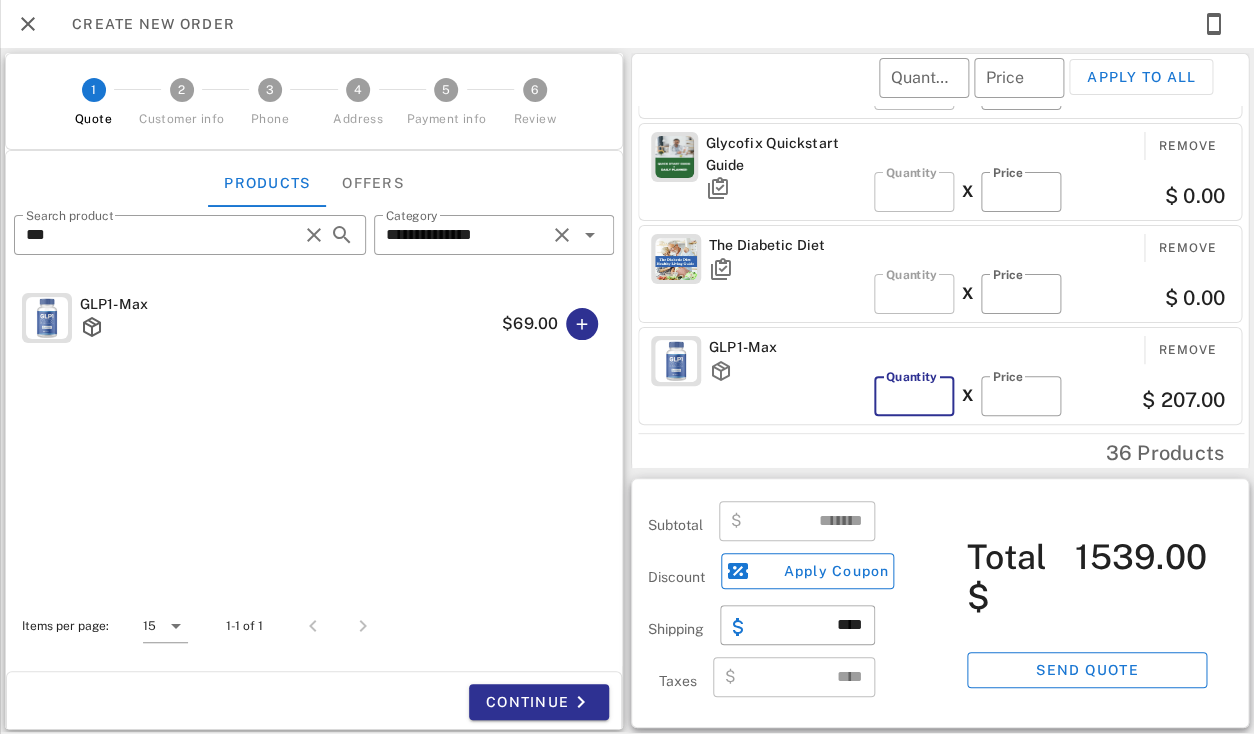 type on "*" 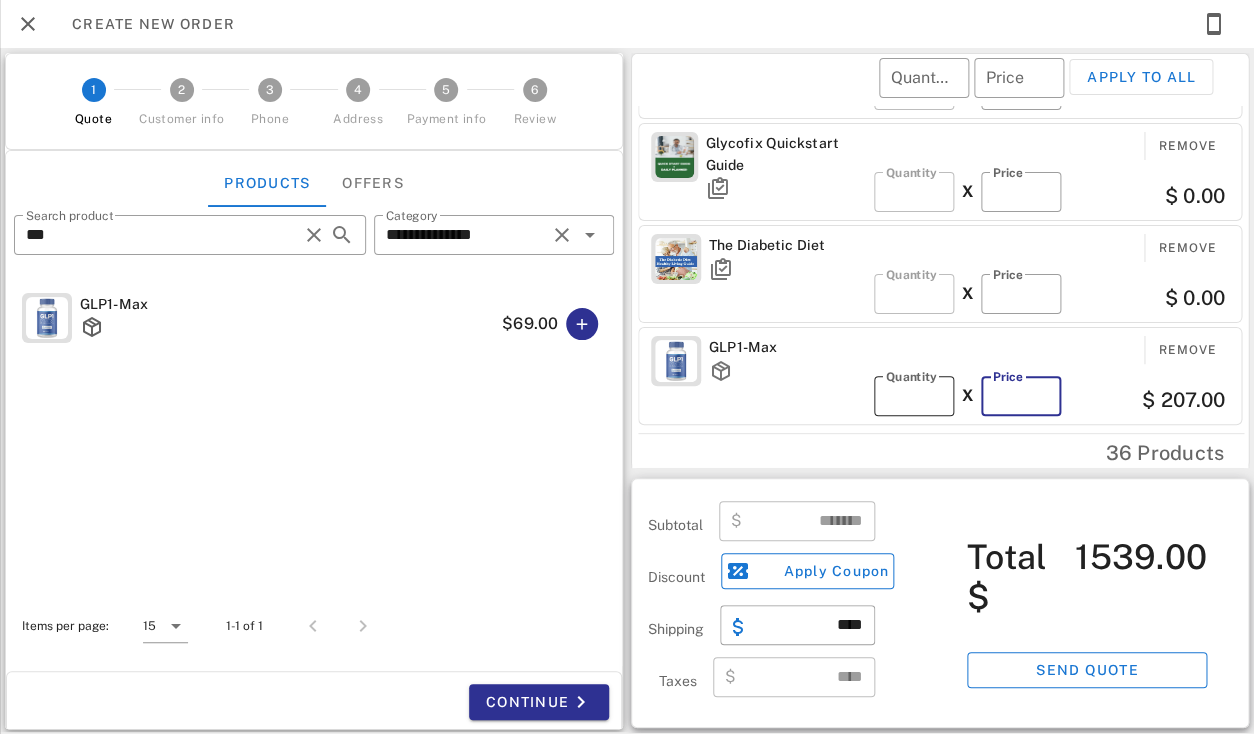 type on "*******" 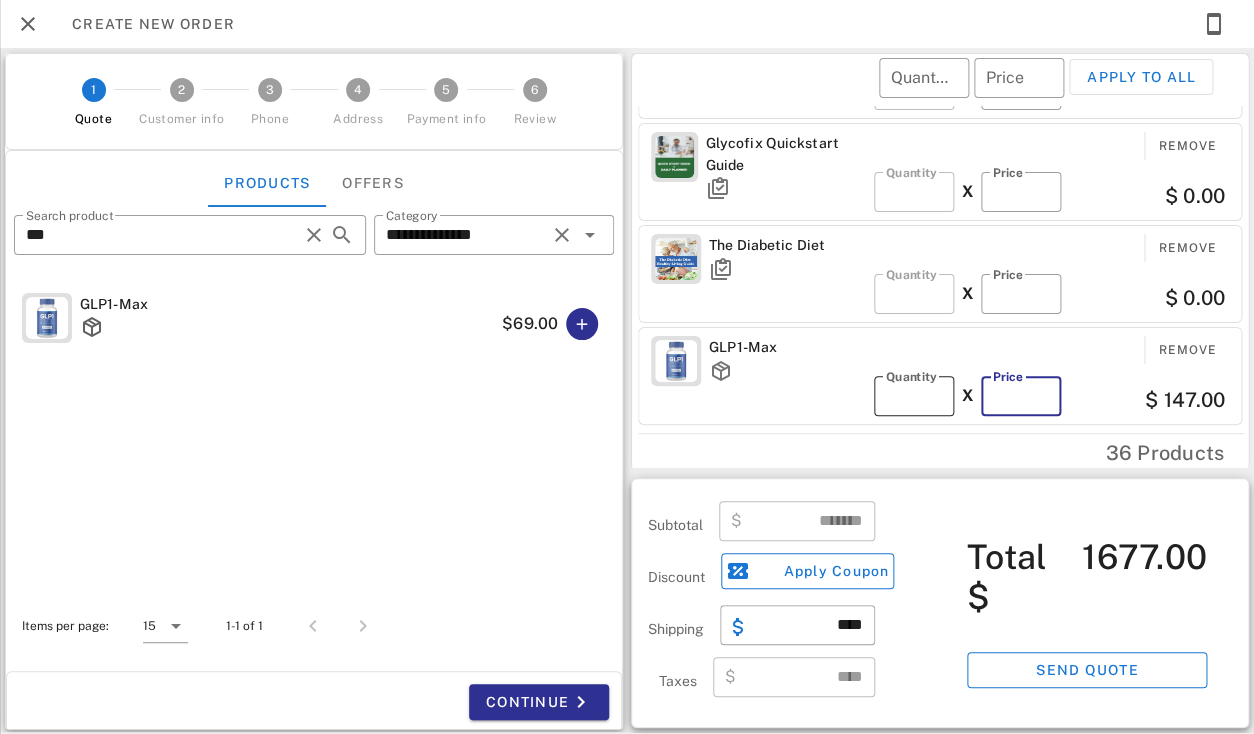 type on "**" 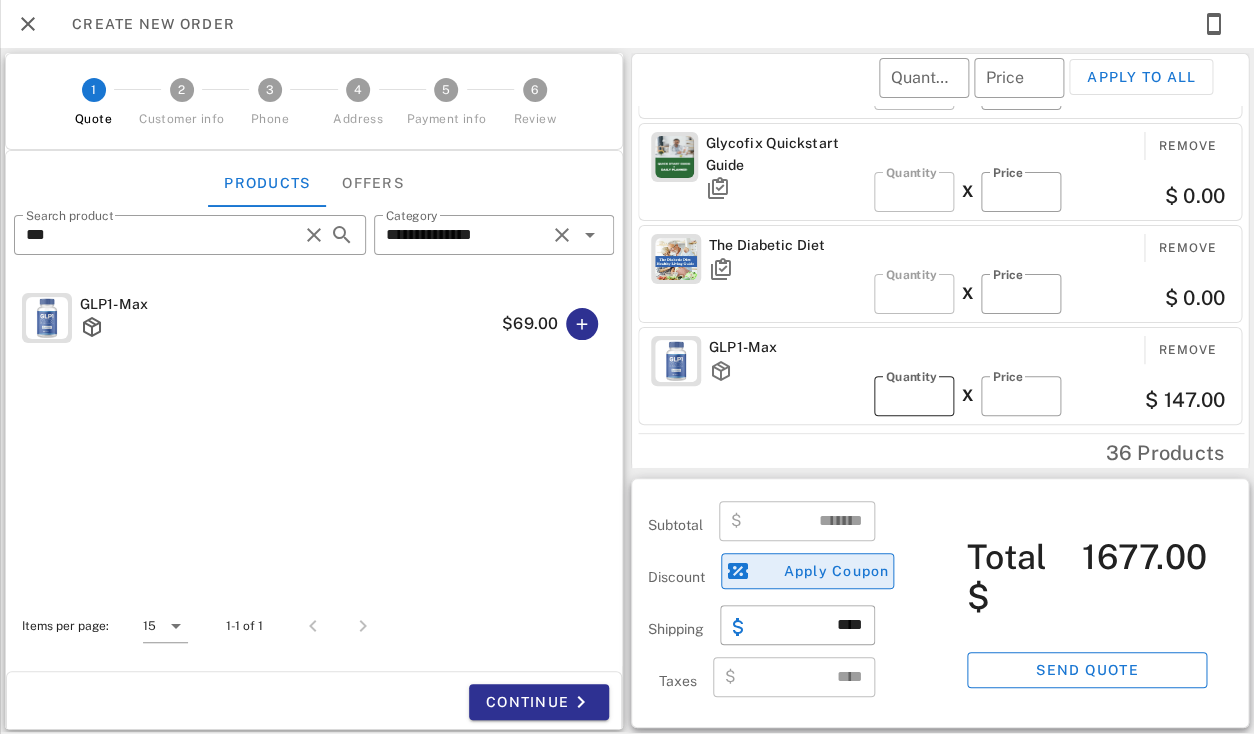 type 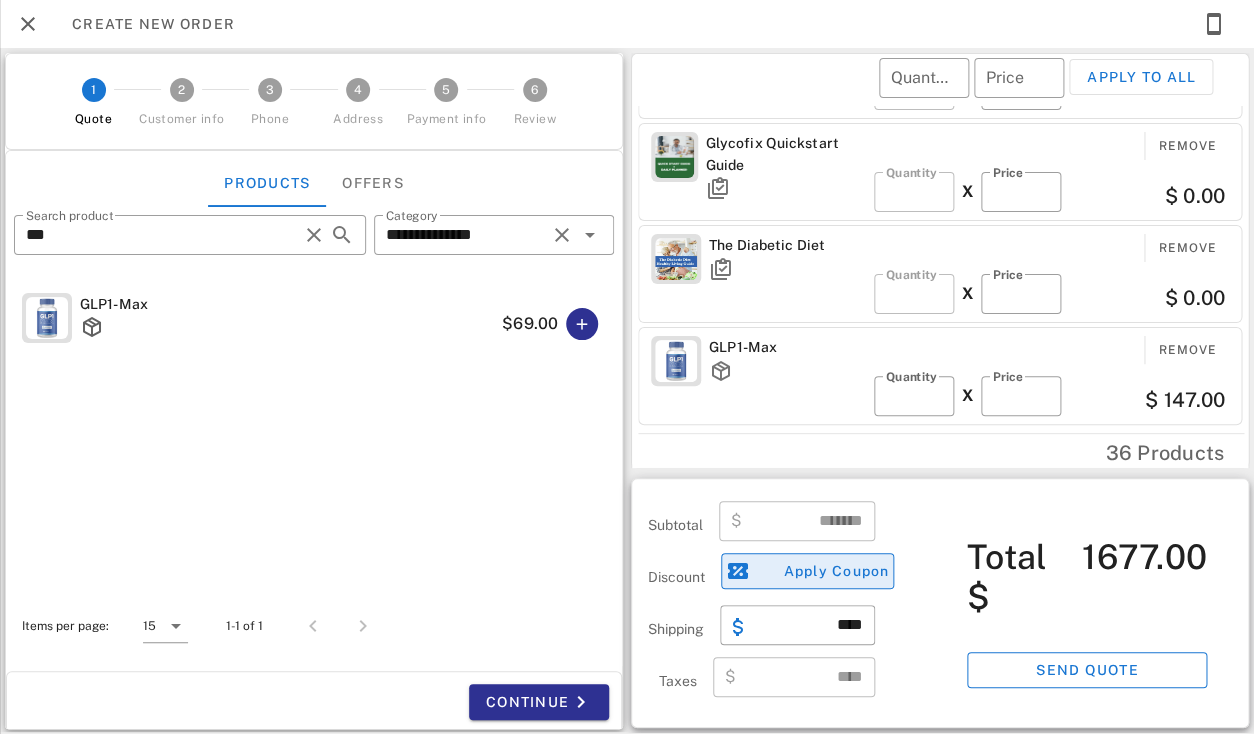 type on "*******" 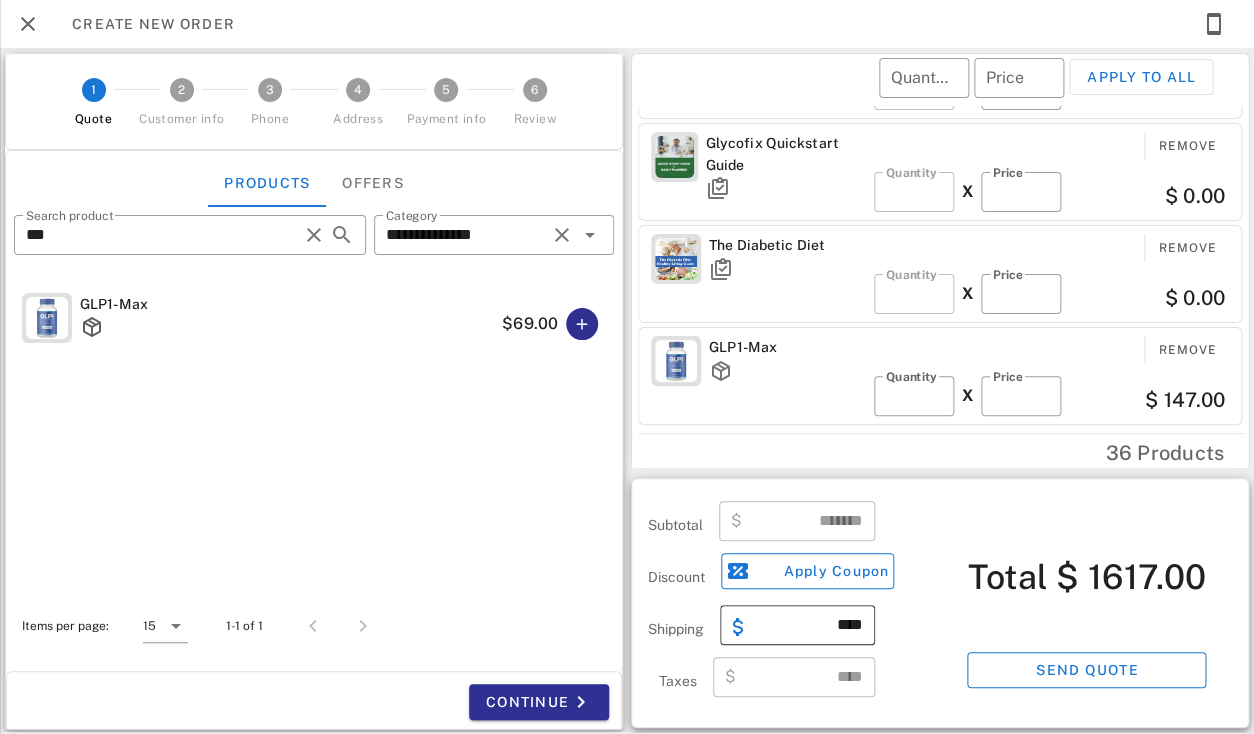 click on "****" at bounding box center (809, 625) 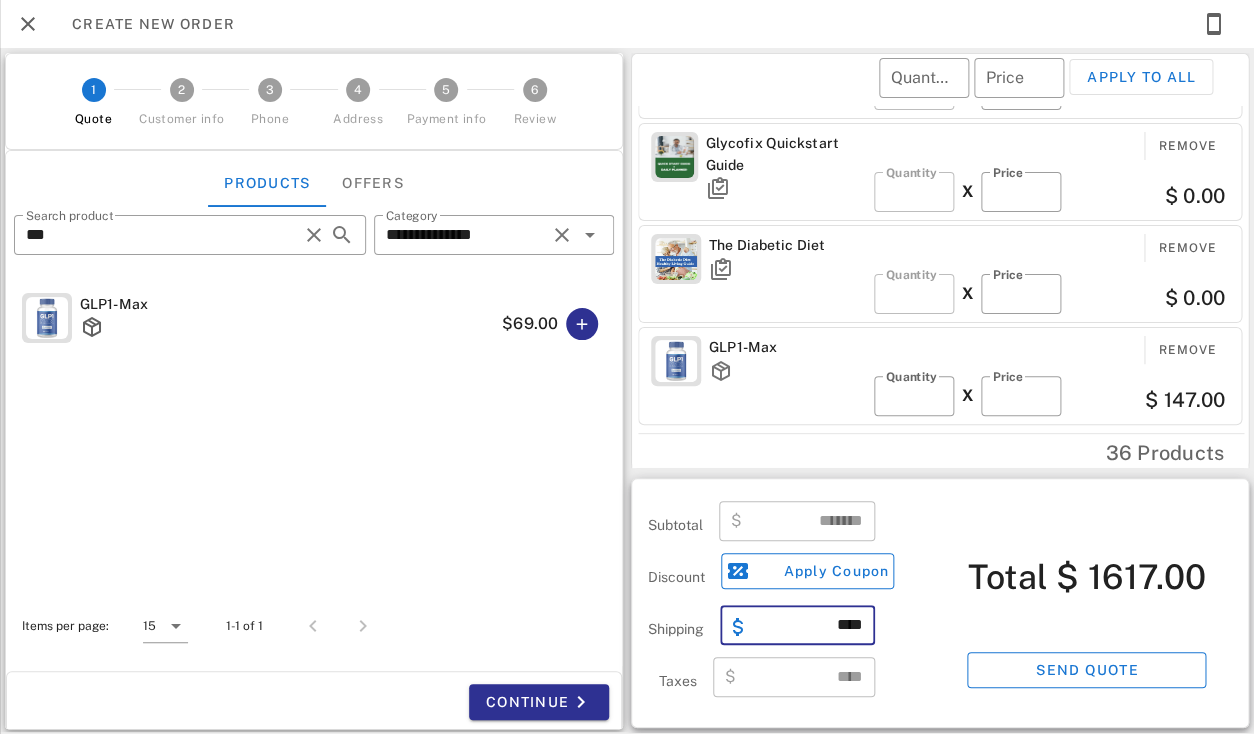 click on "****" at bounding box center (809, 625) 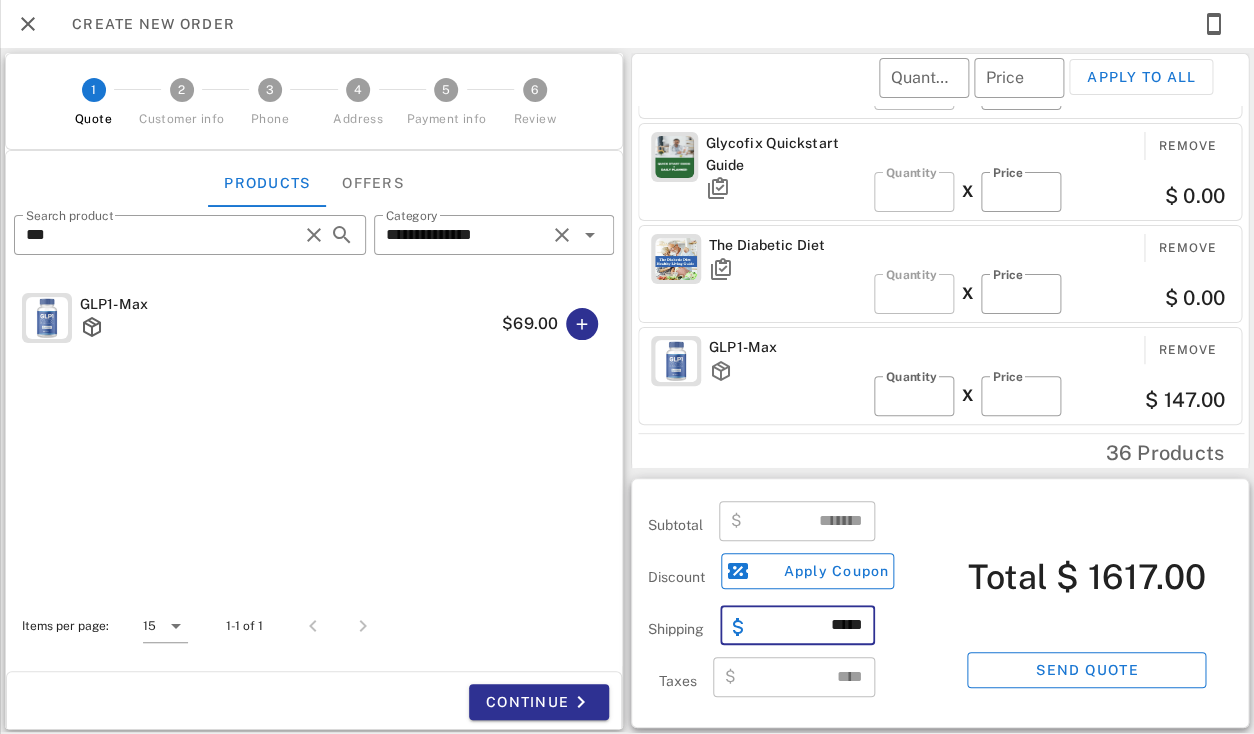 type on "*****" 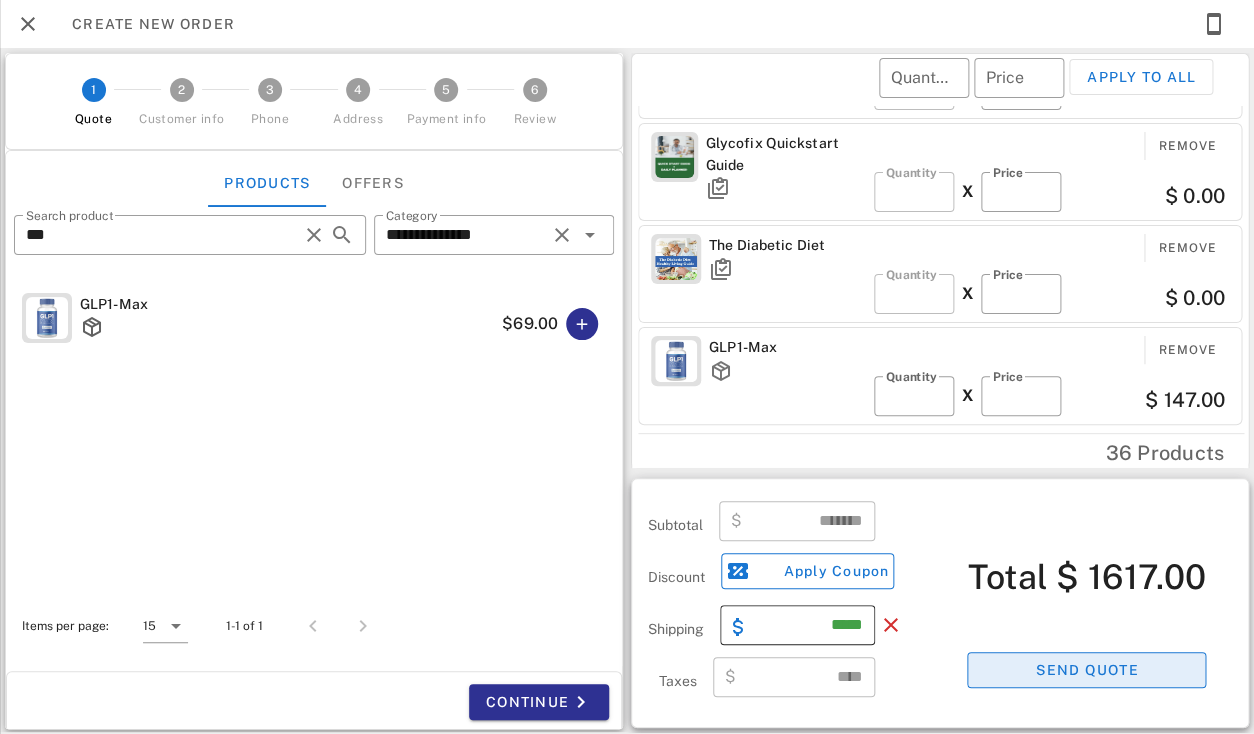 type 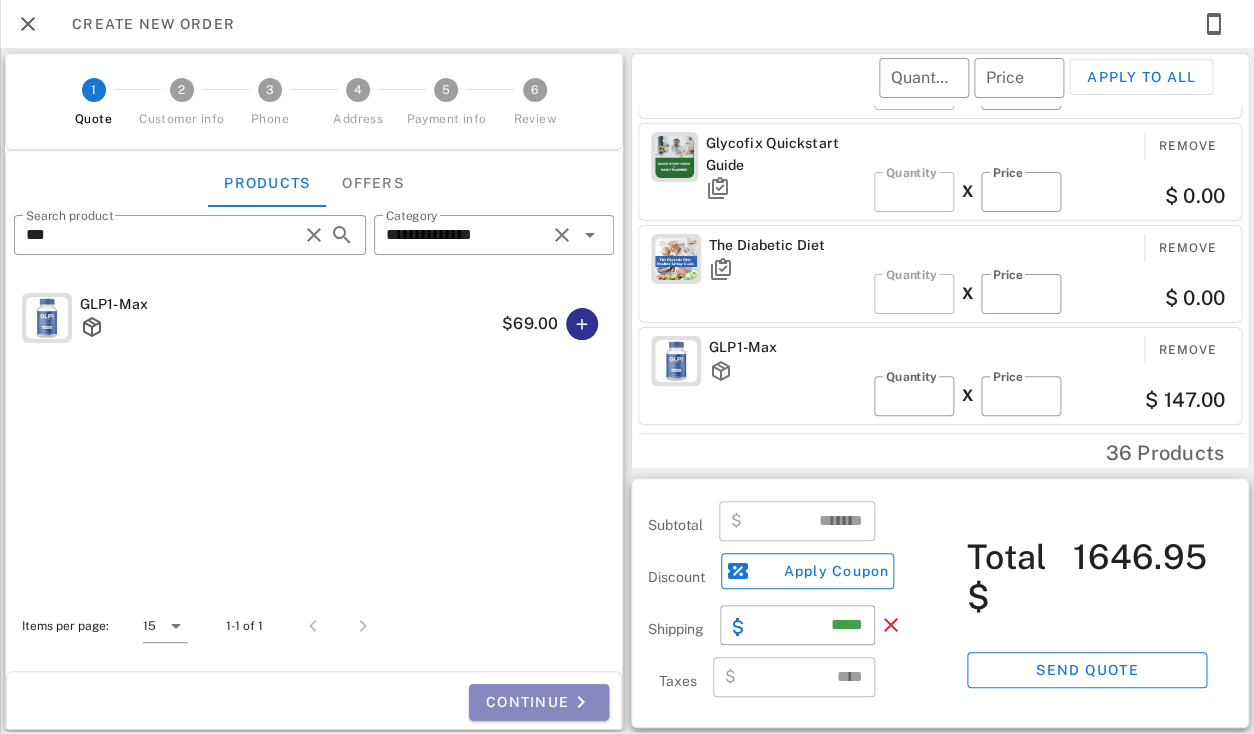 click on "Continue" at bounding box center [539, 702] 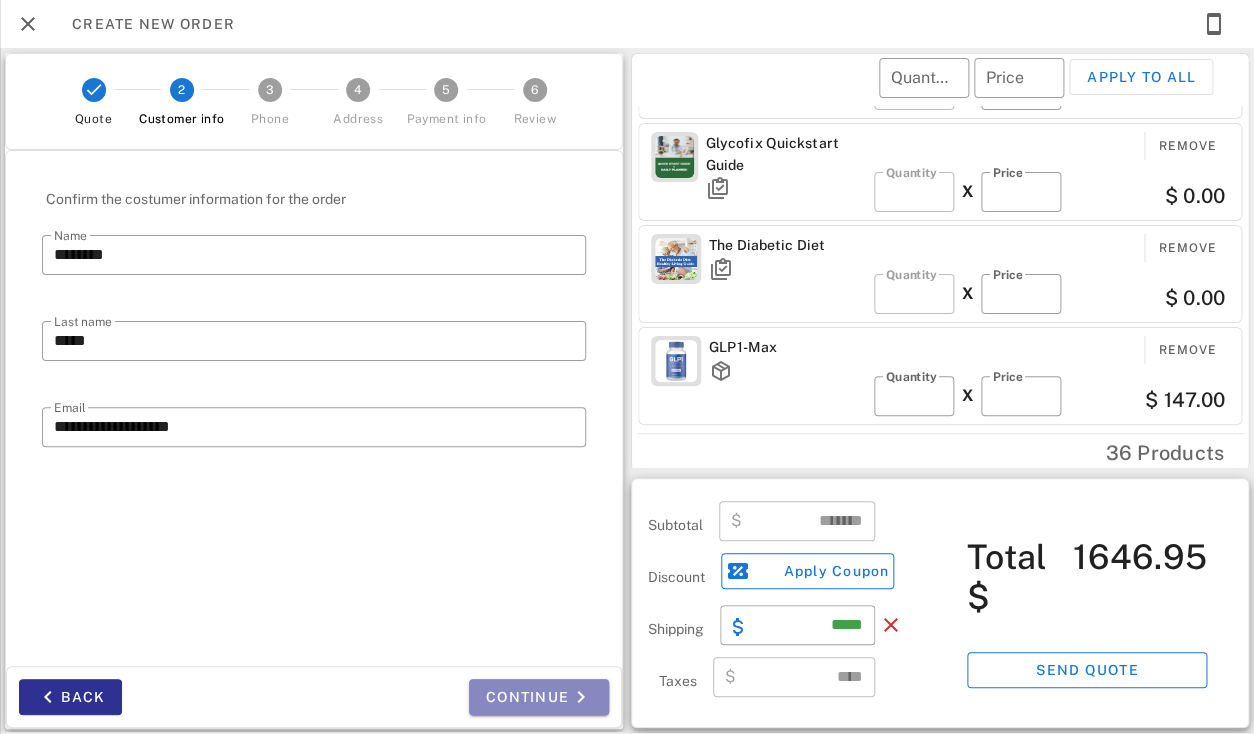 click on "Continue" at bounding box center (539, 697) 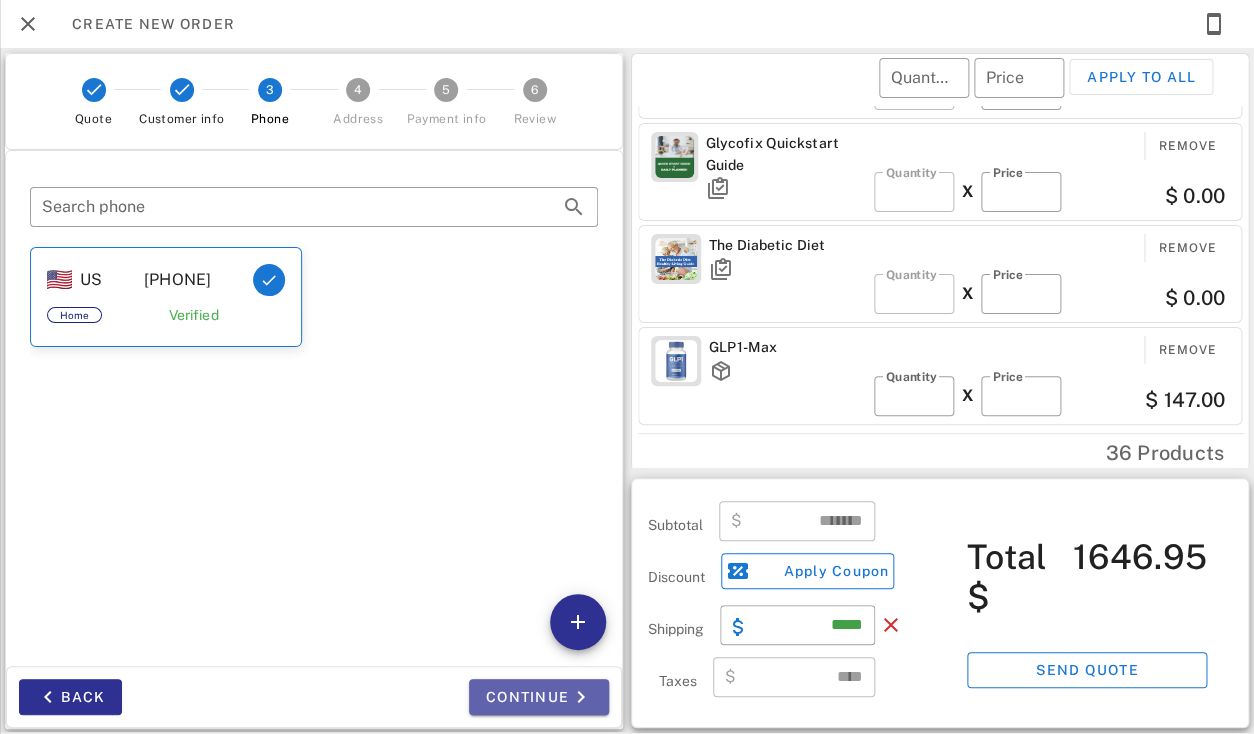 click on "Continue" at bounding box center (539, 697) 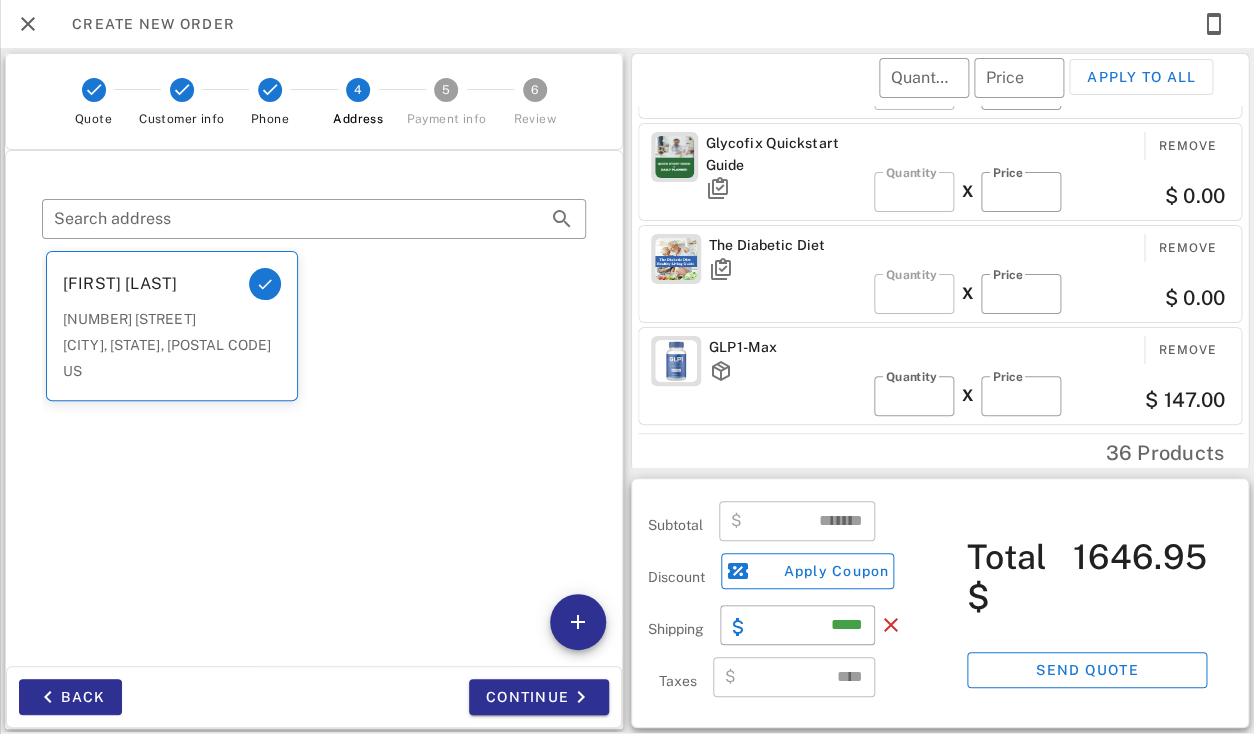 click on "Continue" at bounding box center (467, 697) 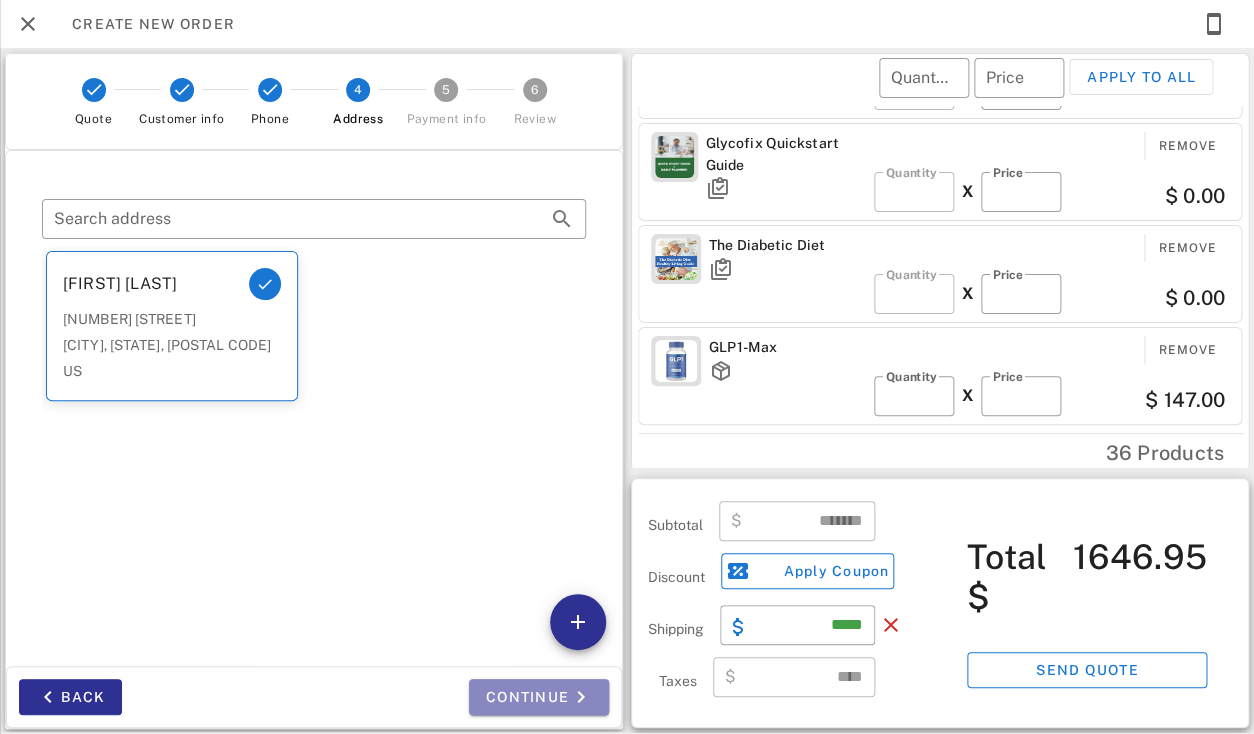 click on "Continue" at bounding box center [539, 697] 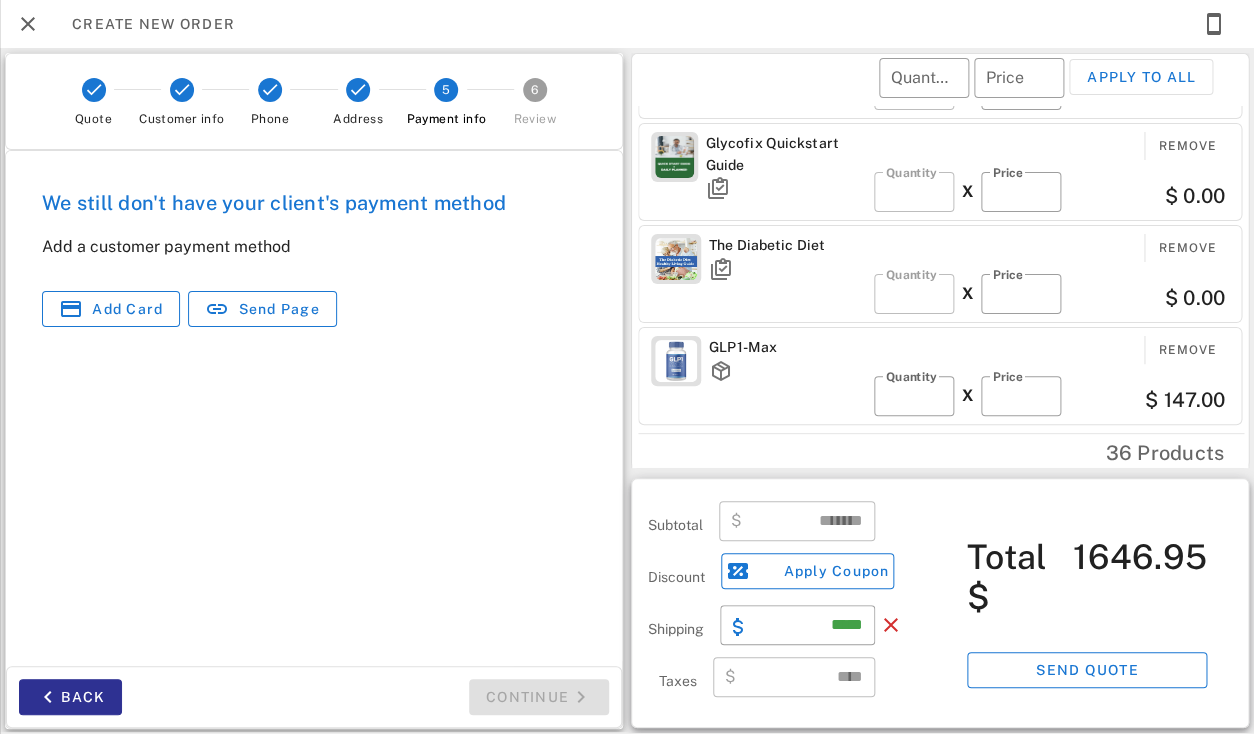 click on "​ Quantity ​ Price Apply to all GlycoFix  Remove  ​ Quantity * X ​ Price **  $ 294.00  GlycoClean  Remove  ​ Quantity * X ​ Price **  $ 294.00  Nerve Restore  Remove  ​ Quantity * X ​ Price **  $ 294.00  LipoGummy  Remove  ​ Quantity * X ​ Price **  $ 294.00  Deep Sleep Clean  Remove  ​ Quantity * X ​ Price **  $ 294.00  Sugar Shield Solution  Remove  ​ Quantity * X ​ Price *  $ 0.00  Glycofix Quickstart Guide  Remove  ​ Quantity * X ​ Price *  $ 0.00  The Diabetic Diet  Remove  ​ Quantity * X ​ Price *  $ 0.00  GLP1-Max  Remove  ​ Quantity * X ​ Price **  $ 147.00  36 Products Subtotal ​ $ *******  Discount  Apply Coupon Shipping ​ *****  Taxes  ​ $ **** Total $ 1646.95  Send quote" at bounding box center [940, 390] 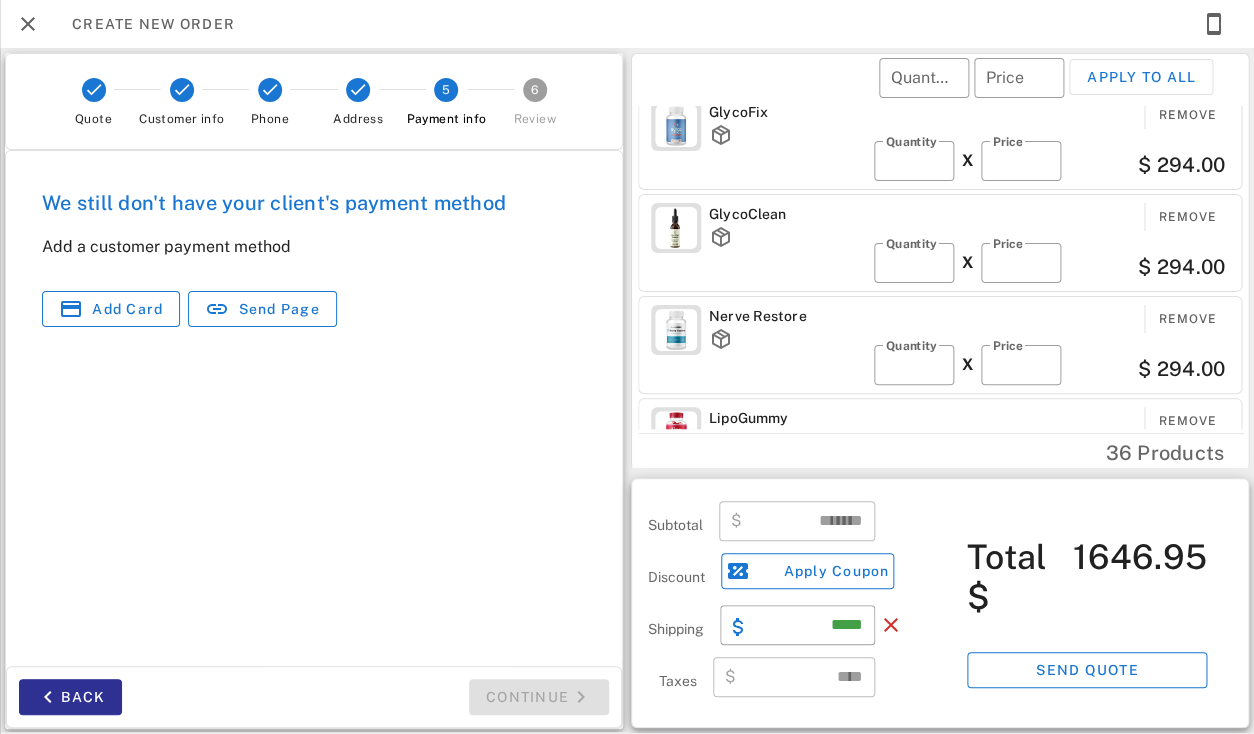 scroll, scrollTop: 0, scrollLeft: 0, axis: both 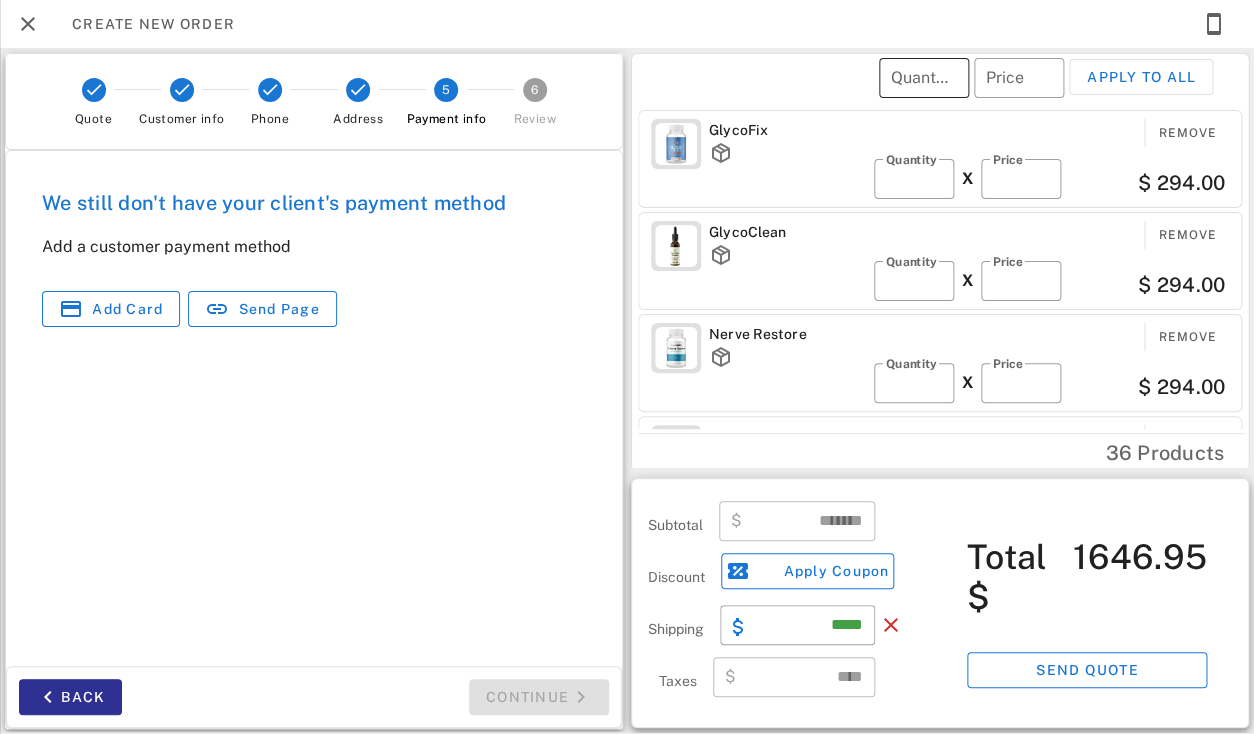 click on "Quantity" at bounding box center [924, 78] 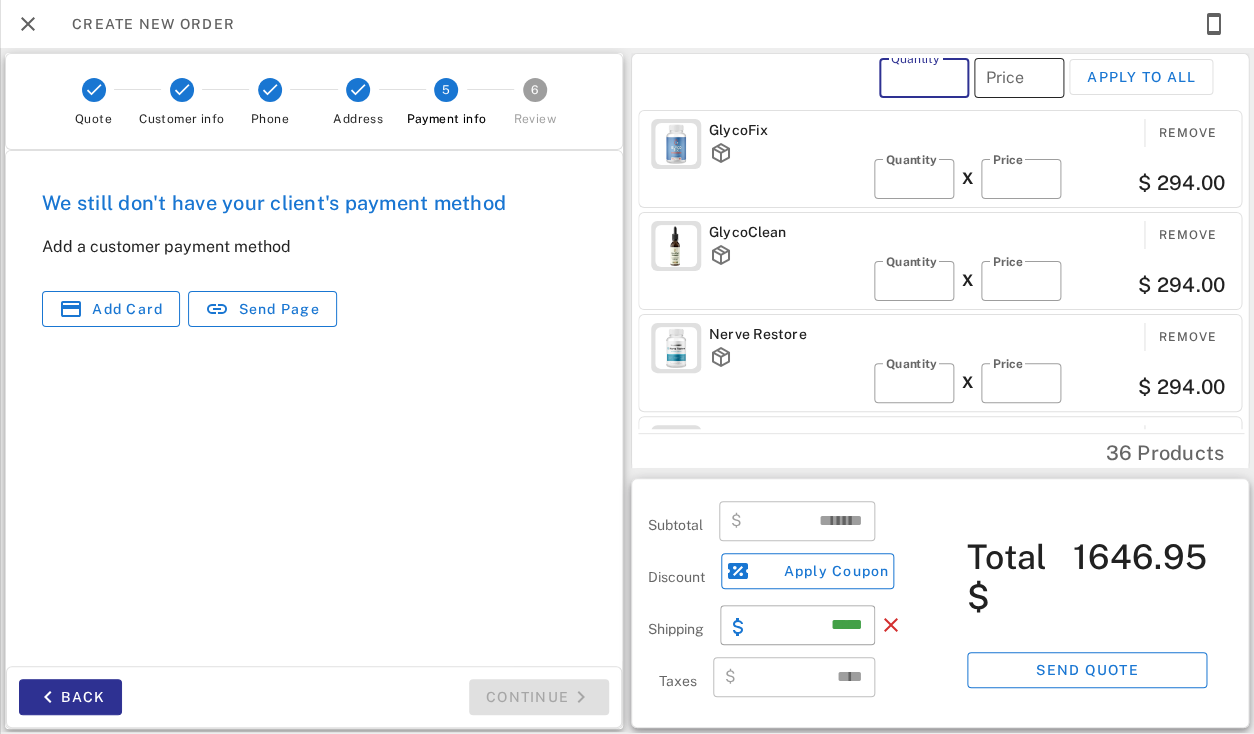 type on "*" 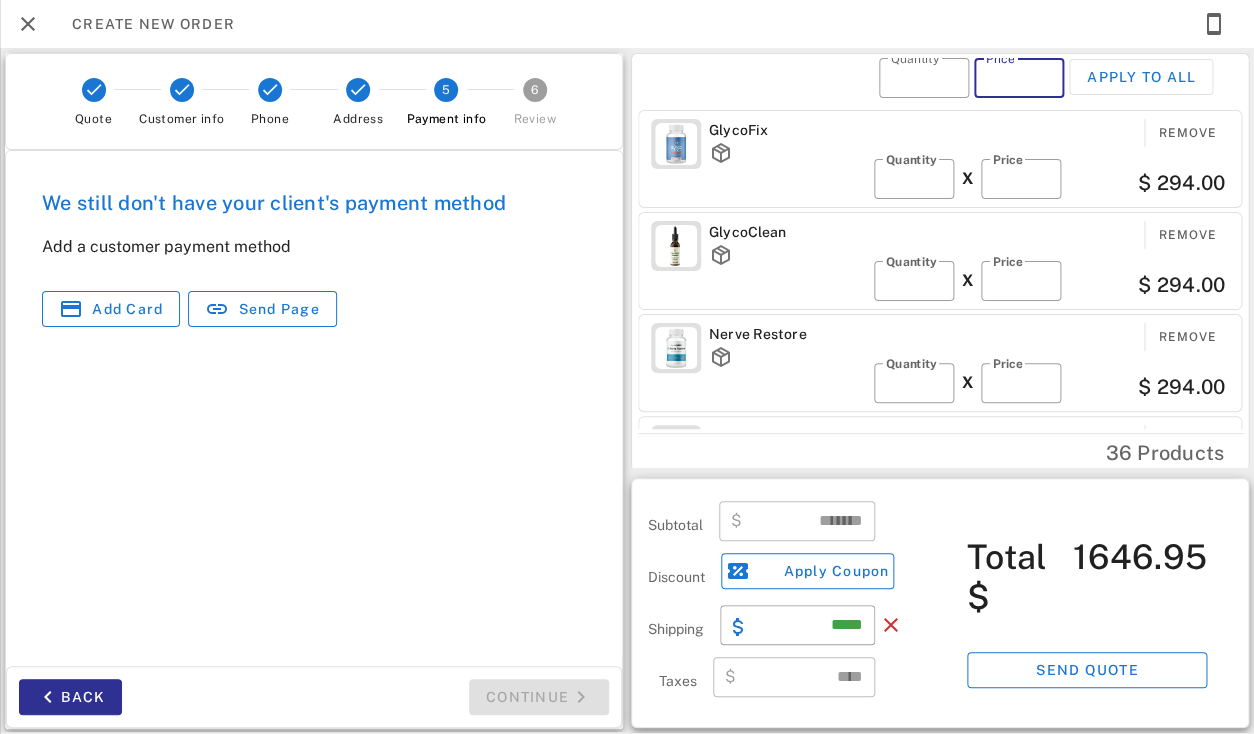 click on "Price" at bounding box center (1019, 78) 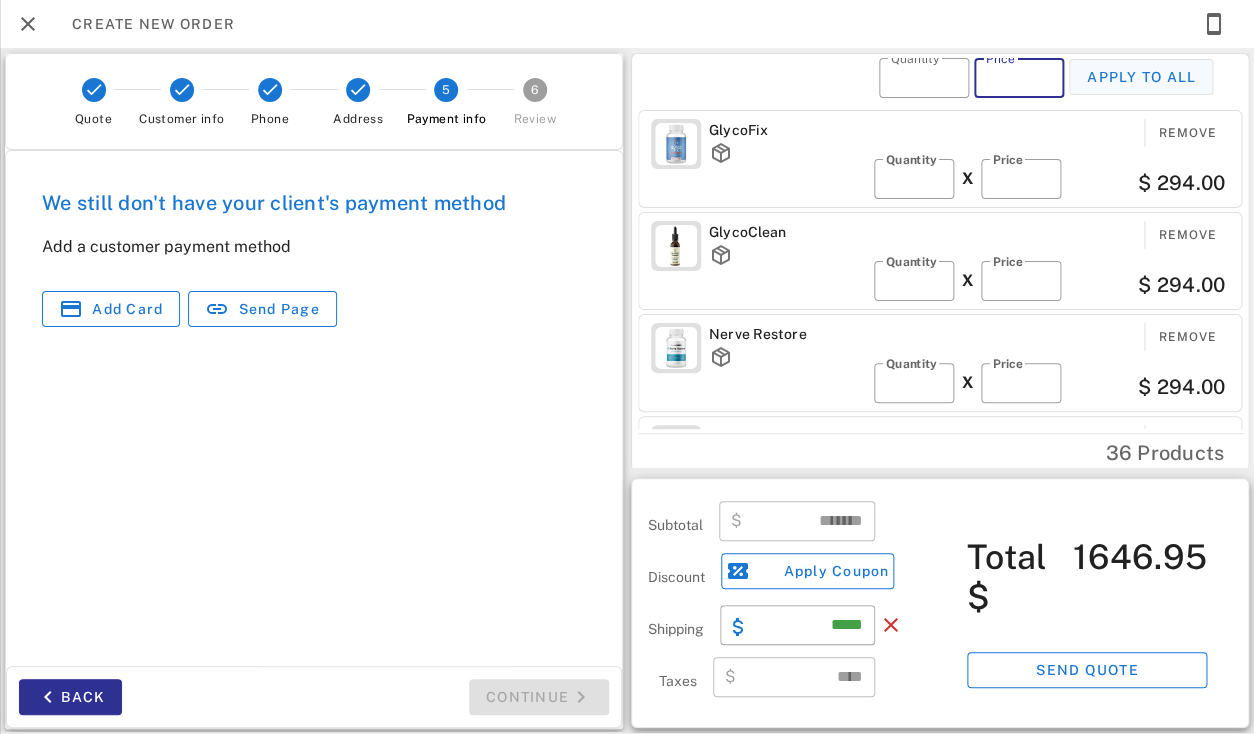 type on "**" 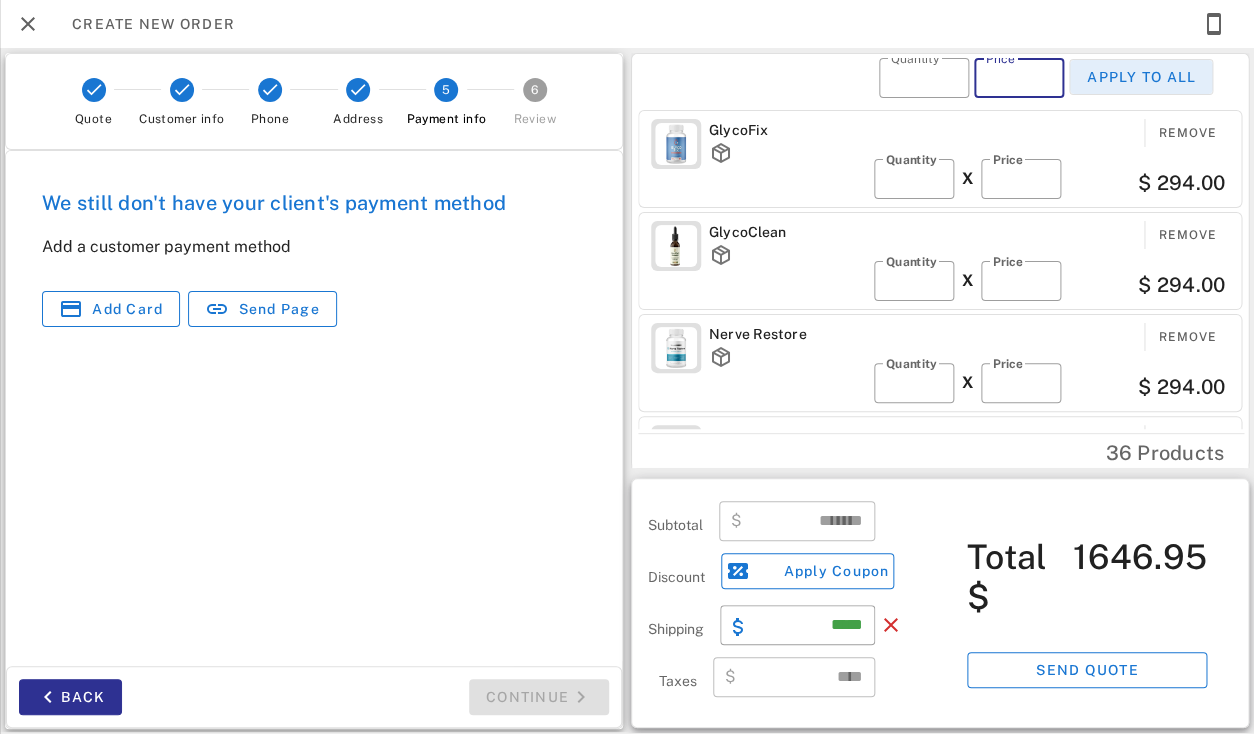 click on "Apply to all" at bounding box center [1141, 77] 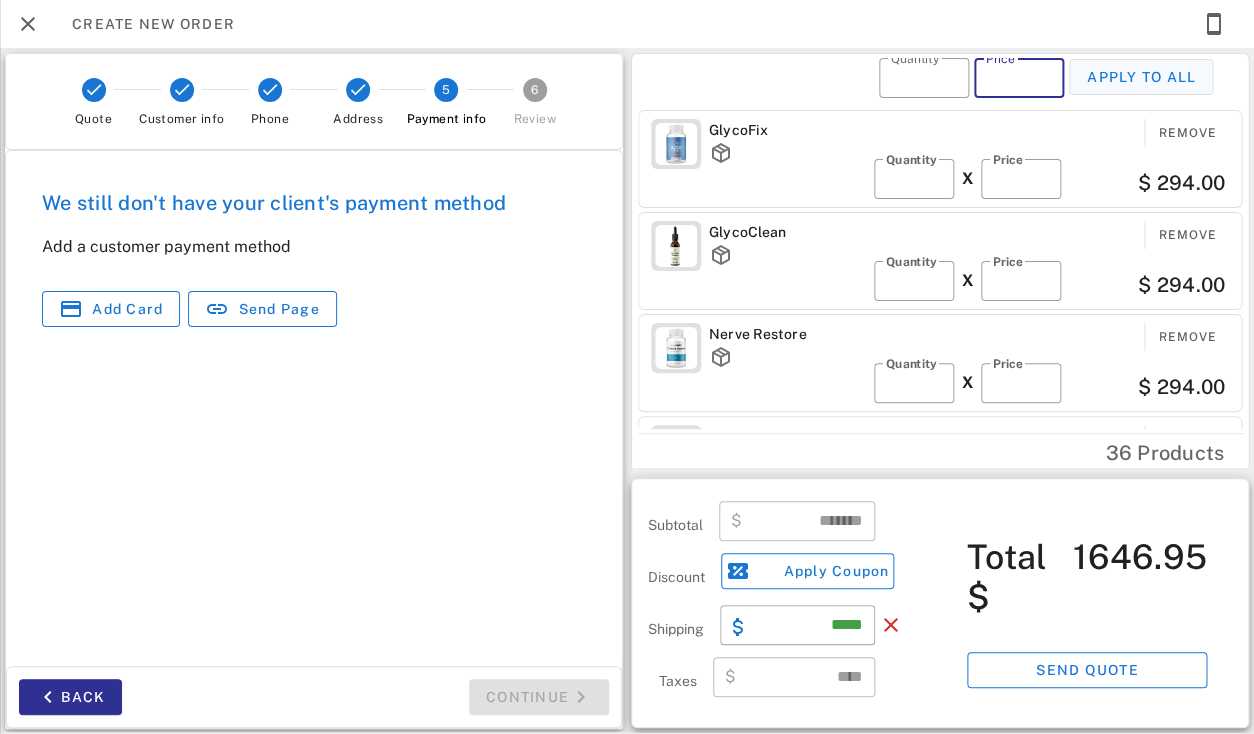 type on "*" 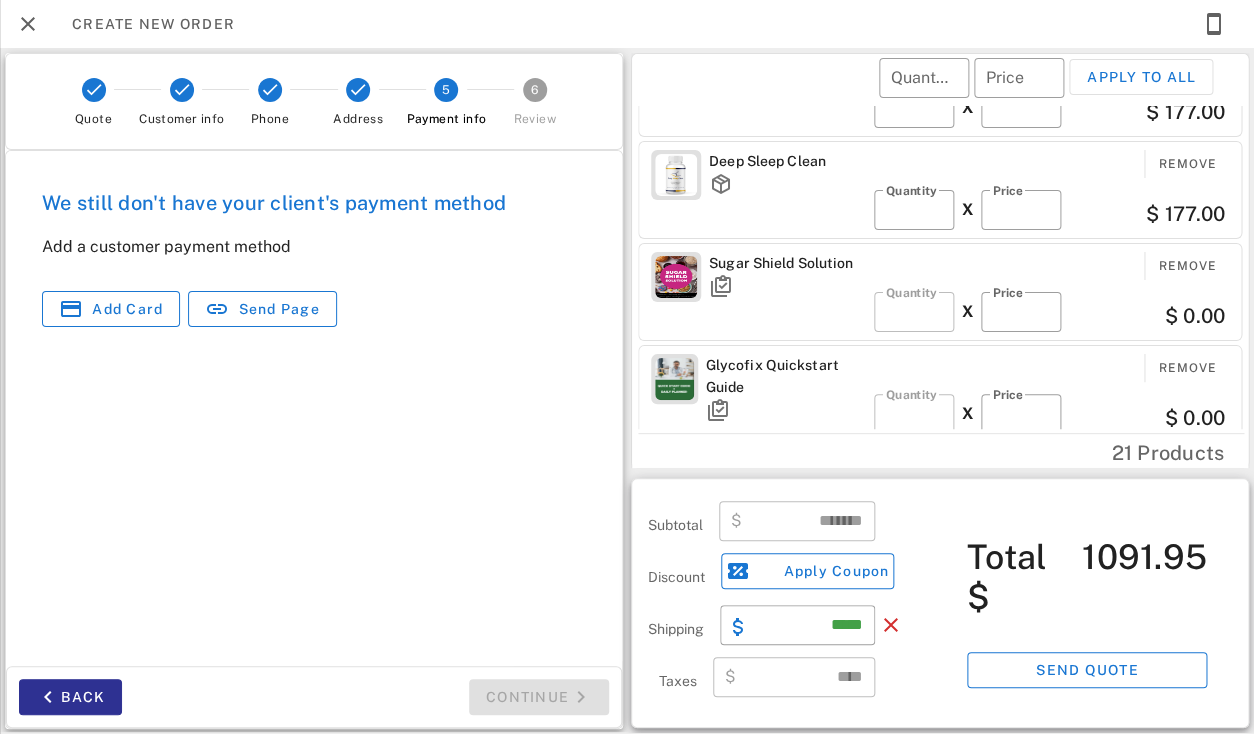 scroll, scrollTop: 600, scrollLeft: 0, axis: vertical 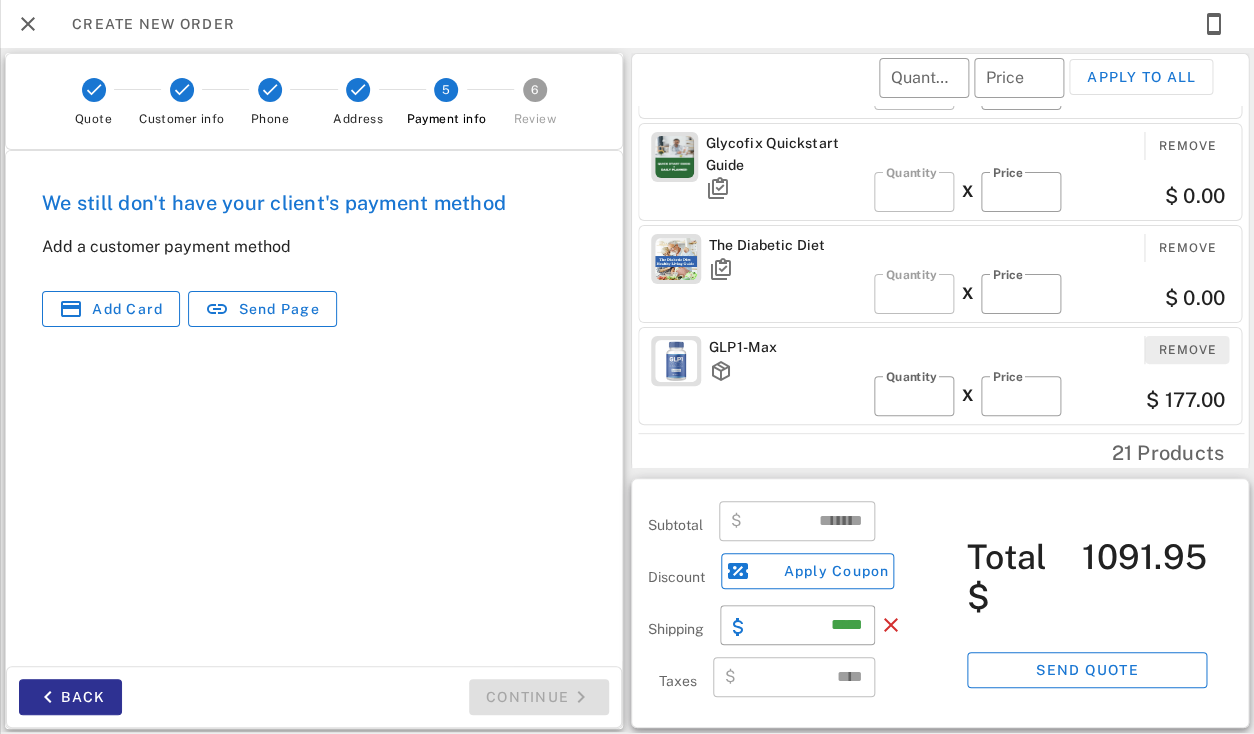 click on "Remove" at bounding box center [1187, 350] 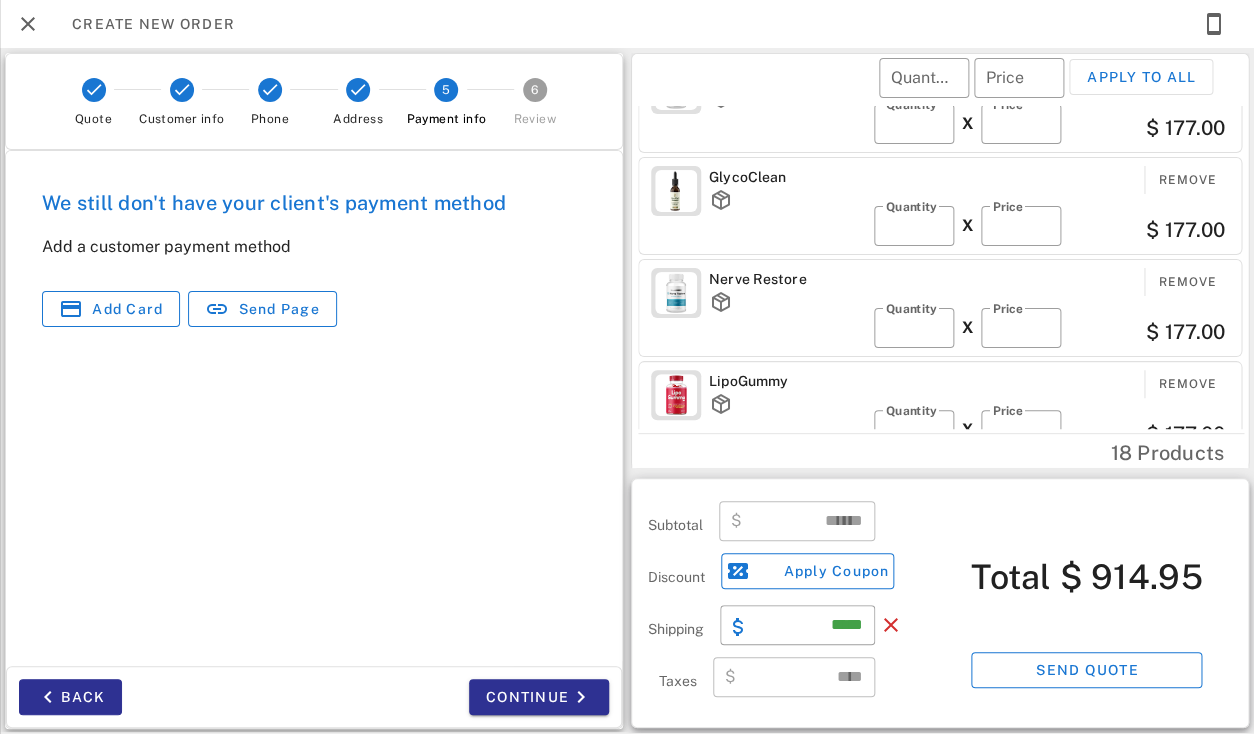 scroll, scrollTop: 54, scrollLeft: 0, axis: vertical 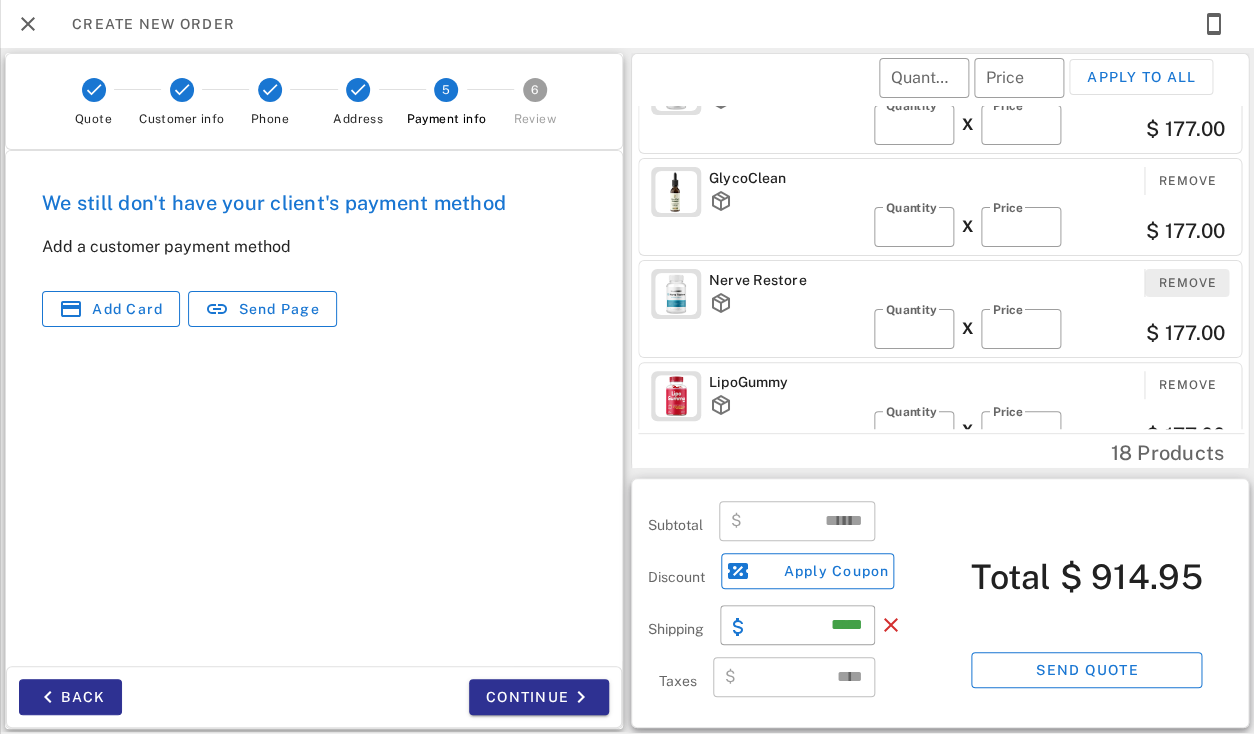 click on "Remove" at bounding box center [1187, 283] 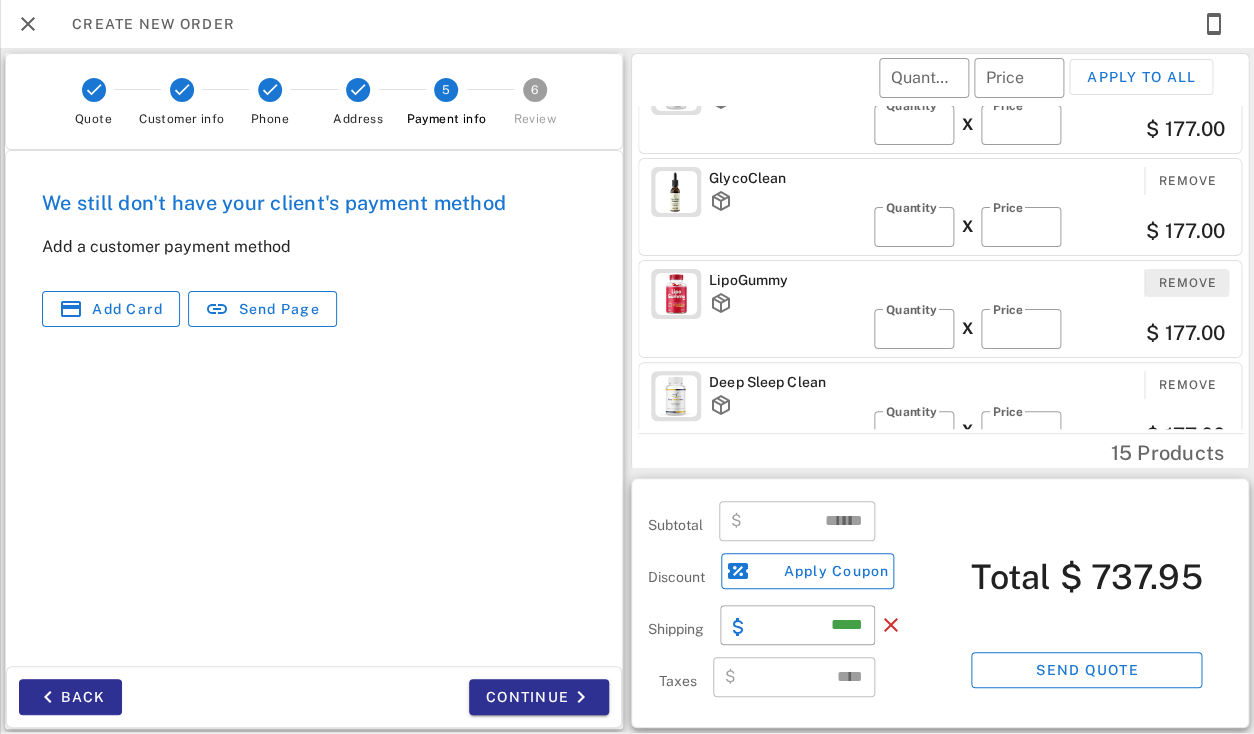 click on "Remove" at bounding box center [1187, 283] 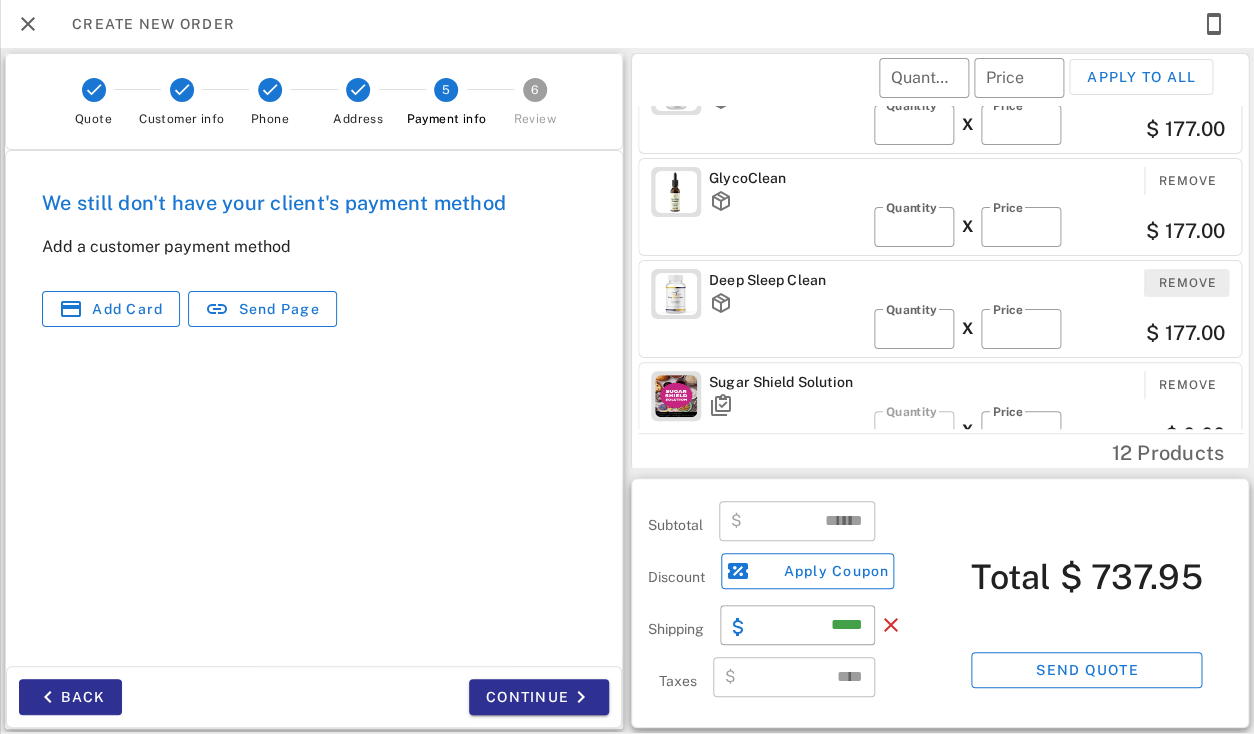 click on "Remove" at bounding box center [1187, 283] 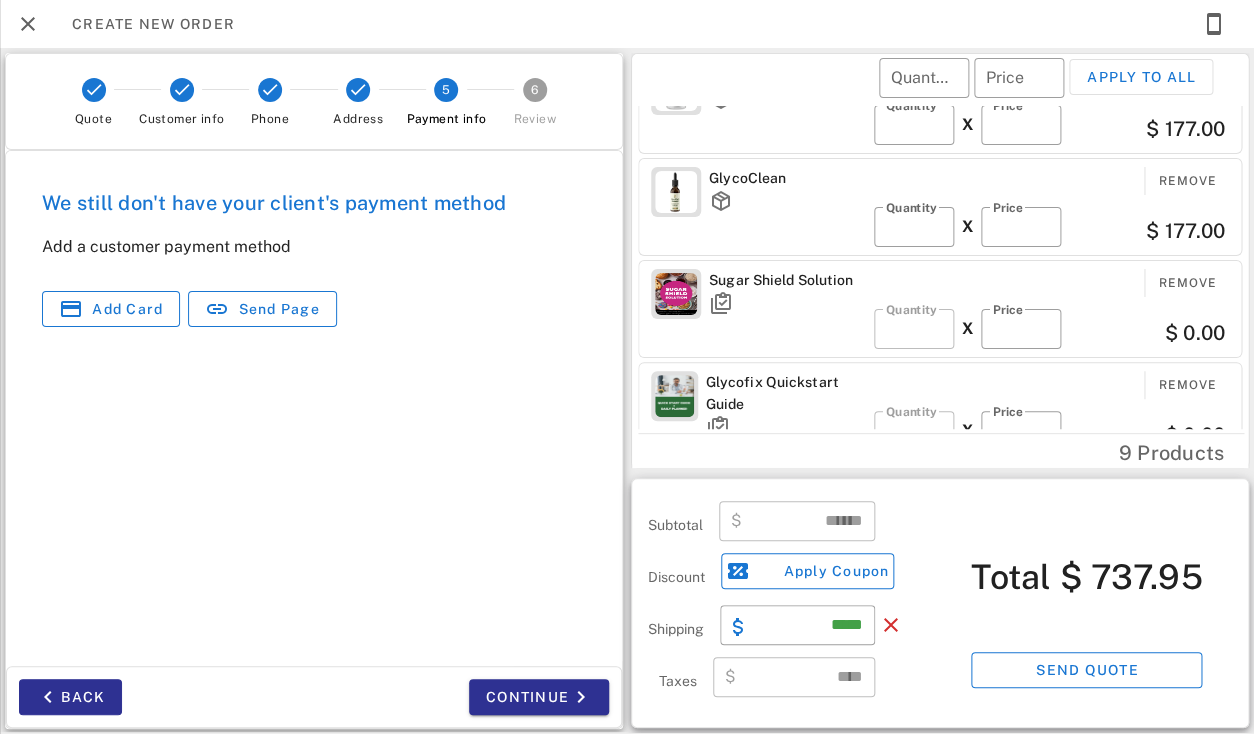 scroll, scrollTop: 0, scrollLeft: 0, axis: both 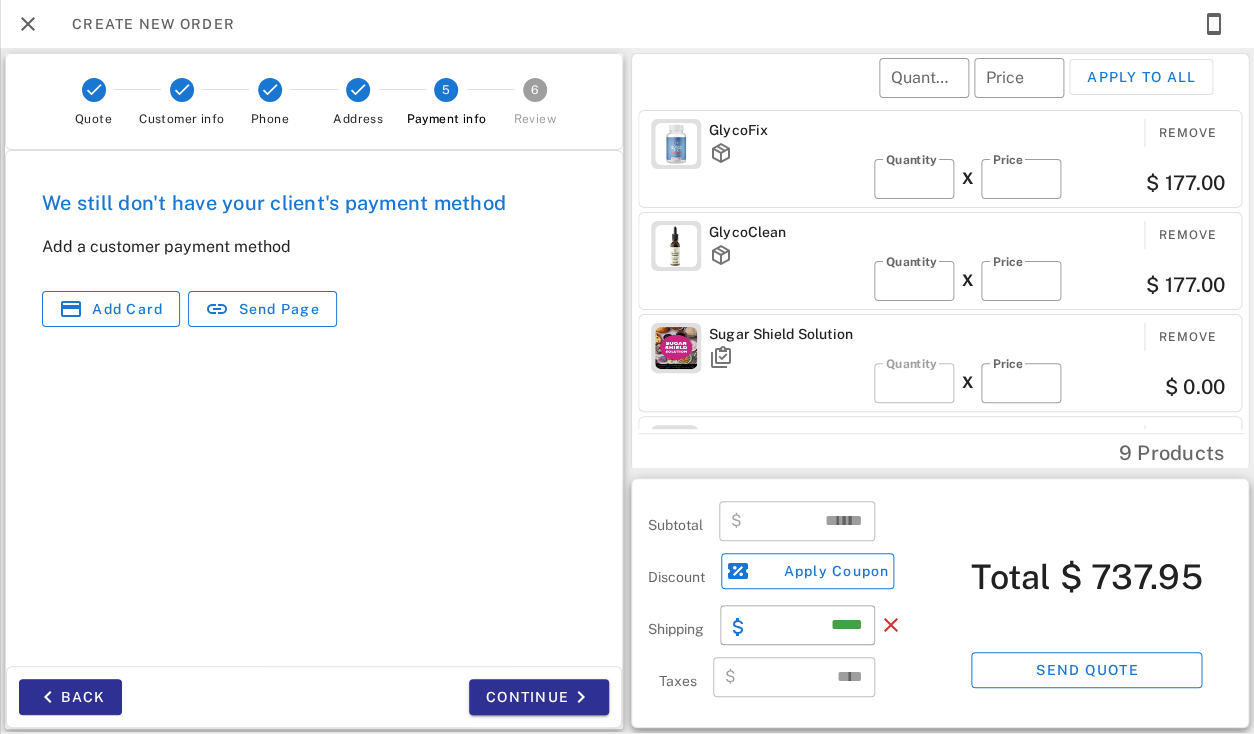 type on "******" 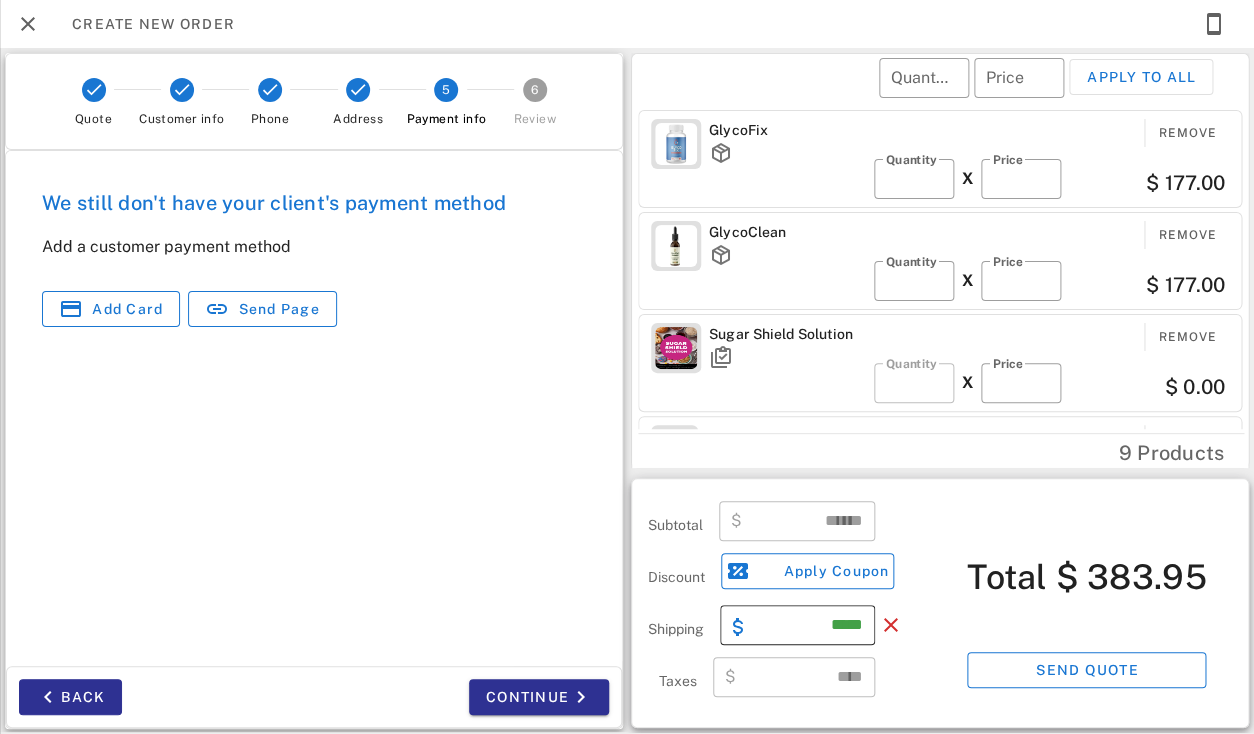 click on "*****" at bounding box center [809, 625] 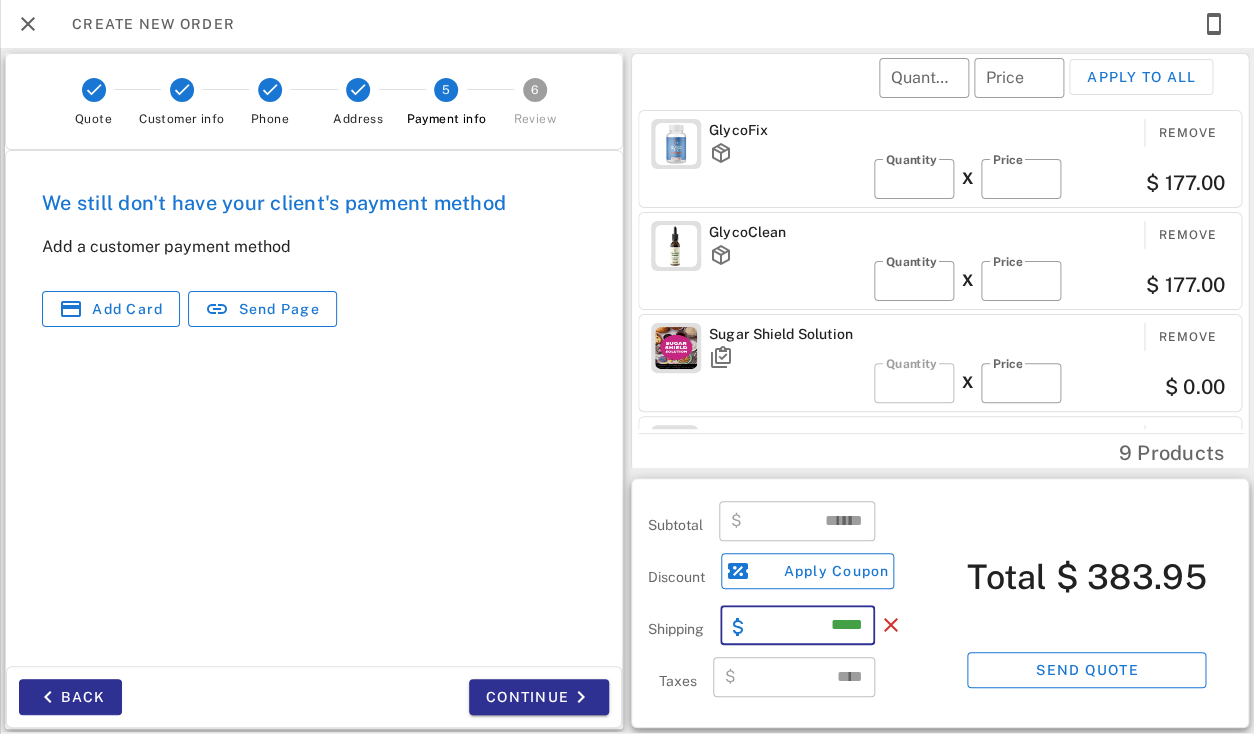 click on "*****" at bounding box center (809, 625) 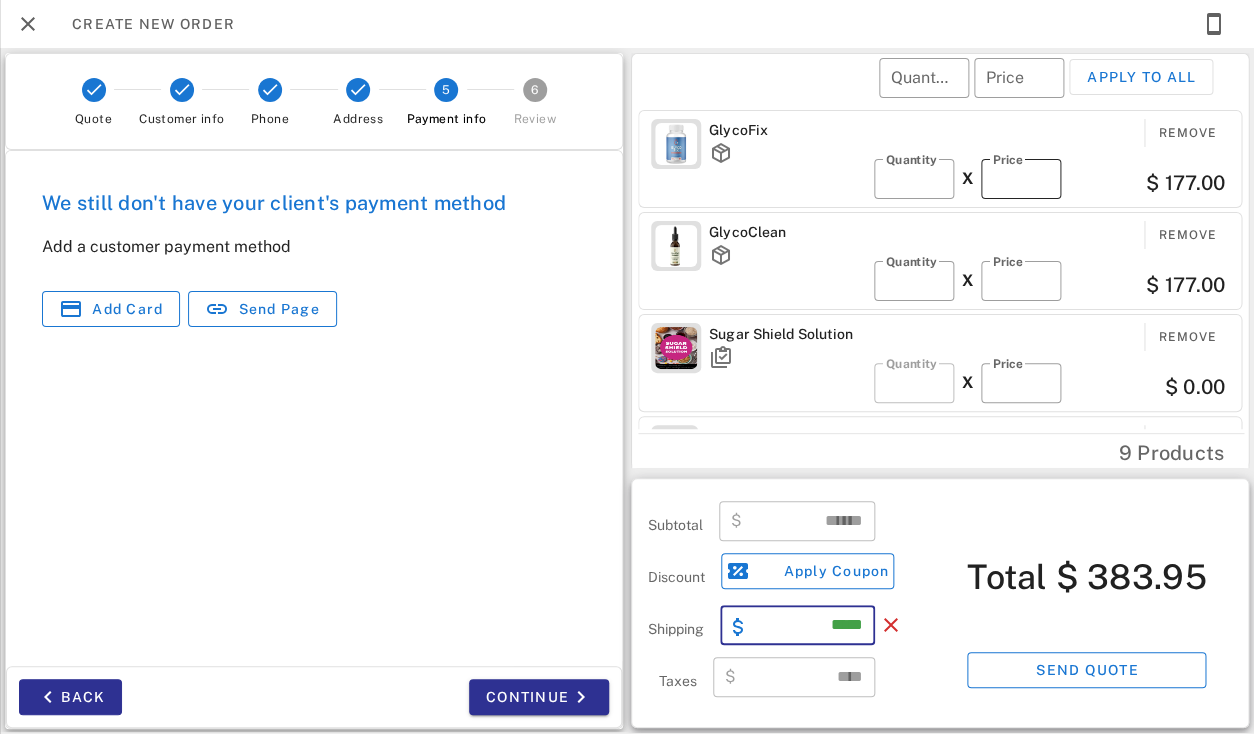 type on "*****" 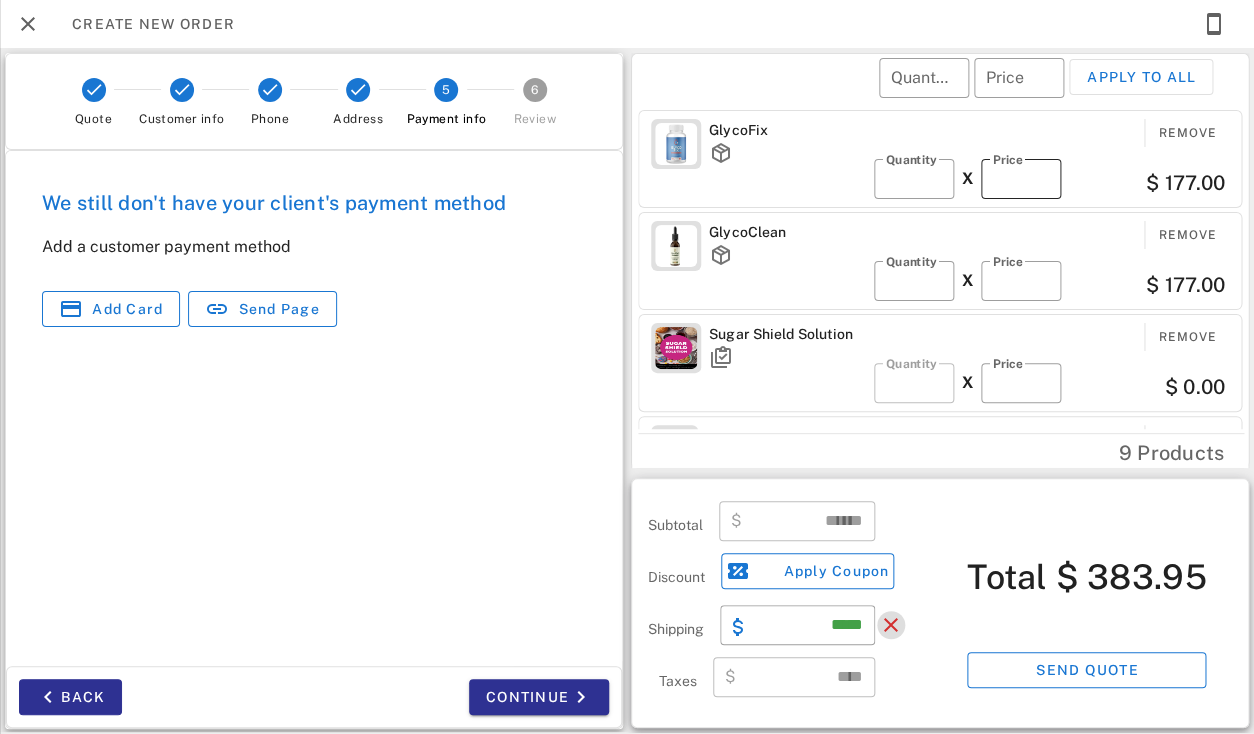 type 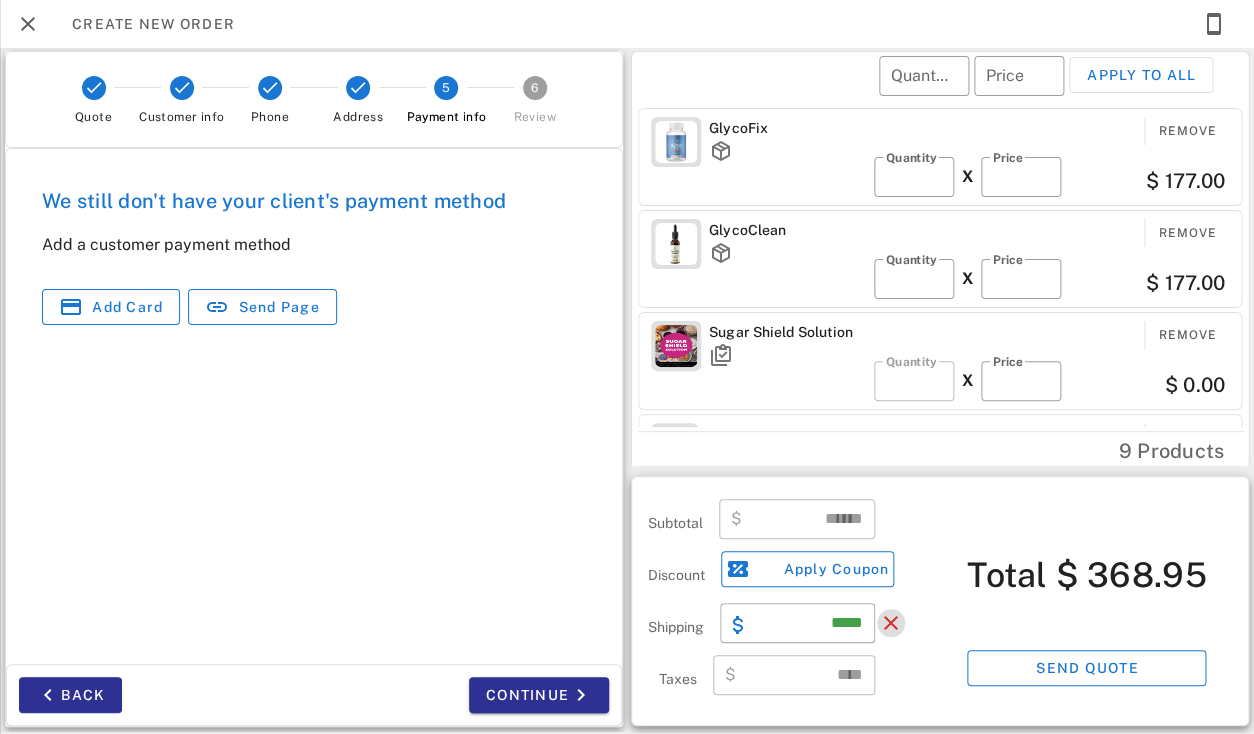scroll, scrollTop: 0, scrollLeft: 0, axis: both 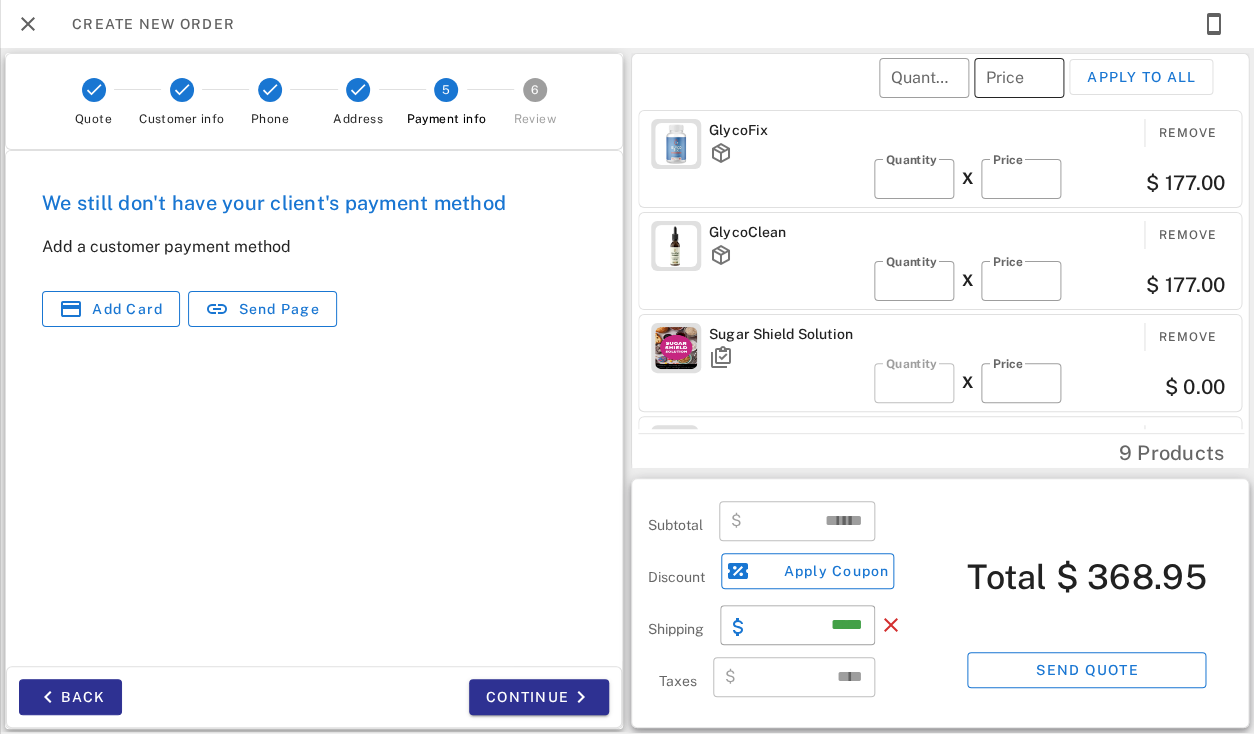 click on "Price" at bounding box center (1019, 78) 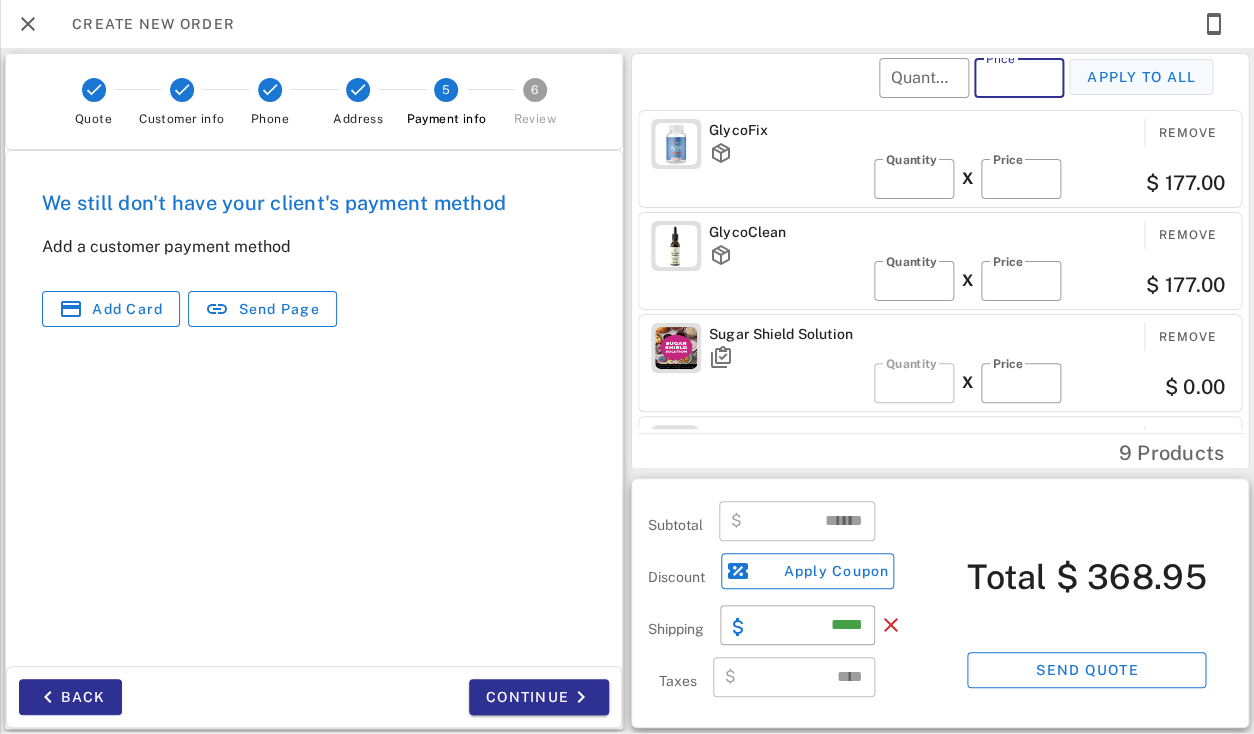 type on "**" 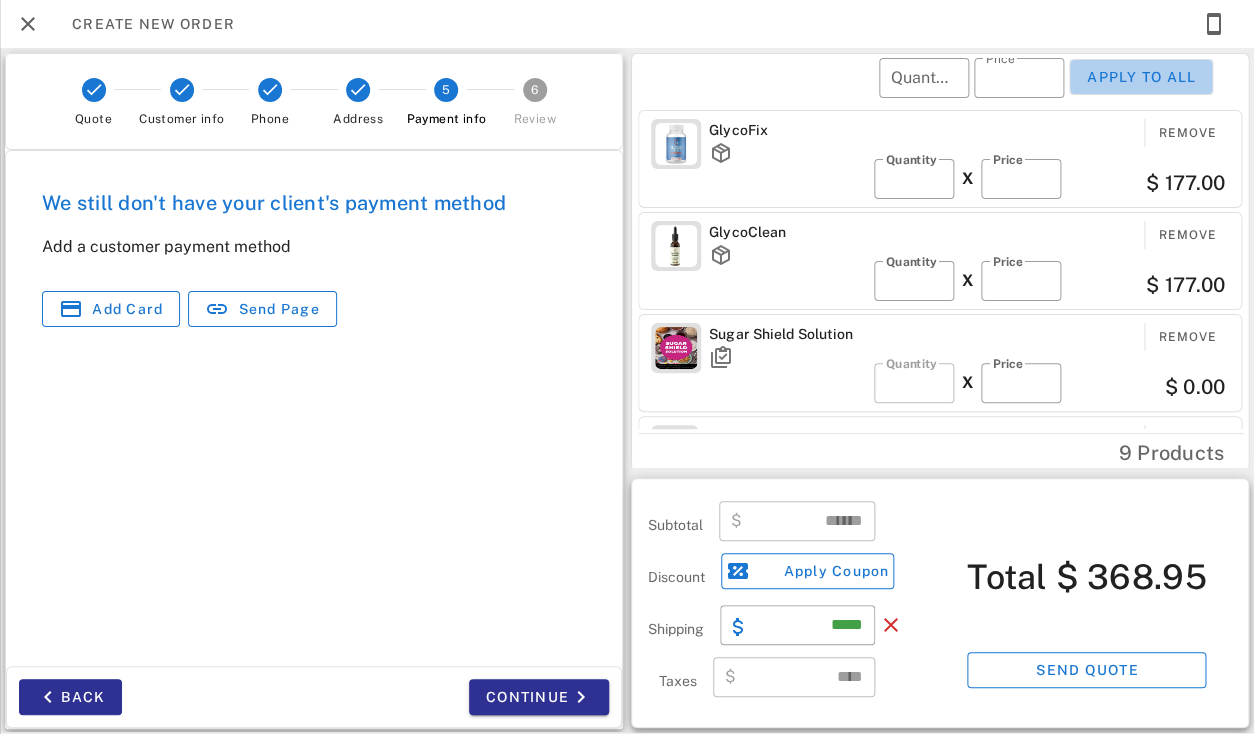 click on "Apply to all" at bounding box center (1141, 77) 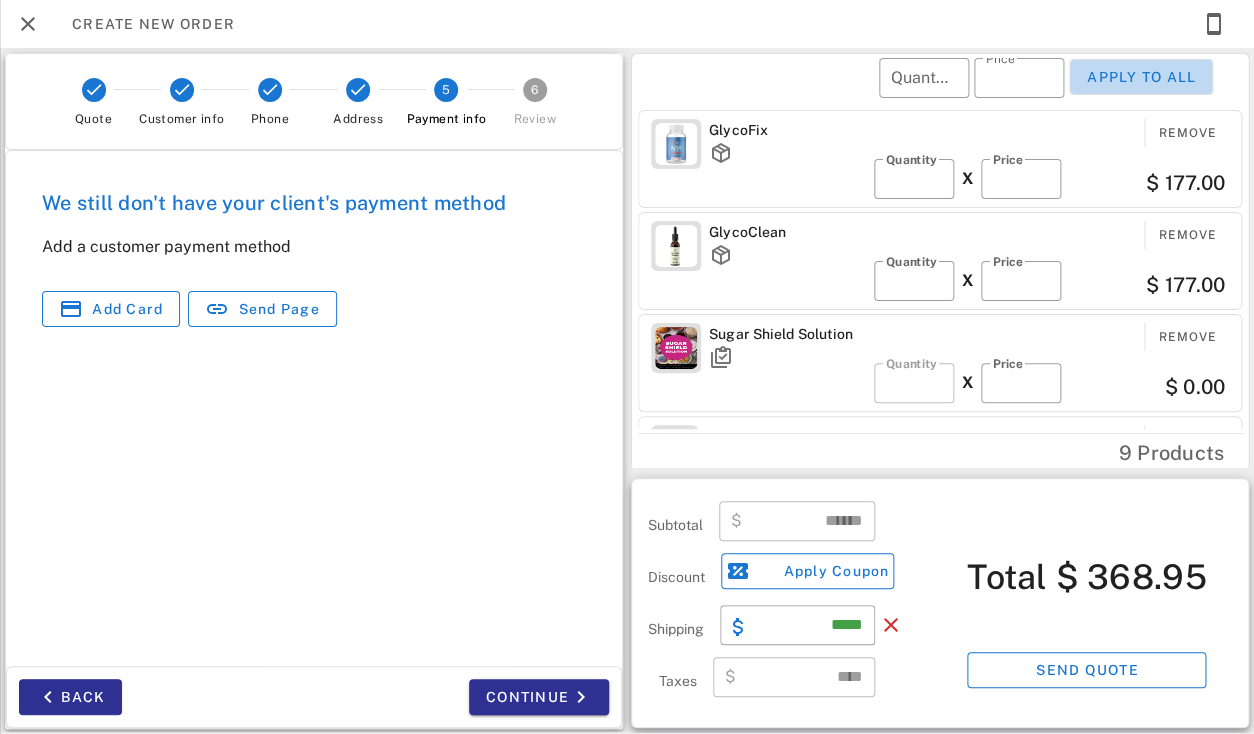 type on "**" 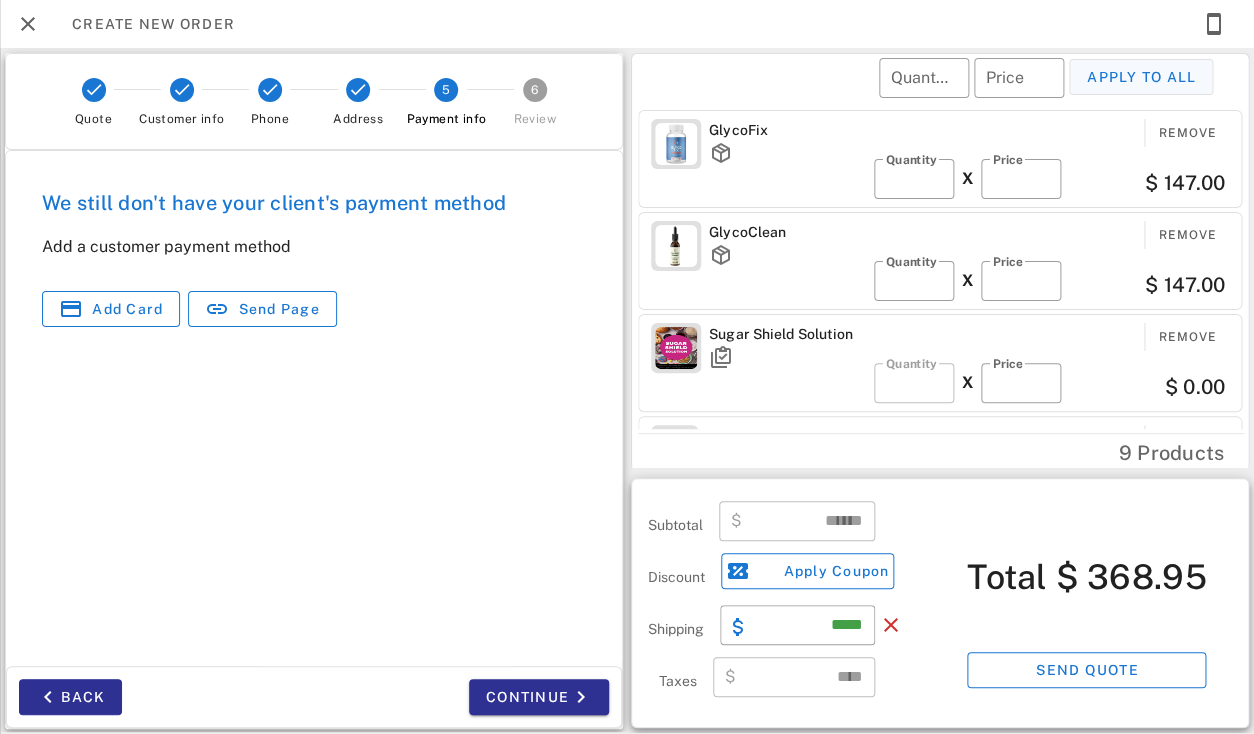 type on "******" 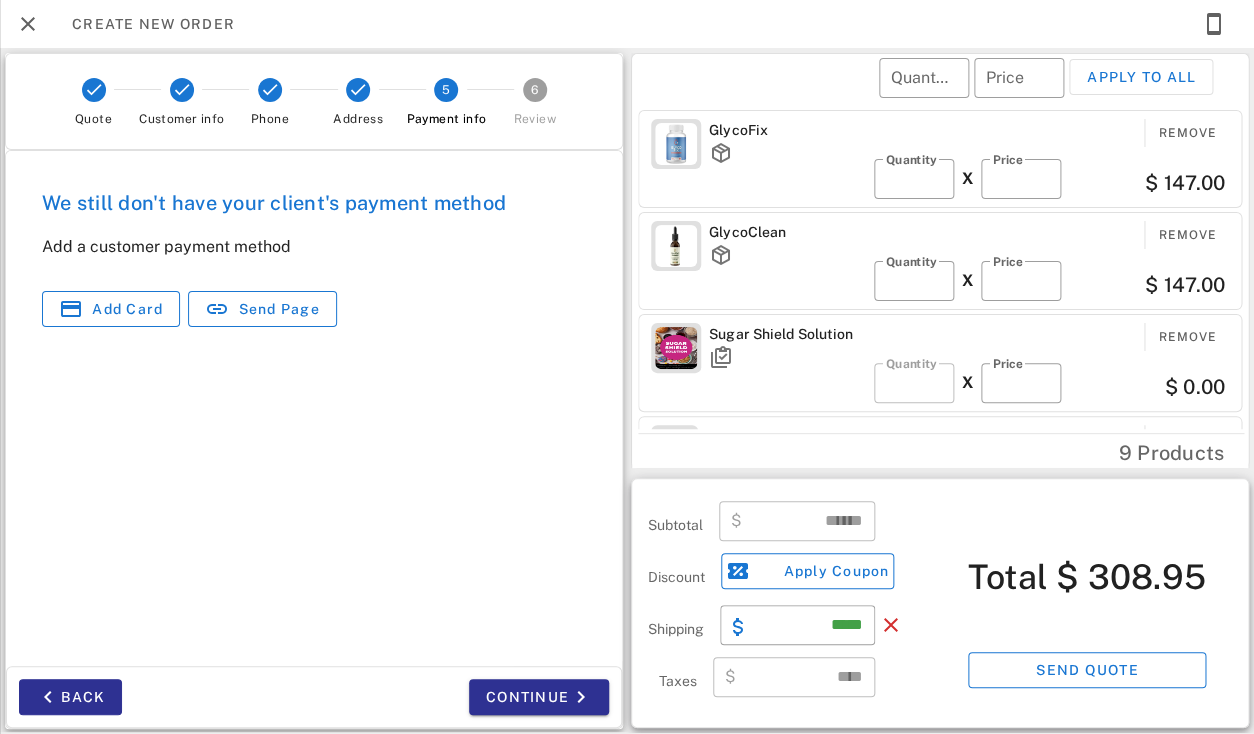 scroll, scrollTop: 192, scrollLeft: 0, axis: vertical 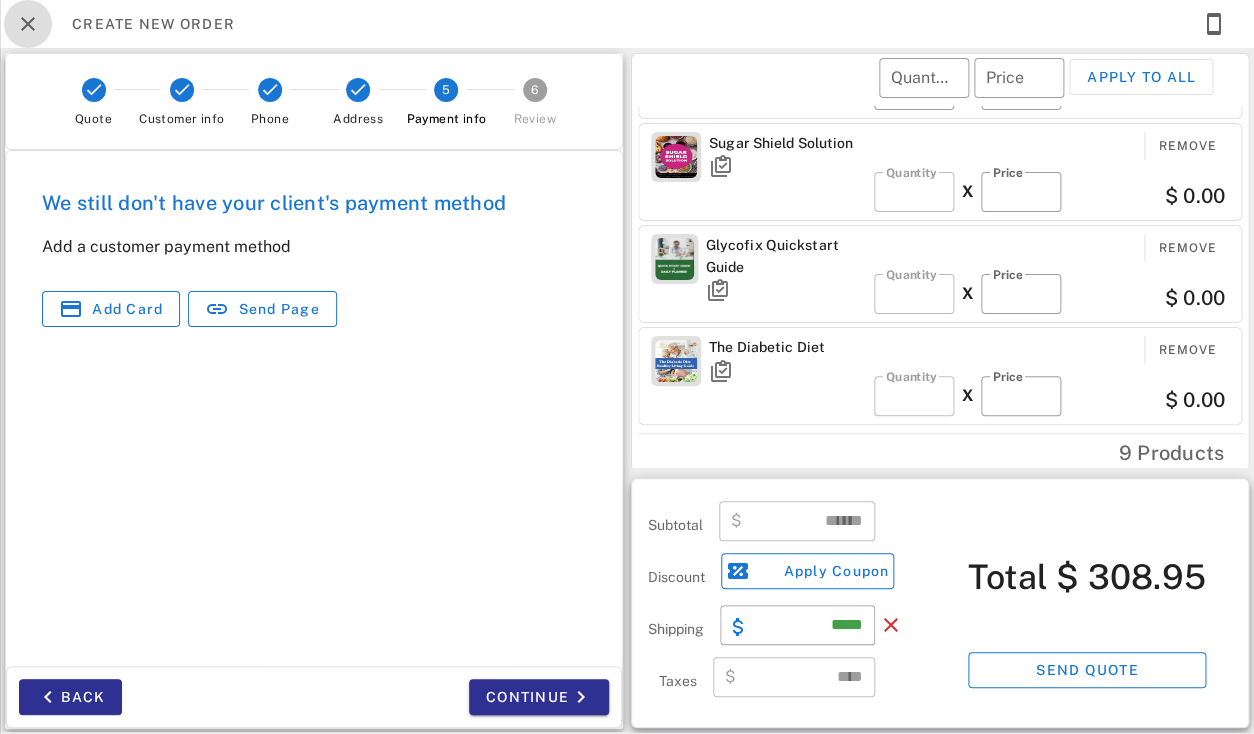 click at bounding box center (28, 24) 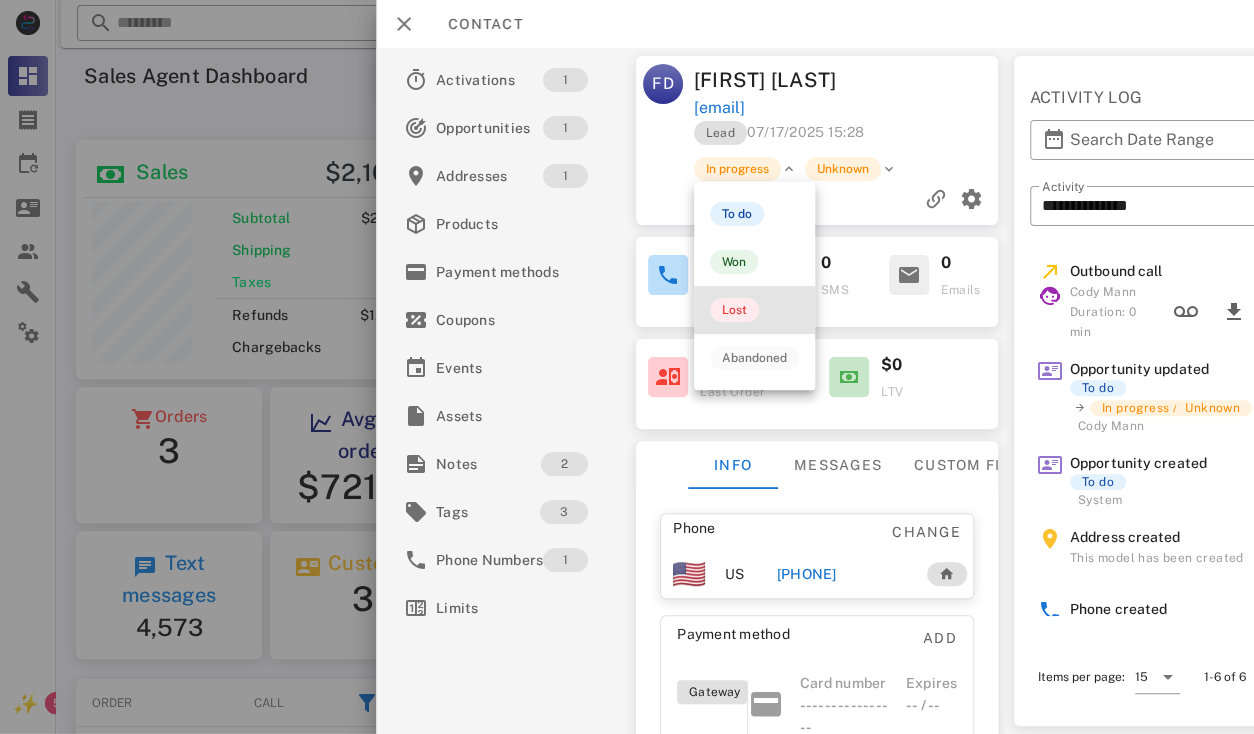 click on "Lost" at bounding box center [734, 310] 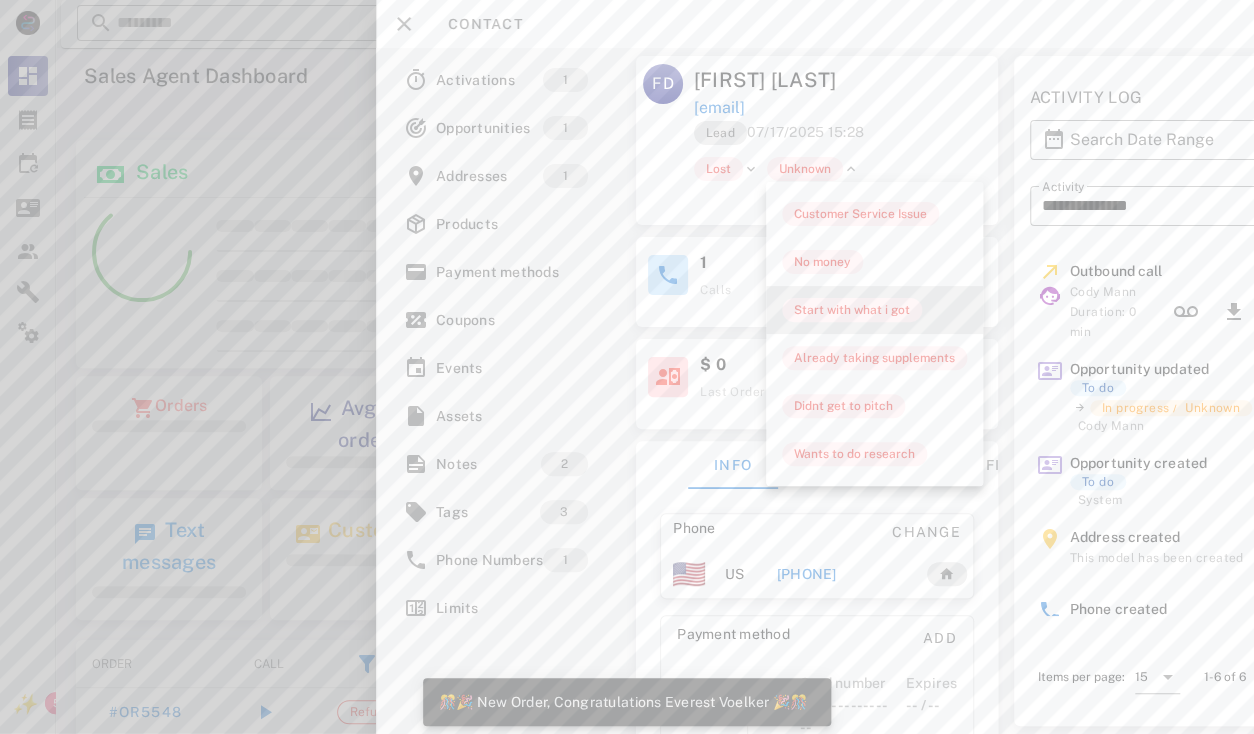 click on "Start with what i got" at bounding box center (852, 310) 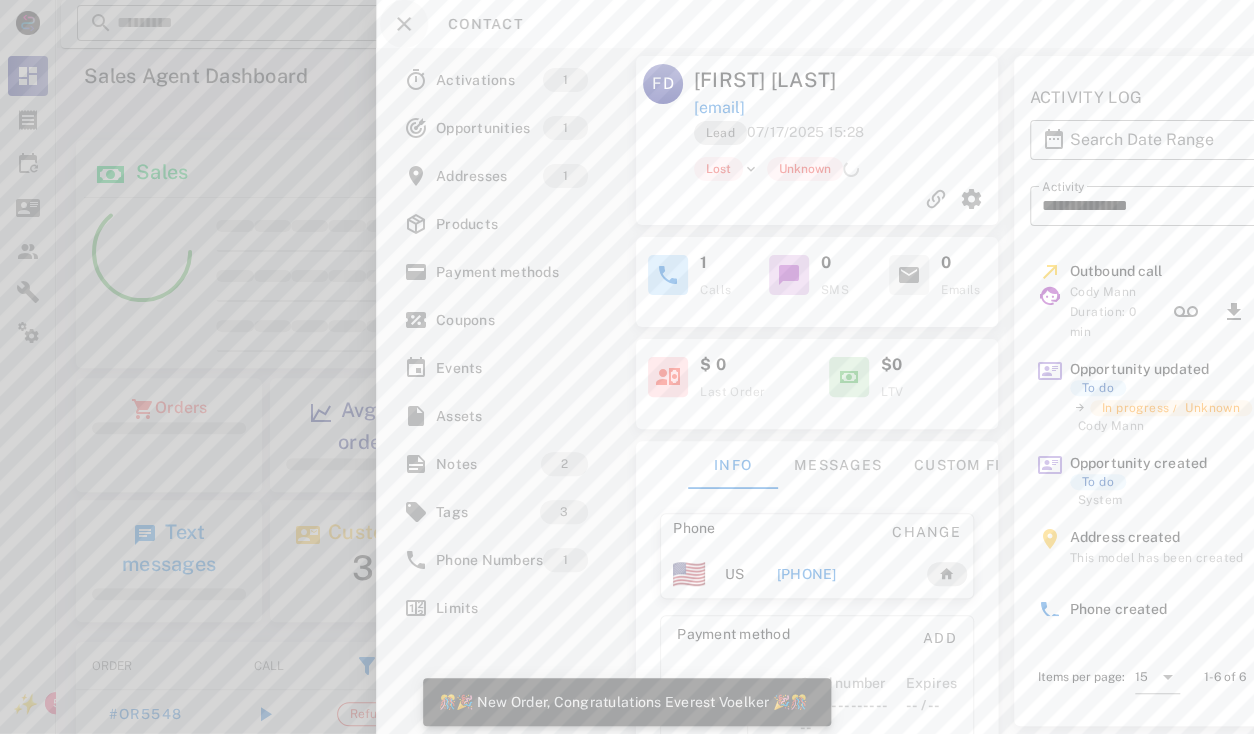 scroll, scrollTop: 999770, scrollLeft: 999619, axis: both 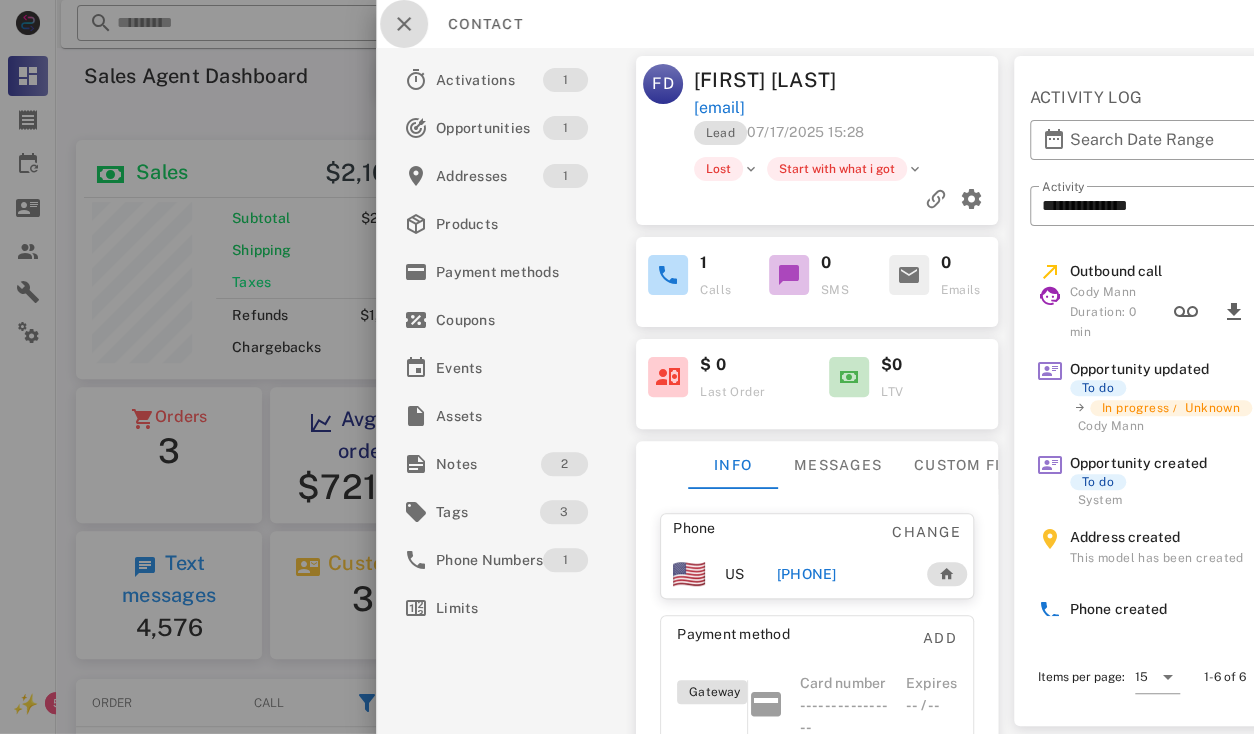 click at bounding box center [404, 24] 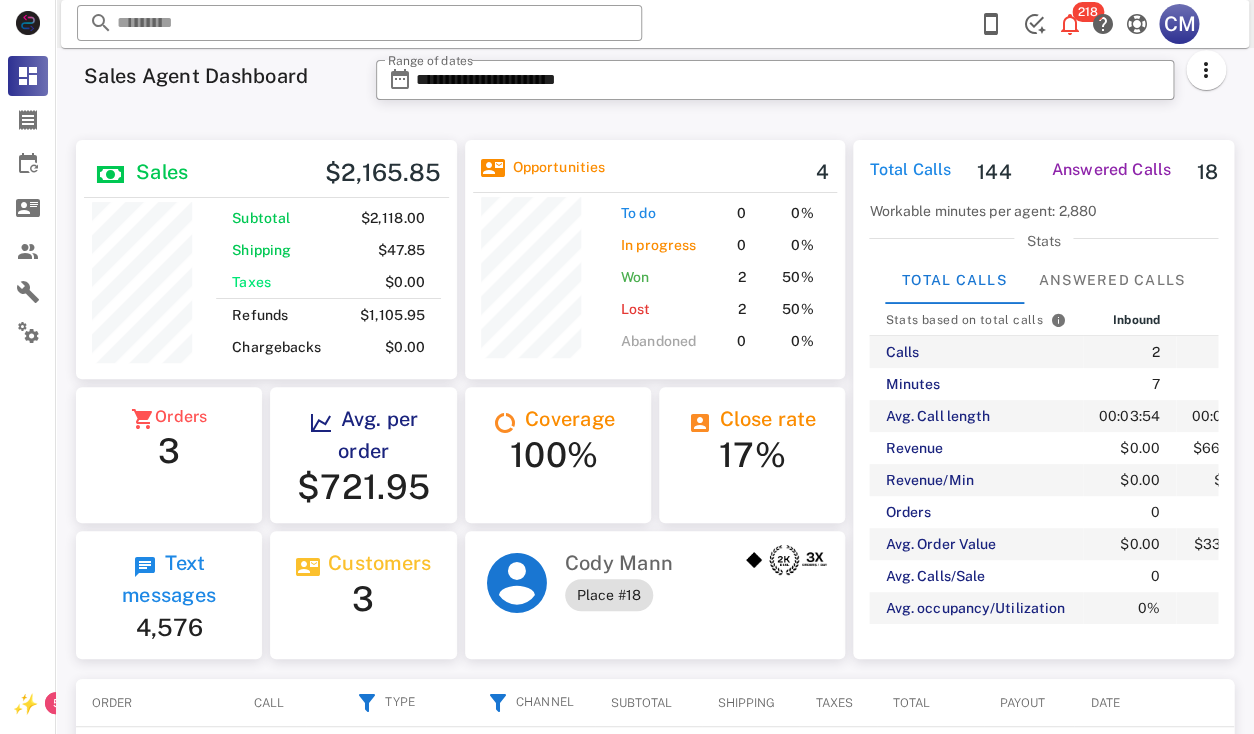 click on "Sales Agent Dashboard" at bounding box center (196, 76) 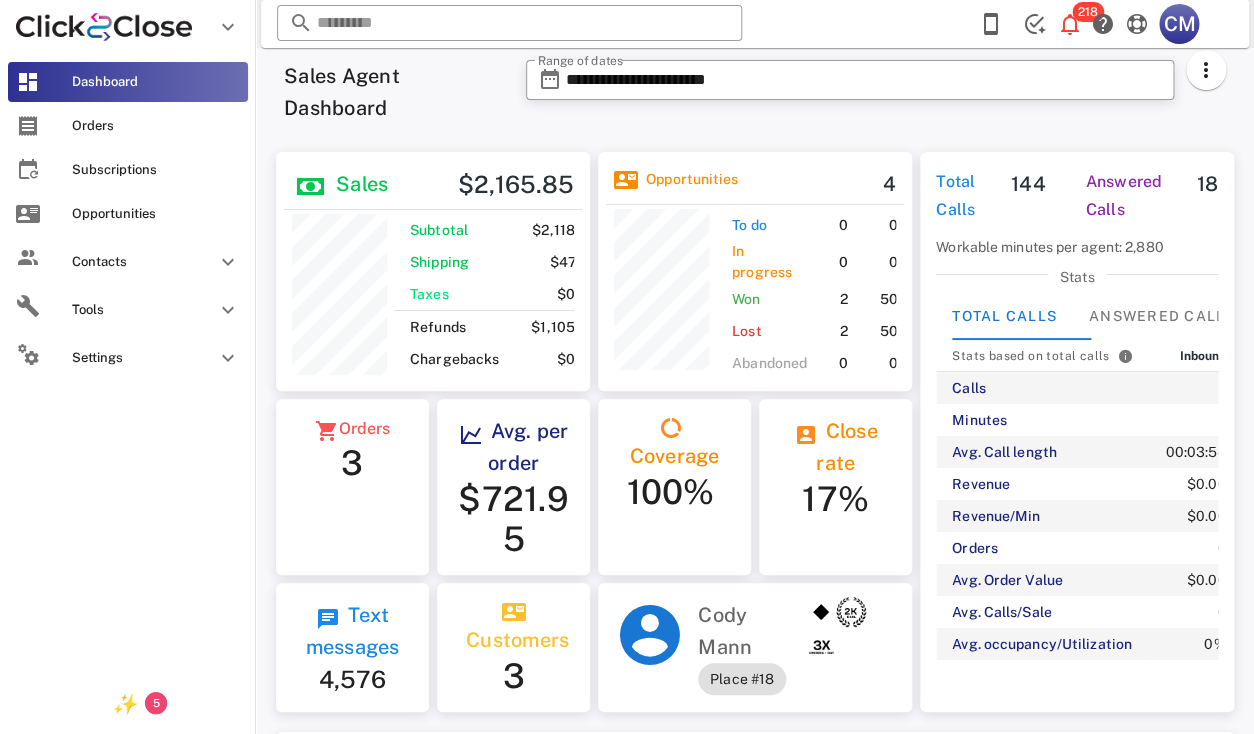 scroll, scrollTop: 240, scrollLeft: 381, axis: both 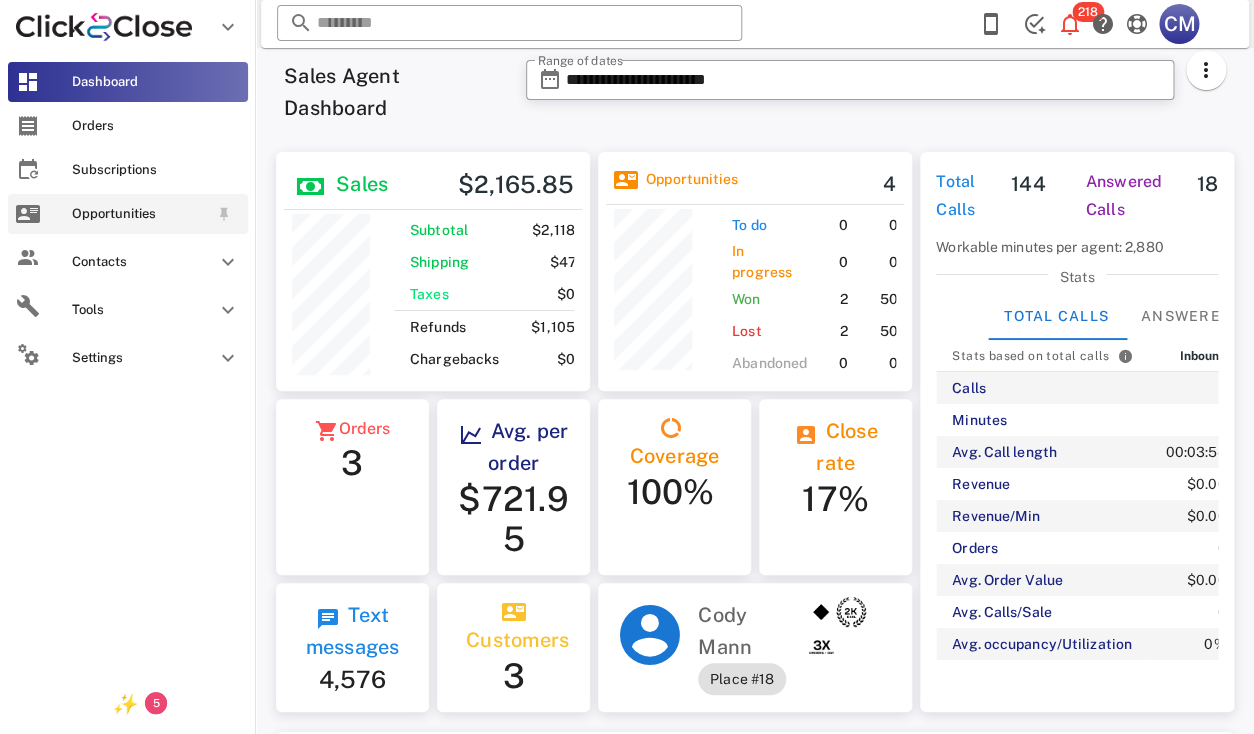 click on "Opportunities" at bounding box center (128, 214) 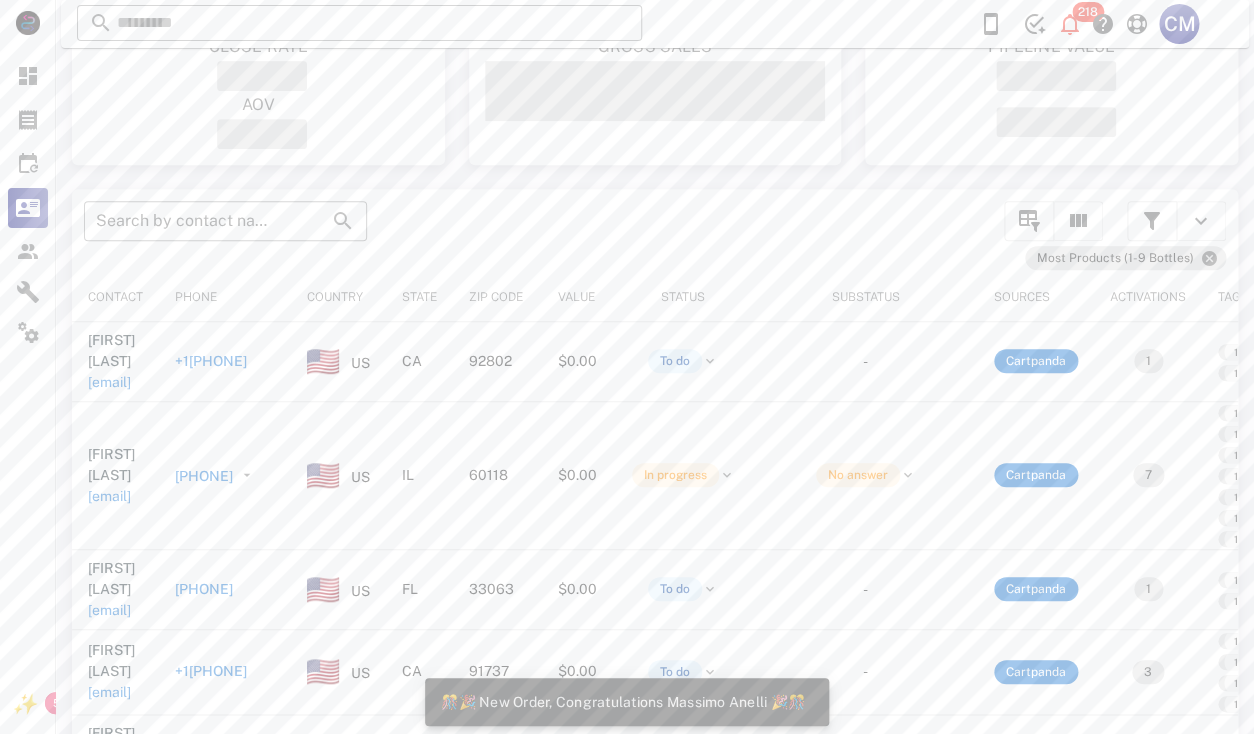 scroll, scrollTop: 255, scrollLeft: 0, axis: vertical 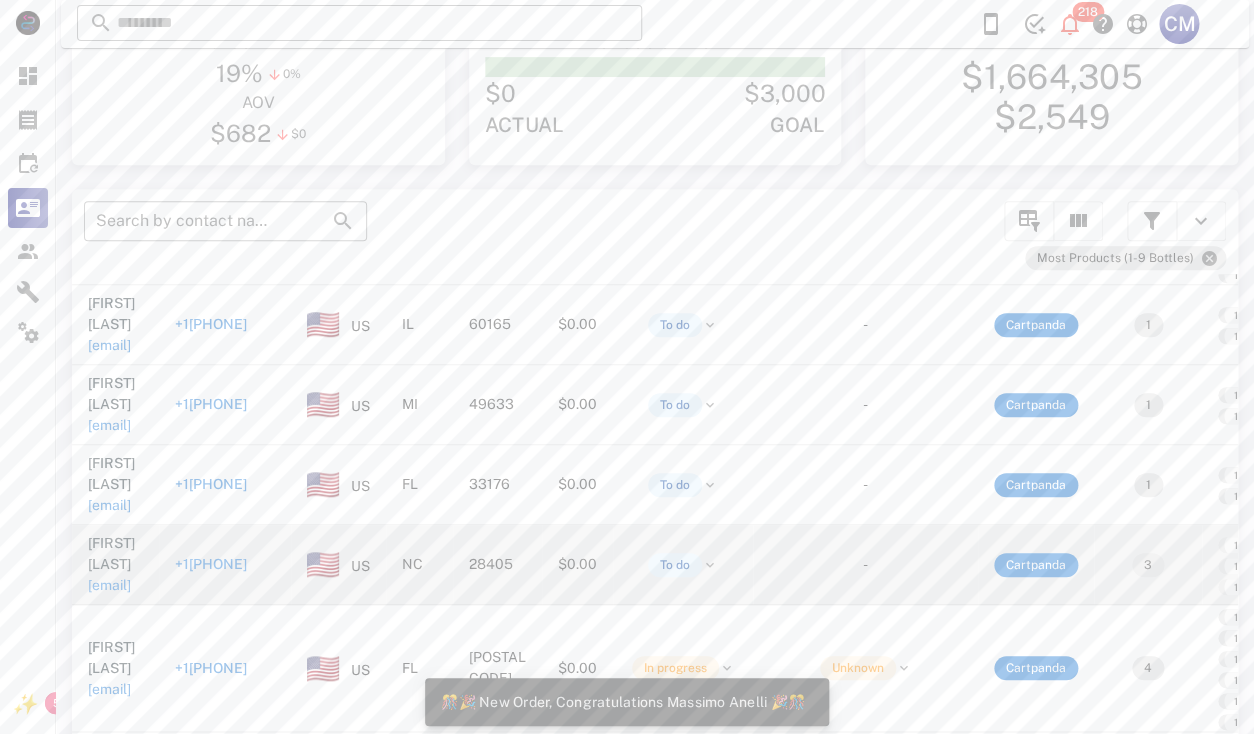 click on "kndubeagency@aol.com" at bounding box center [109, 585] 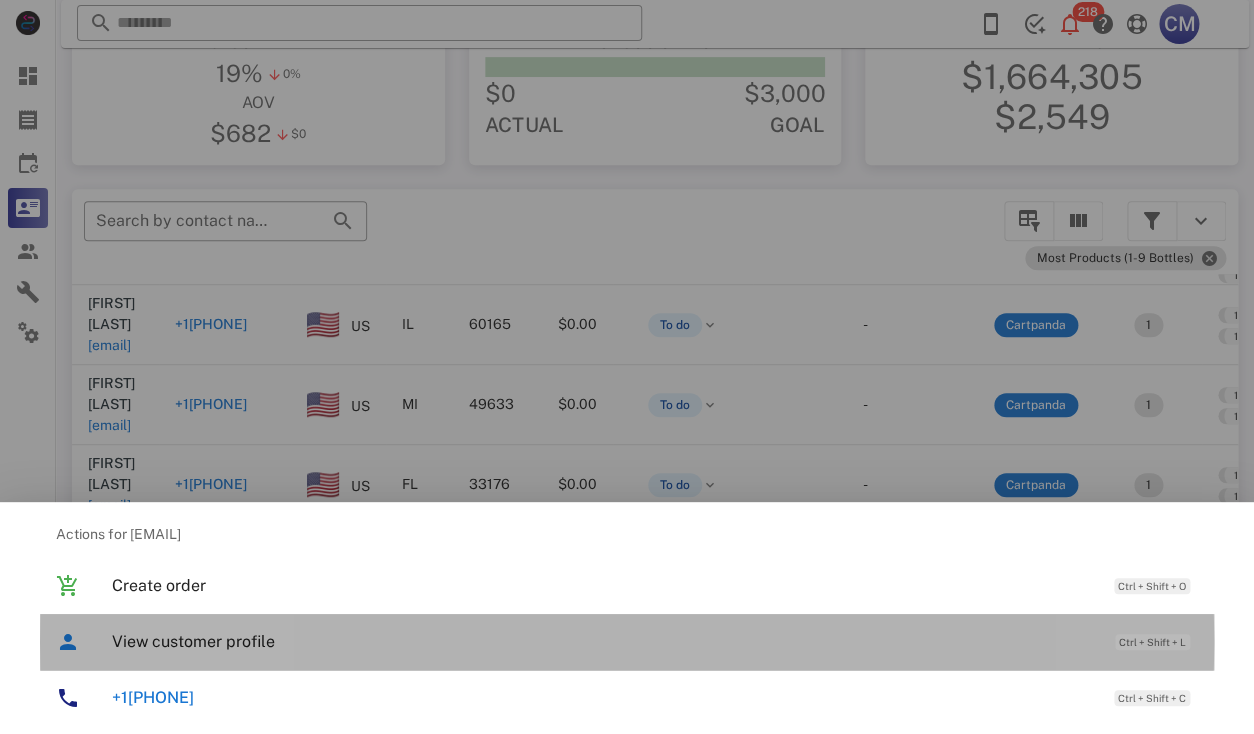 click on "View customer profile" at bounding box center (603, 641) 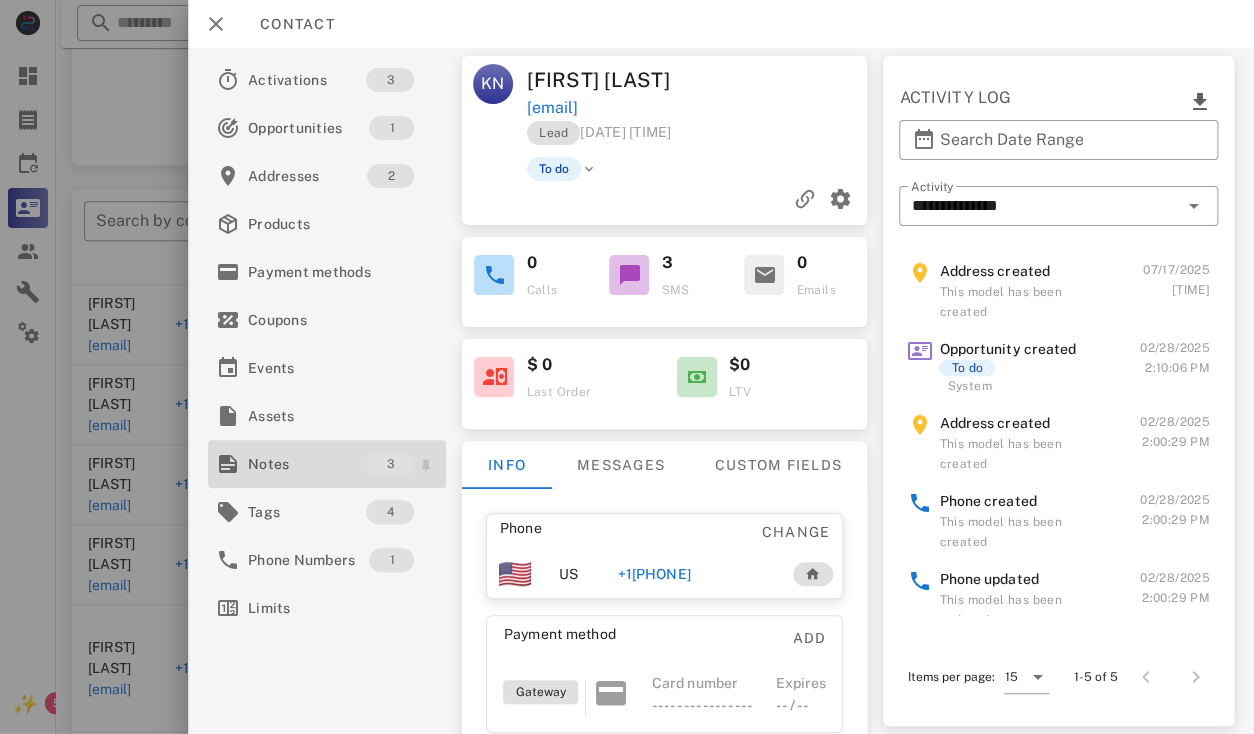 click on "Notes" at bounding box center (307, 464) 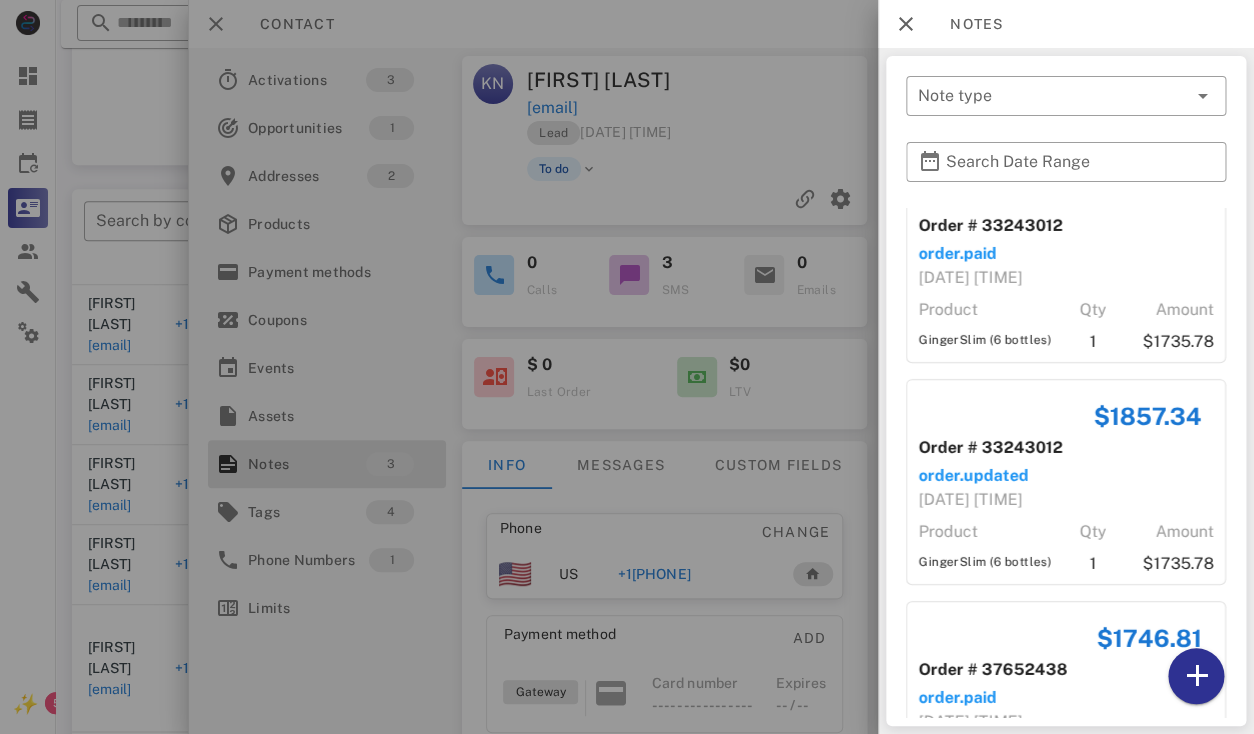 scroll, scrollTop: 0, scrollLeft: 0, axis: both 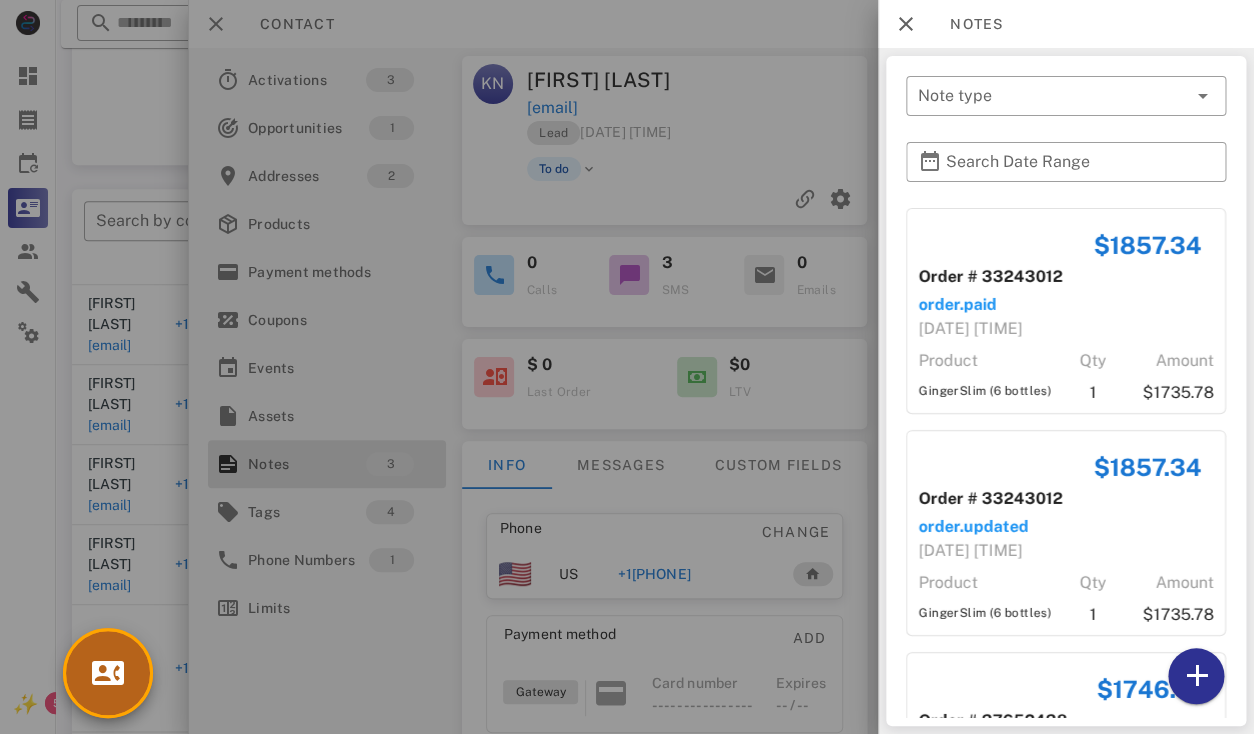 click at bounding box center [108, 673] 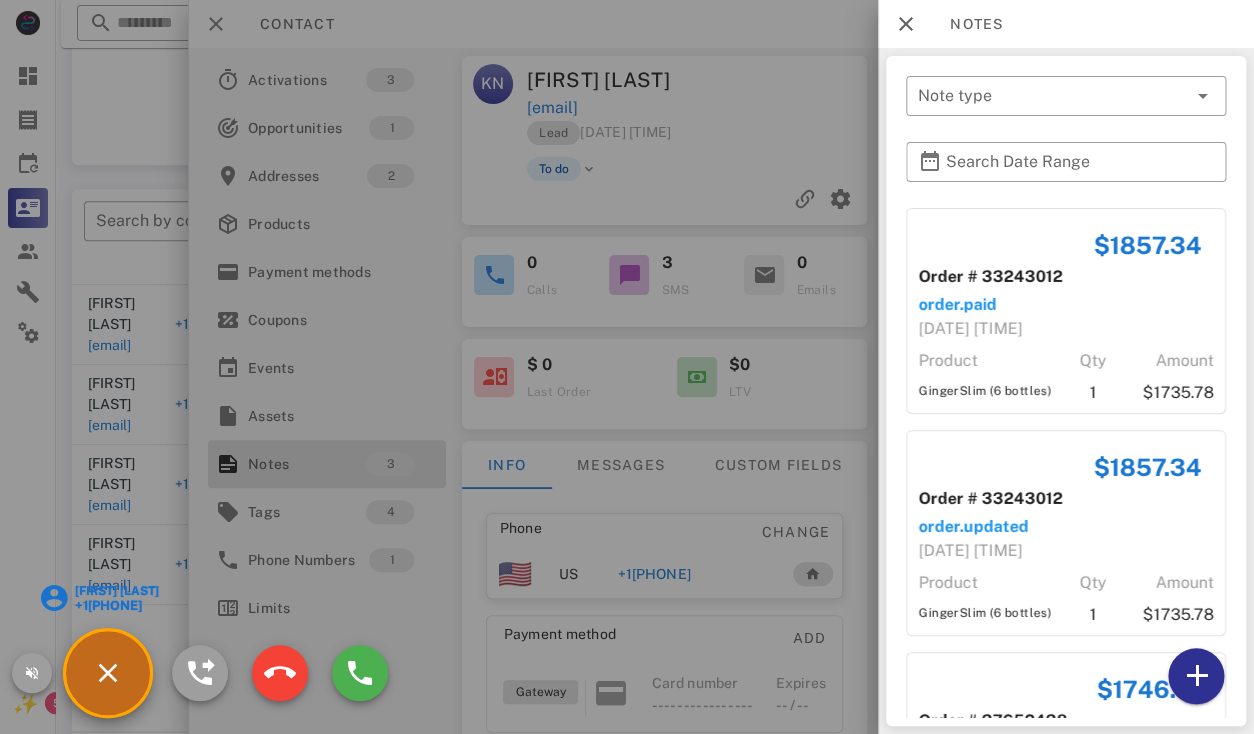 click at bounding box center (627, 367) 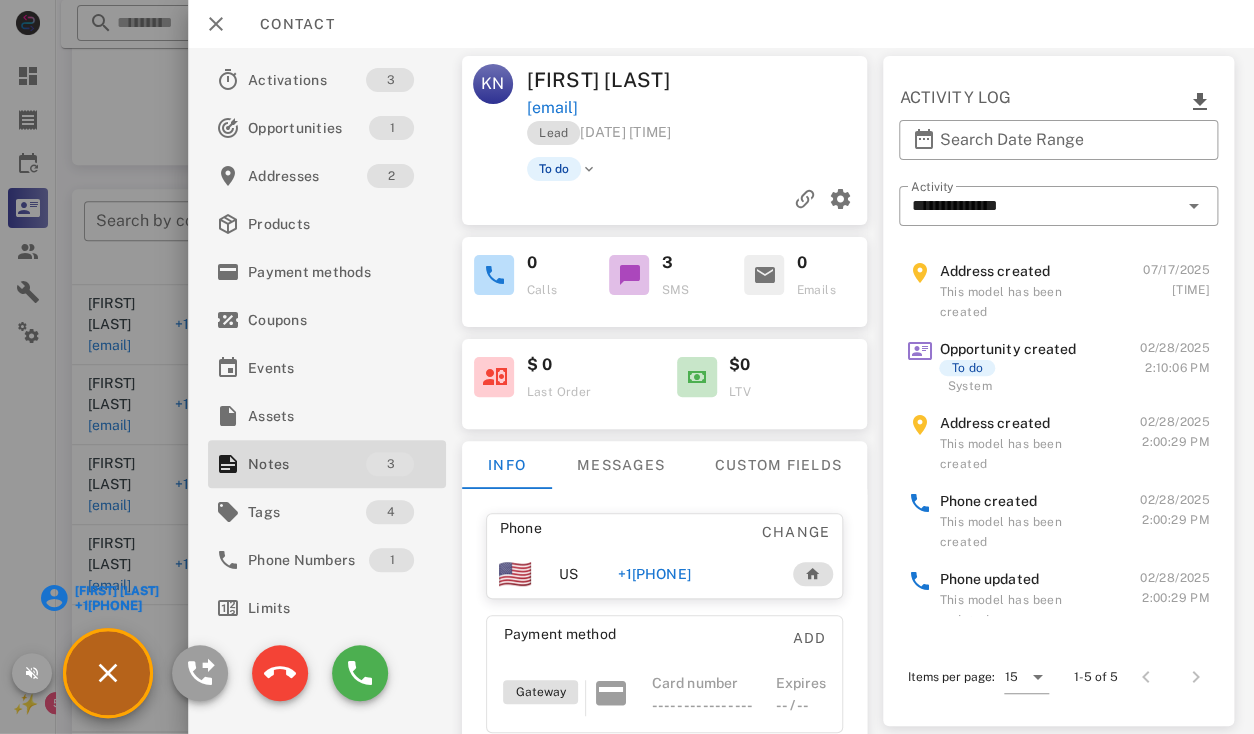 click on "Elizabeth Criscuoli" at bounding box center [116, 591] 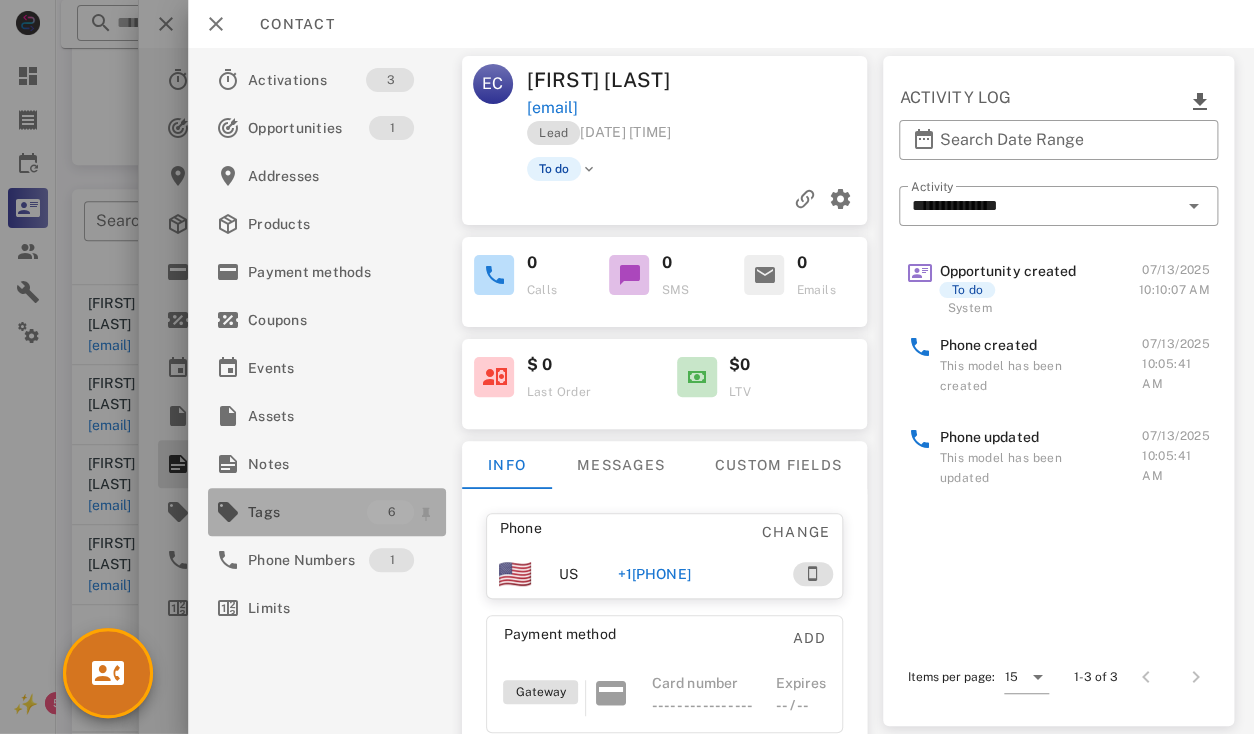 click on "Tags" at bounding box center [307, 512] 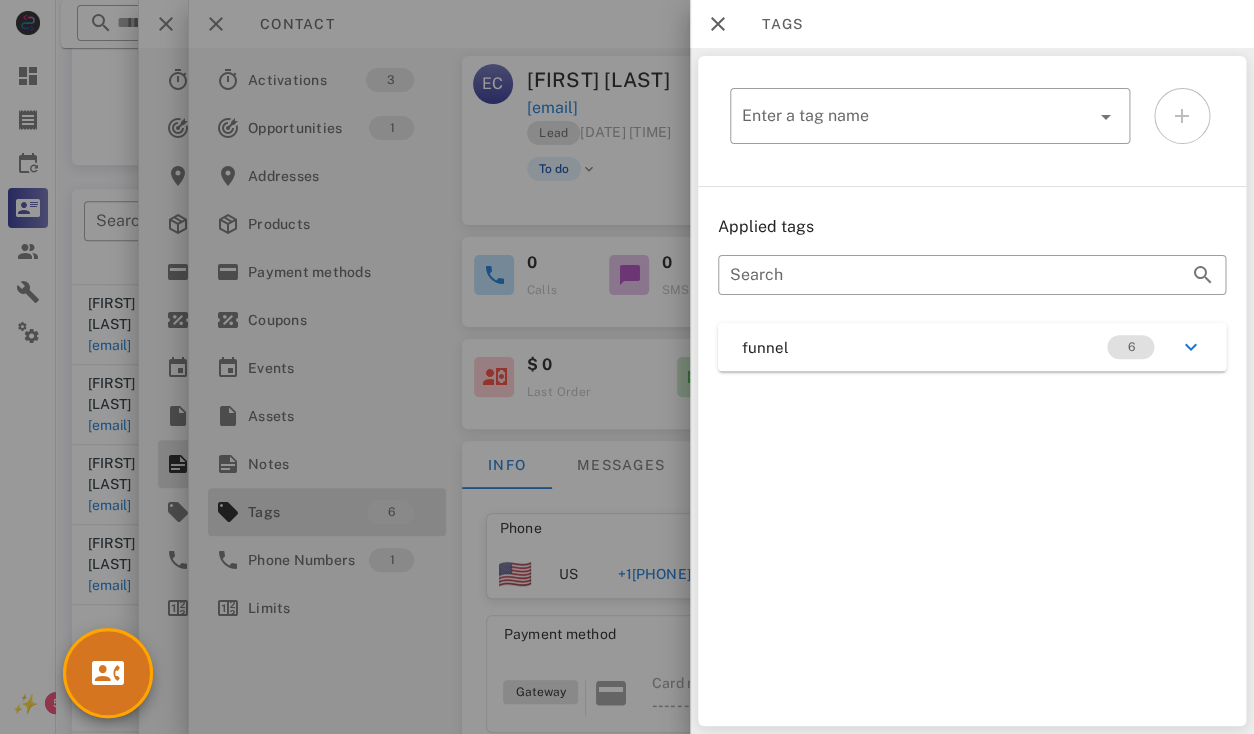 scroll, scrollTop: 381, scrollLeft: 0, axis: vertical 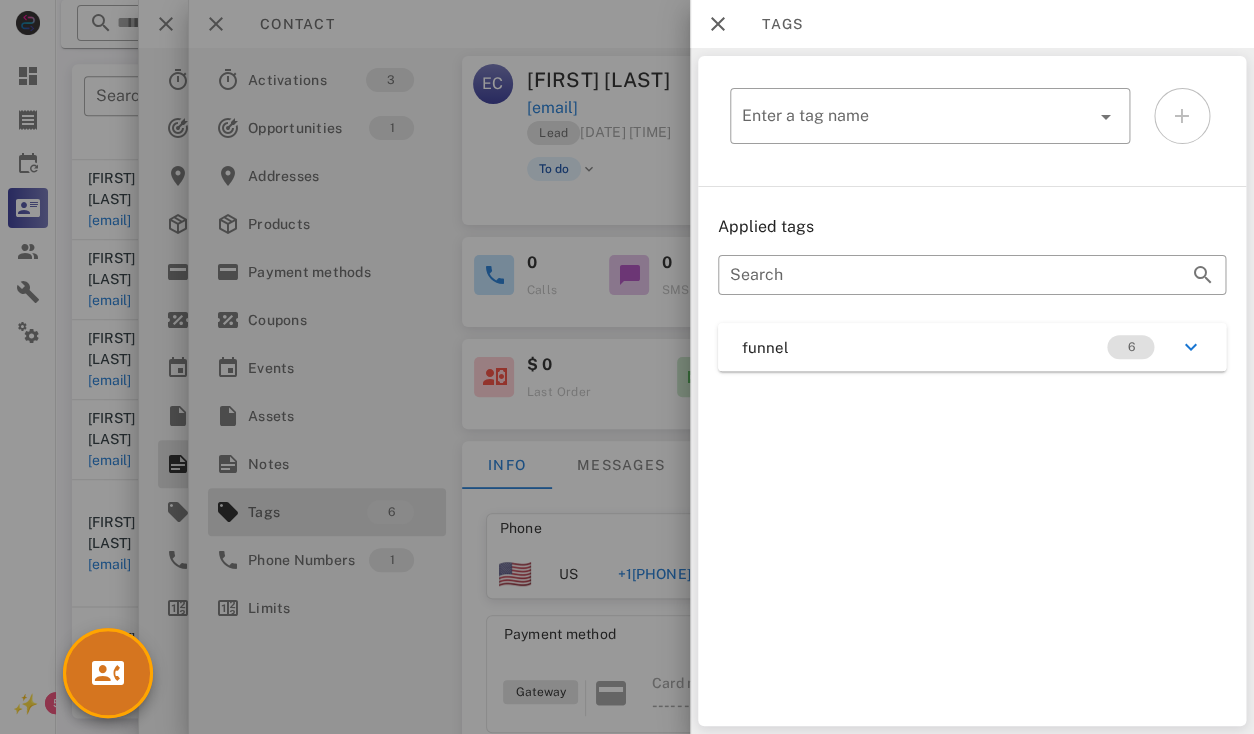 click at bounding box center [627, 367] 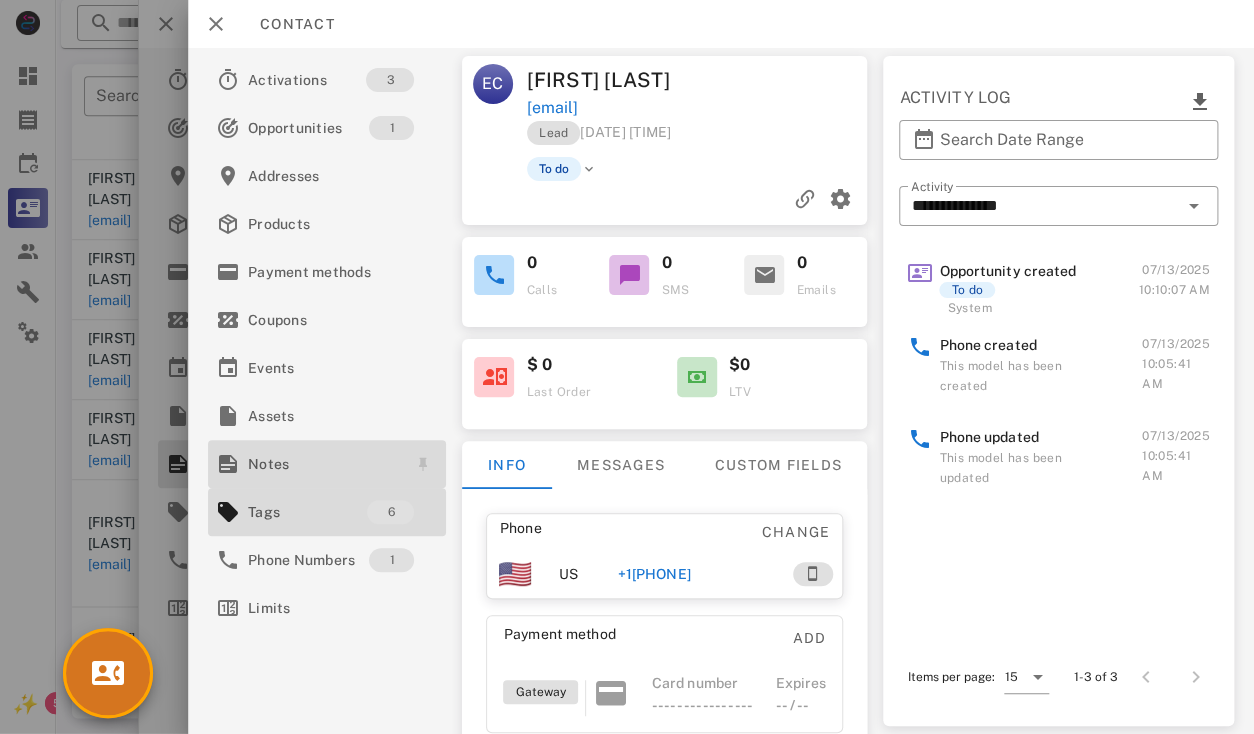 click on "Notes" at bounding box center [323, 464] 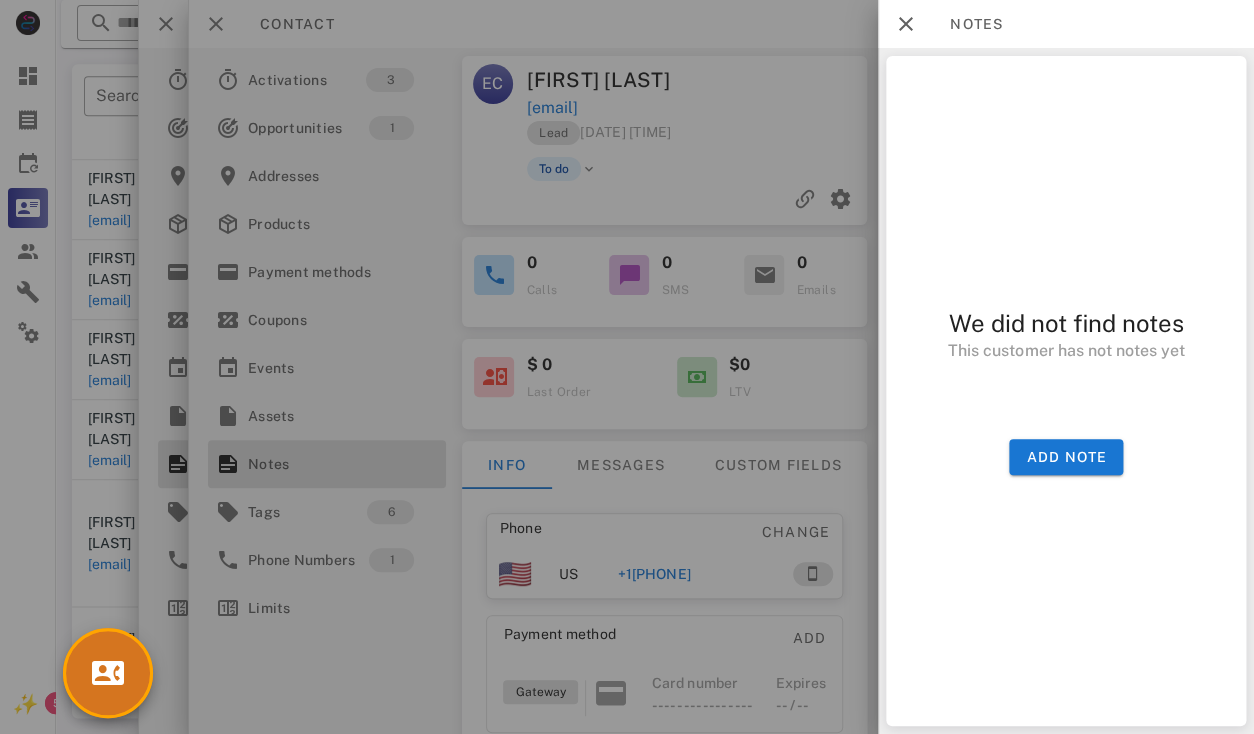 click at bounding box center (627, 367) 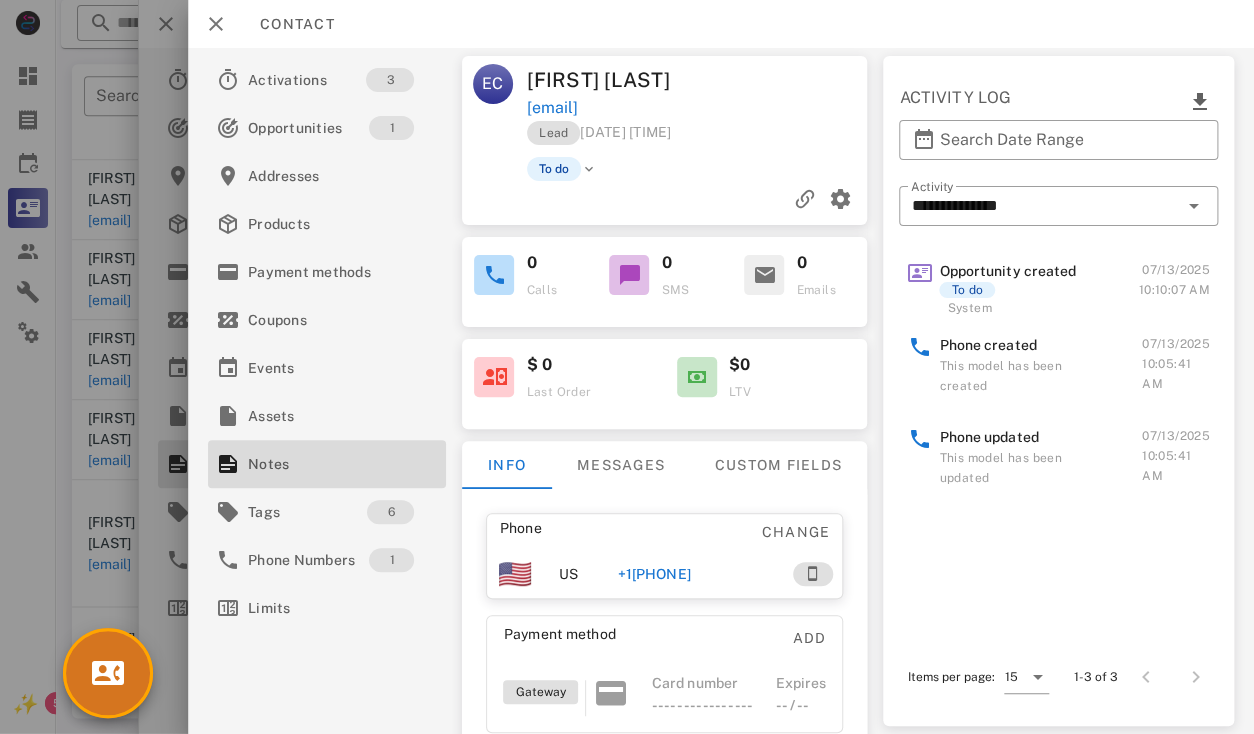 click at bounding box center (627, 367) 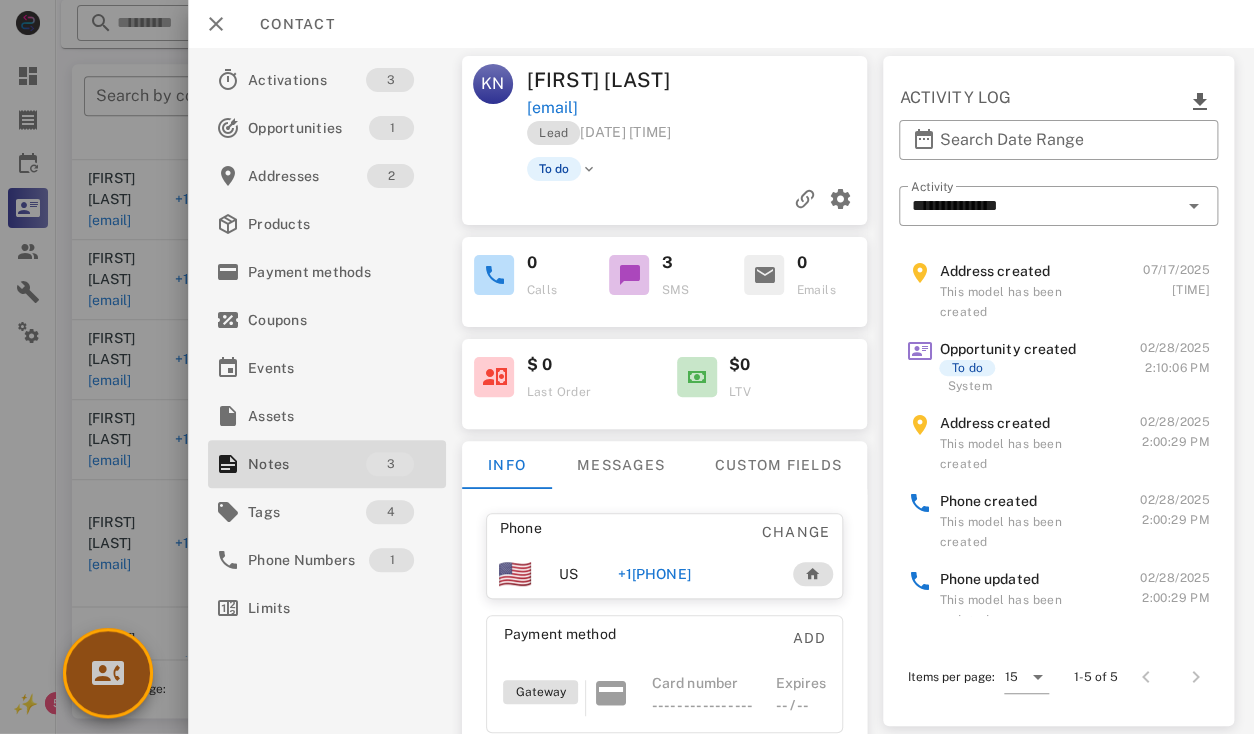 click at bounding box center [108, 673] 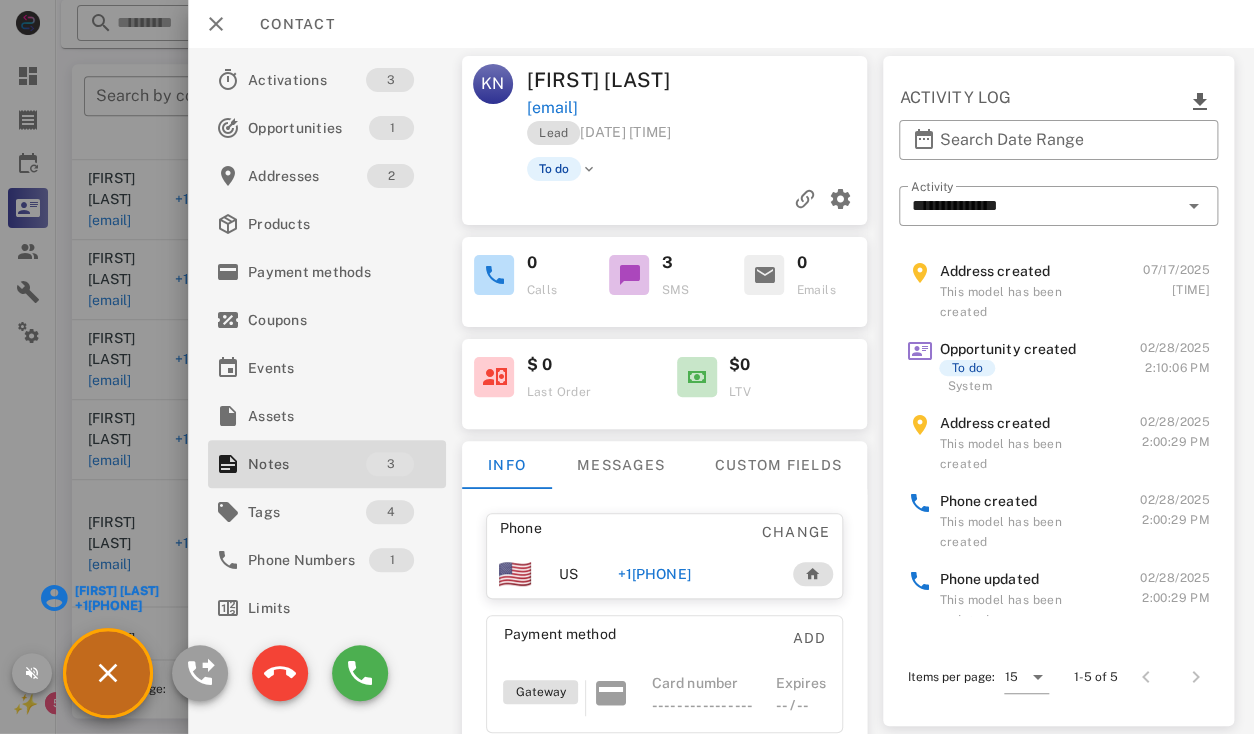 click at bounding box center [665, 199] 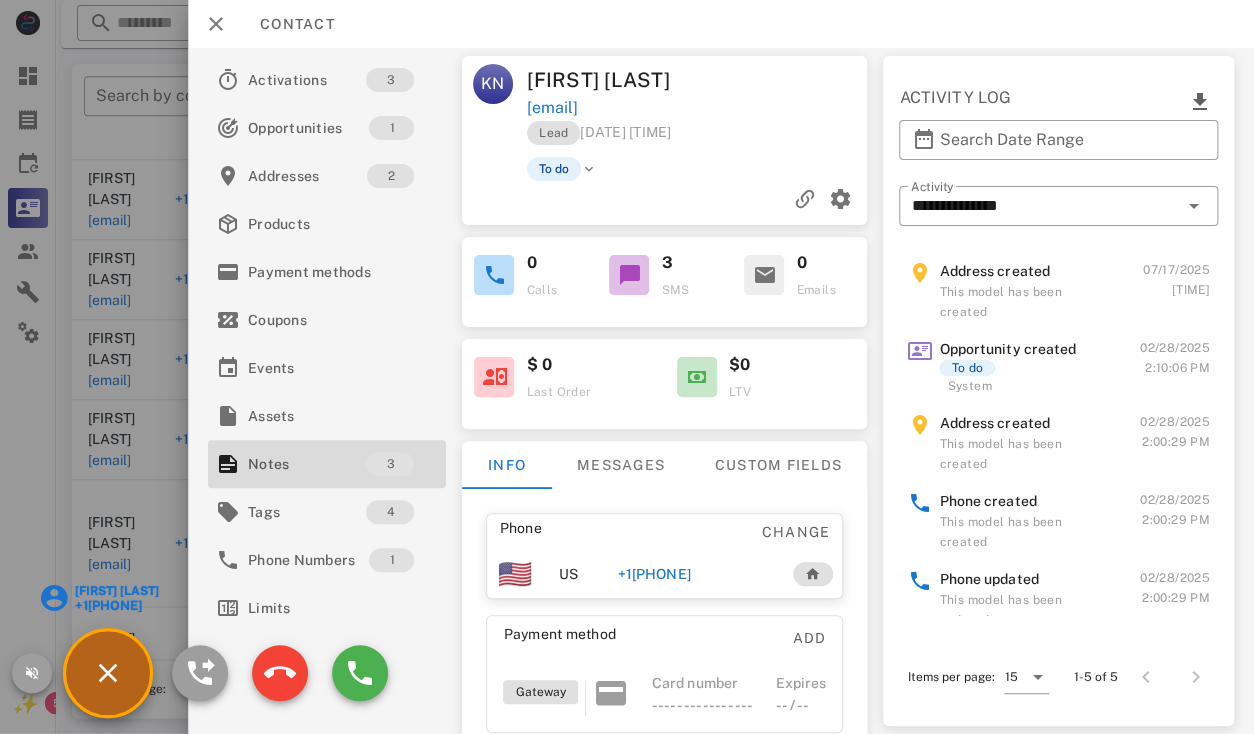 click on "Elizabeth Criscuoli" at bounding box center [116, 591] 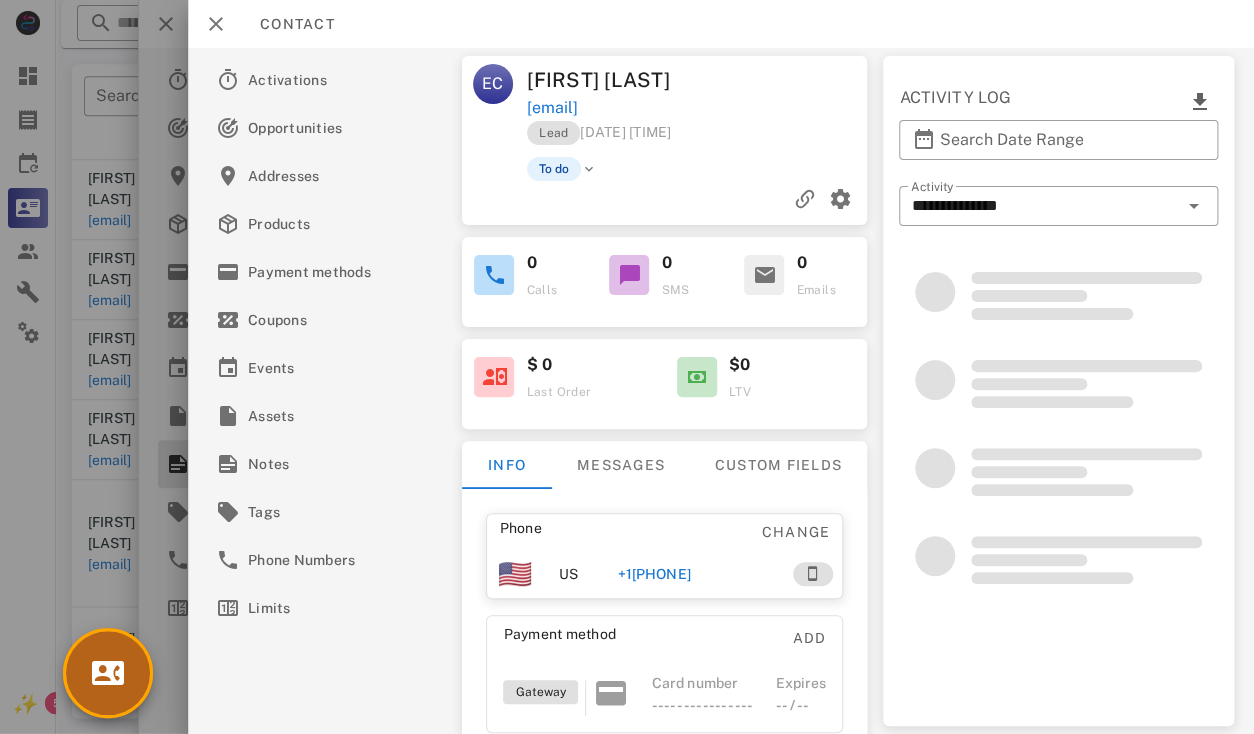 click at bounding box center (108, 673) 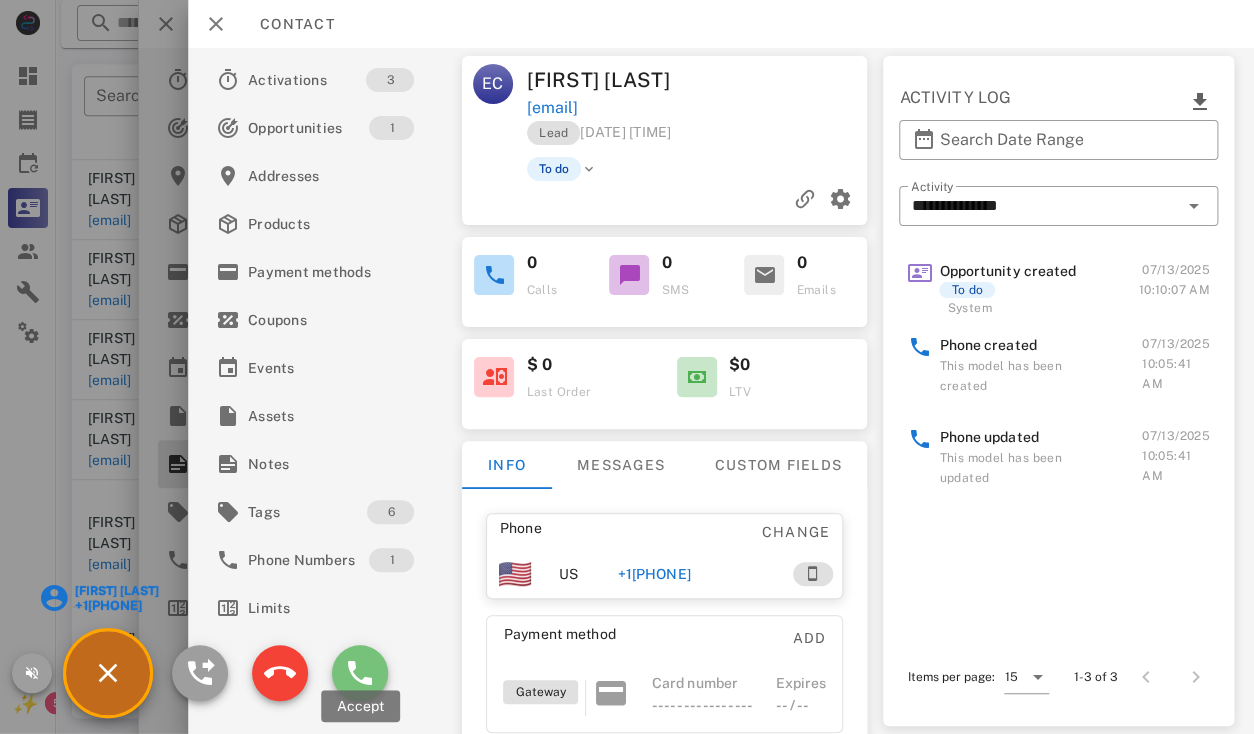 click at bounding box center [360, 673] 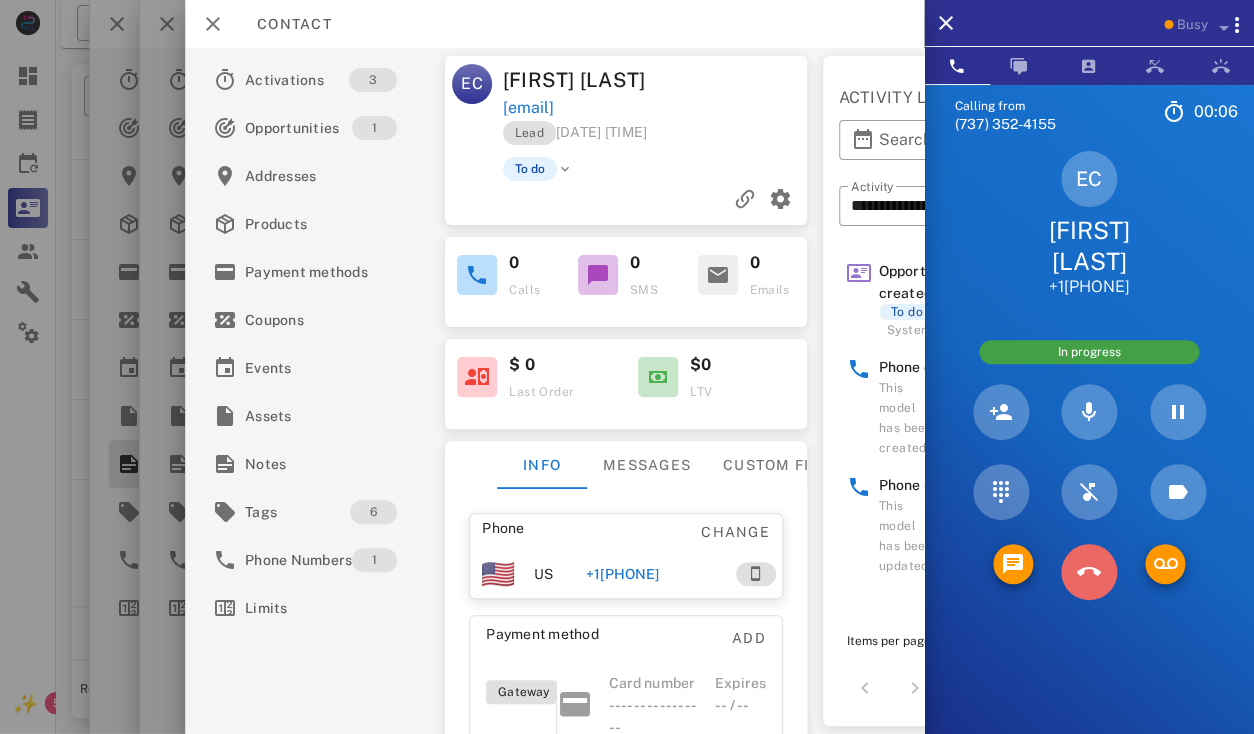 click at bounding box center [1089, 572] 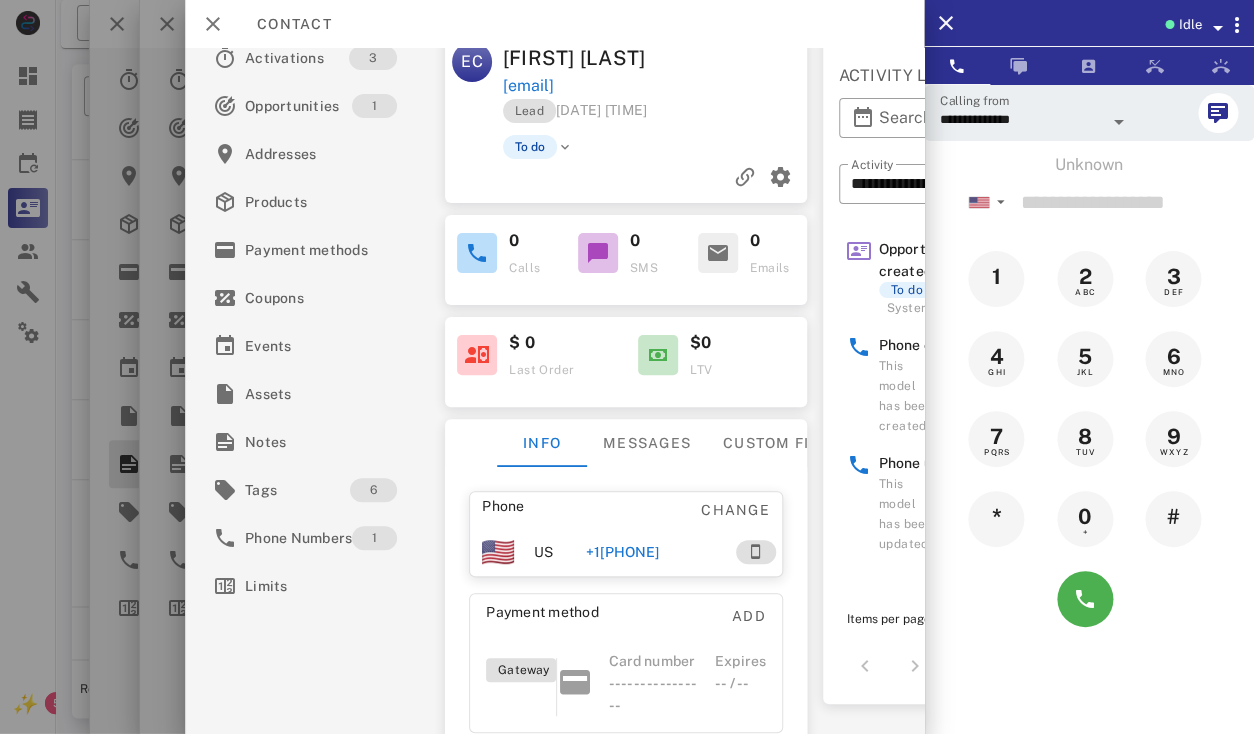 scroll, scrollTop: 21, scrollLeft: 0, axis: vertical 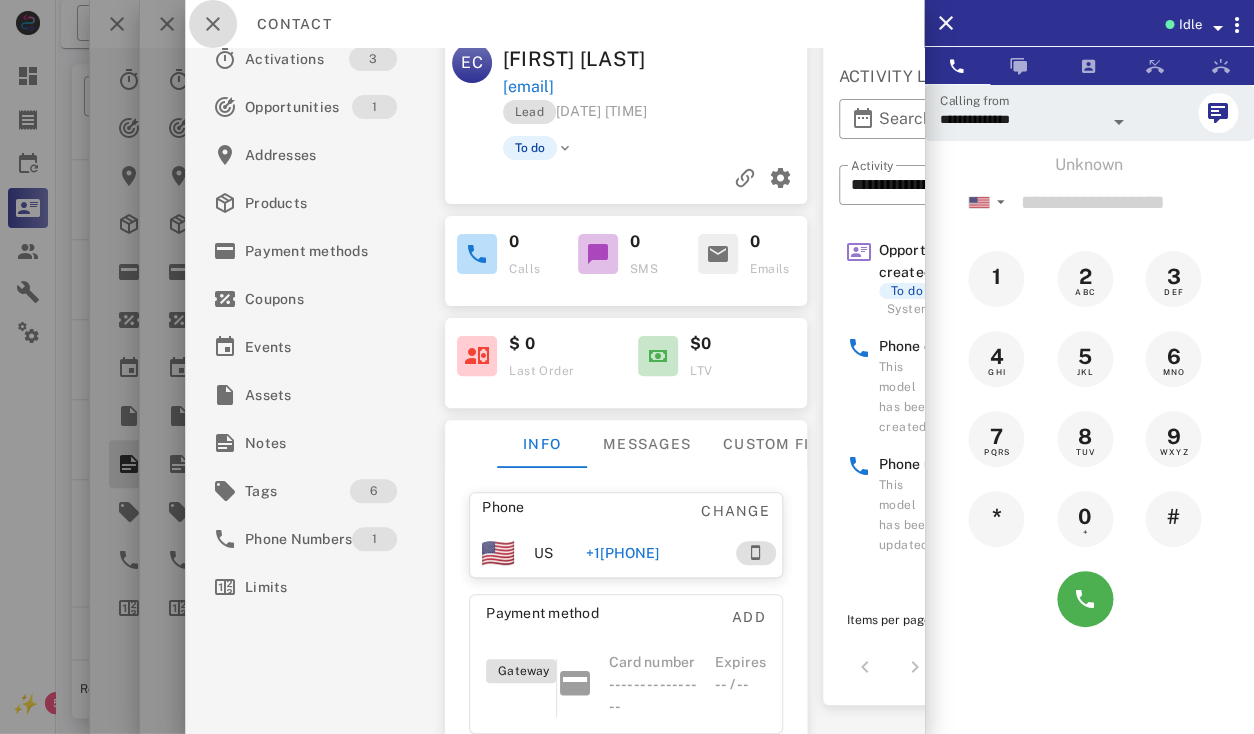 click at bounding box center (213, 24) 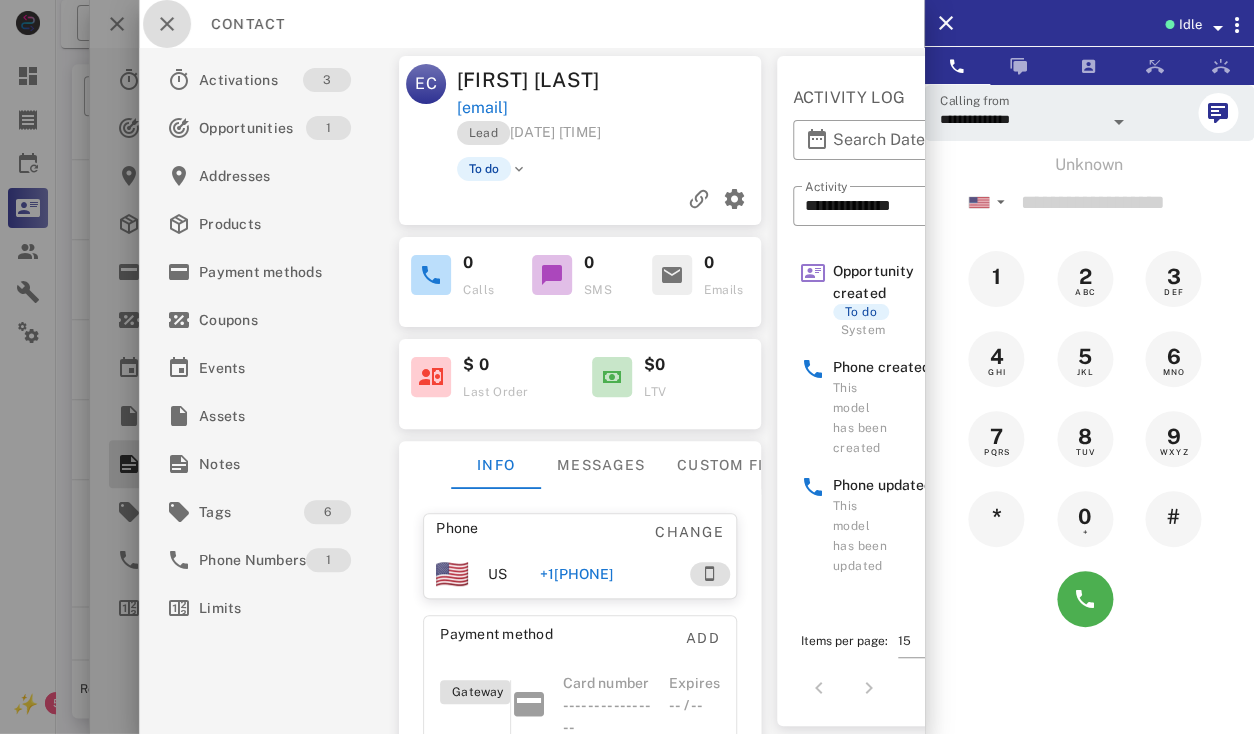 click at bounding box center [167, 24] 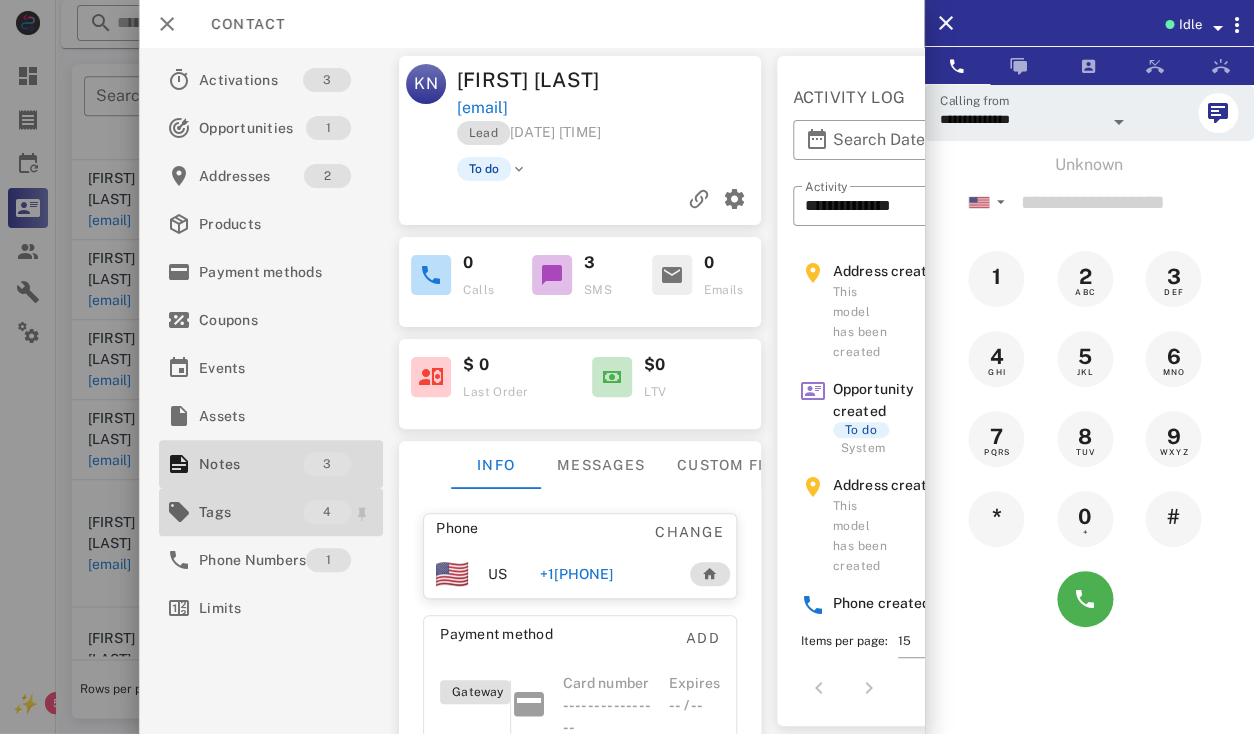 click on "Tags  4" at bounding box center [271, 512] 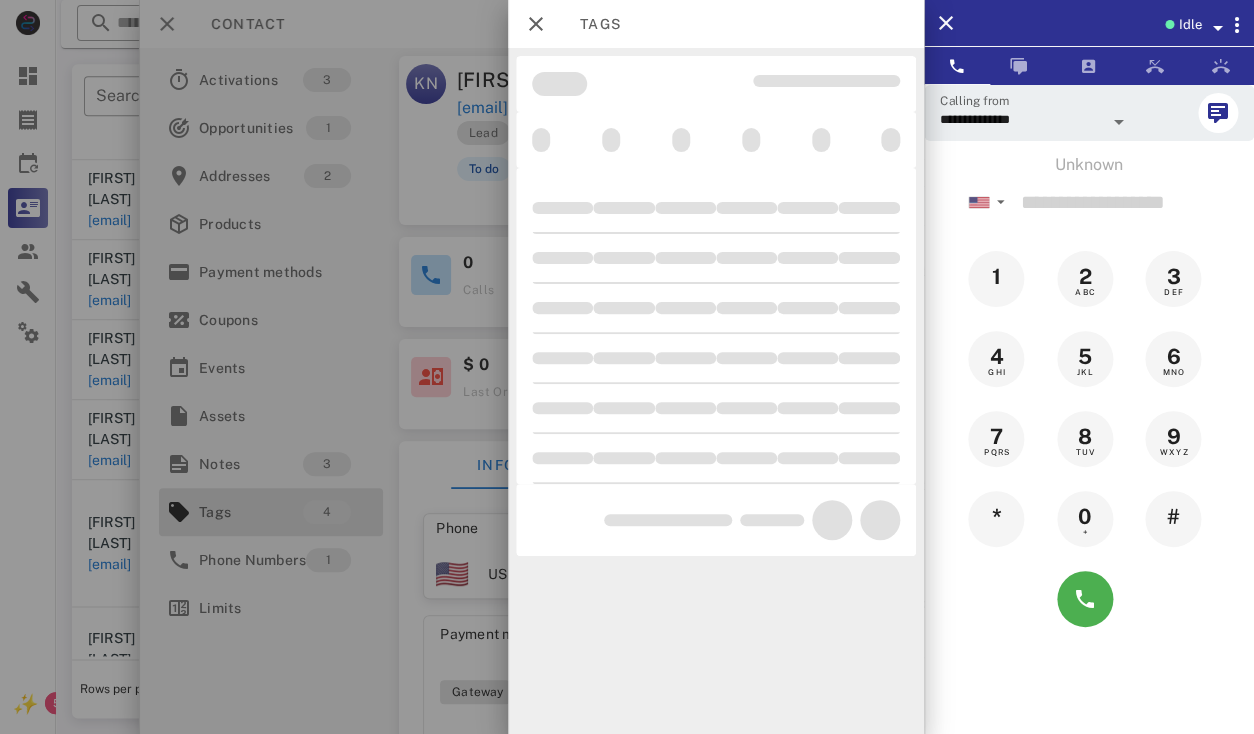 click at bounding box center [627, 367] 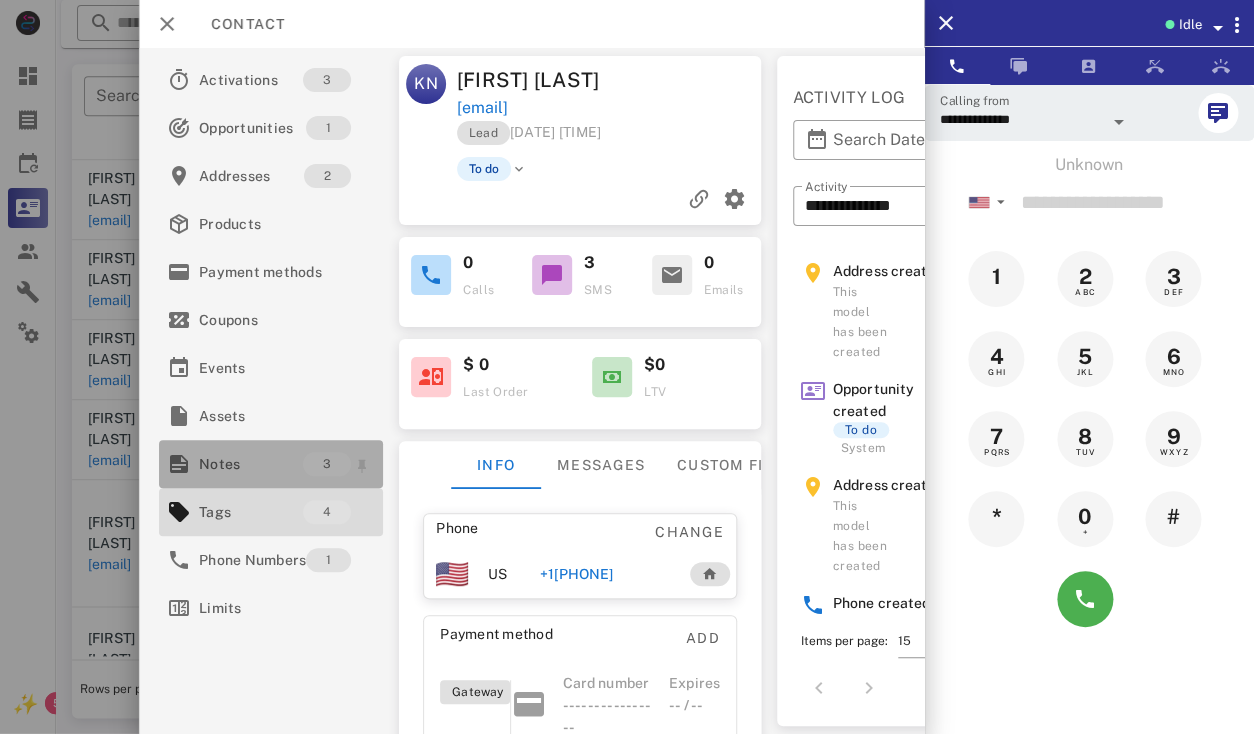 click on "Notes" at bounding box center (251, 464) 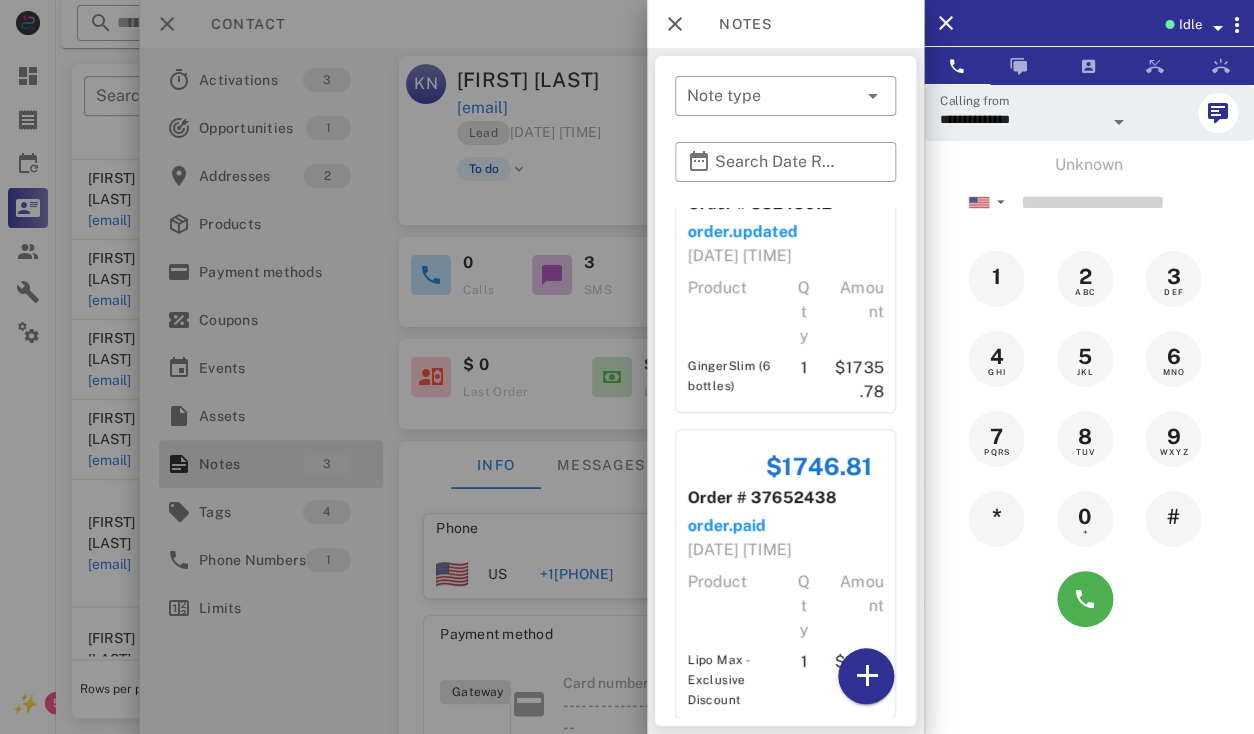 scroll, scrollTop: 398, scrollLeft: 0, axis: vertical 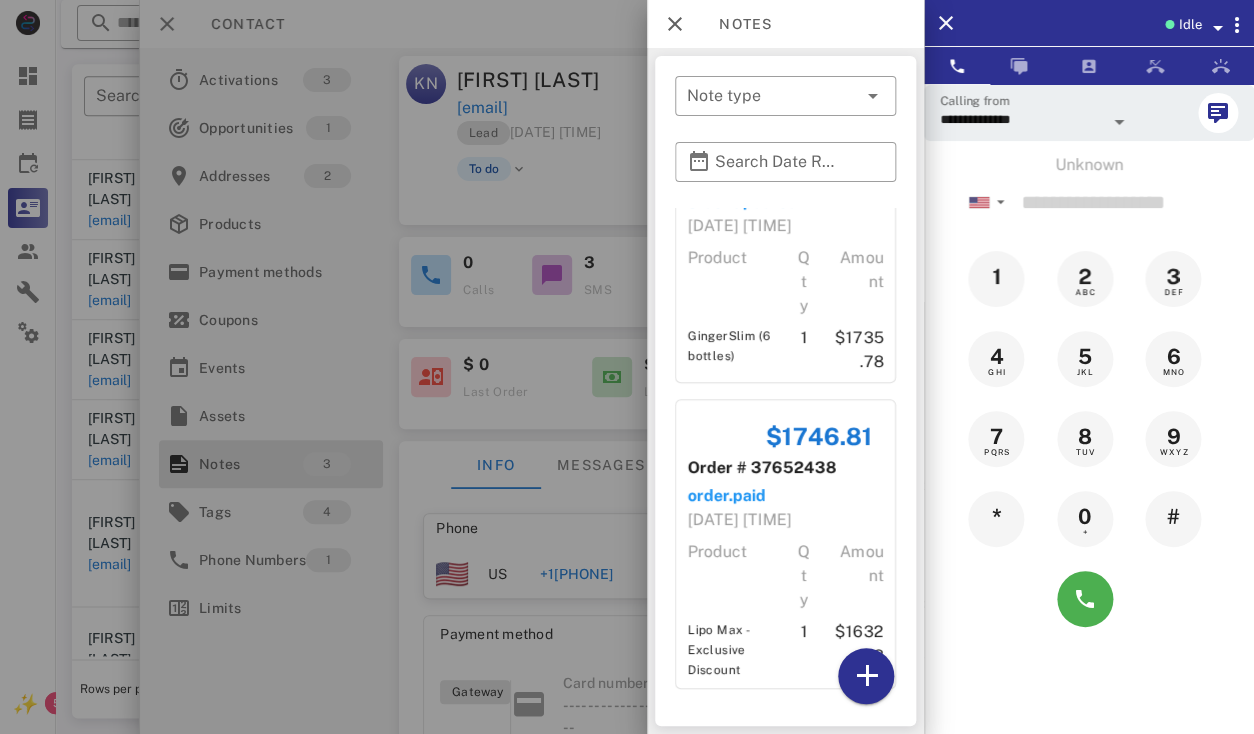 click at bounding box center [627, 367] 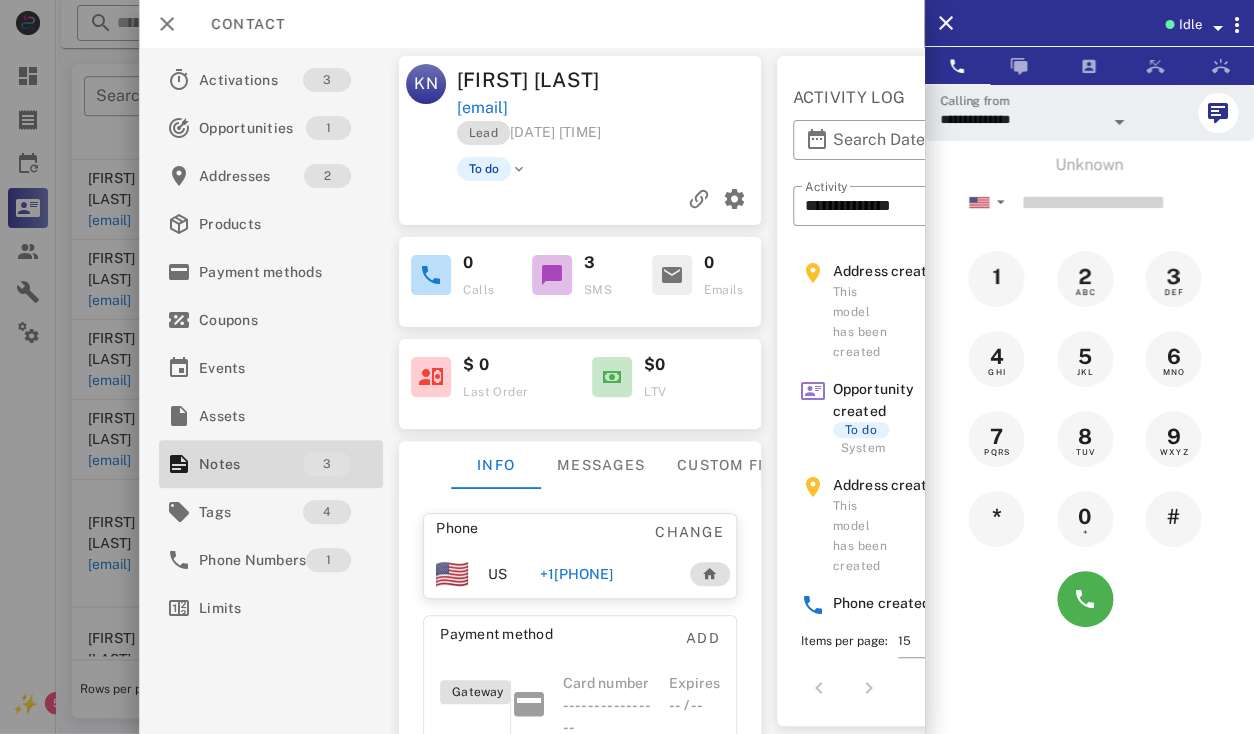 click on "Kathleen Neighbour" at bounding box center [533, 80] 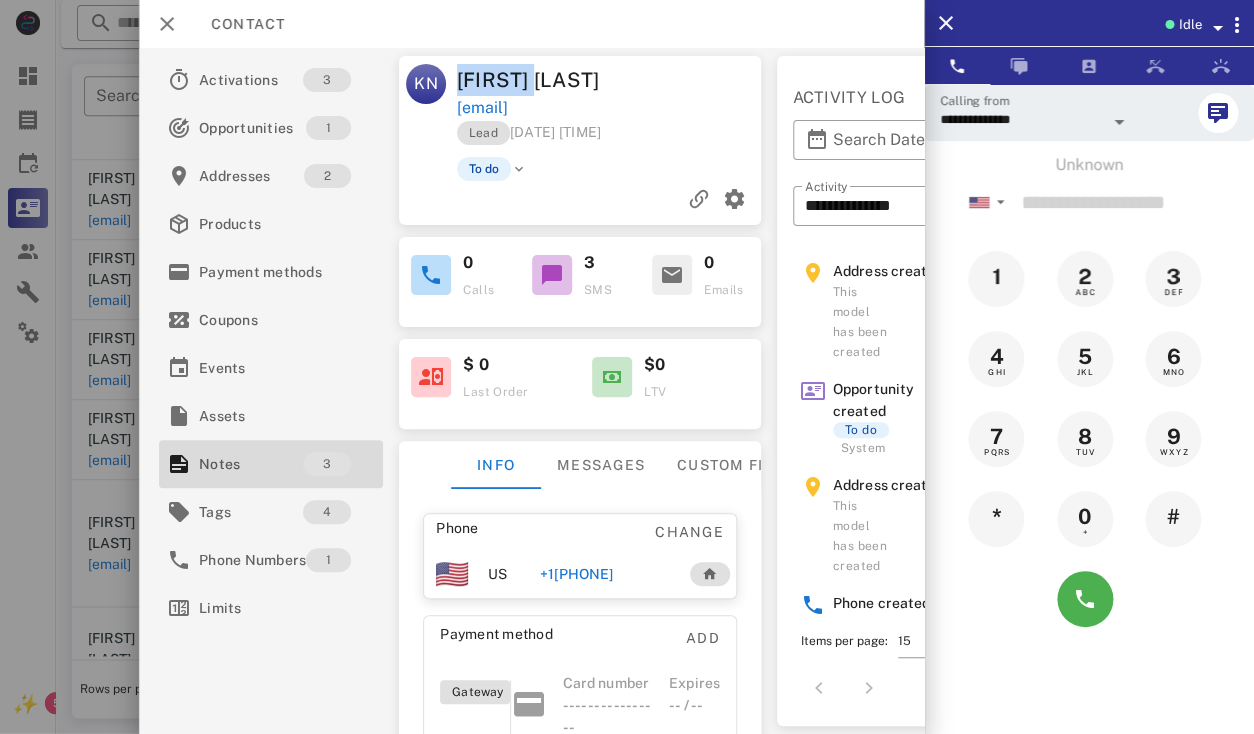 click on "Kathleen Neighbour" at bounding box center (533, 80) 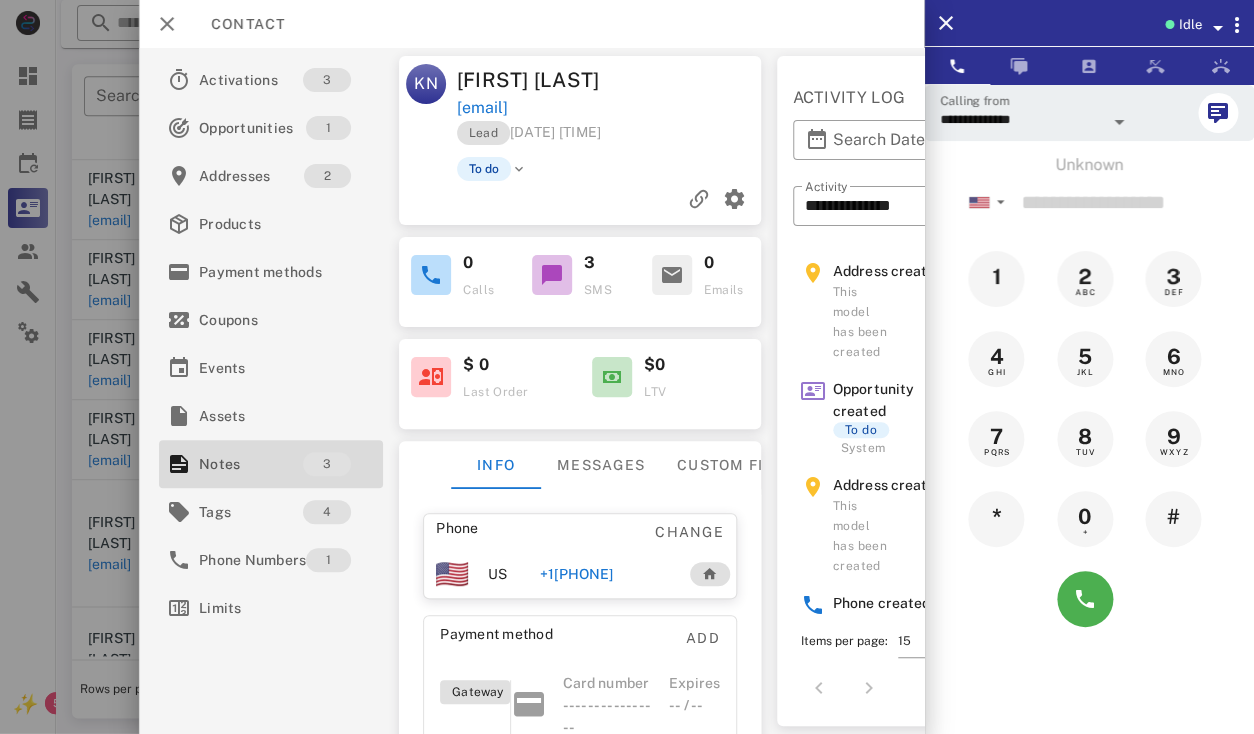 click on "Kathleen Neighbour" at bounding box center (533, 80) 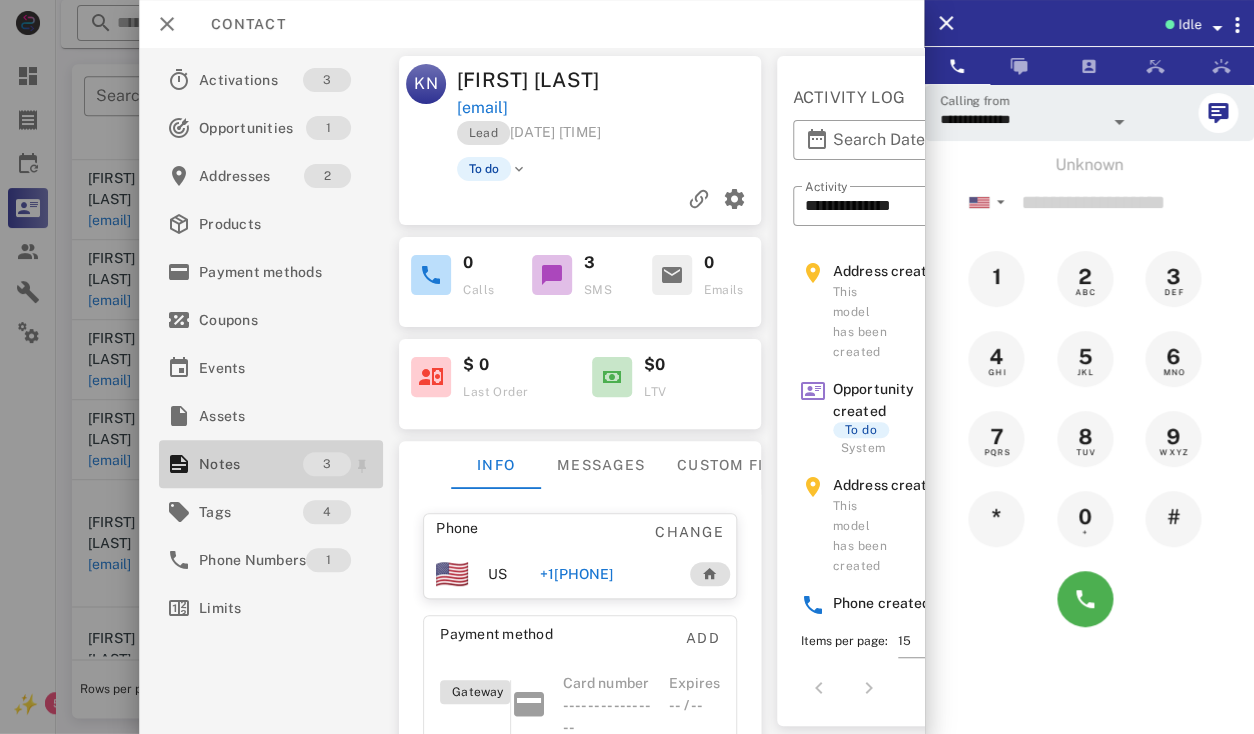 click on "Notes" at bounding box center [251, 464] 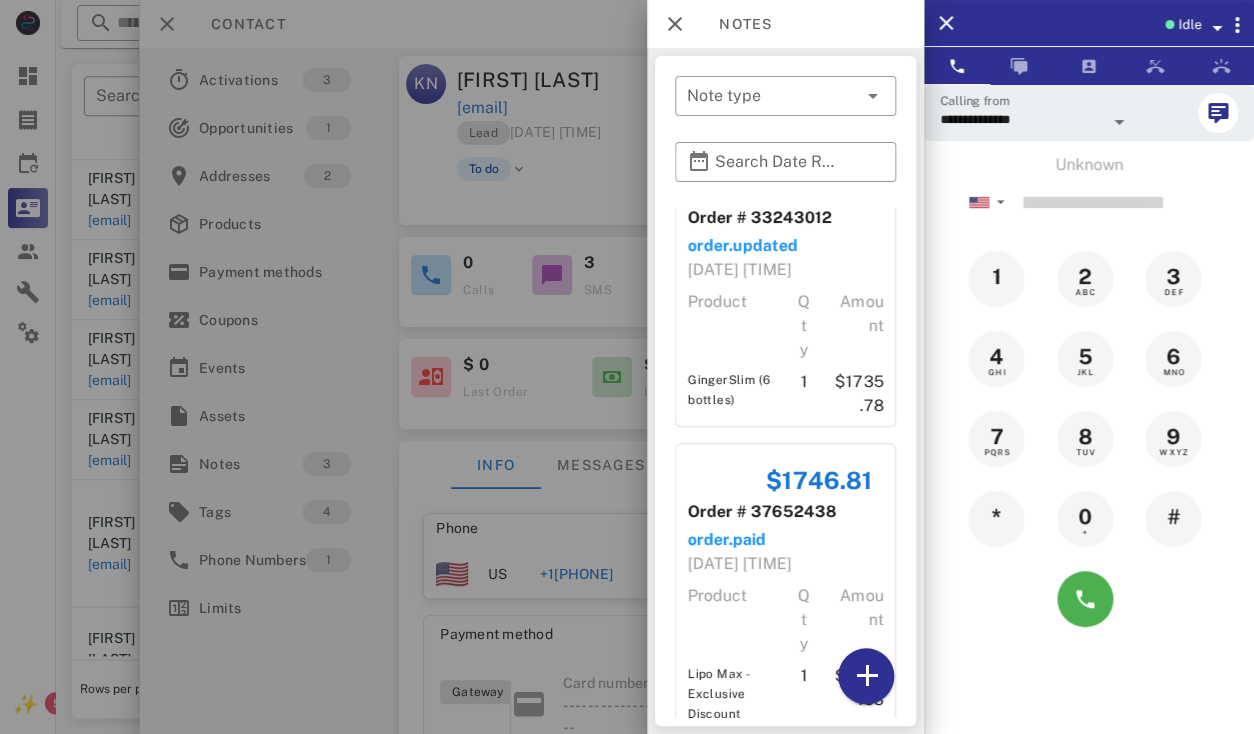 scroll, scrollTop: 398, scrollLeft: 0, axis: vertical 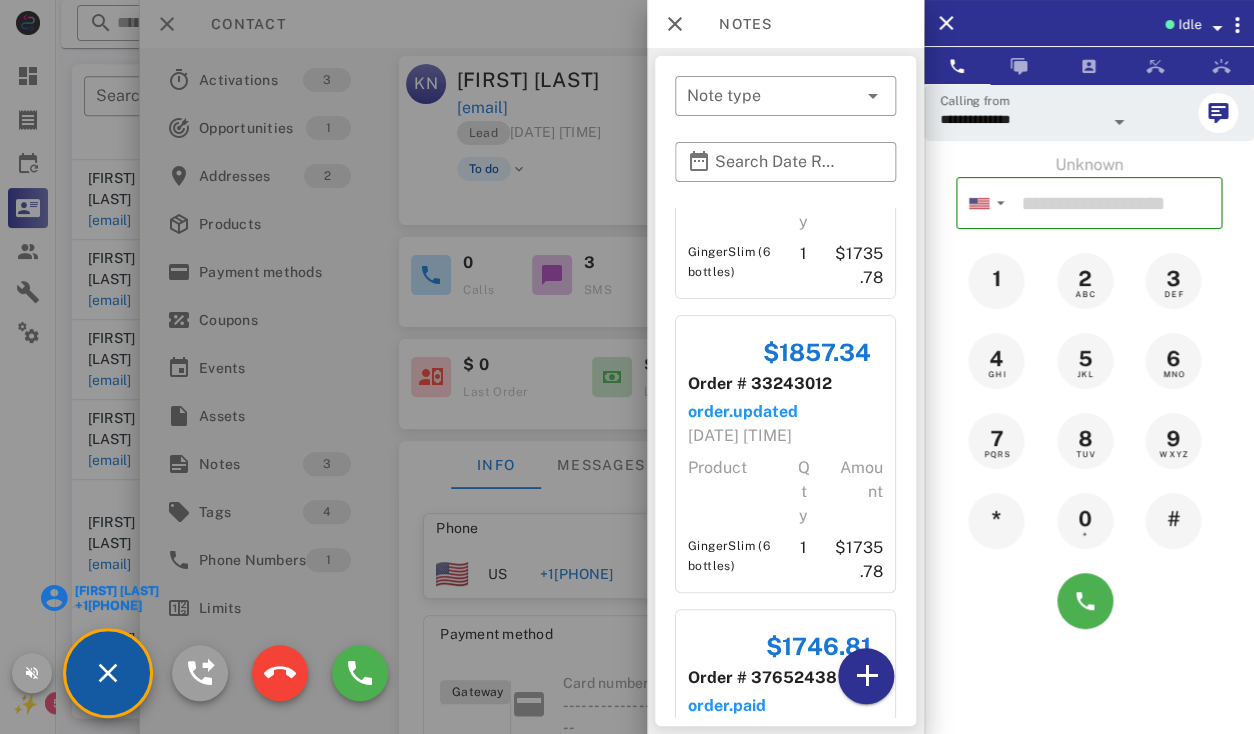 click on "[FIRST] [LAST]" at bounding box center [116, 591] 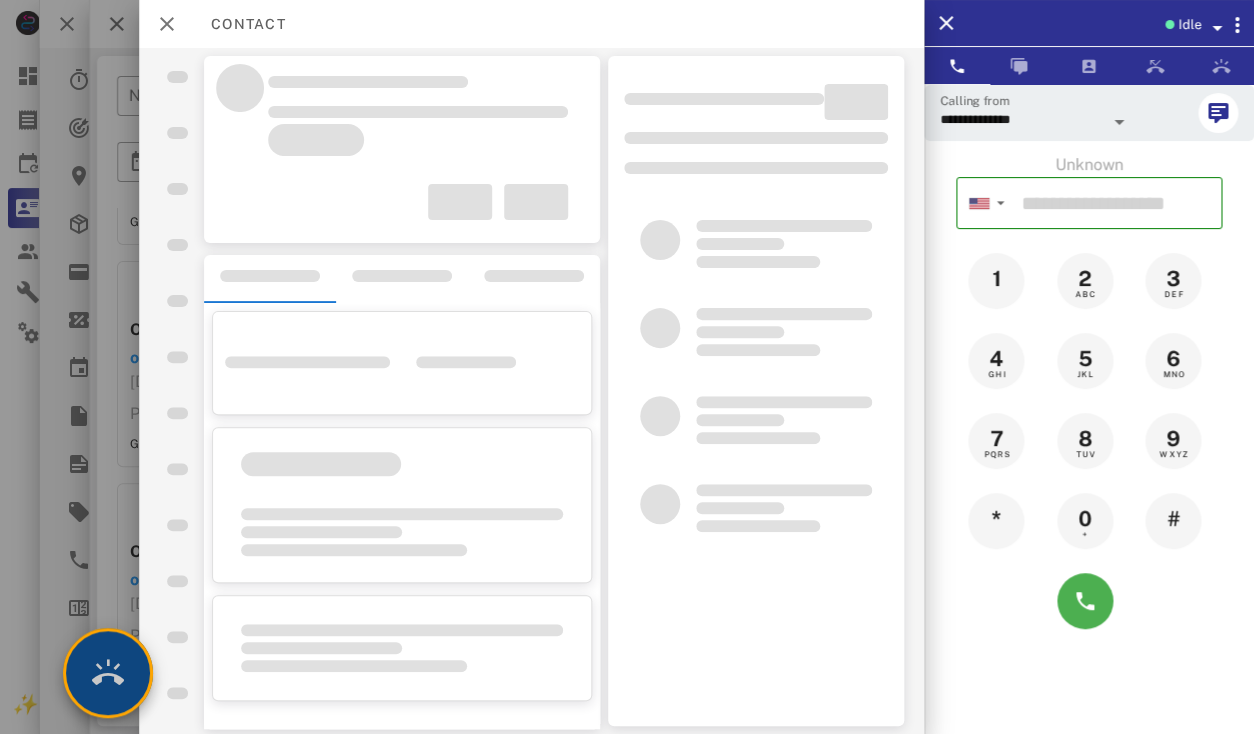 scroll, scrollTop: 170, scrollLeft: 0, axis: vertical 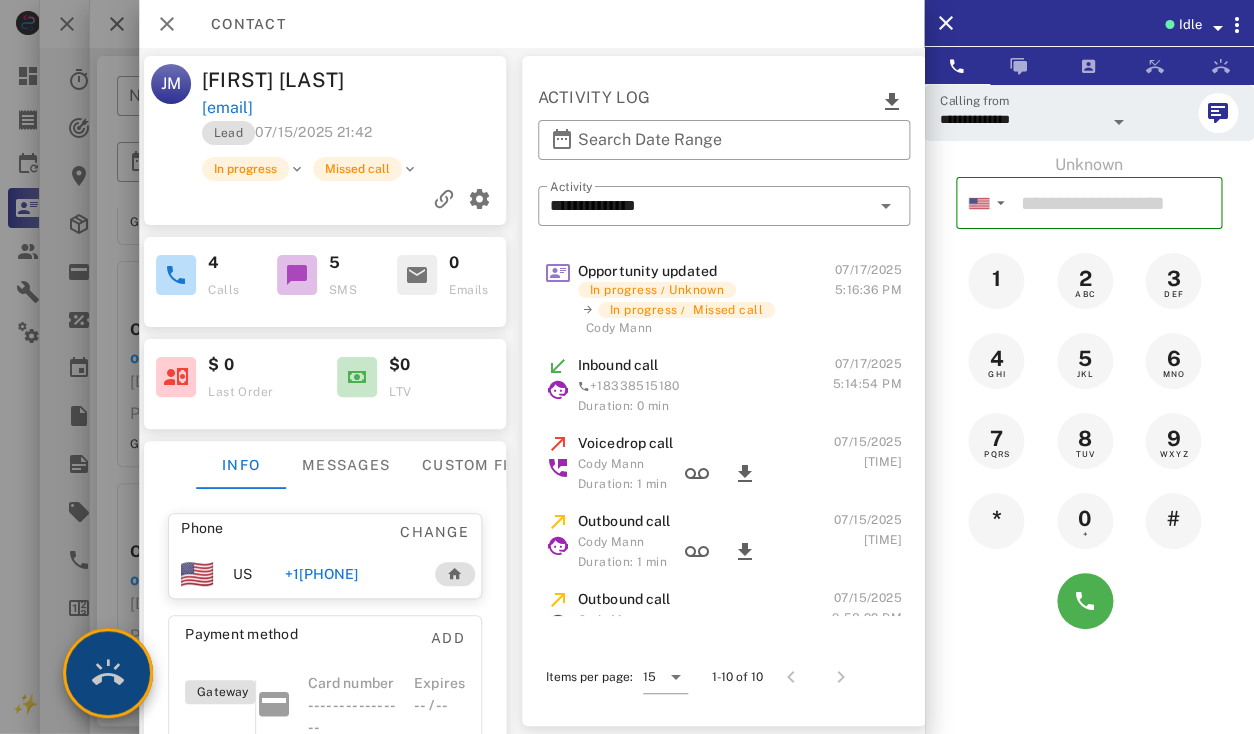 click at bounding box center [108, 673] 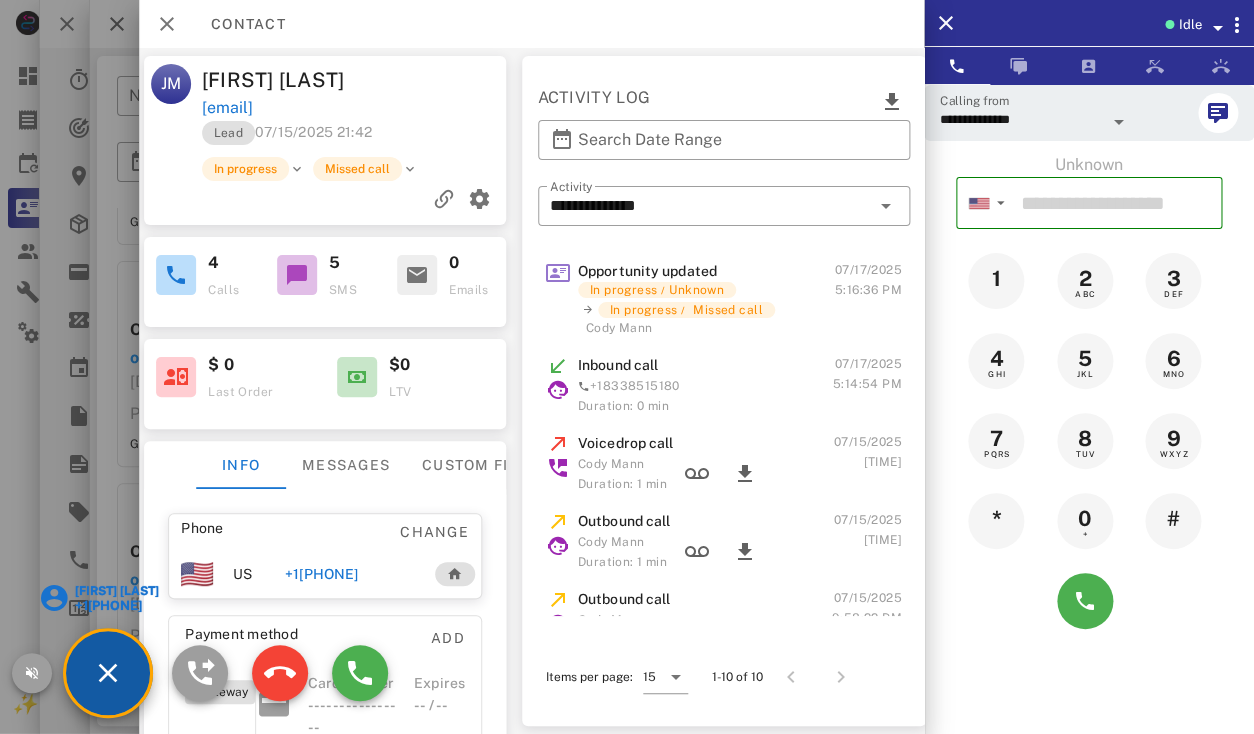 click on "[FIRST] [LAST]" at bounding box center (116, 591) 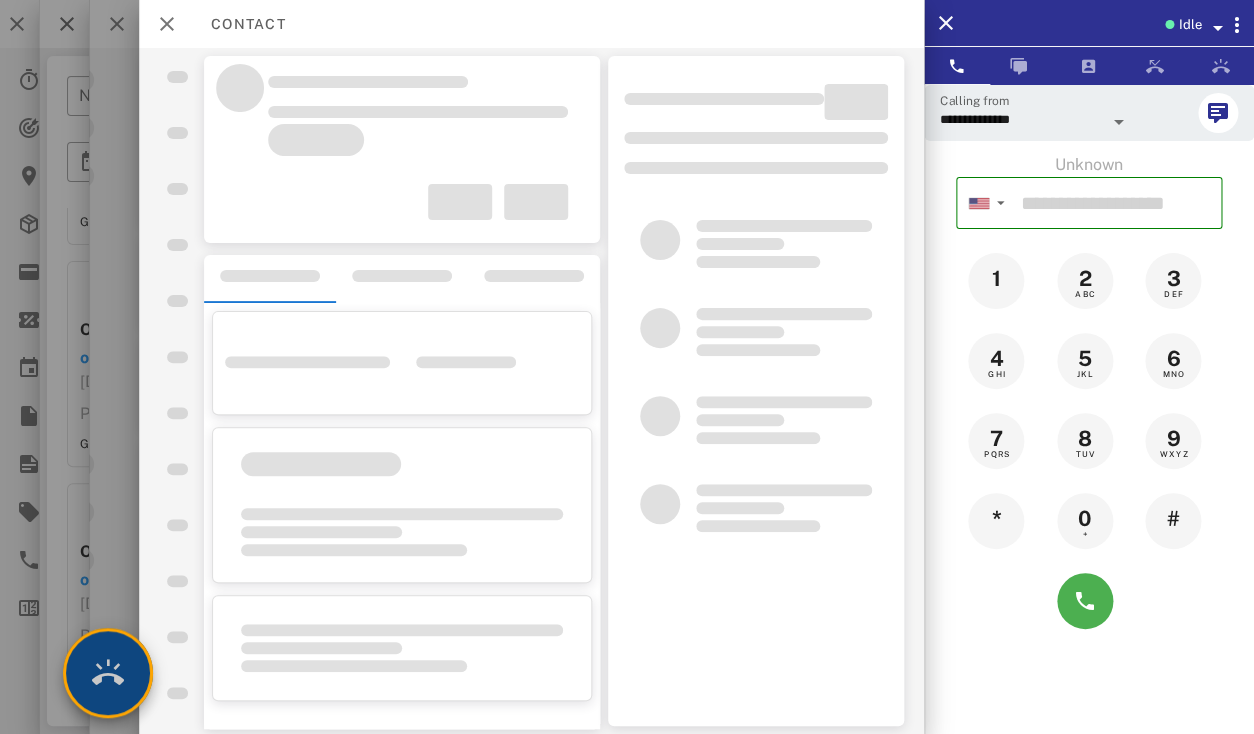 scroll, scrollTop: 0, scrollLeft: 205, axis: horizontal 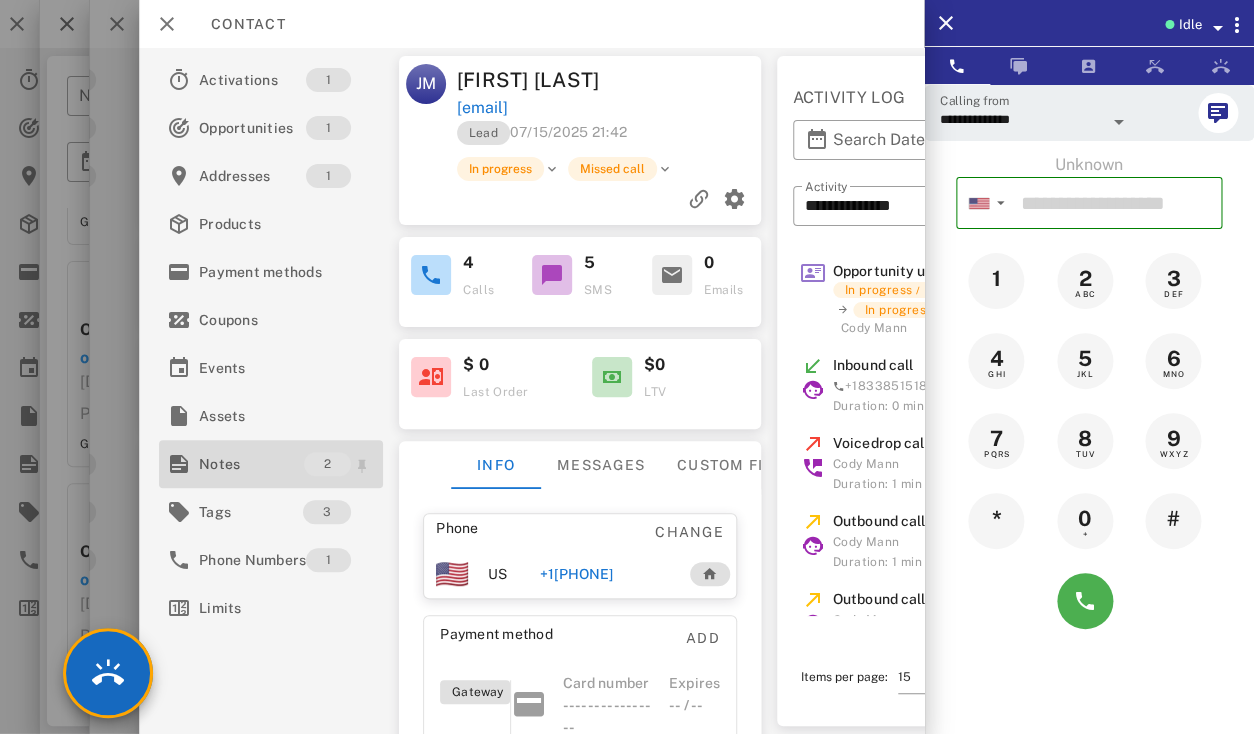 click on "Notes" at bounding box center [251, 464] 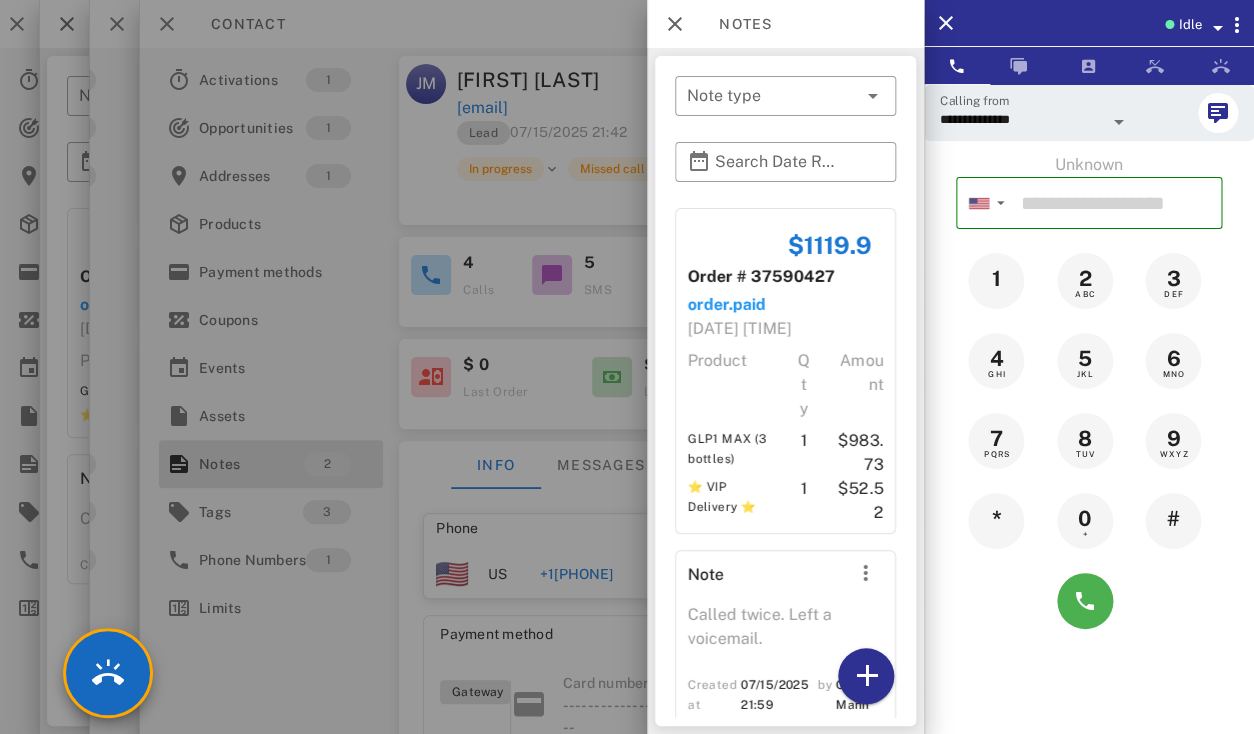 scroll, scrollTop: 36, scrollLeft: 0, axis: vertical 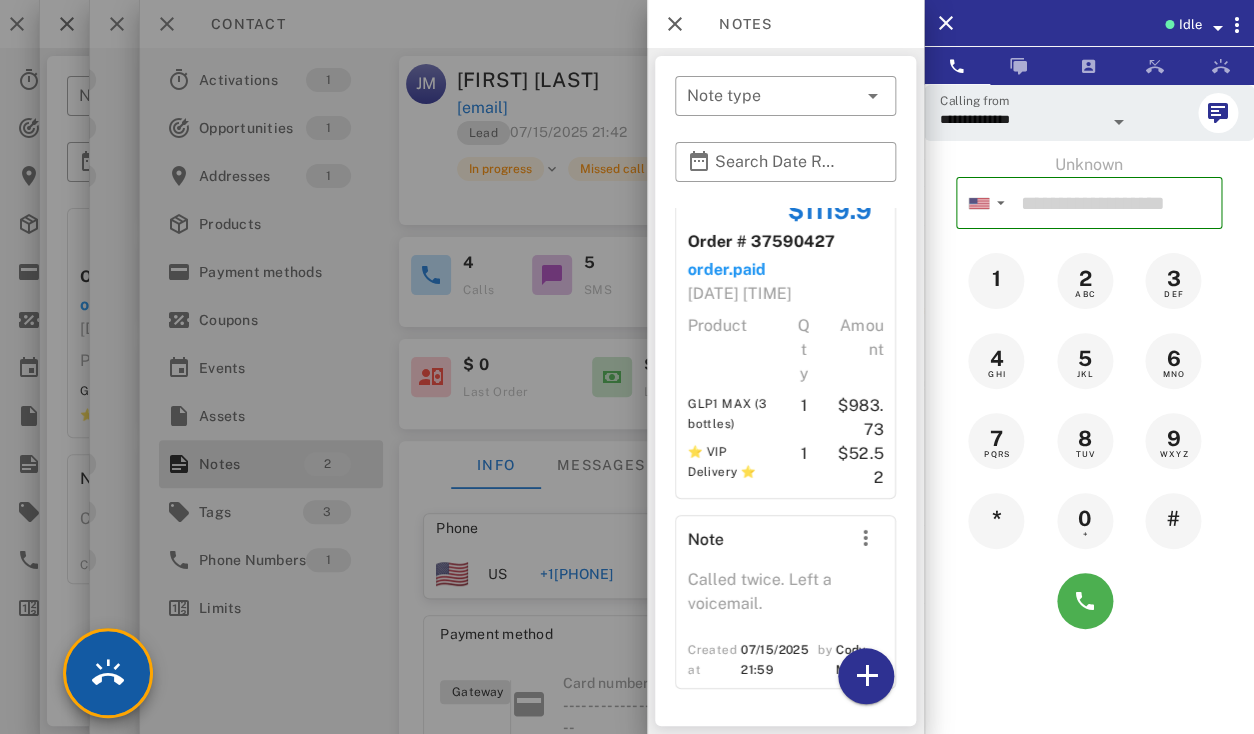 click at bounding box center (108, 673) 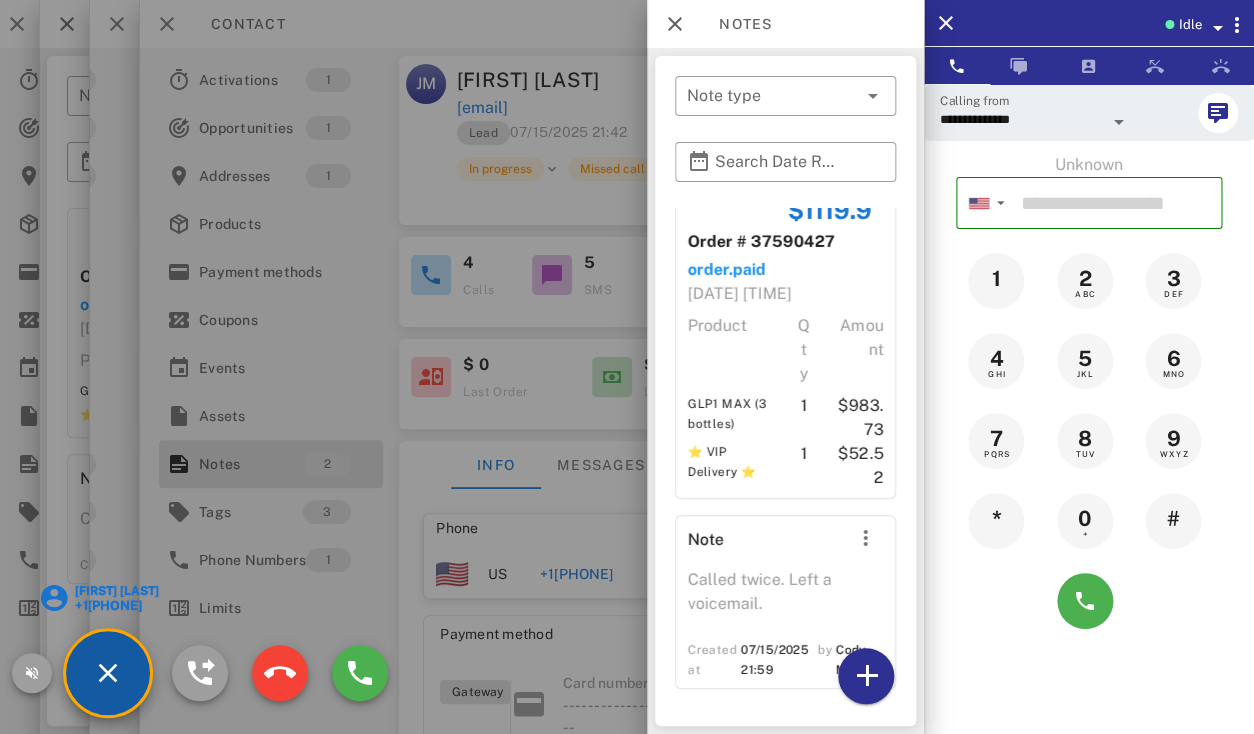 type 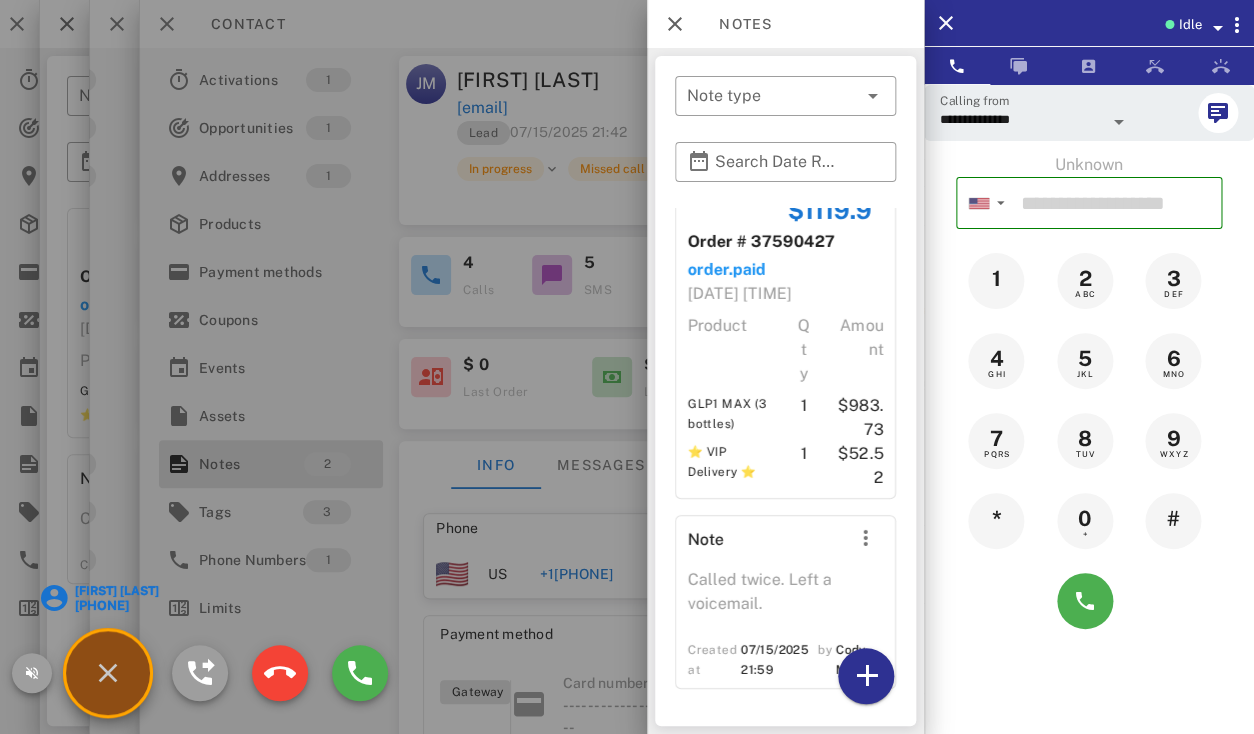 click on "[FIRST] [LAST]" at bounding box center (116, 591) 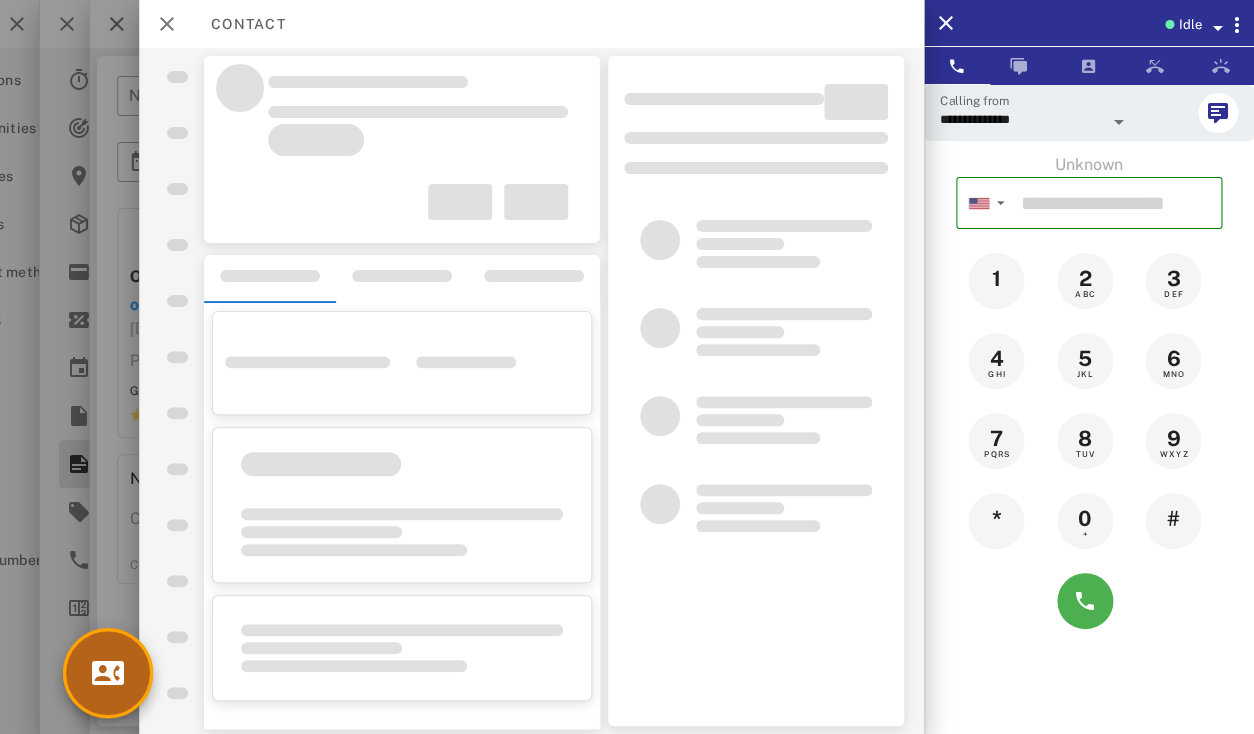 scroll, scrollTop: 0, scrollLeft: 113, axis: horizontal 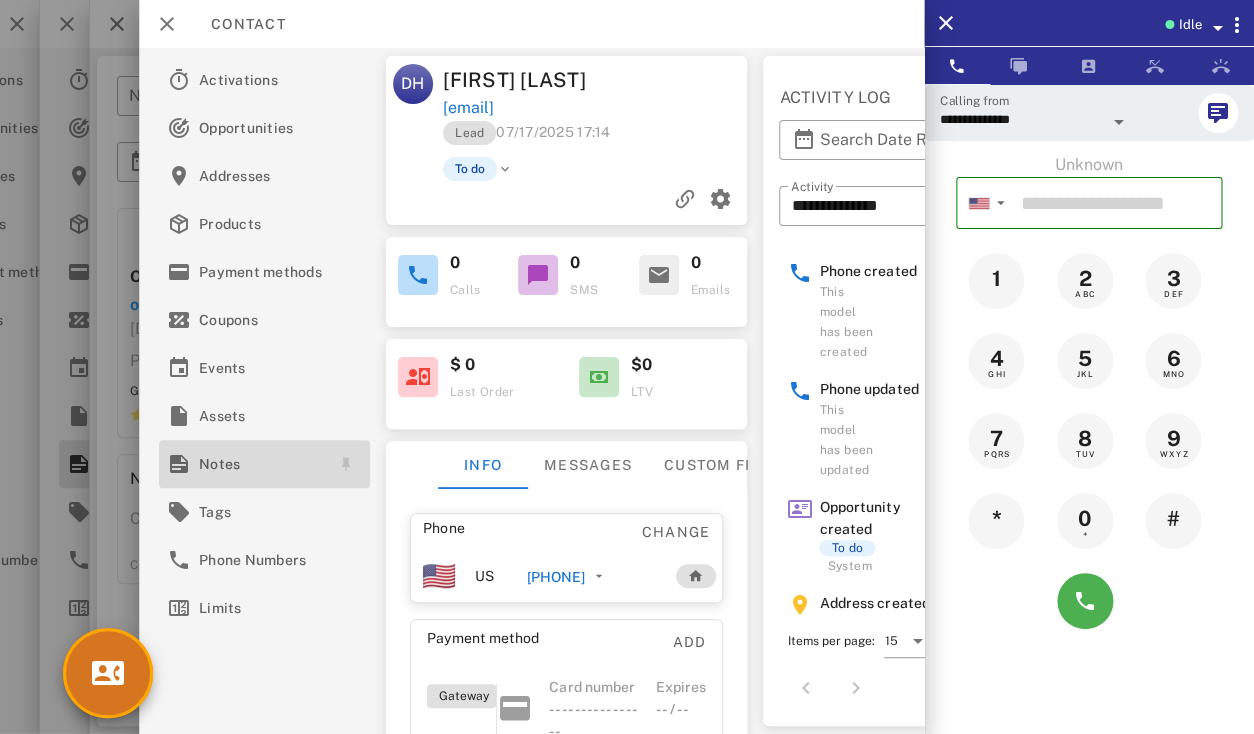 click on "Notes" at bounding box center [260, 464] 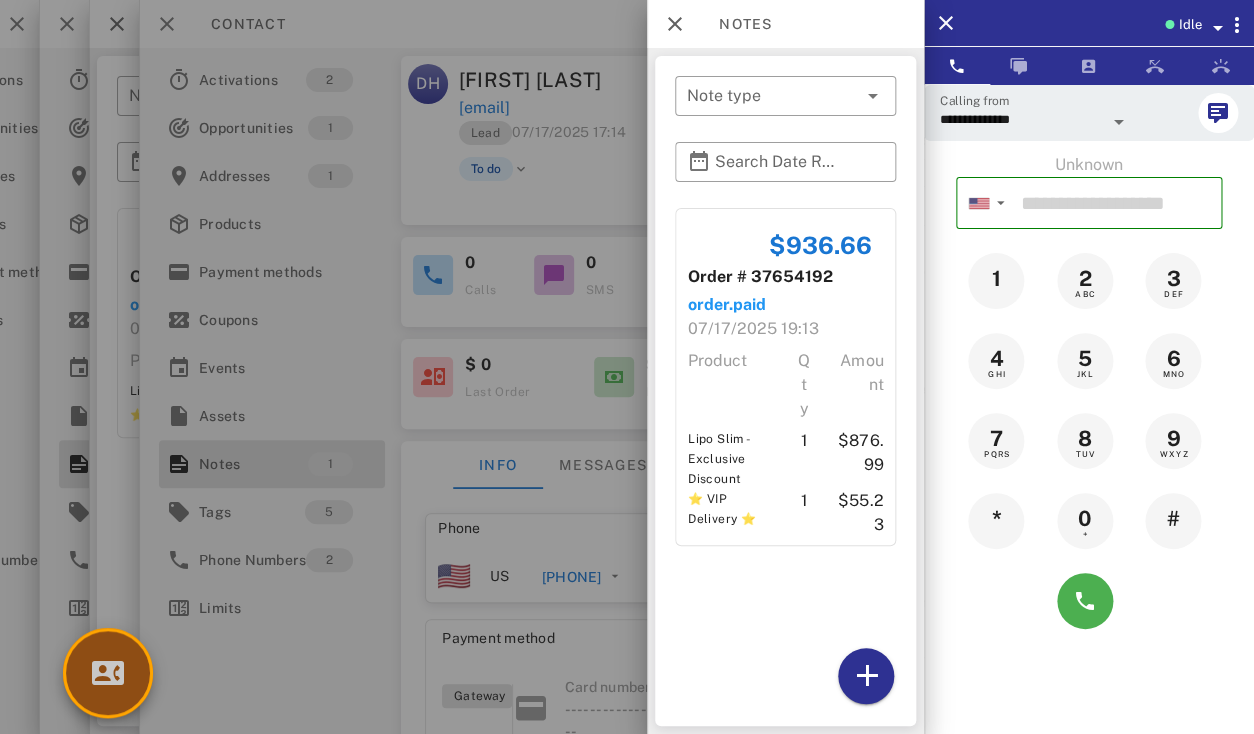 click at bounding box center [108, 673] 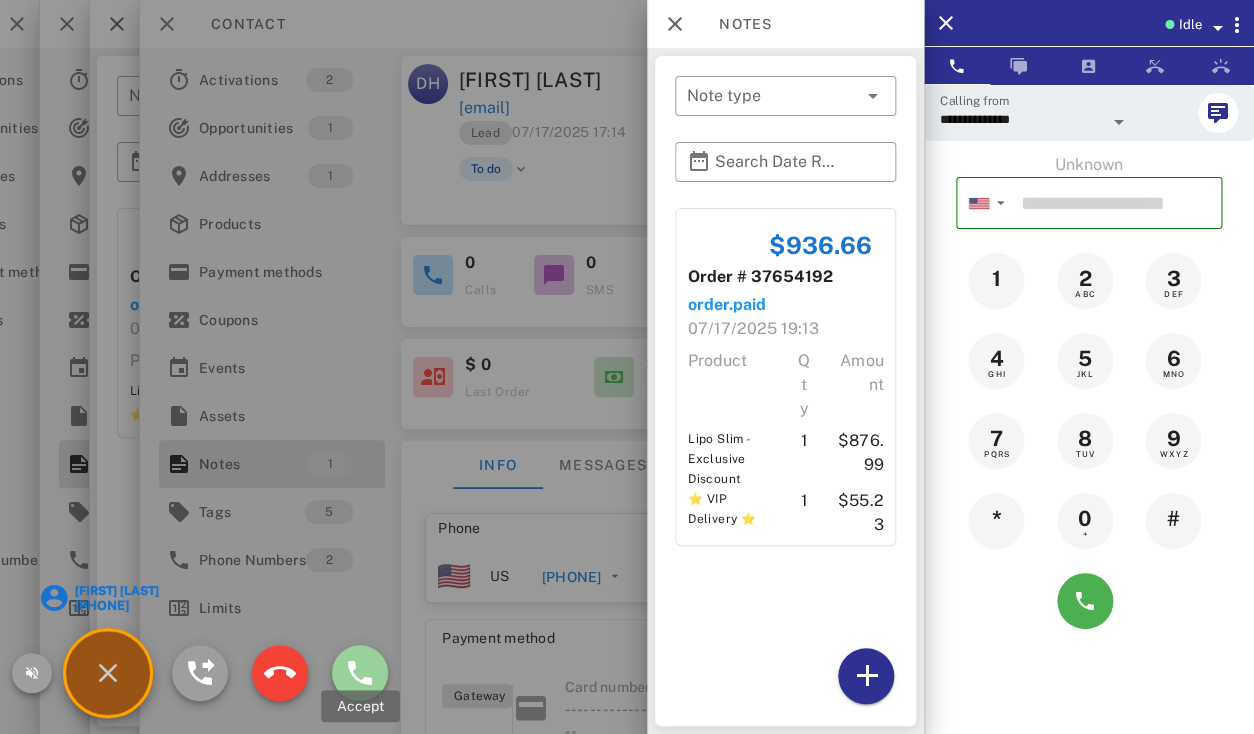 click at bounding box center (360, 673) 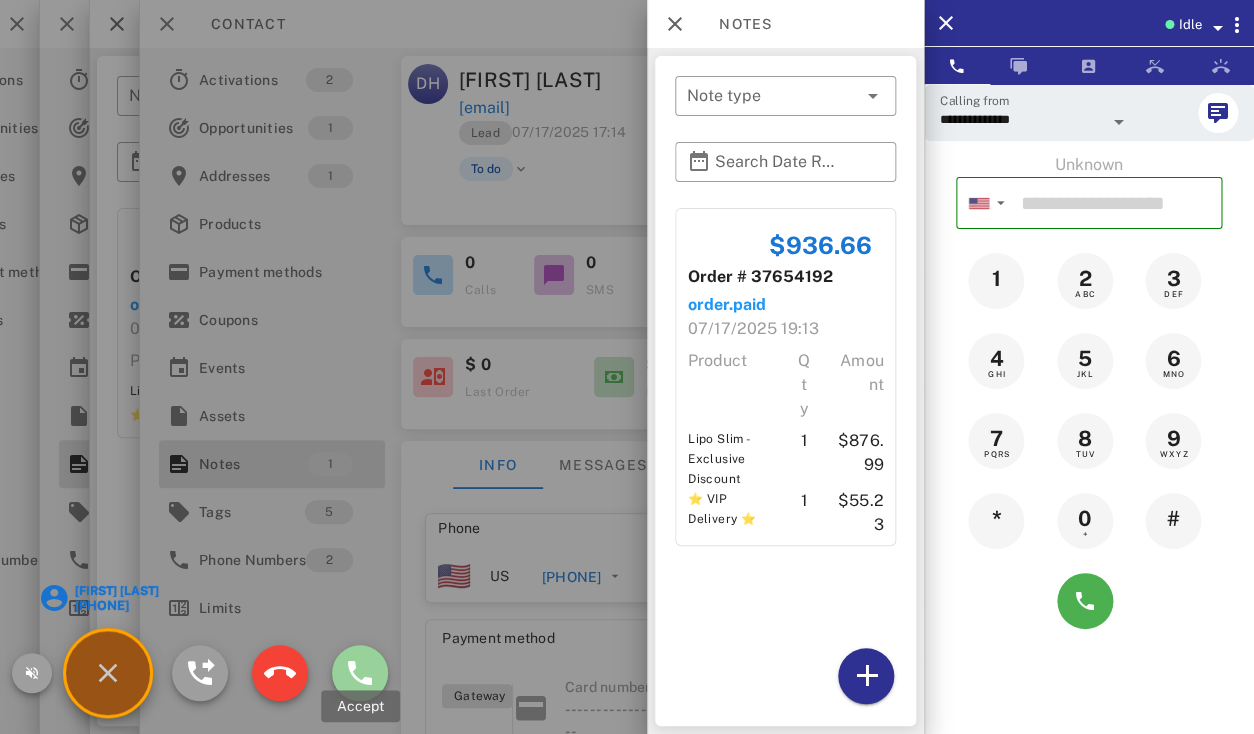 type on "**********" 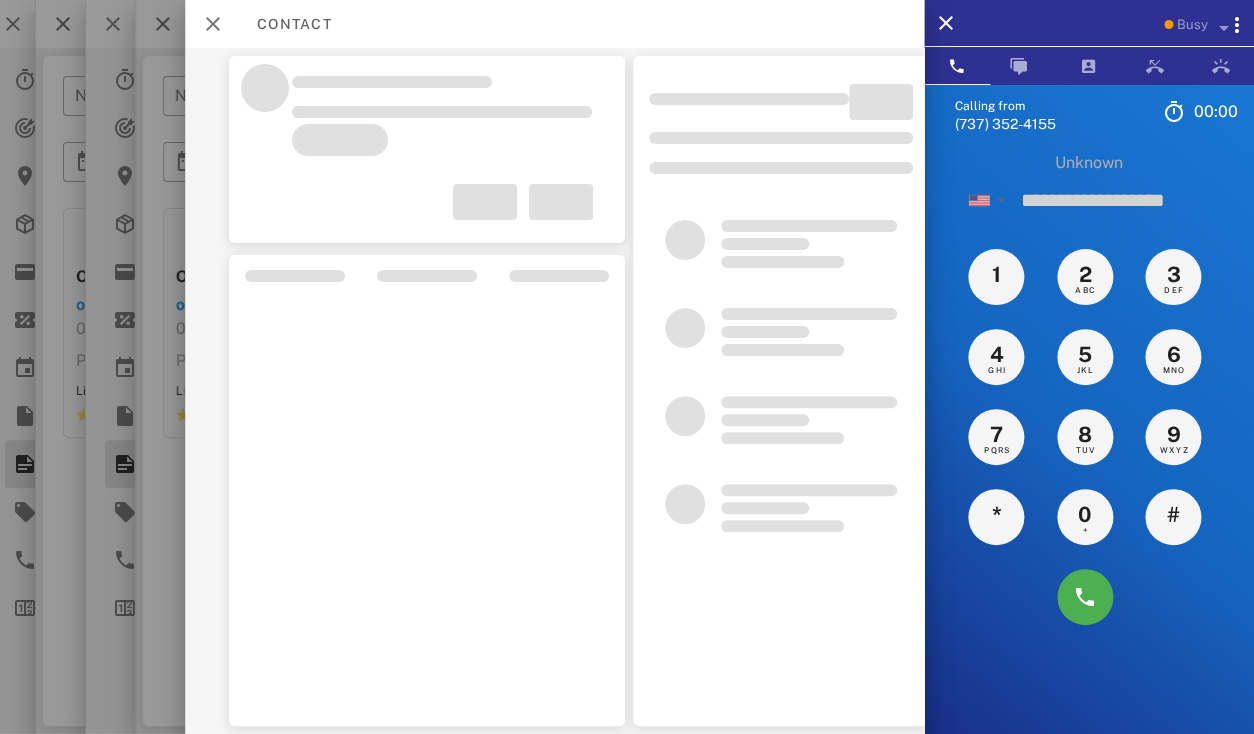 scroll, scrollTop: 345, scrollLeft: 0, axis: vertical 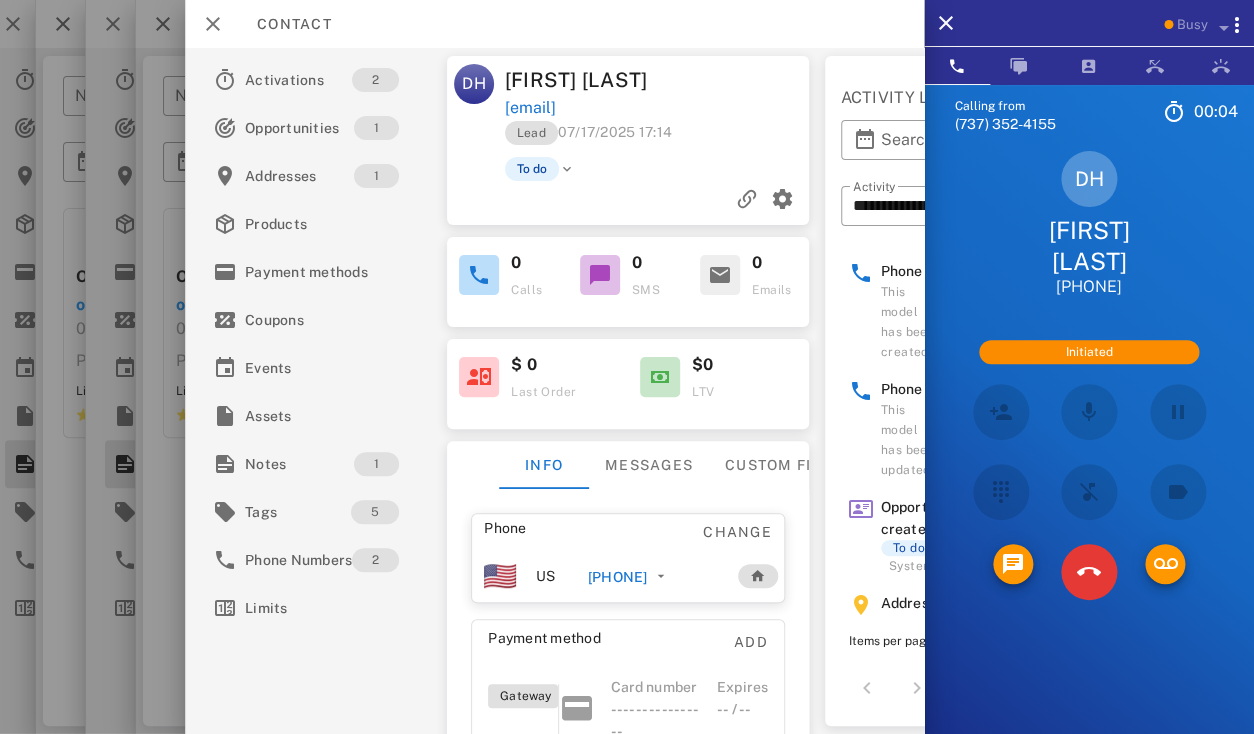 click on "[FIRST] [LAST]" at bounding box center (582, 80) 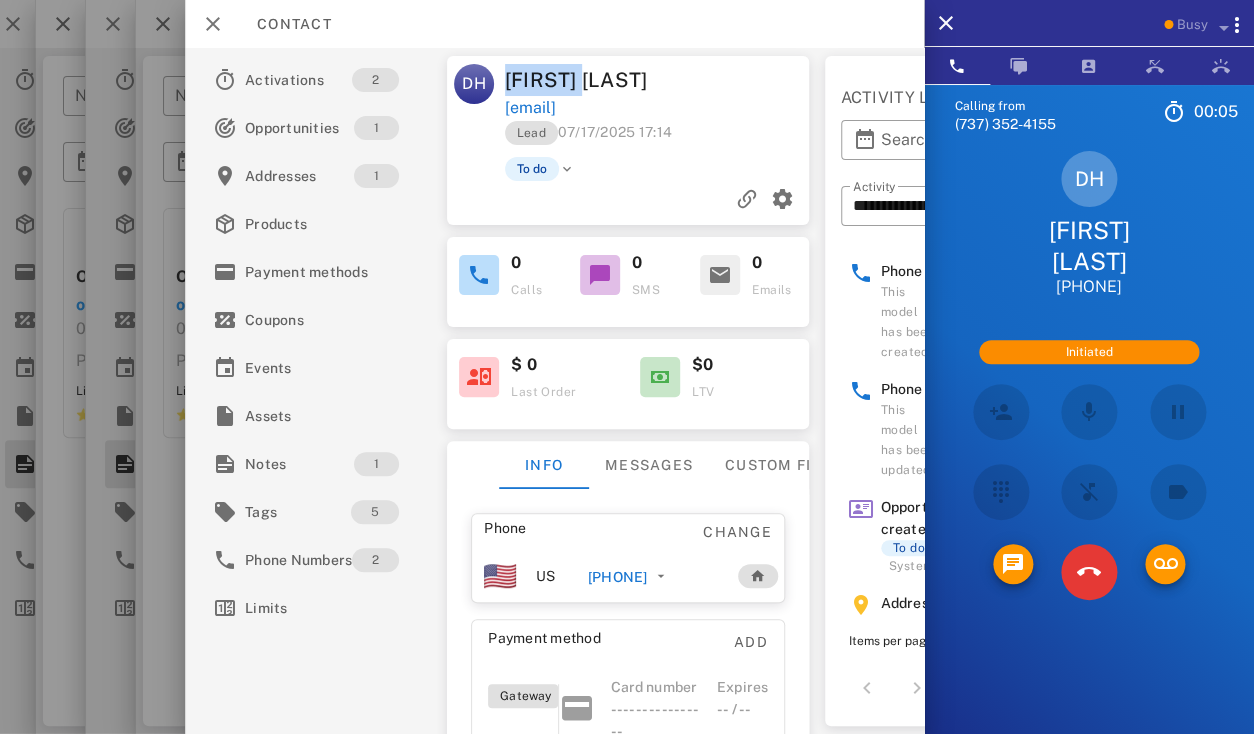click on "[FIRST] [LAST]" at bounding box center [582, 80] 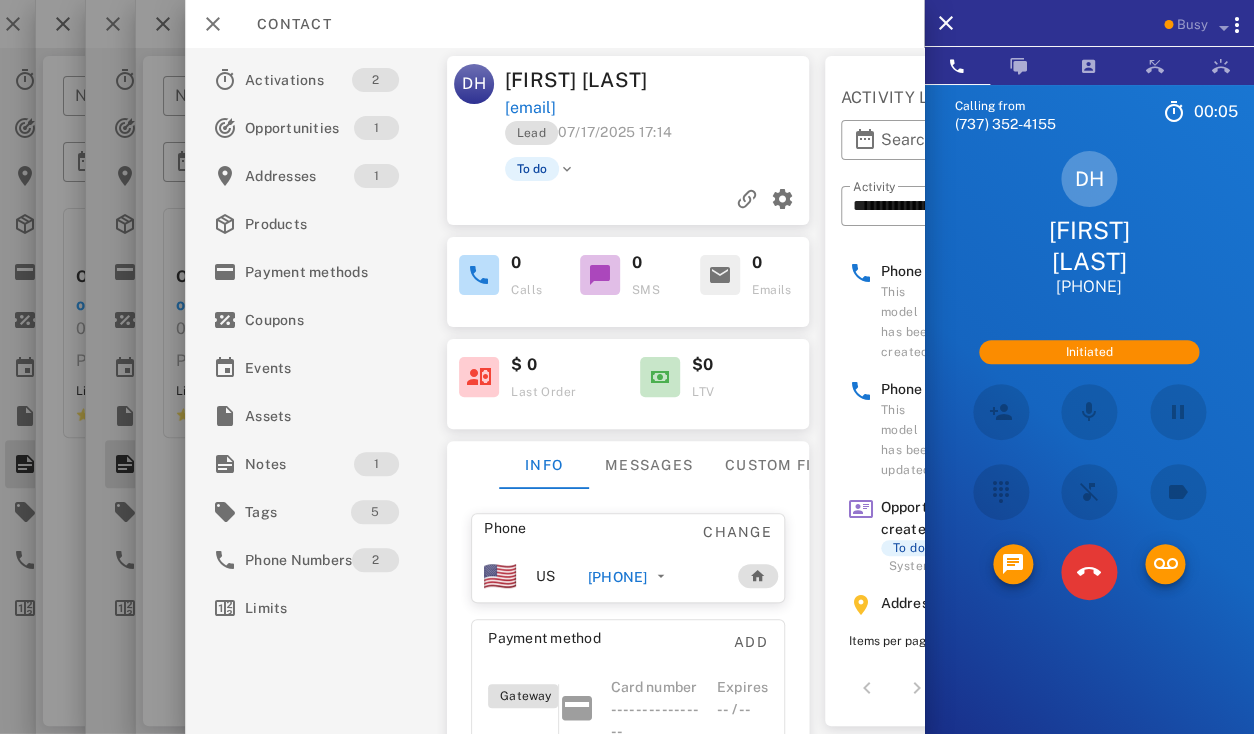 click on "[FIRST] [LAST]" at bounding box center [582, 80] 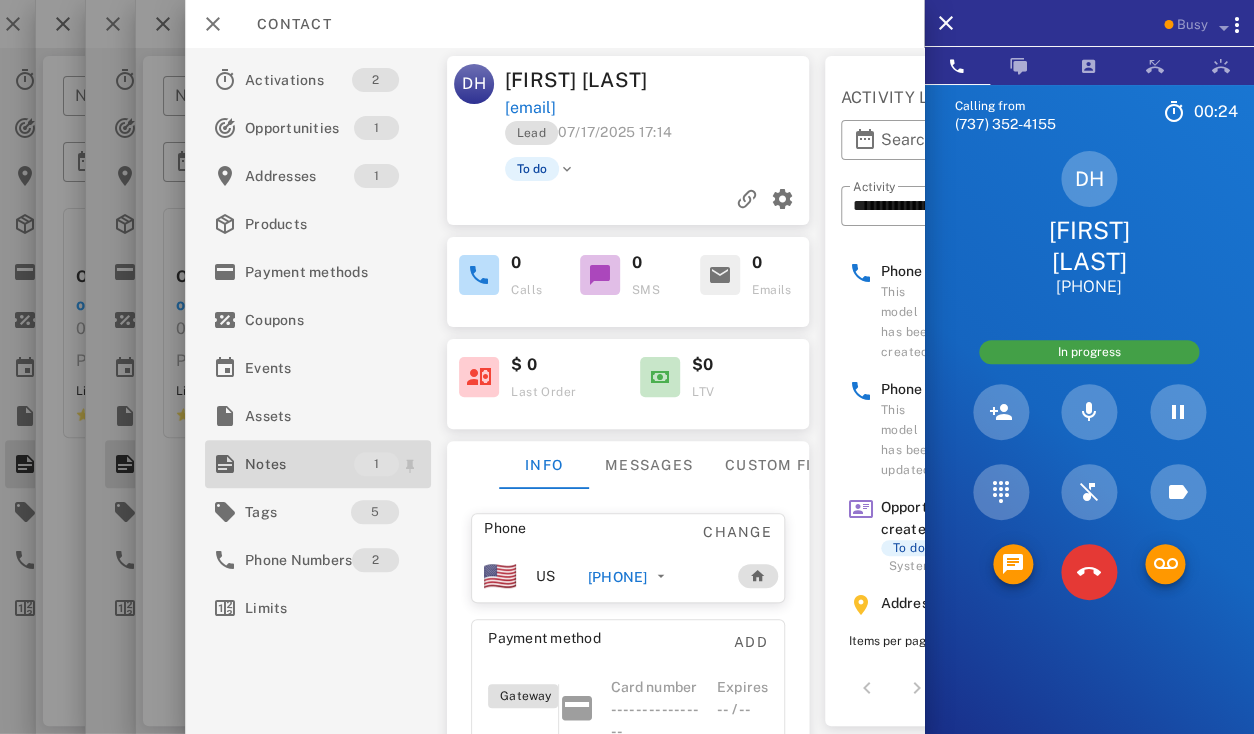 click on "Notes" at bounding box center [299, 464] 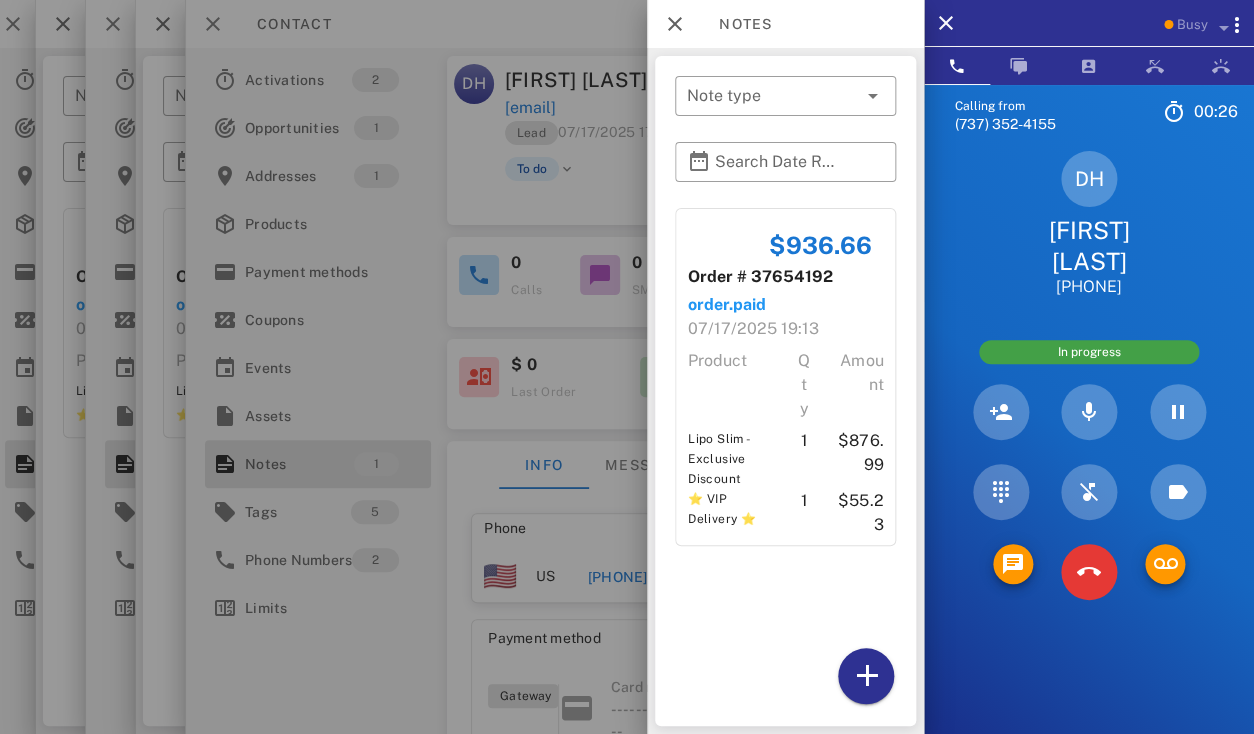 click at bounding box center (627, 367) 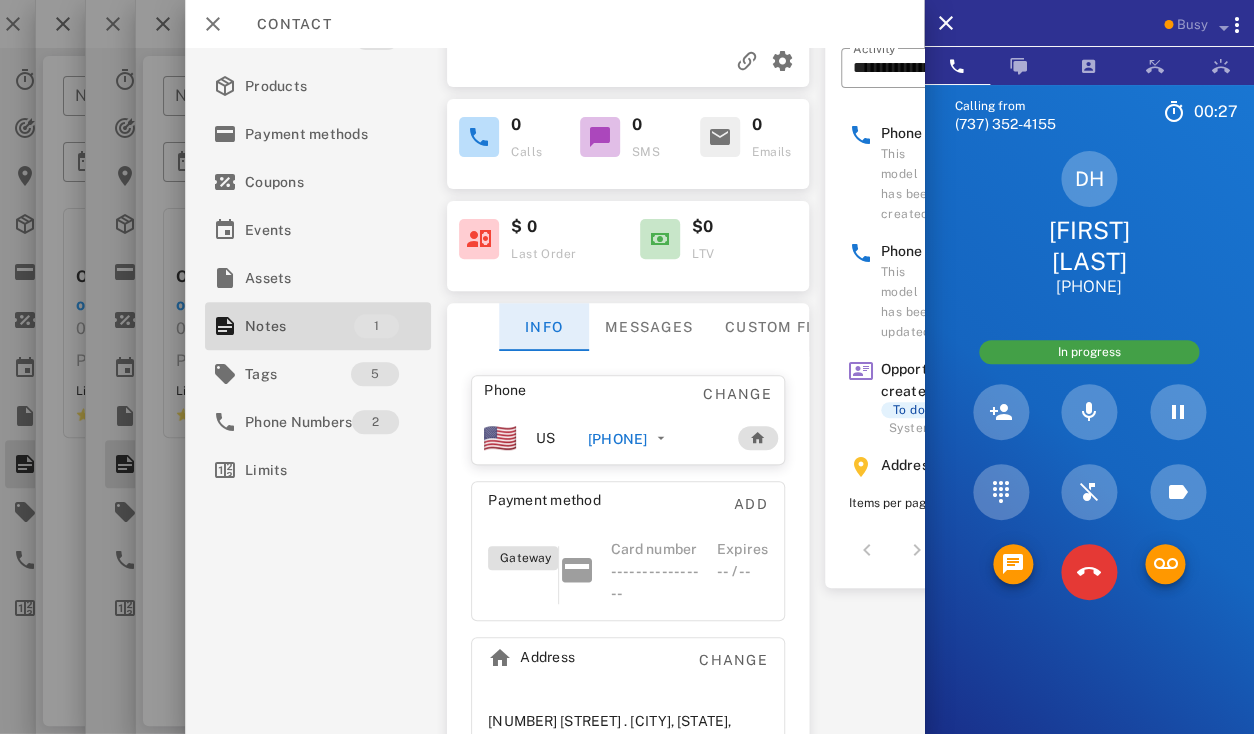scroll, scrollTop: 217, scrollLeft: 0, axis: vertical 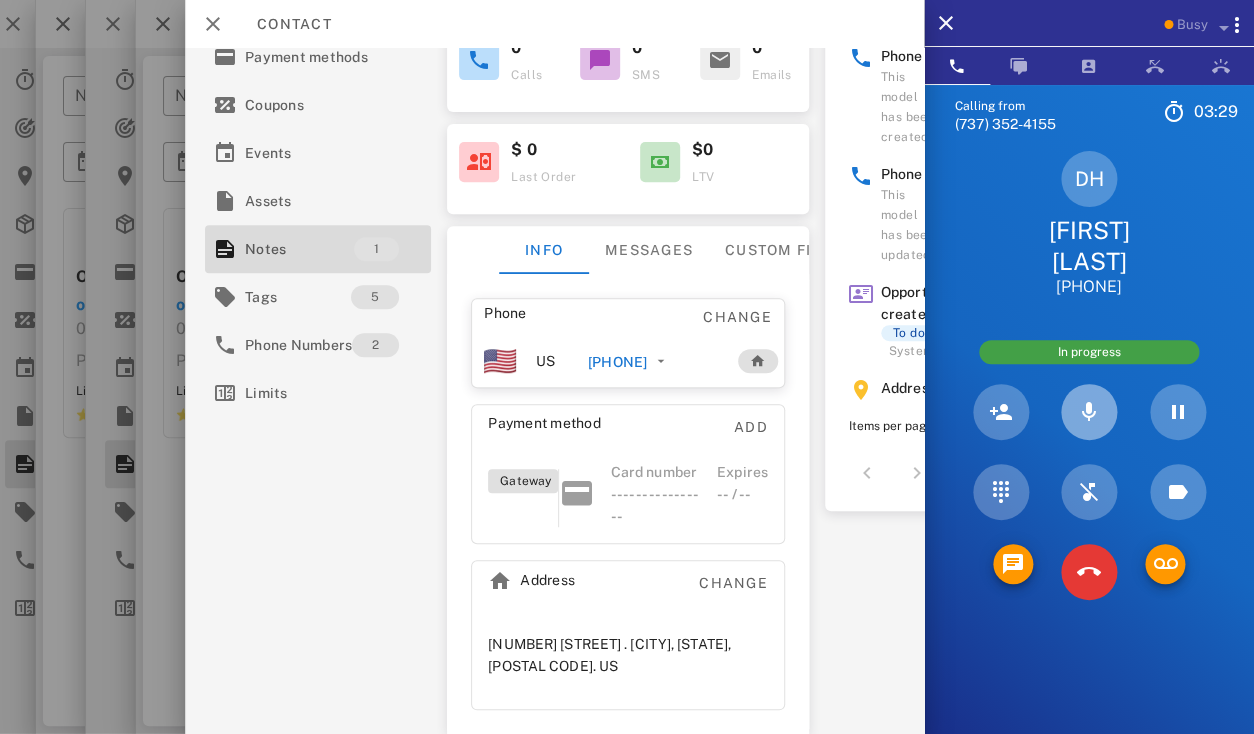 click at bounding box center (1089, 412) 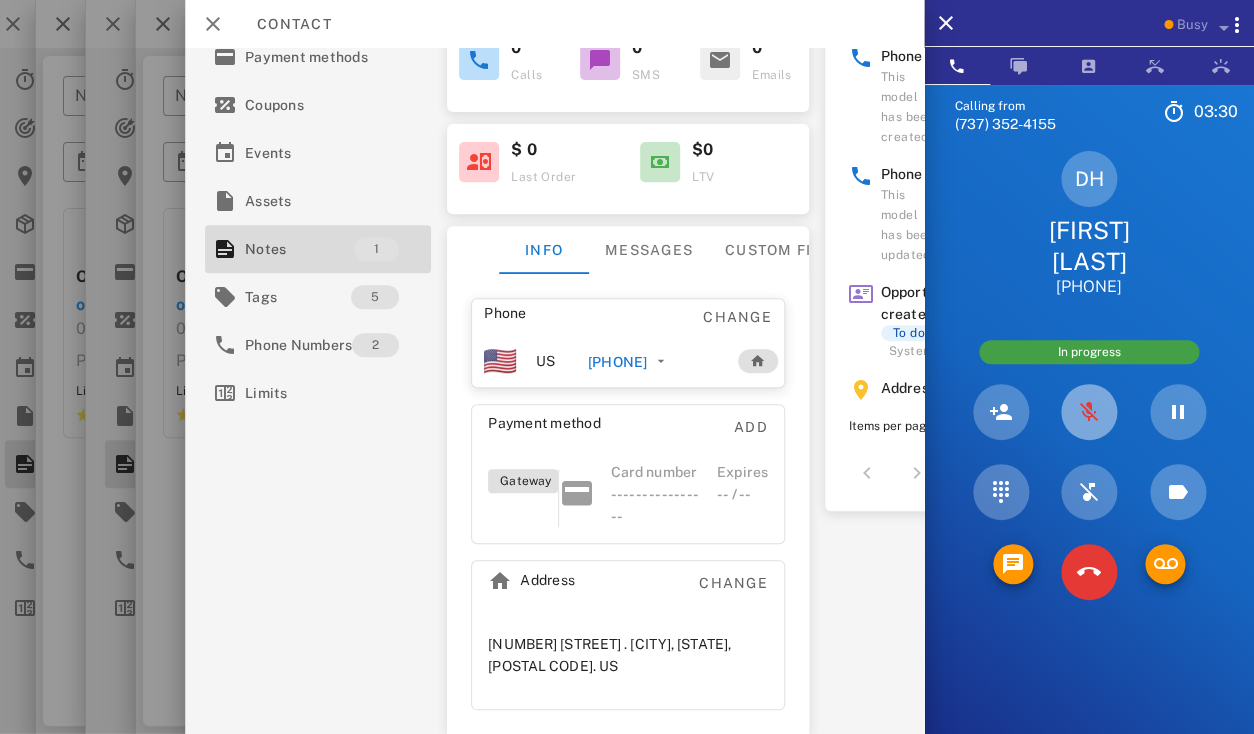 click at bounding box center (1089, 412) 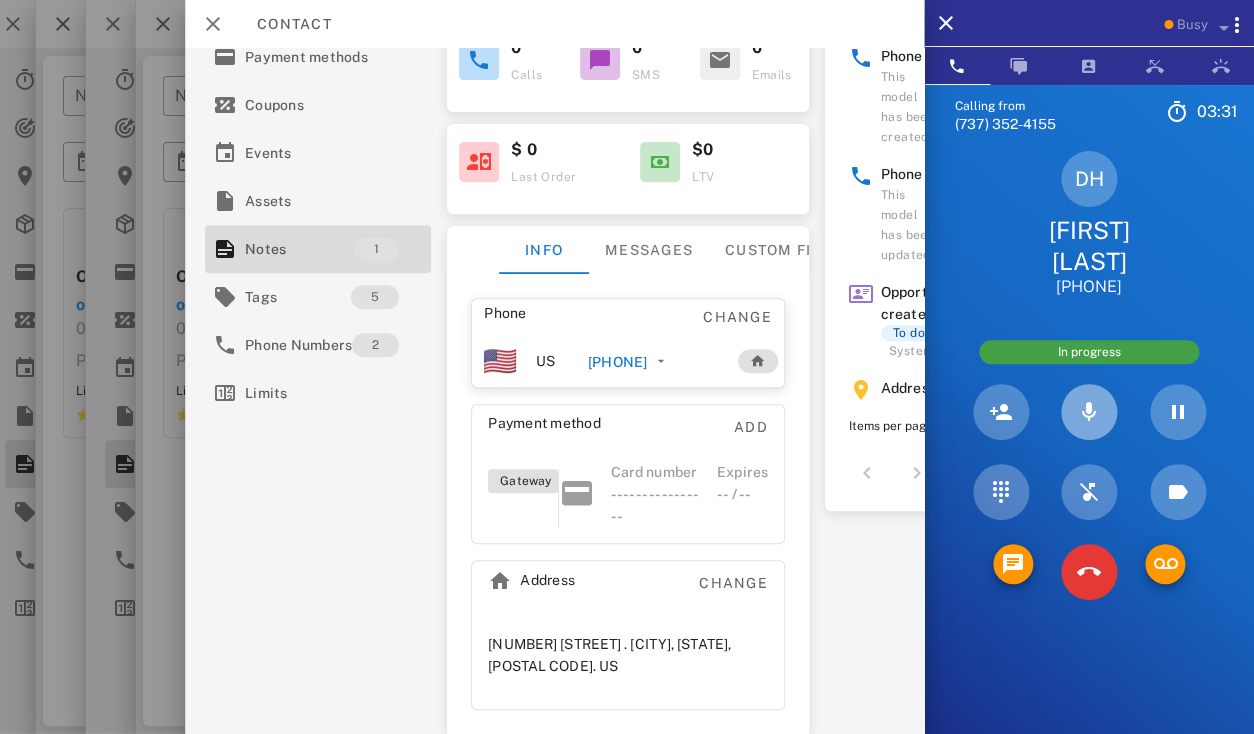 type 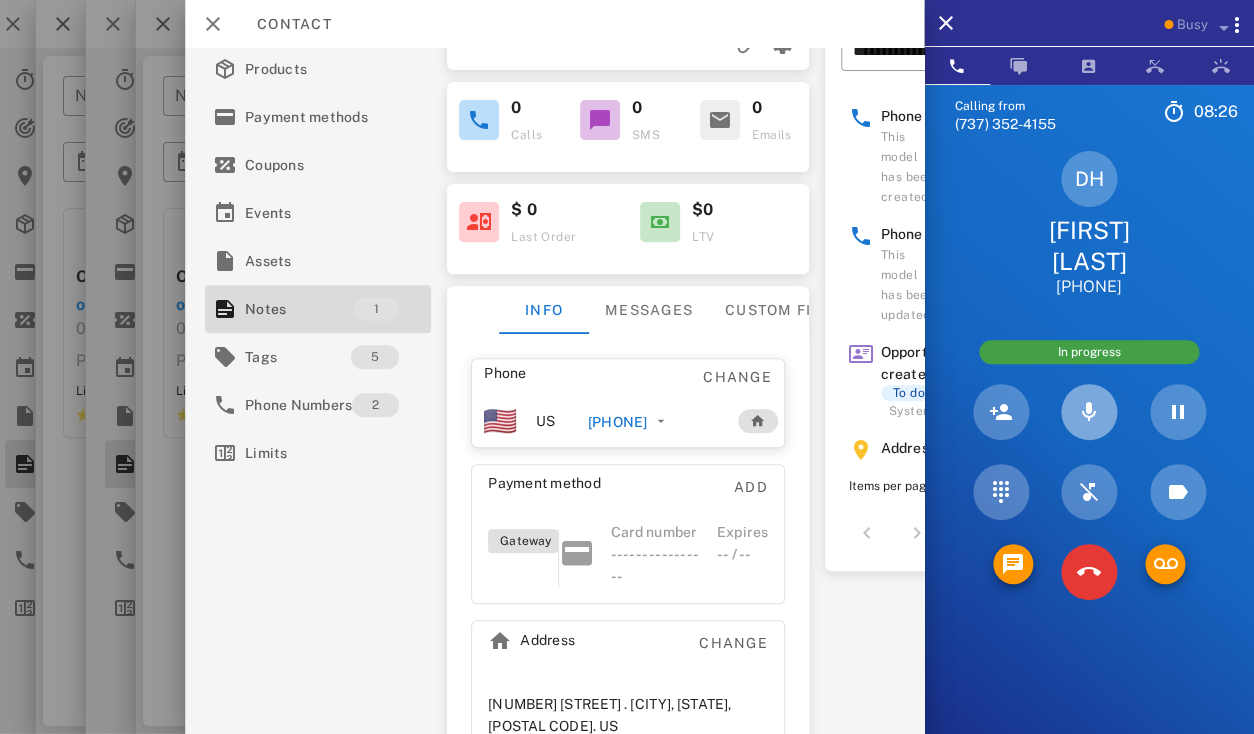 scroll, scrollTop: 0, scrollLeft: 0, axis: both 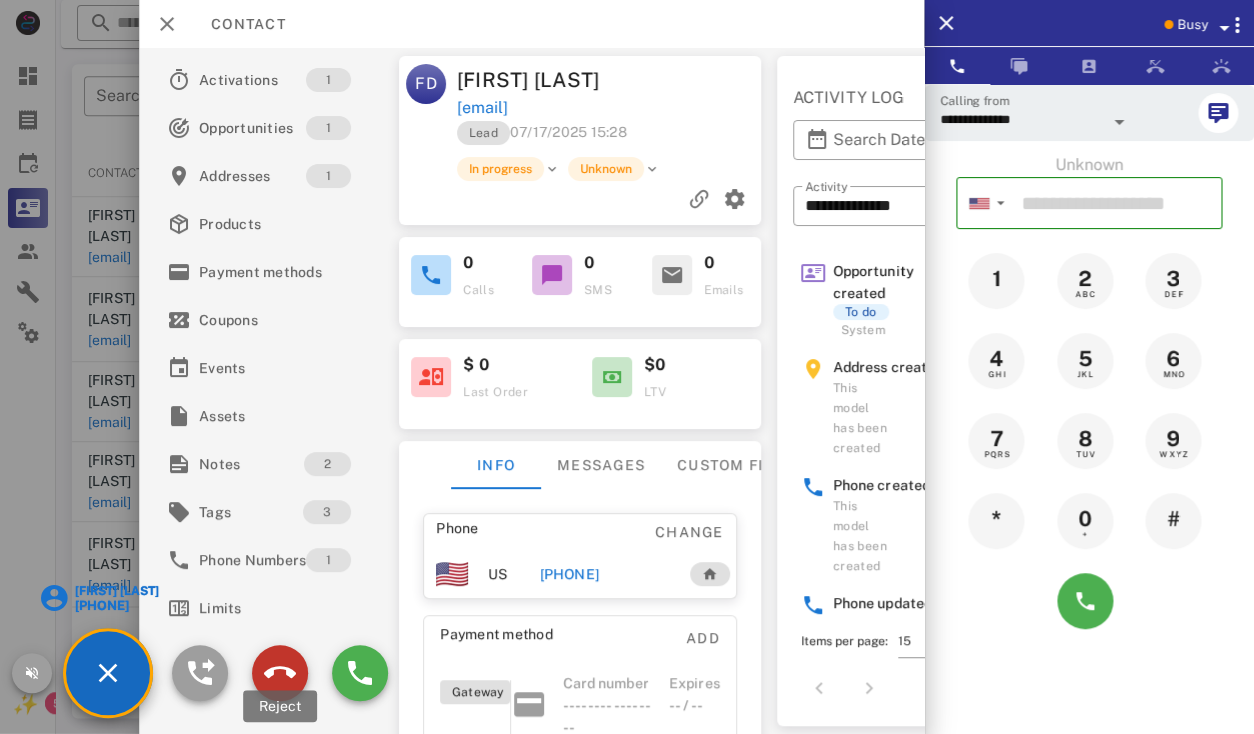 click at bounding box center (280, 673) 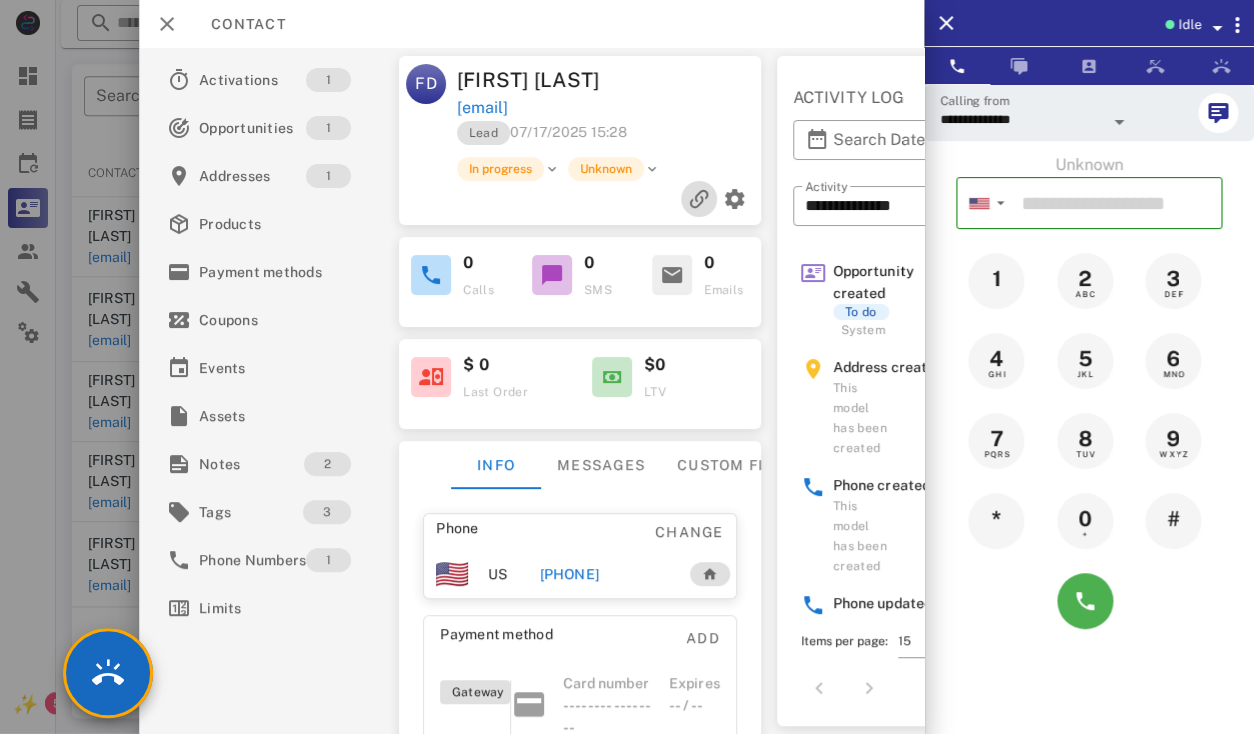 click at bounding box center (698, 199) 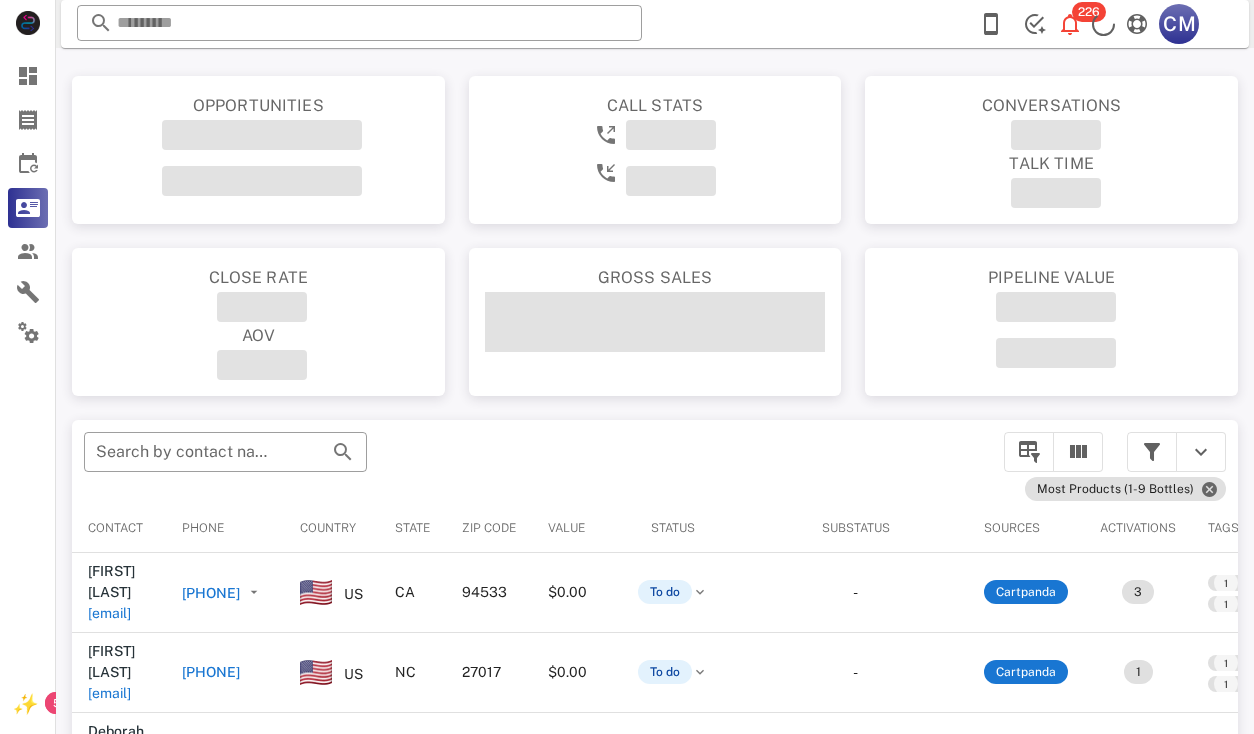 scroll, scrollTop: 357, scrollLeft: 0, axis: vertical 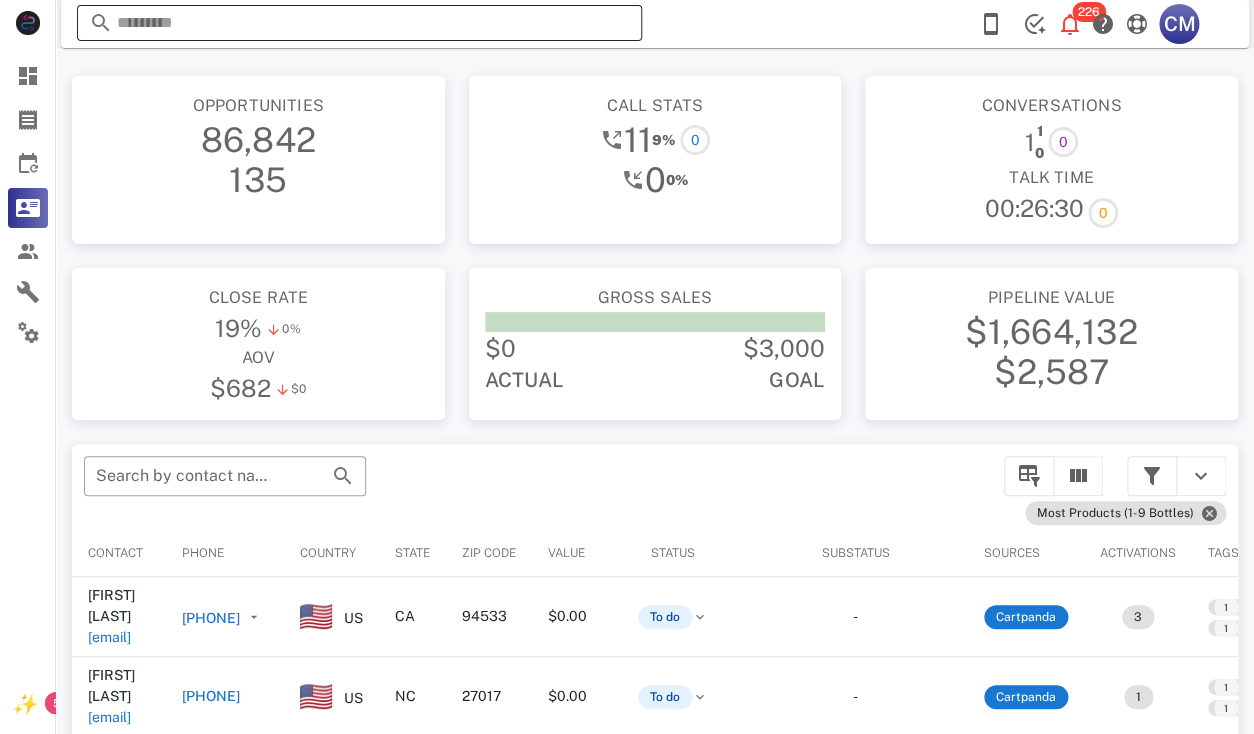 click at bounding box center (359, 23) 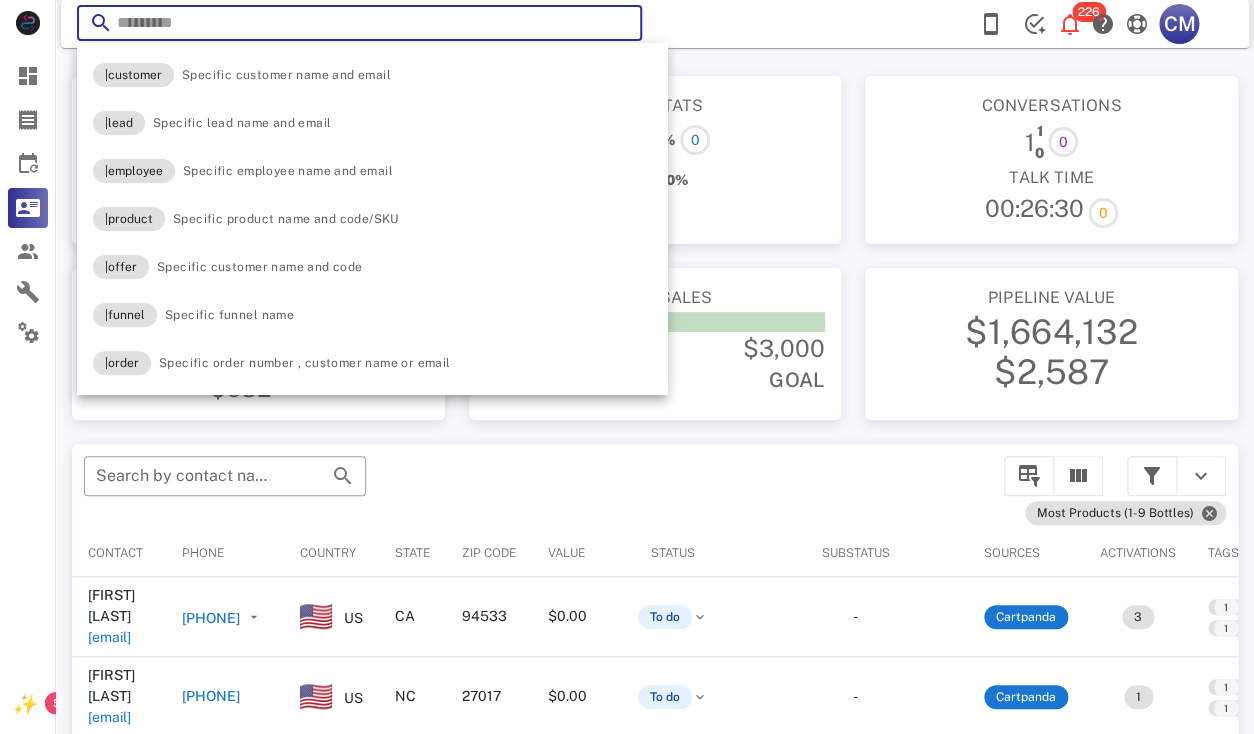 paste on "**********" 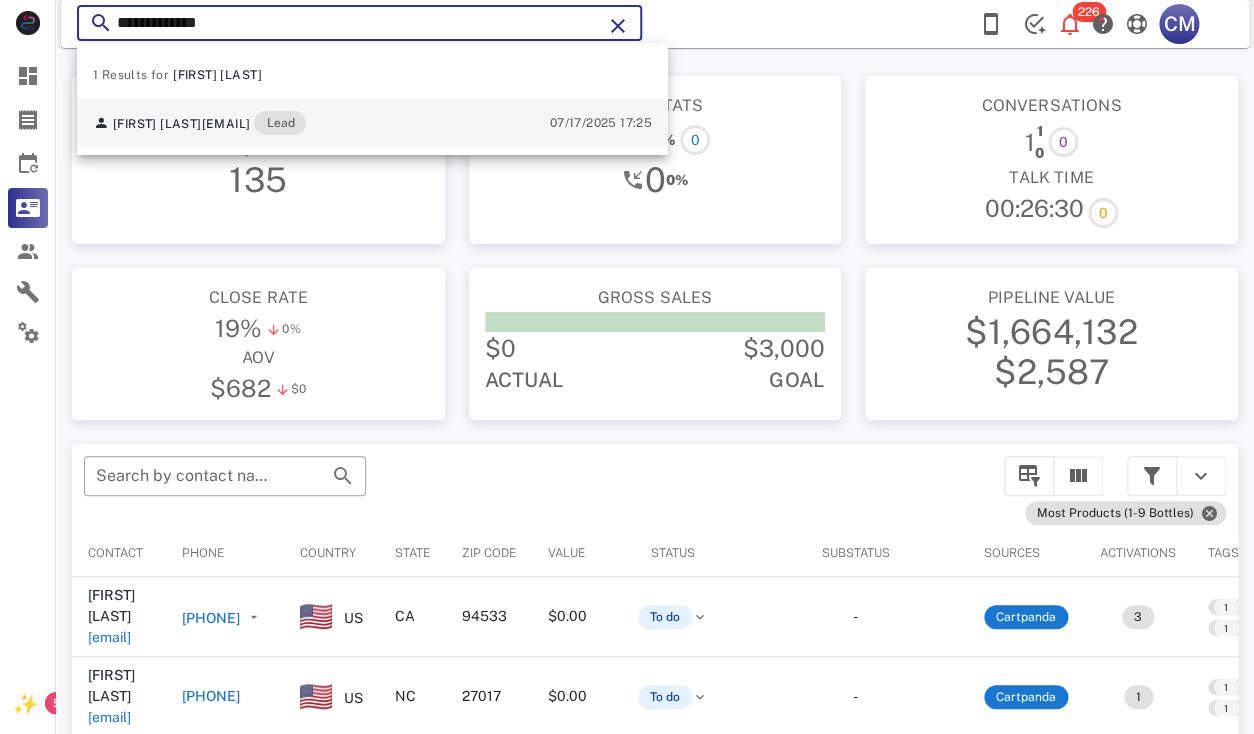 type on "**********" 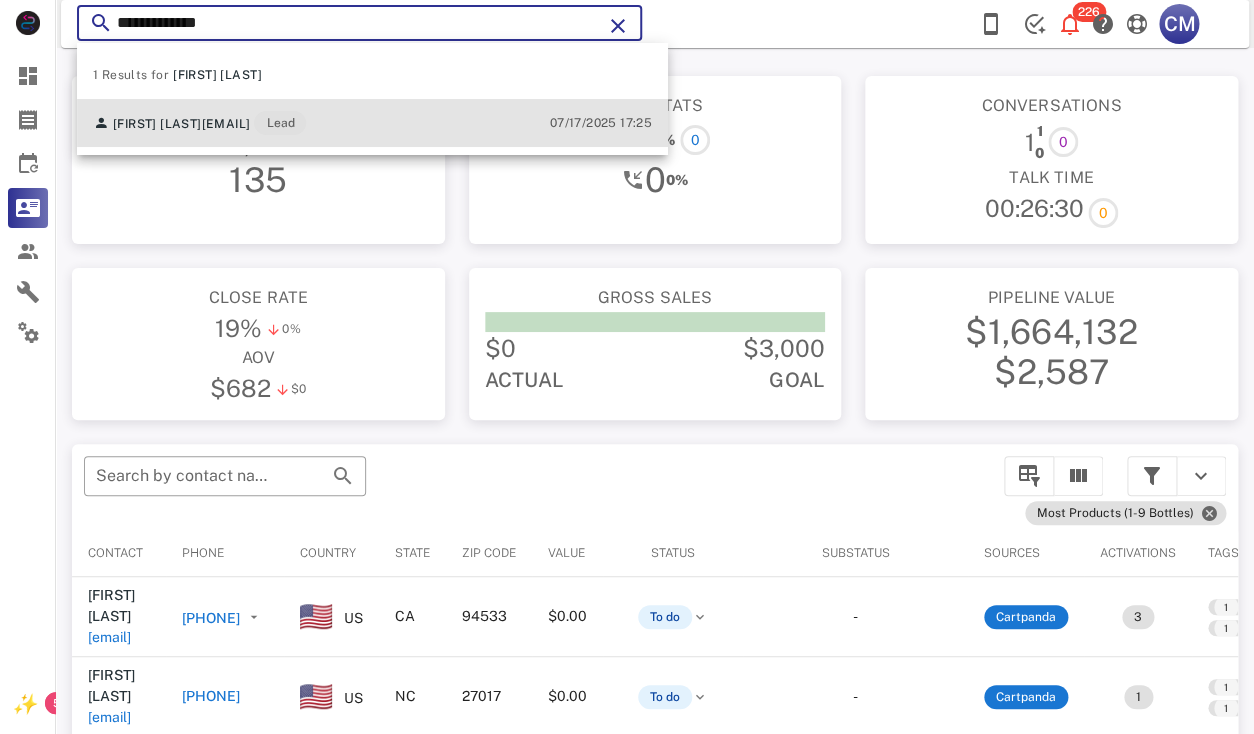 click on "[FIRST] [LAST]" at bounding box center [157, 124] 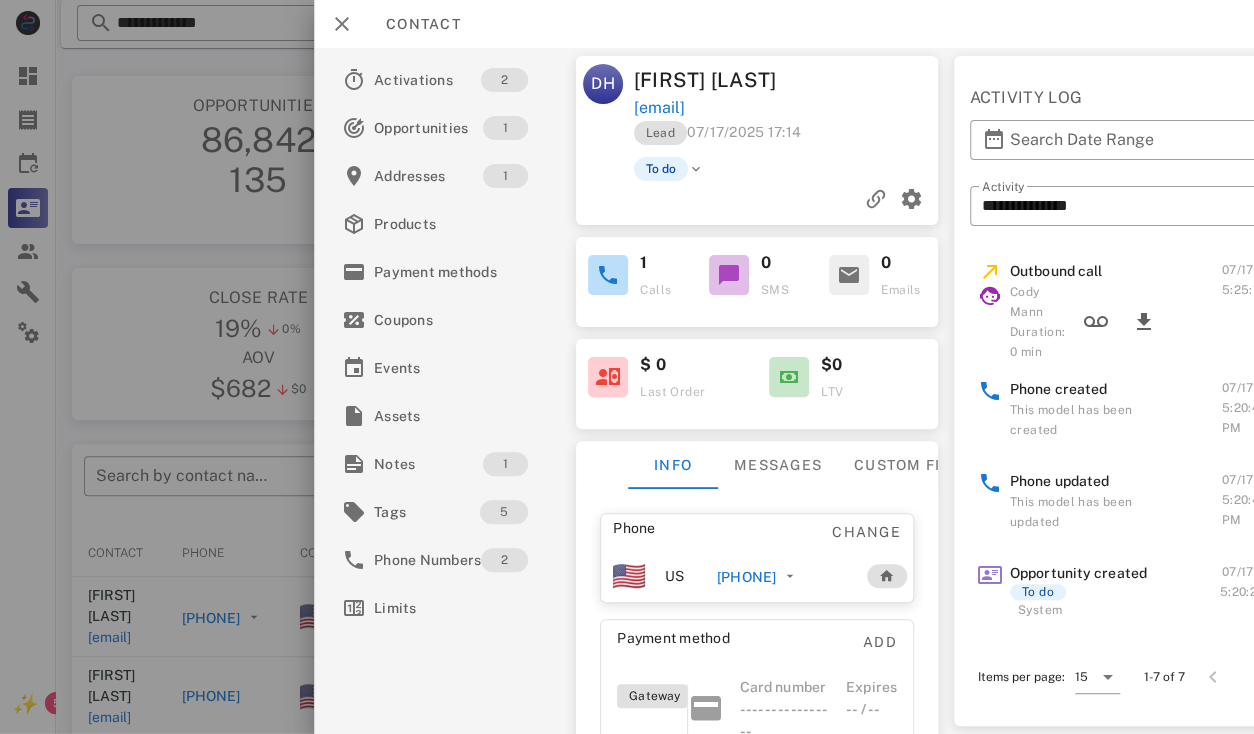 click on "[PHONE]" at bounding box center [746, 577] 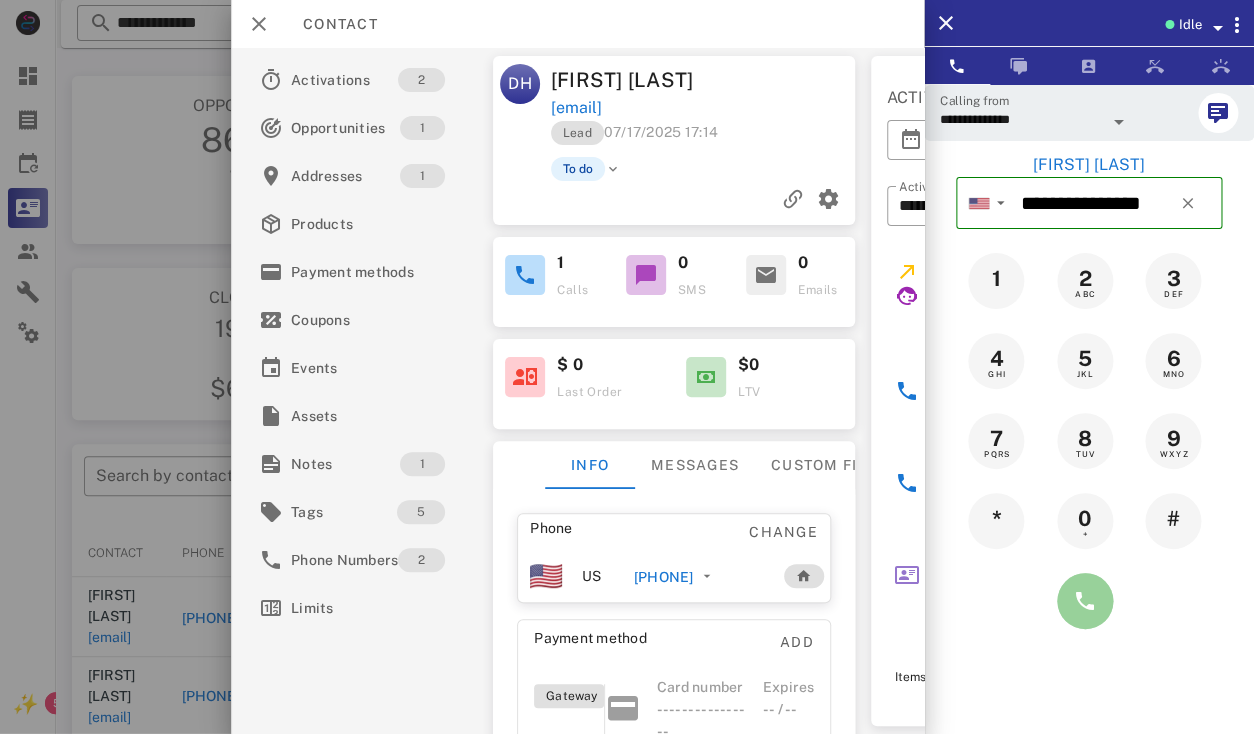 click at bounding box center [1085, 601] 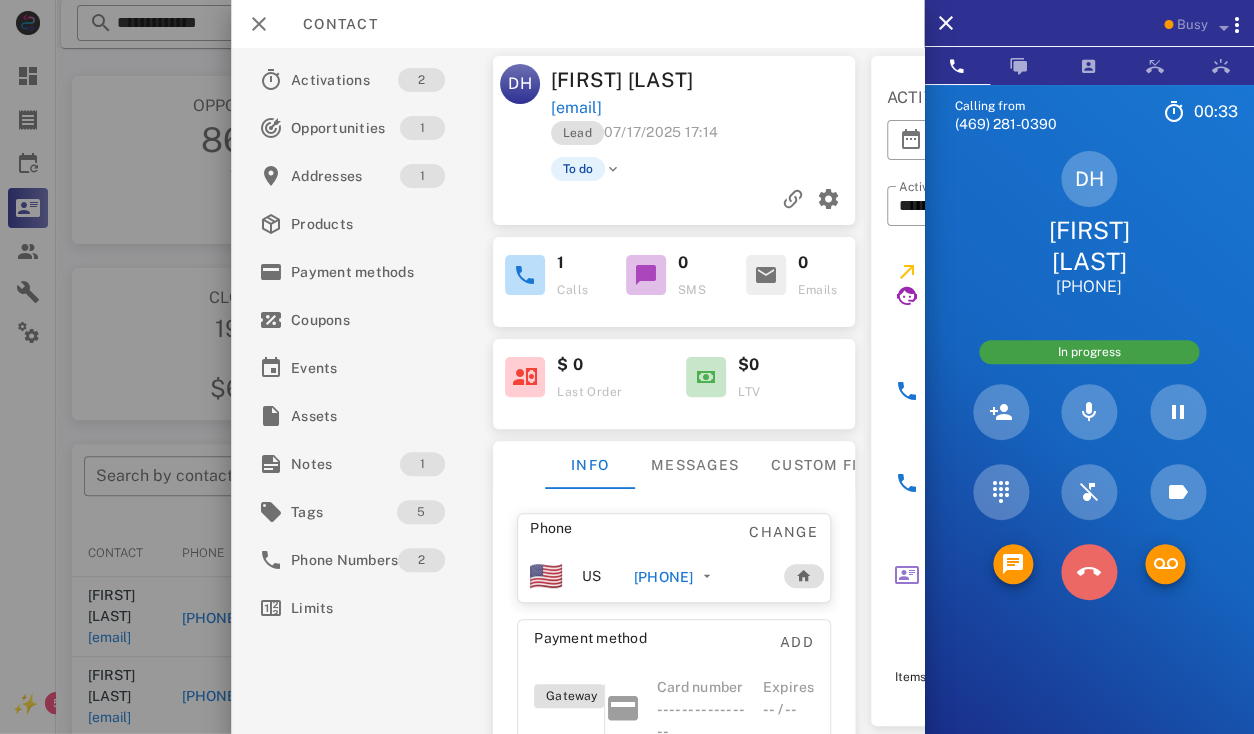 click at bounding box center (1089, 572) 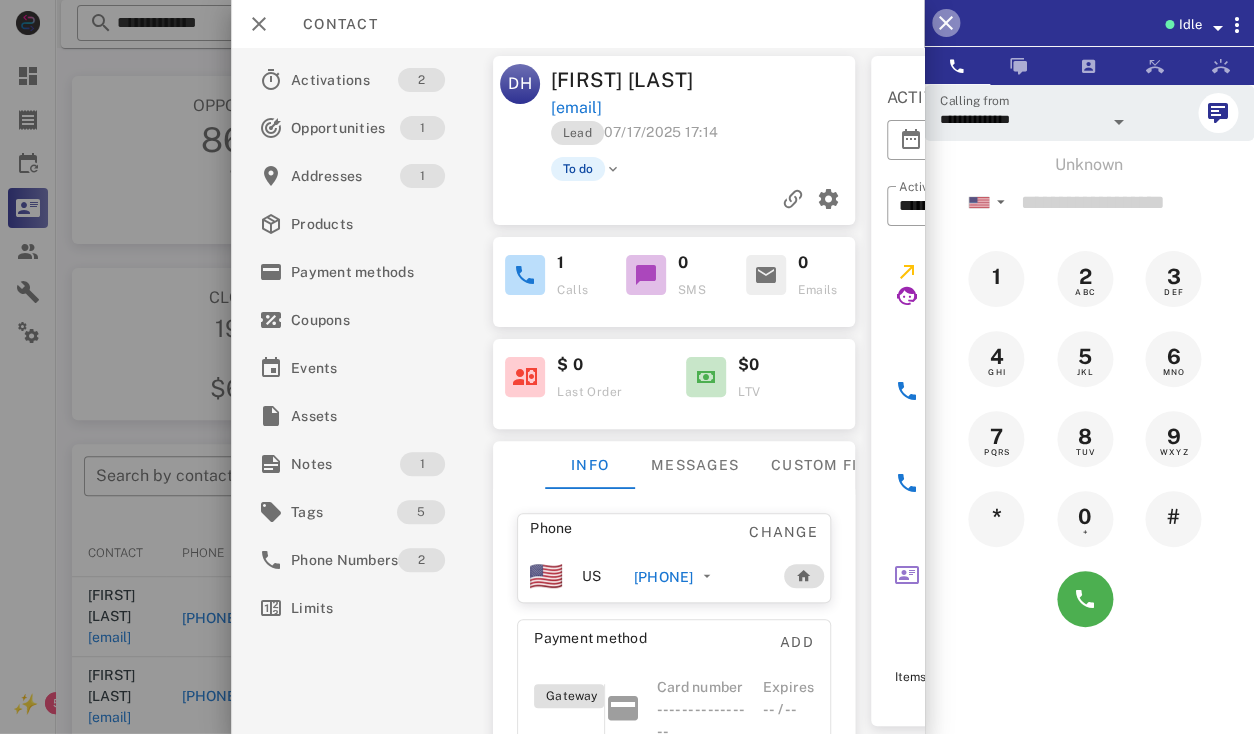 click at bounding box center (946, 23) 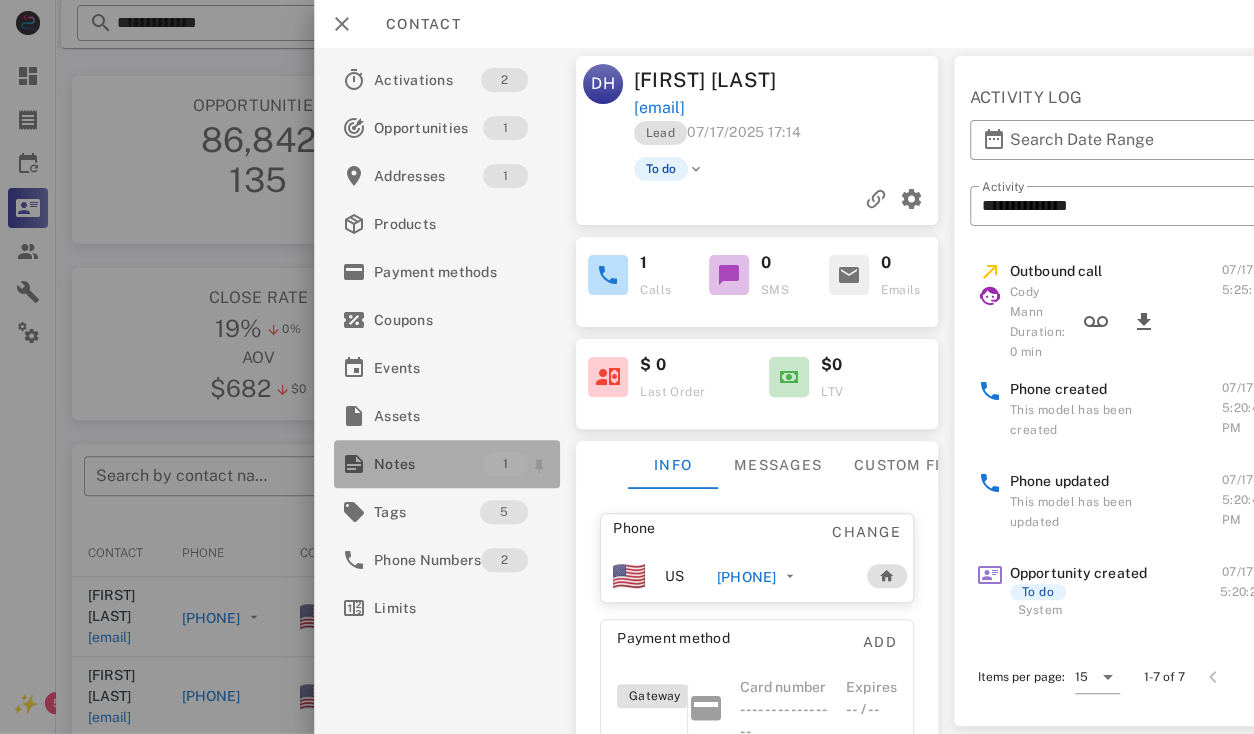 click on "Notes" at bounding box center (428, 464) 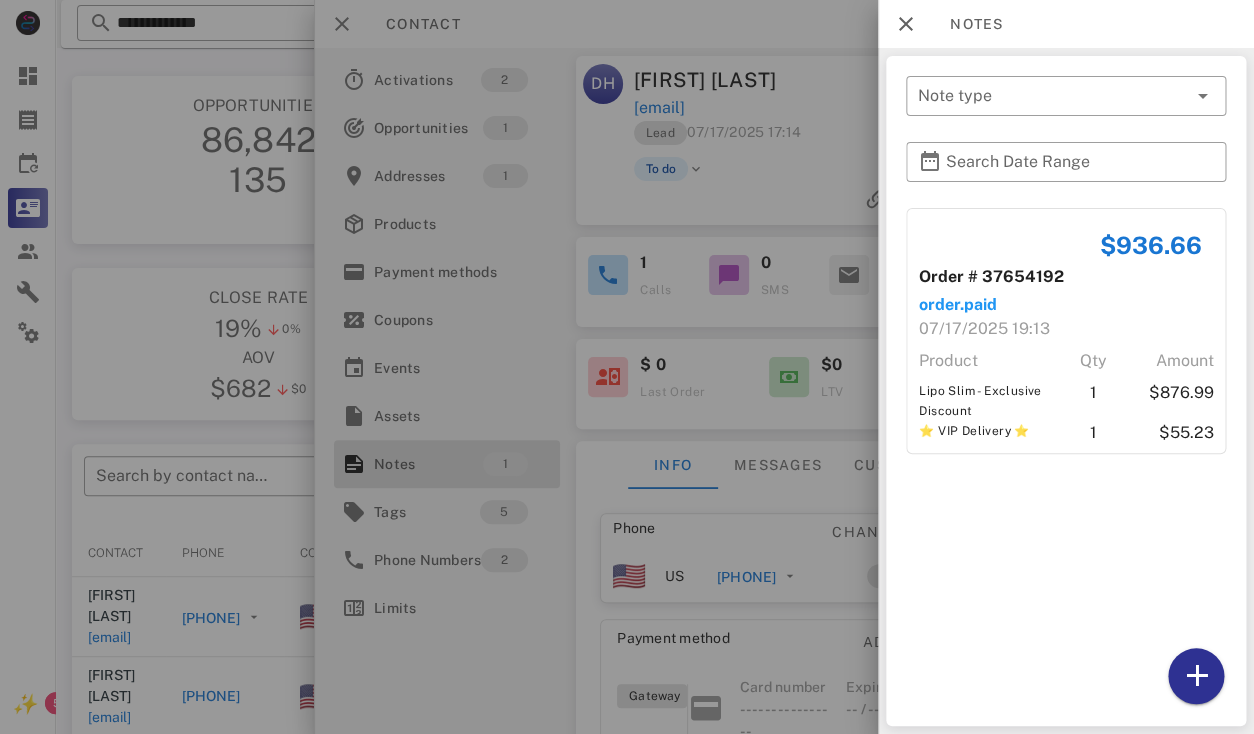 click on "$936.66   Order # 37654192   order.paid   07/17/2025 19:13   Product Qty Amount  Lipo Slim - Exclusive Discount  1 $876.99  ⭐ VIP Delivery ⭐  1 $55.23" at bounding box center [1066, 462] 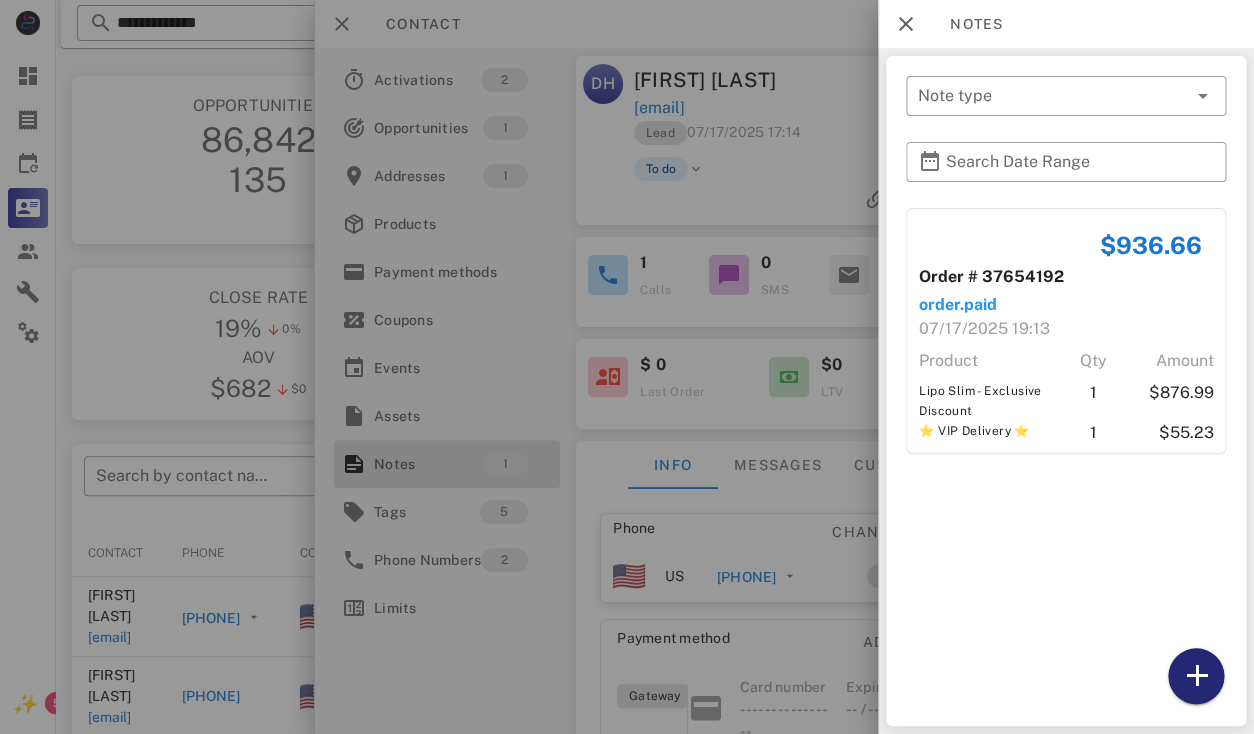 click at bounding box center (1196, 676) 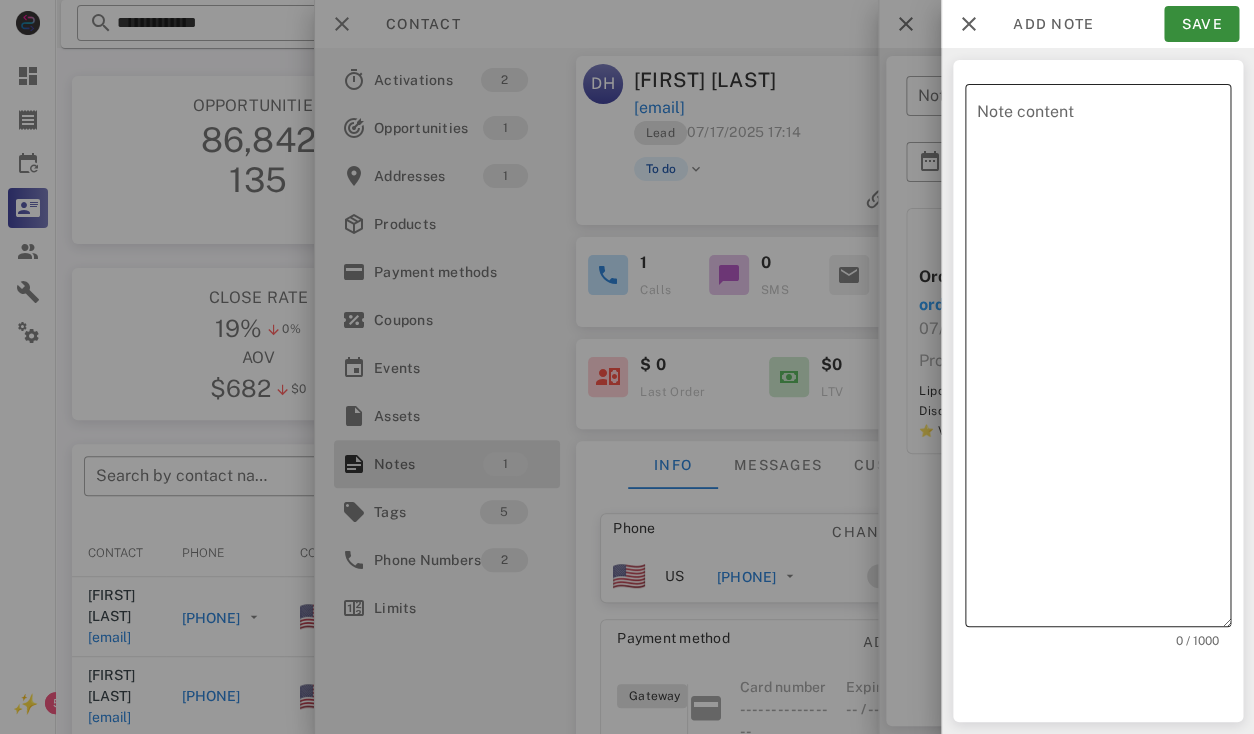 click on "Note content" at bounding box center (1104, 360) 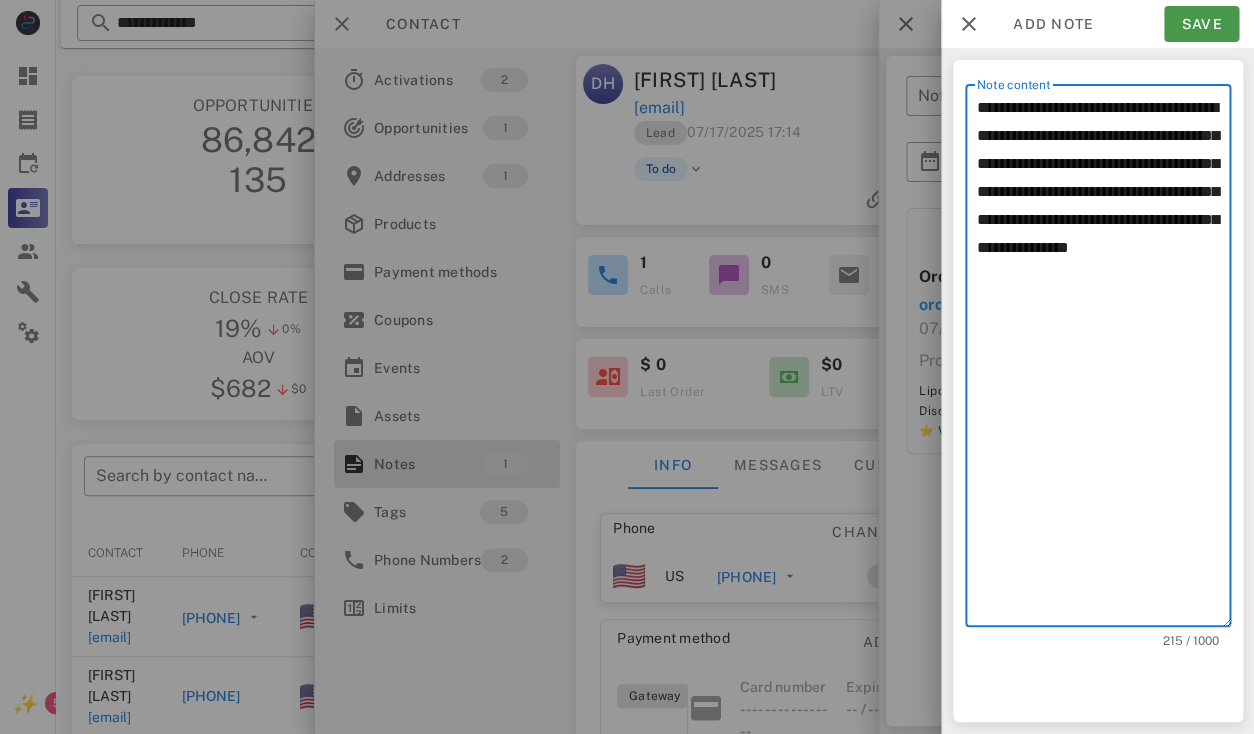 type on "**********" 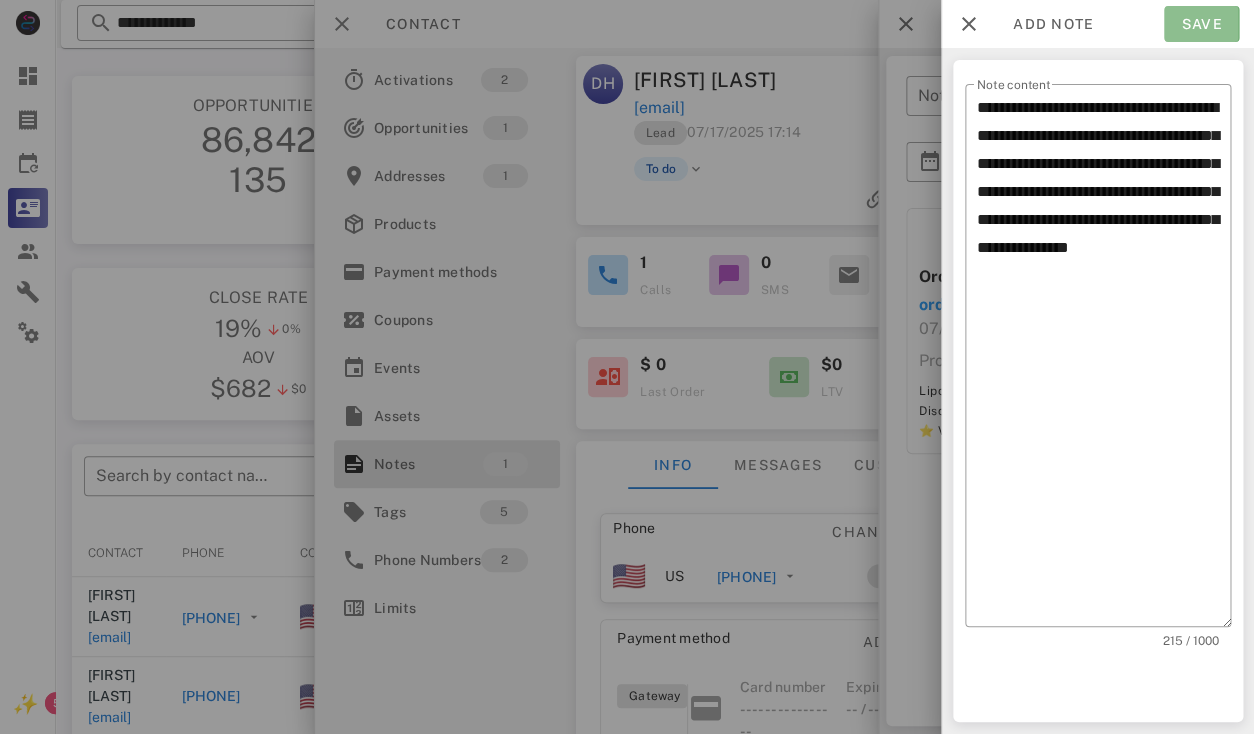 click on "Save" at bounding box center (1201, 24) 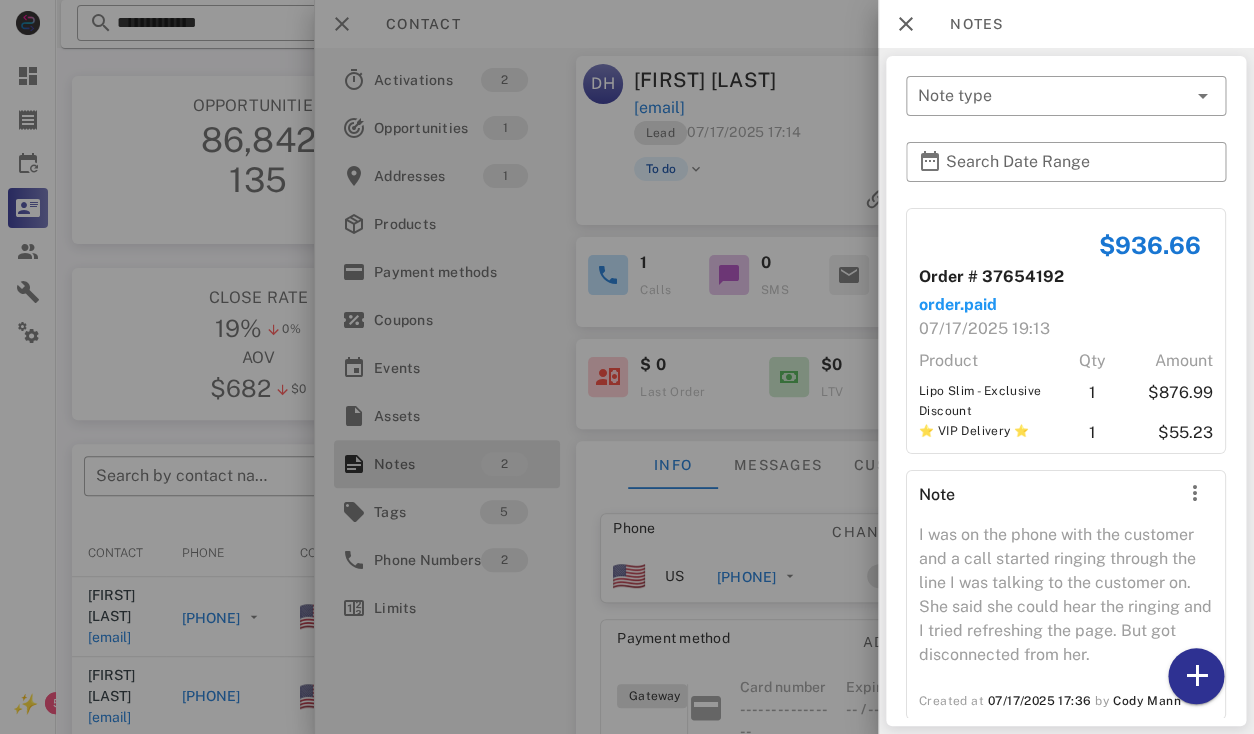 click at bounding box center (627, 367) 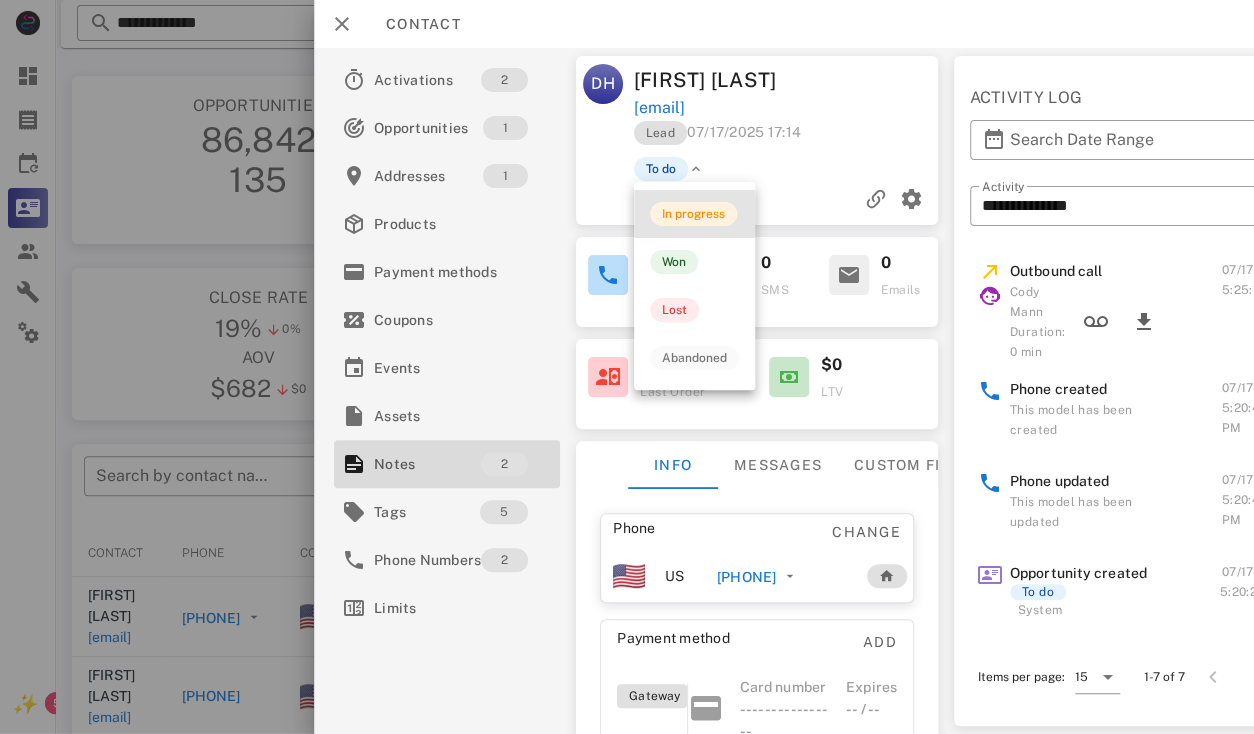 click on "In progress" at bounding box center (693, 214) 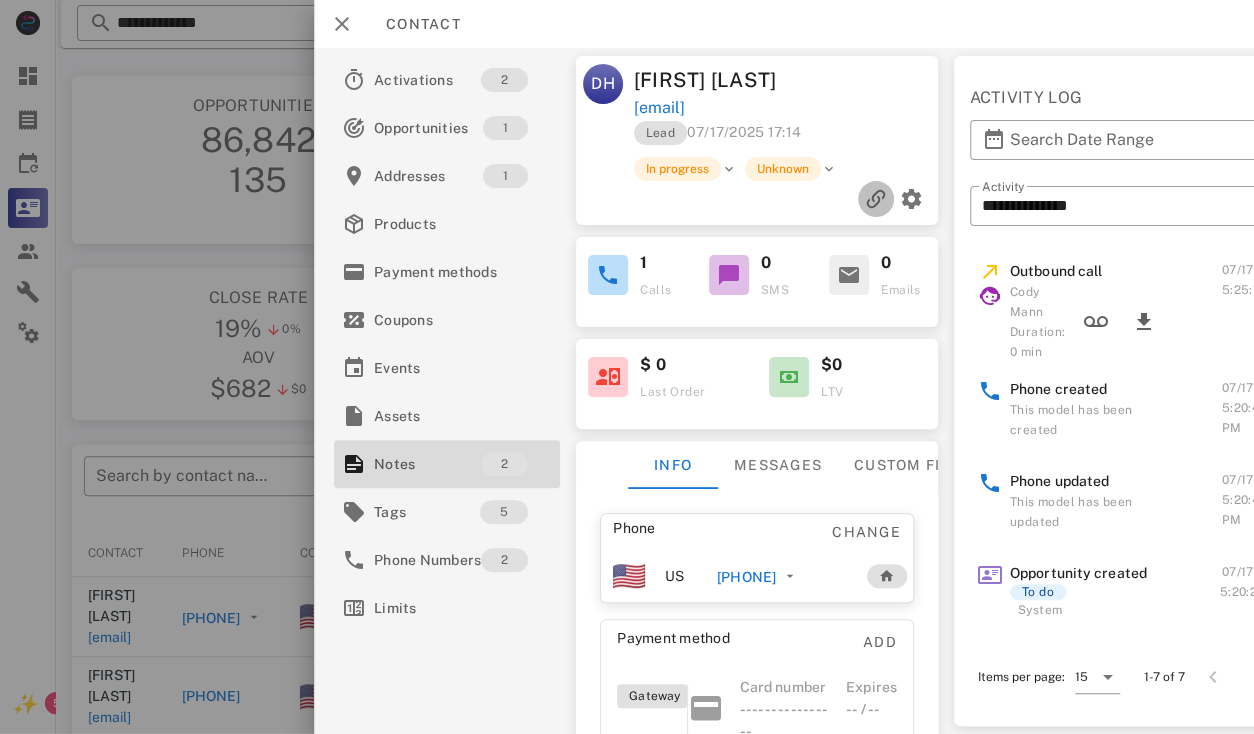 click at bounding box center [875, 199] 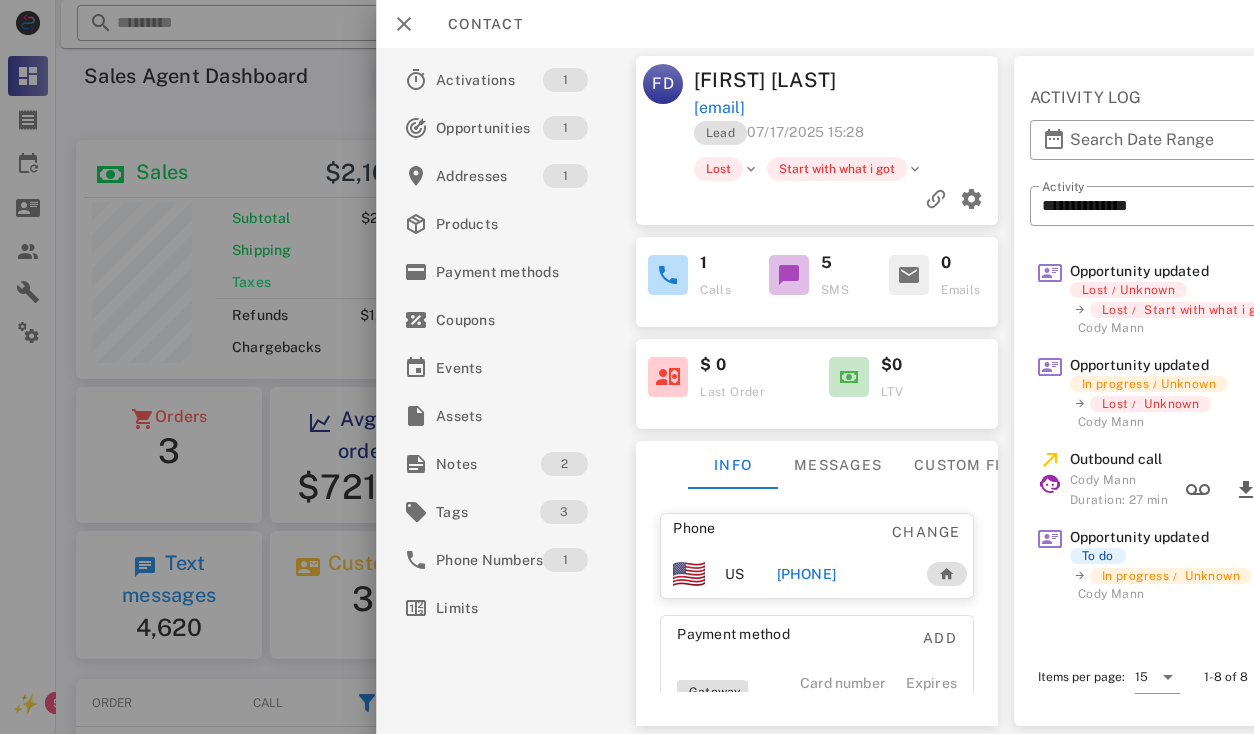 scroll, scrollTop: 0, scrollLeft: 0, axis: both 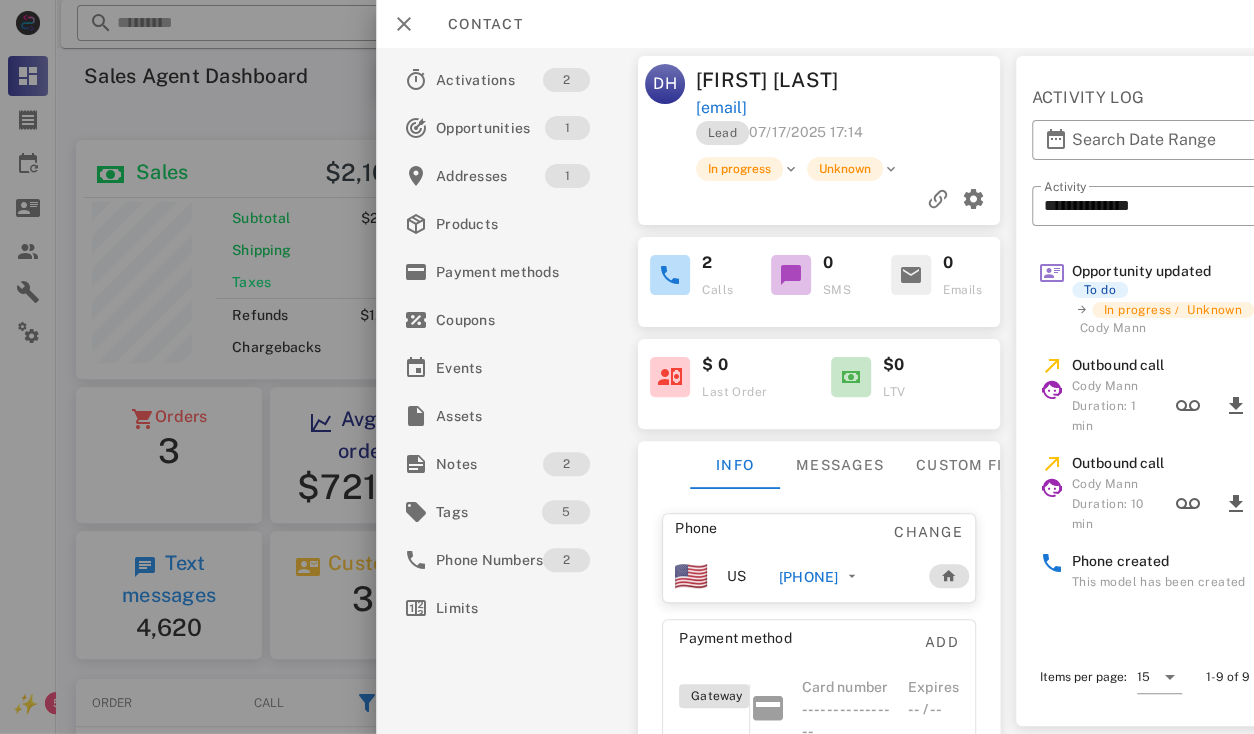 click on "[PHONE]" at bounding box center (808, 577) 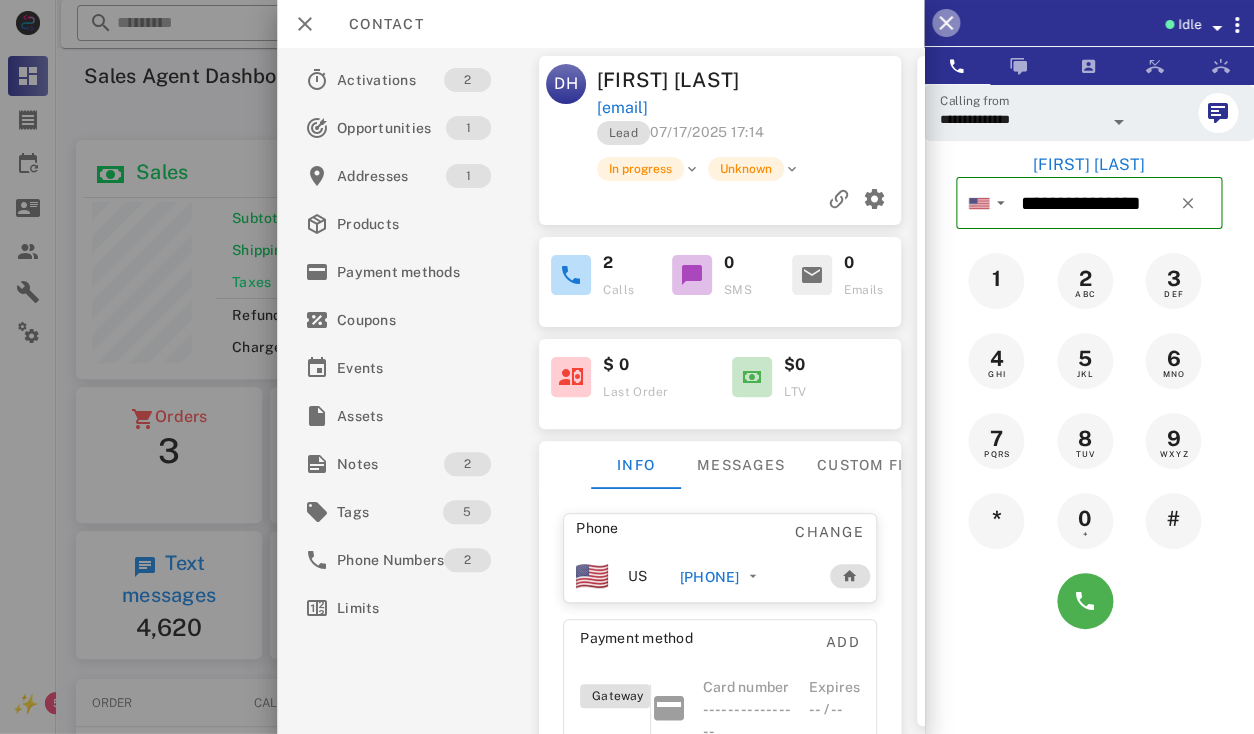 click at bounding box center [946, 23] 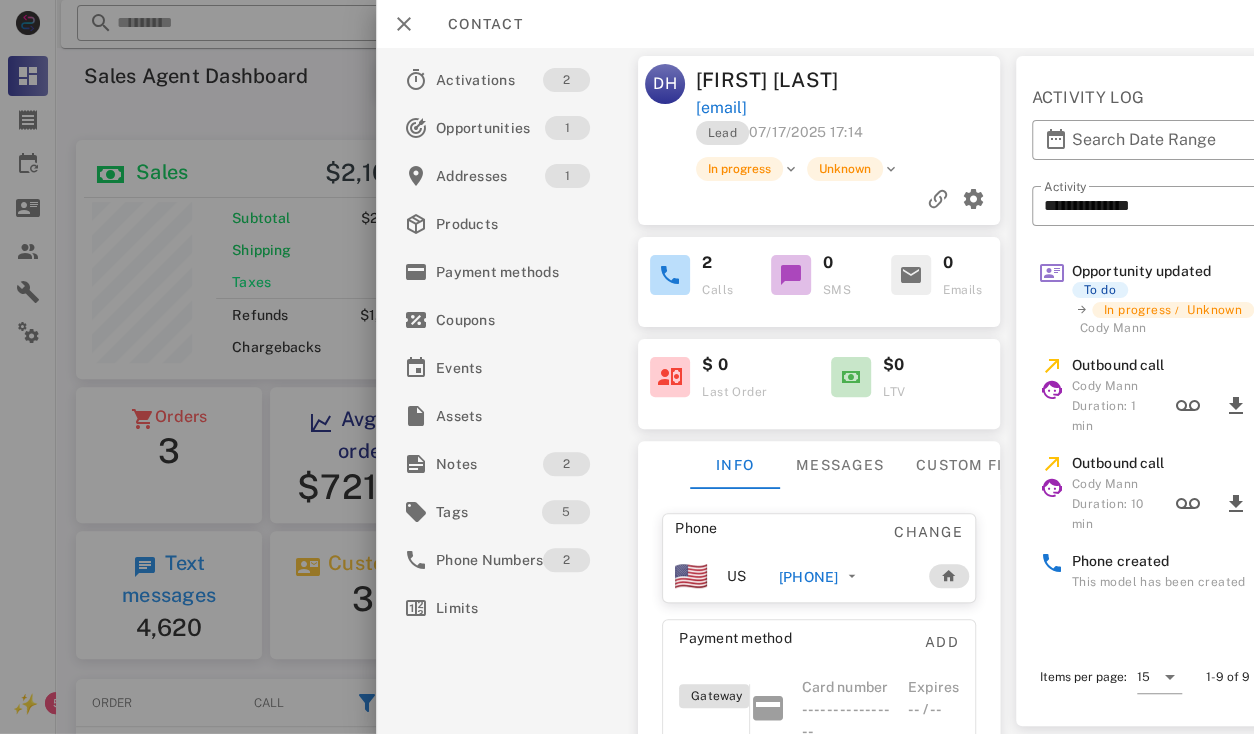 scroll, scrollTop: 0, scrollLeft: 153, axis: horizontal 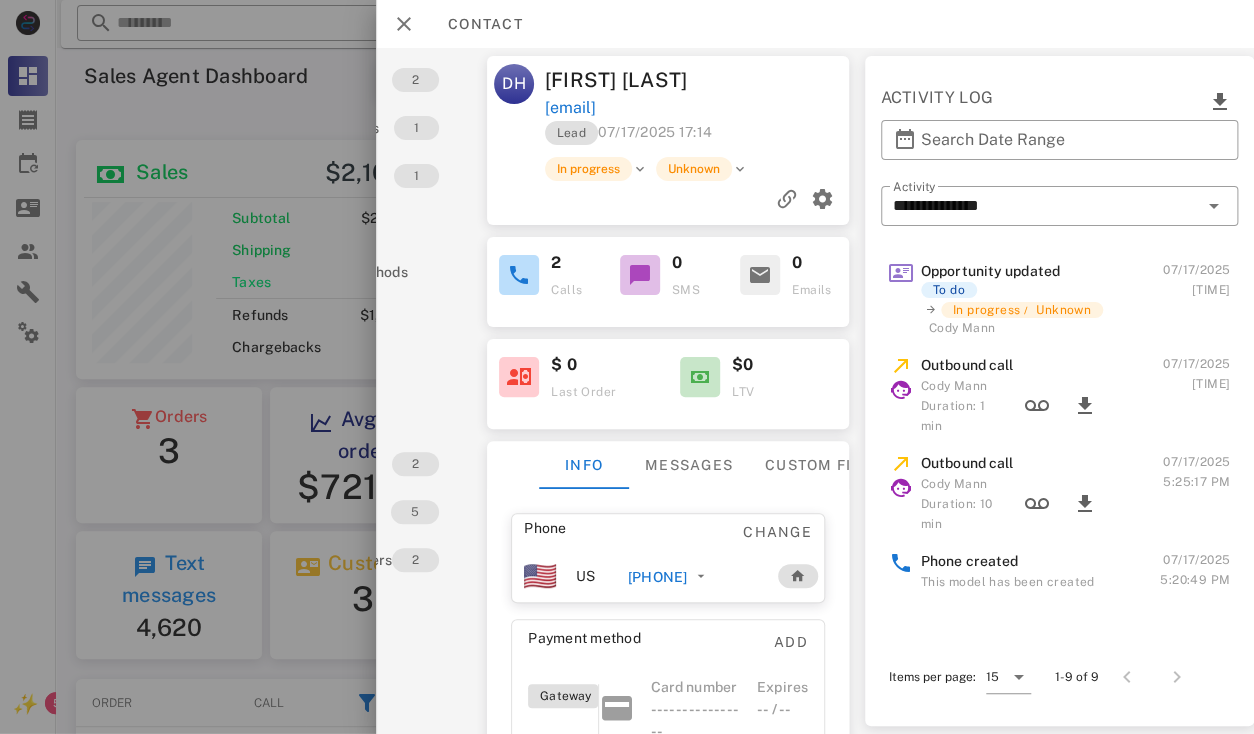 click on "[PHONE]" at bounding box center (657, 577) 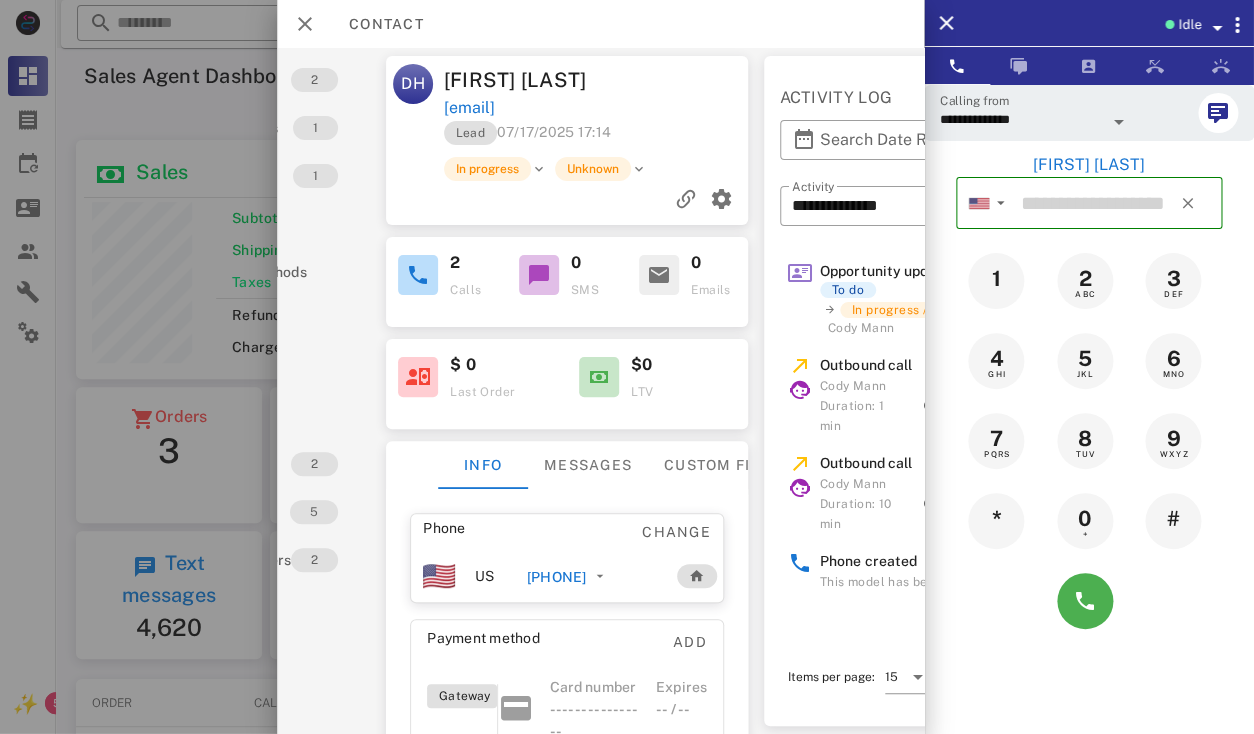 type on "**********" 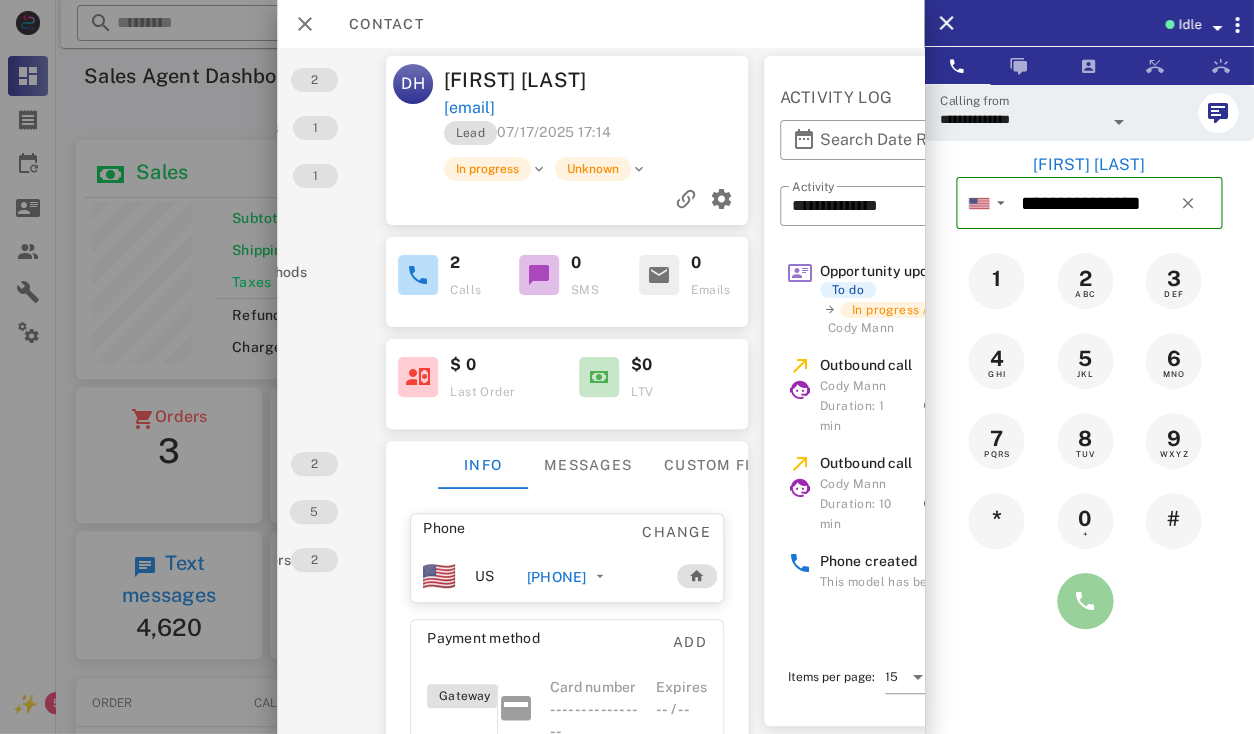 click at bounding box center [1085, 601] 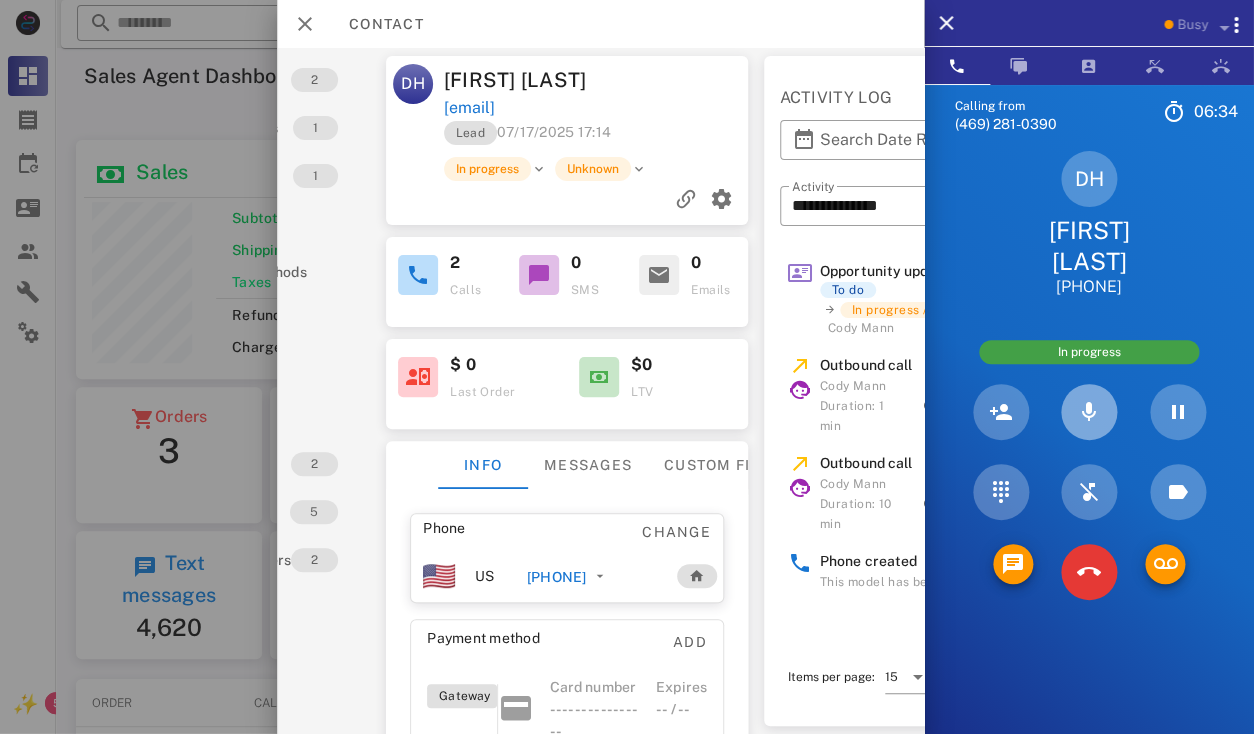 click at bounding box center [1089, 412] 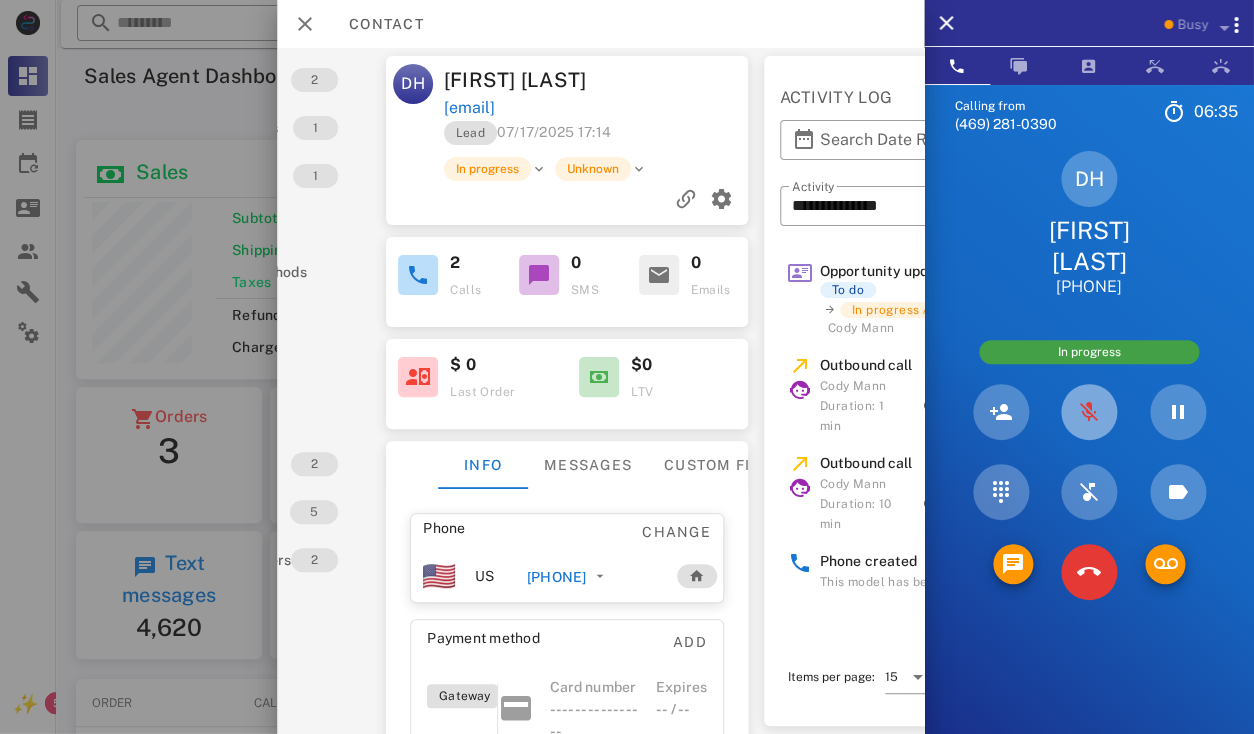 click at bounding box center (1089, 412) 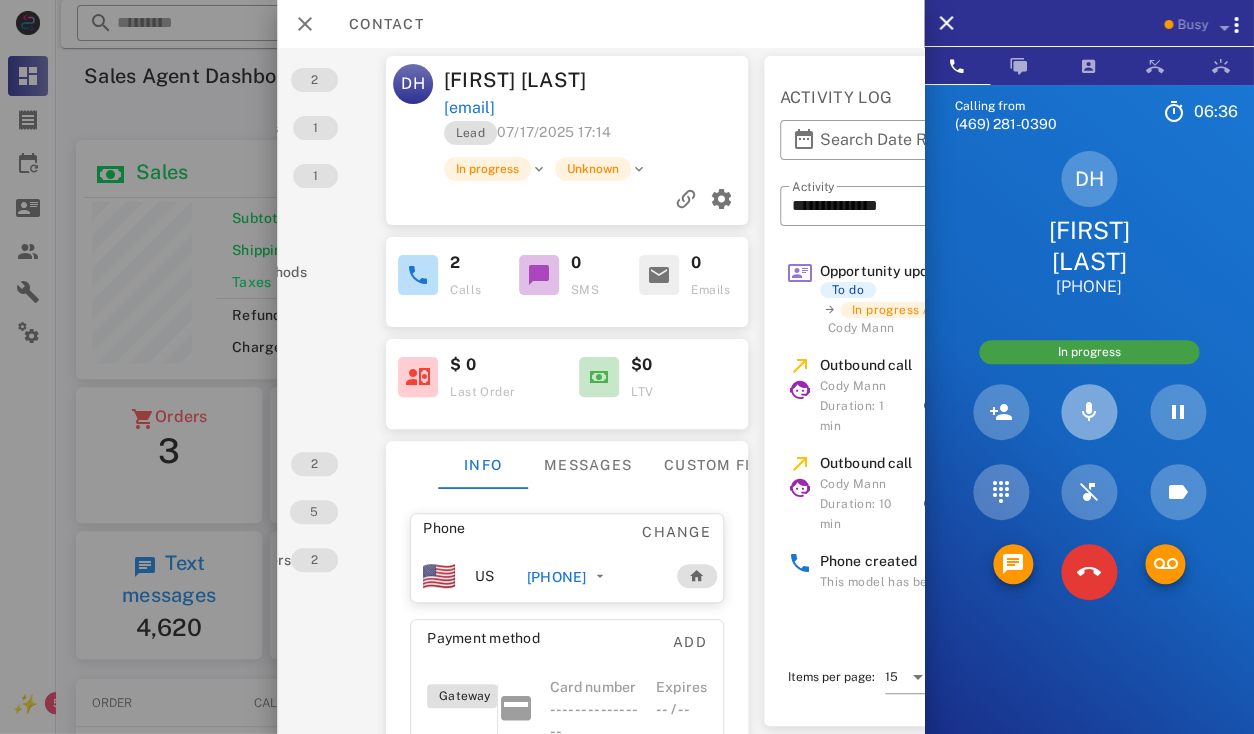type 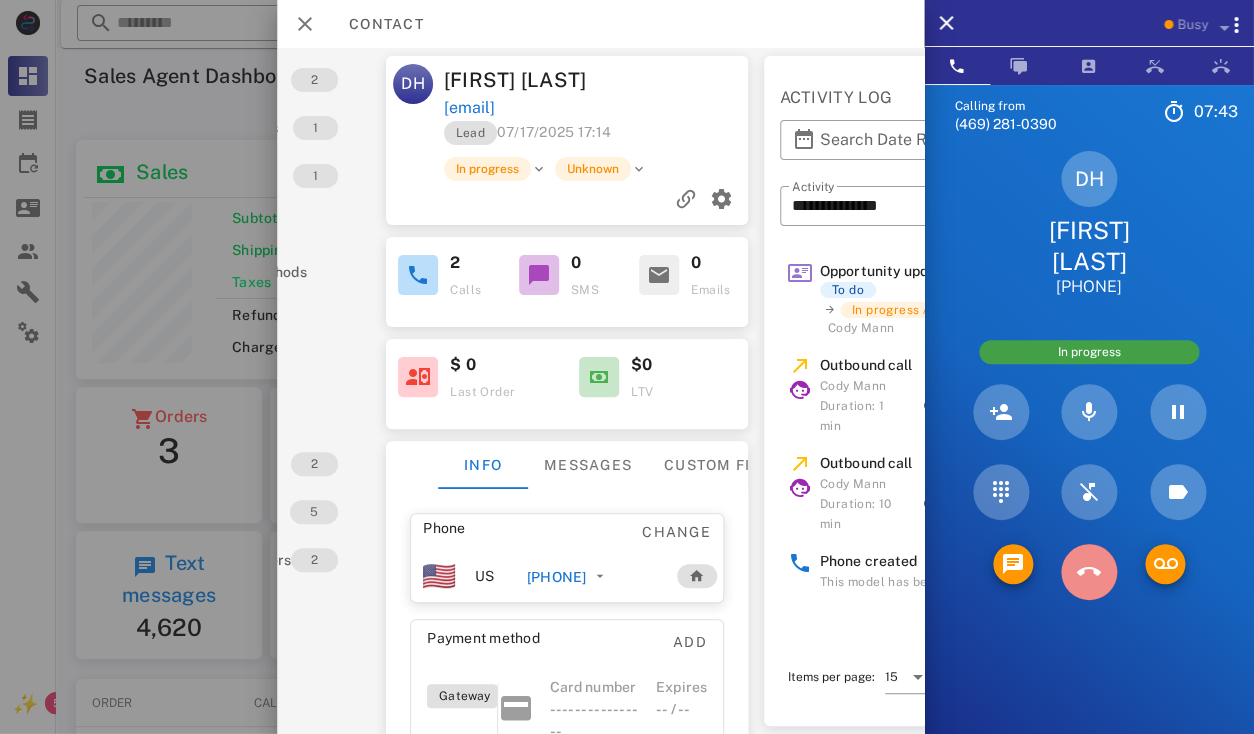 click at bounding box center (1089, 572) 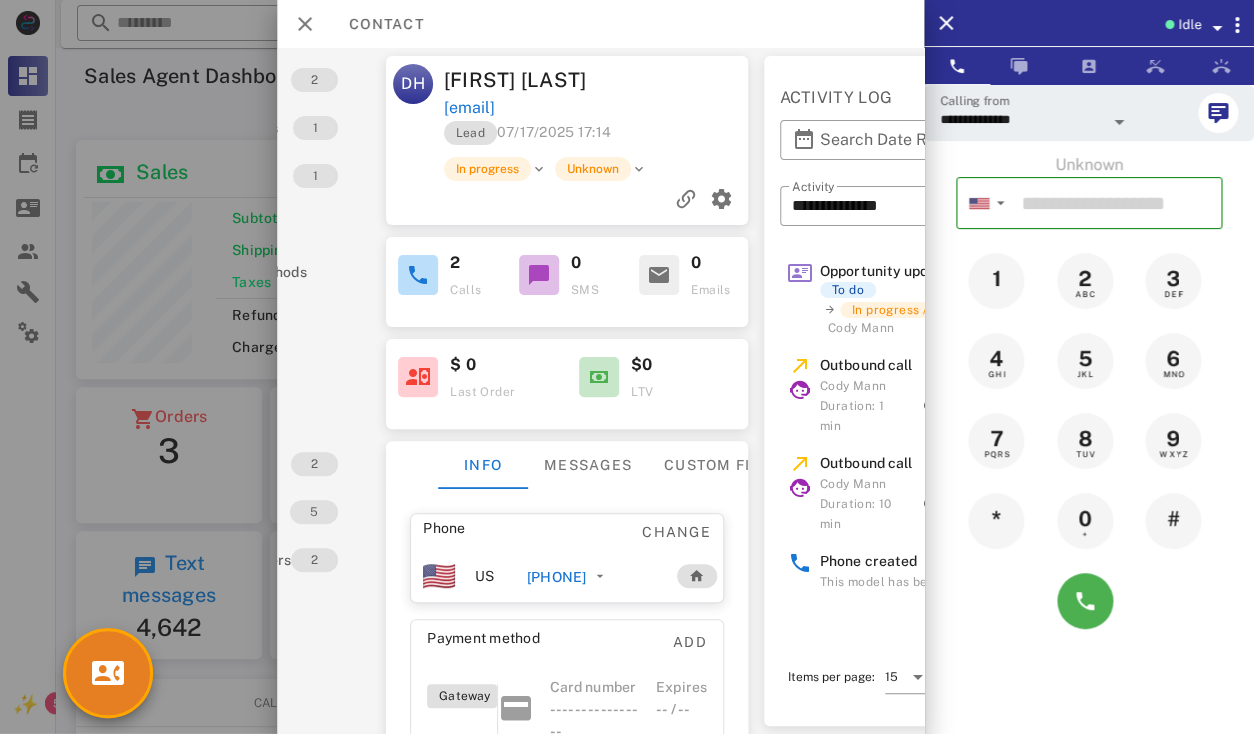 scroll, scrollTop: 999759, scrollLeft: 999619, axis: both 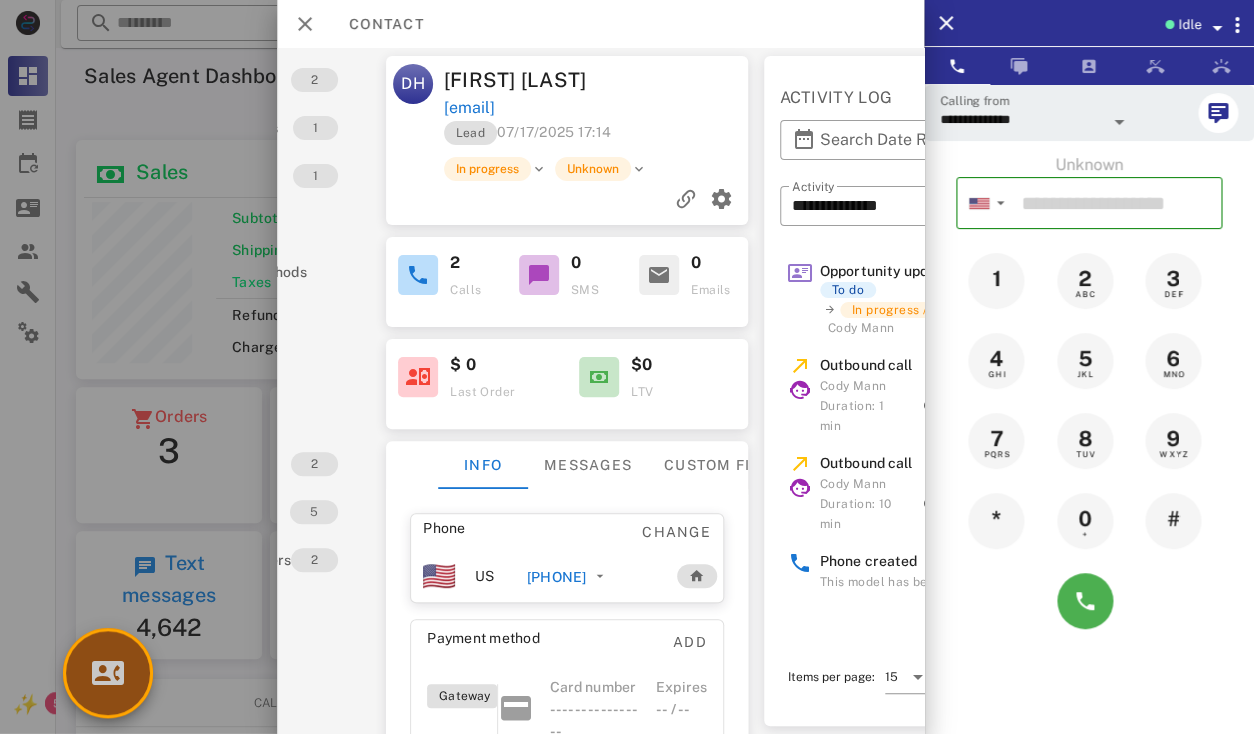 click at bounding box center [108, 673] 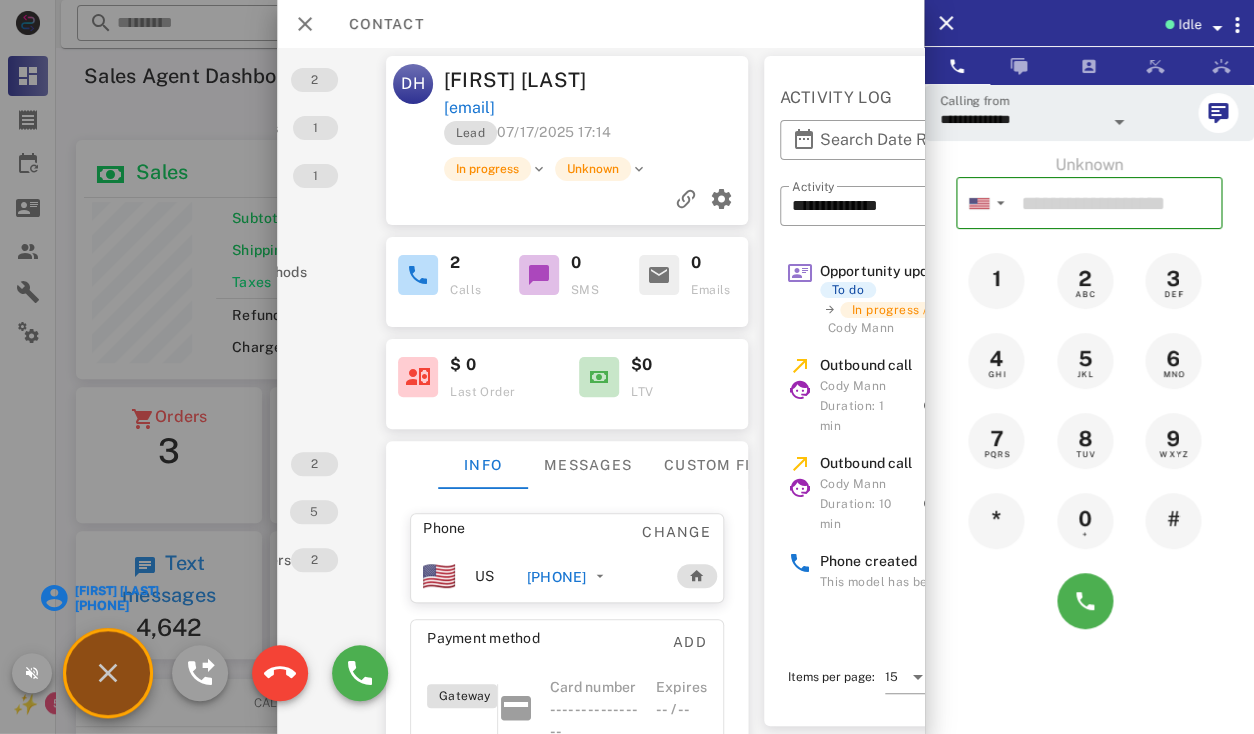 click on "[FIRST] [LAST]" at bounding box center (116, 591) 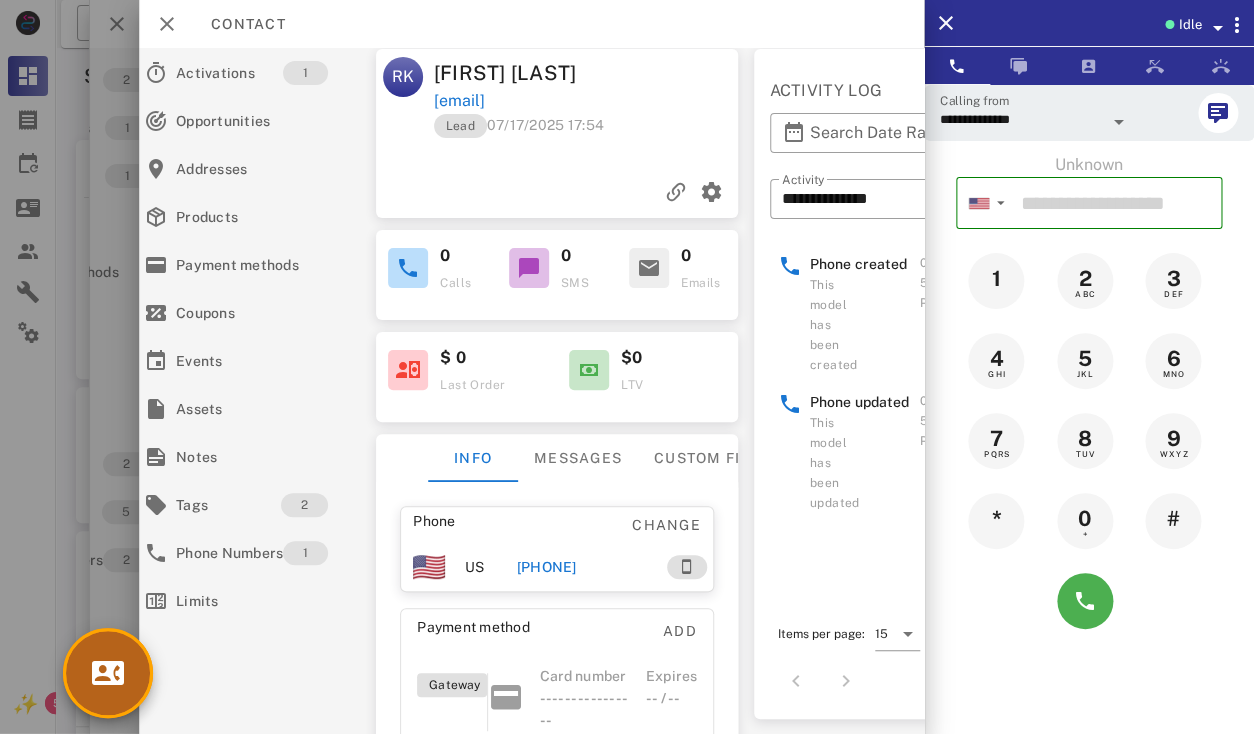 scroll, scrollTop: 7, scrollLeft: 0, axis: vertical 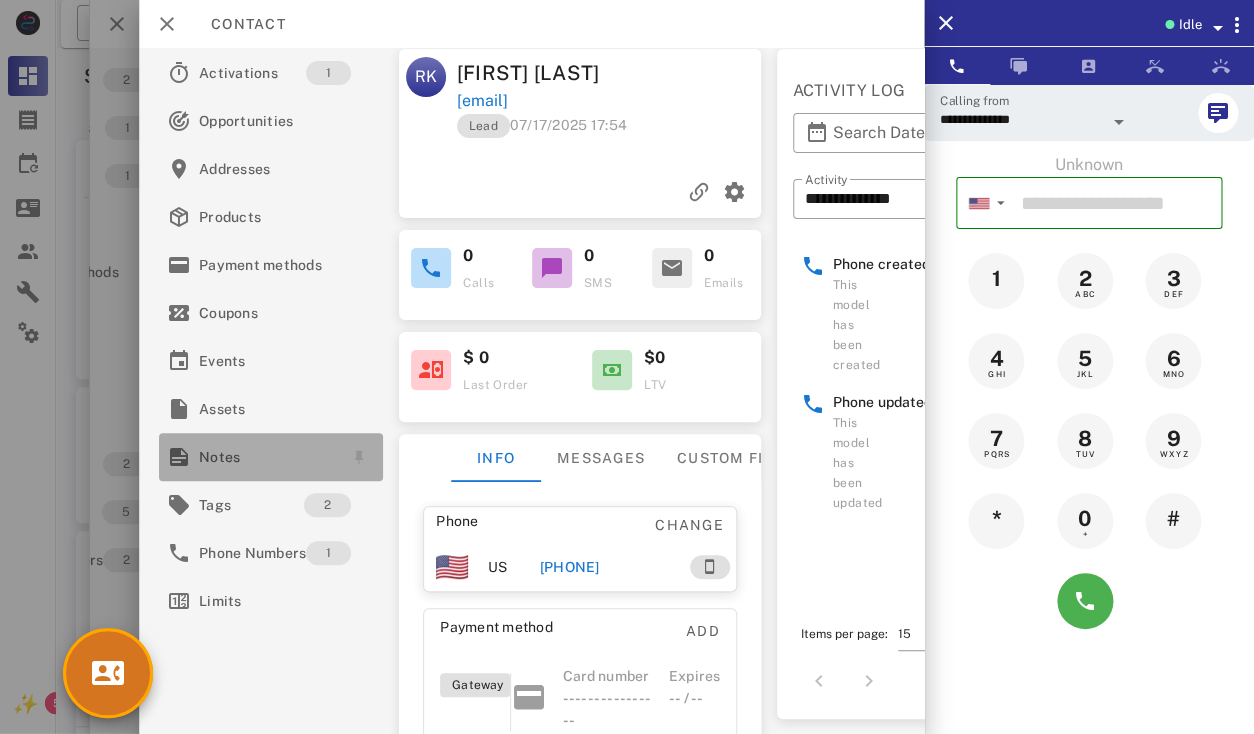 click on "Notes" at bounding box center [267, 457] 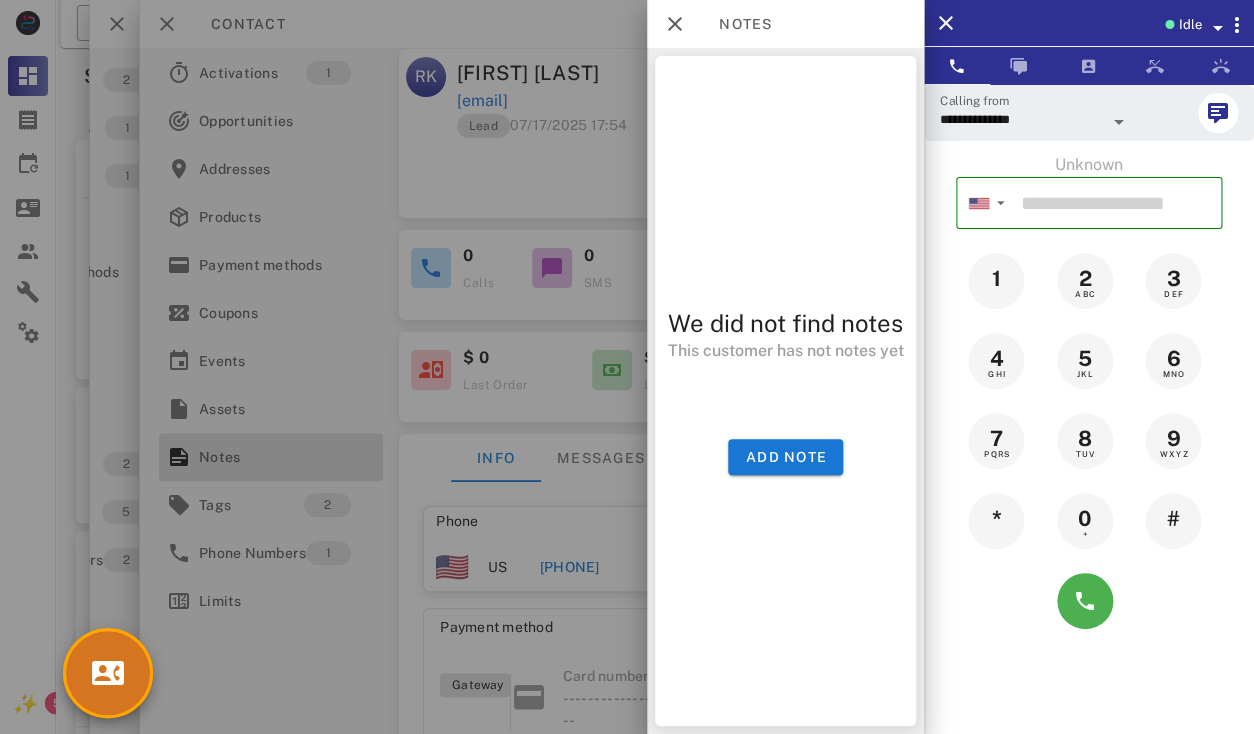 click at bounding box center (627, 367) 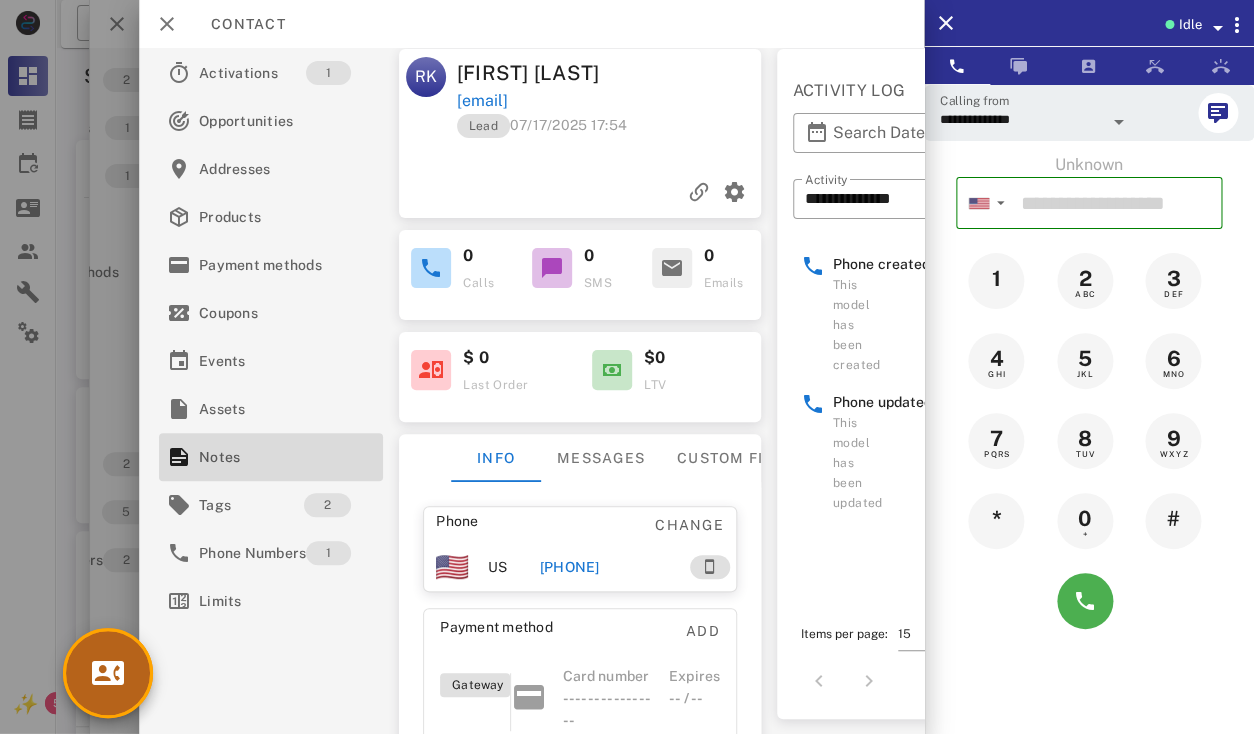 click at bounding box center [108, 673] 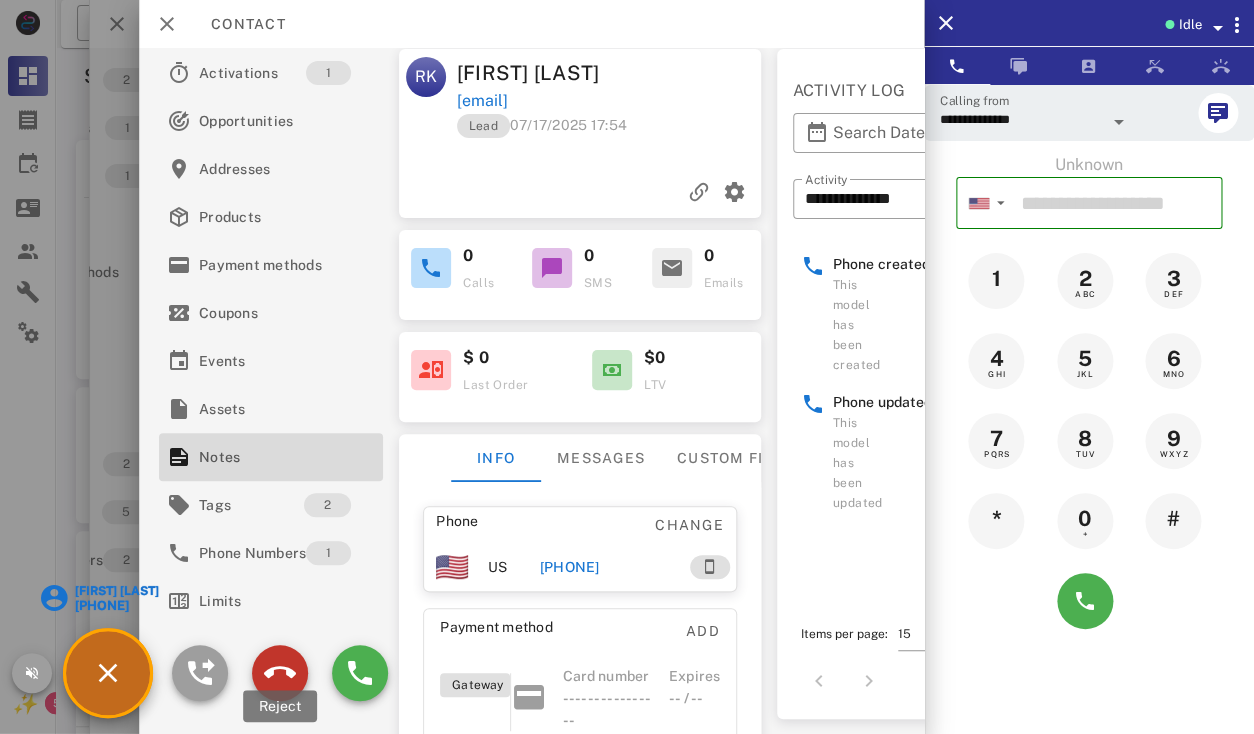 click at bounding box center [280, 673] 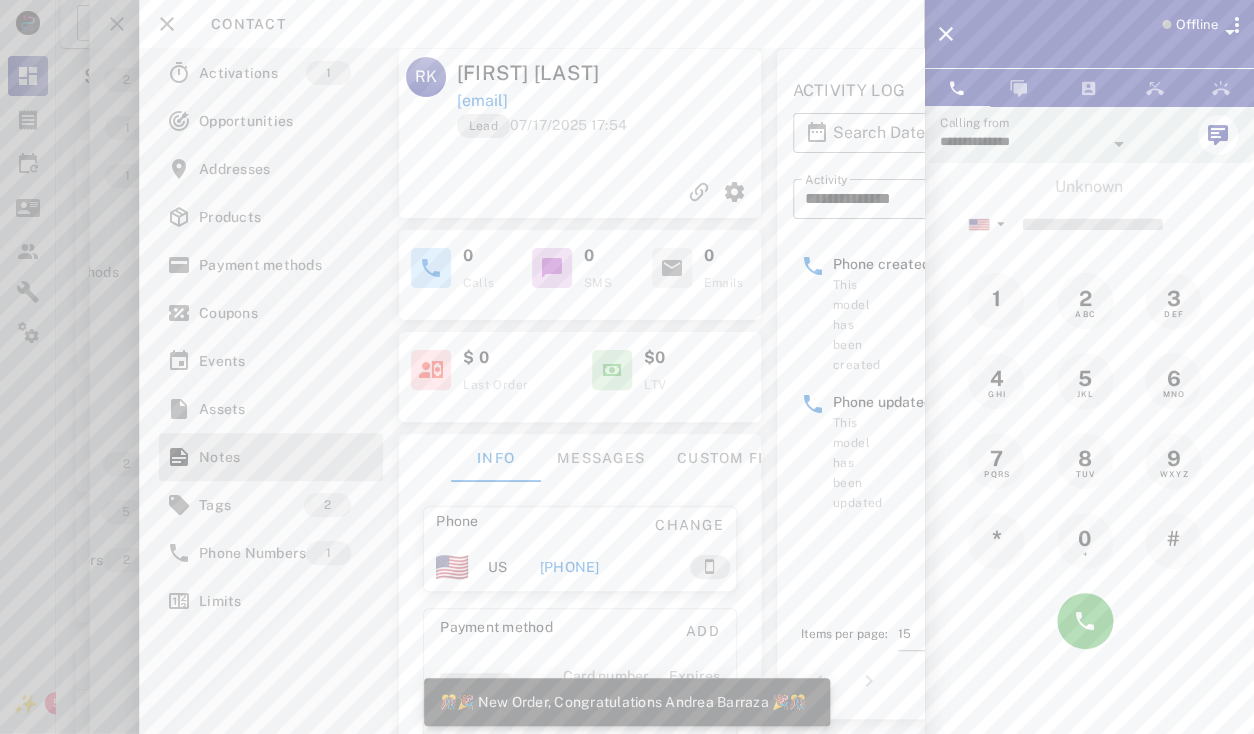 scroll, scrollTop: 999770, scrollLeft: 999619, axis: both 